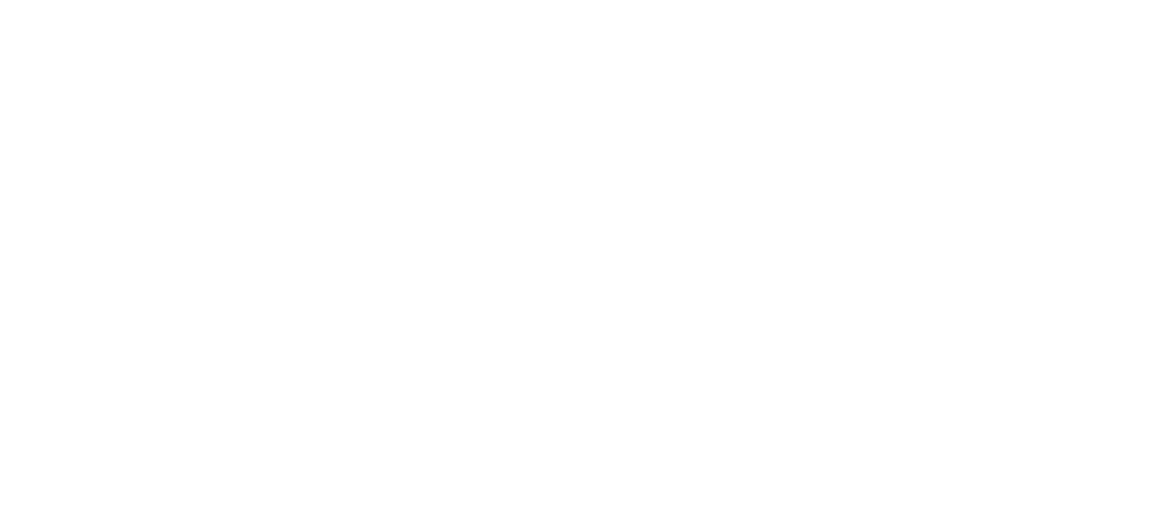 scroll, scrollTop: 0, scrollLeft: 0, axis: both 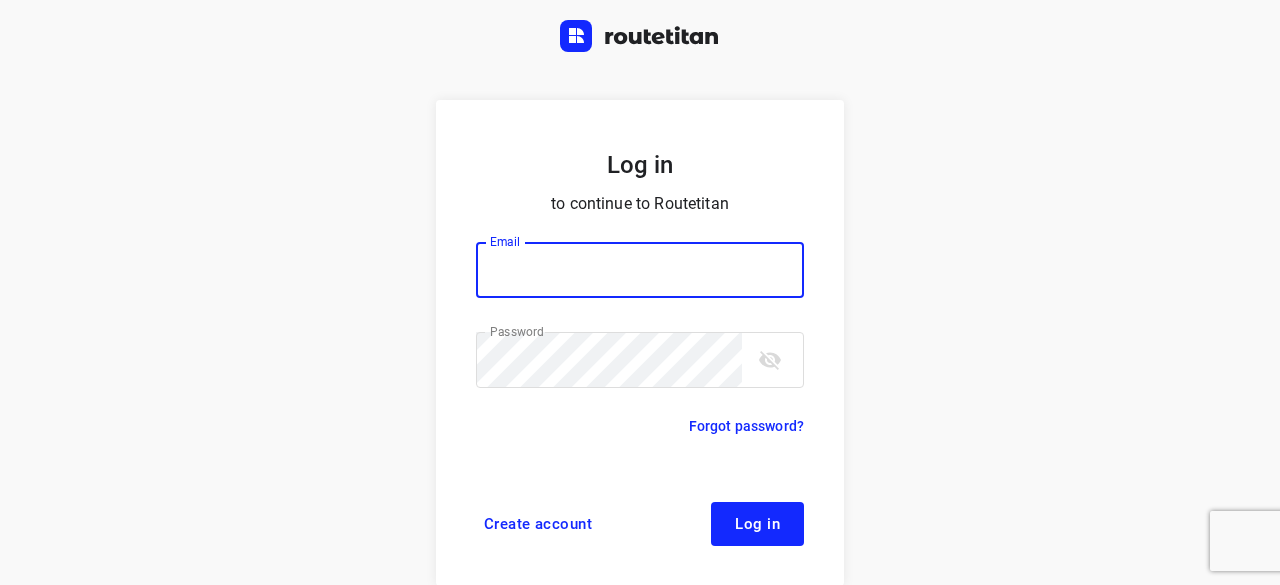 type on "yvonne5611@gmail.com" 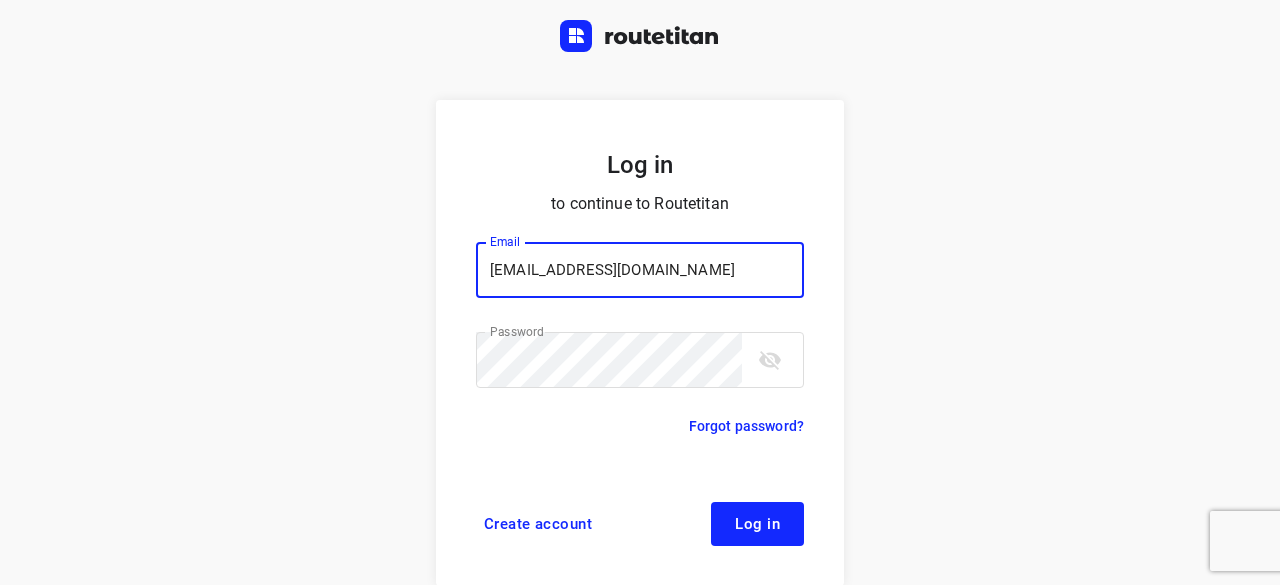click on "Log in" at bounding box center [757, 524] 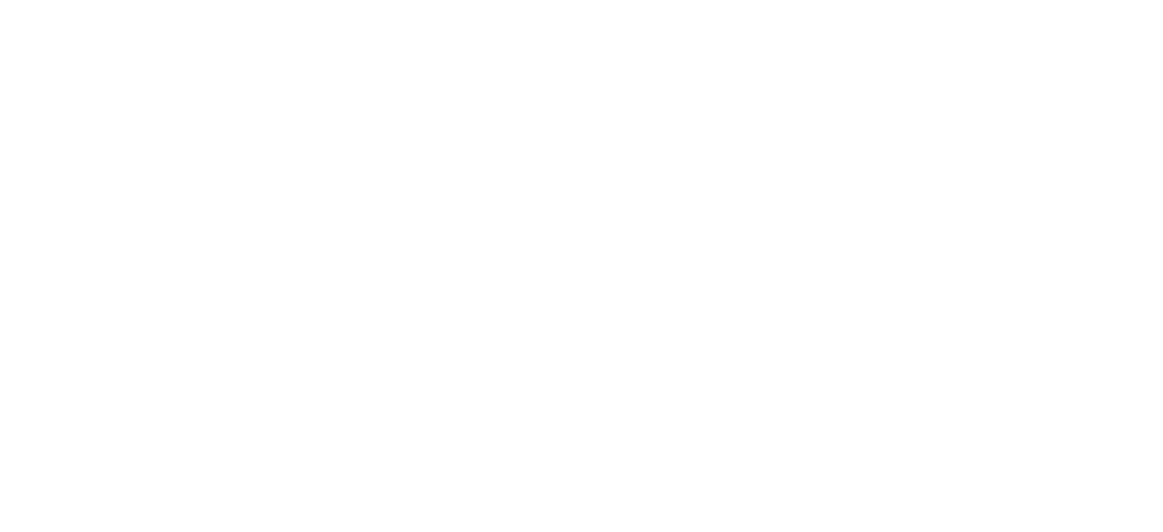 scroll, scrollTop: 0, scrollLeft: 0, axis: both 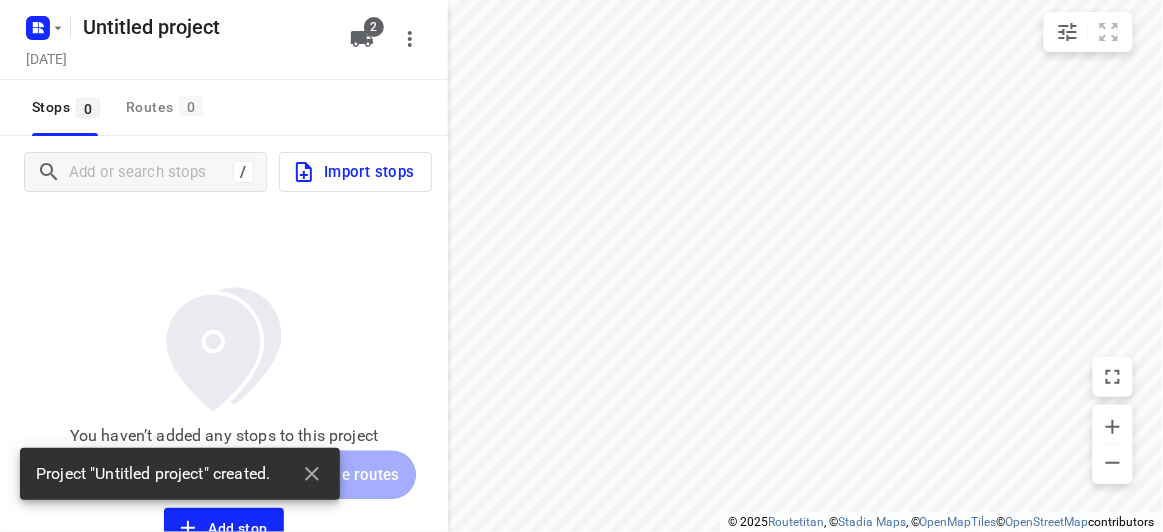 type on "distance" 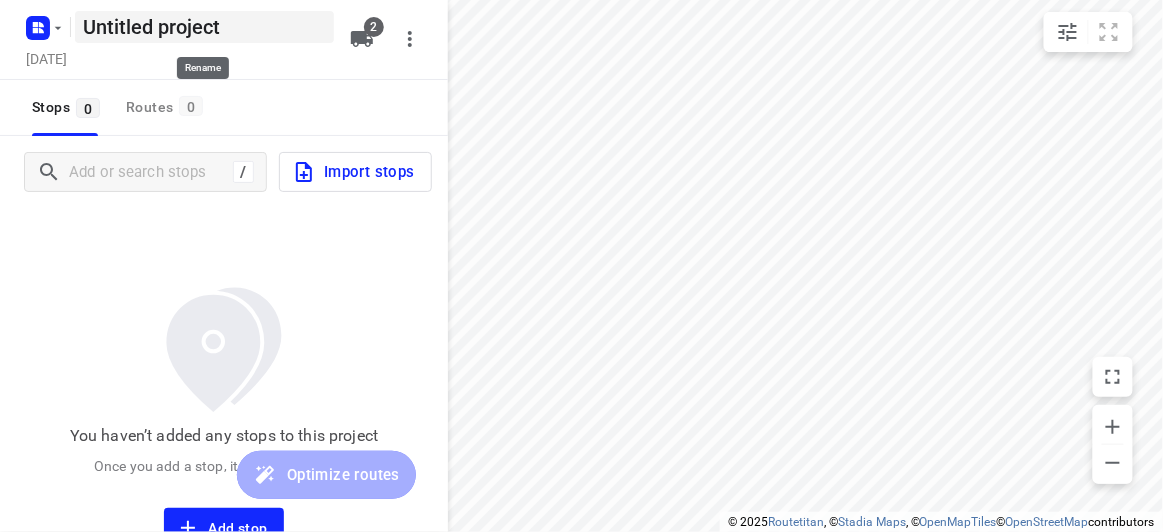 click on "Untitled project" at bounding box center [204, 27] 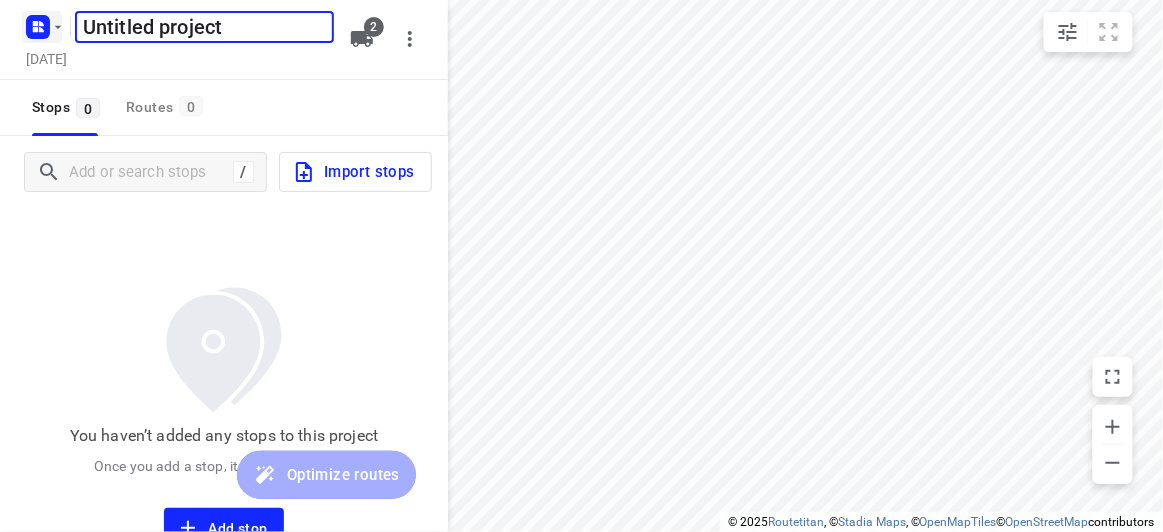 drag, startPoint x: 245, startPoint y: 25, endPoint x: 30, endPoint y: 25, distance: 215 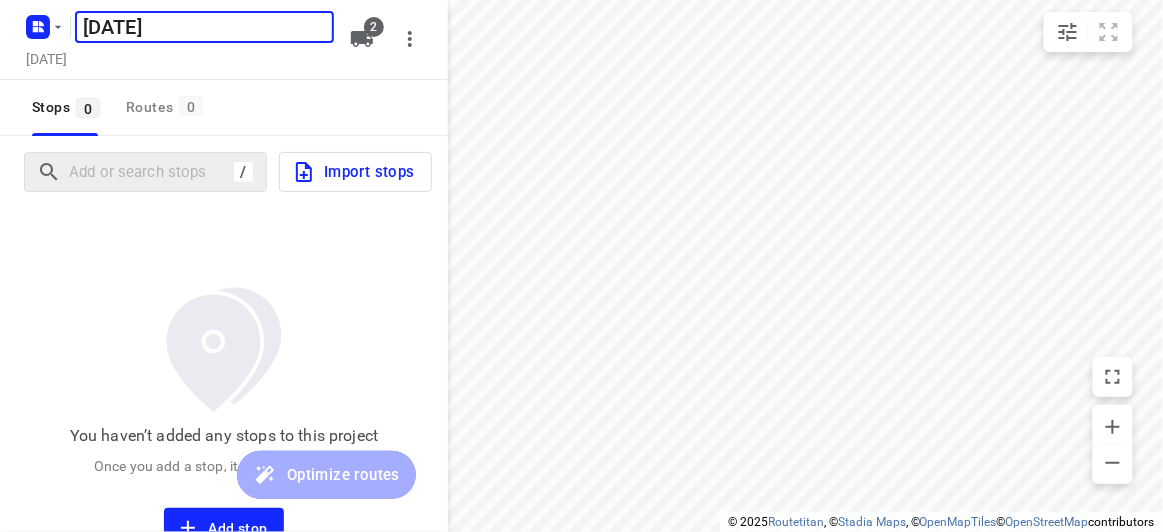 type on "[DATE]" 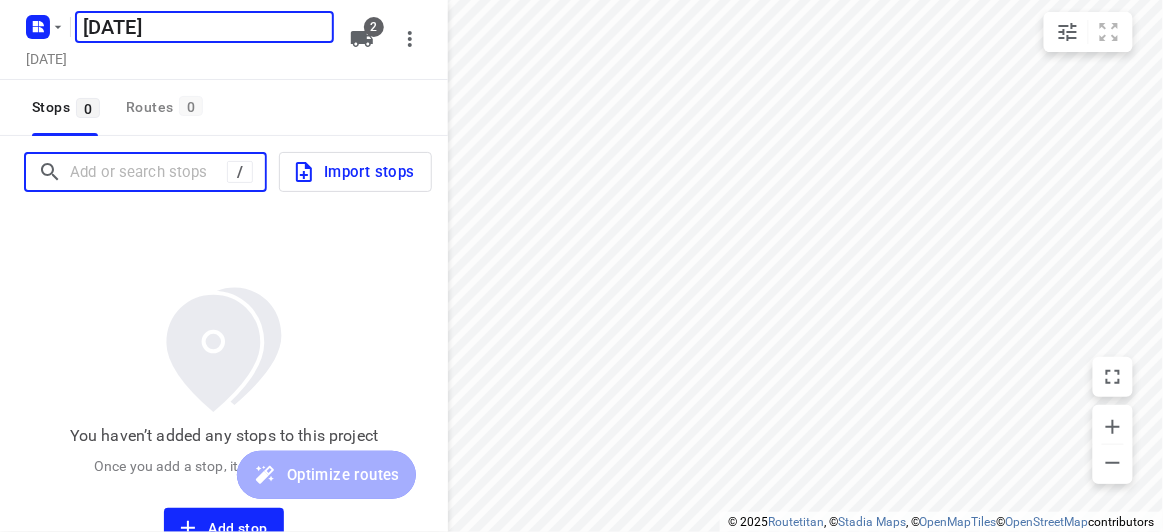 click at bounding box center (148, 172) 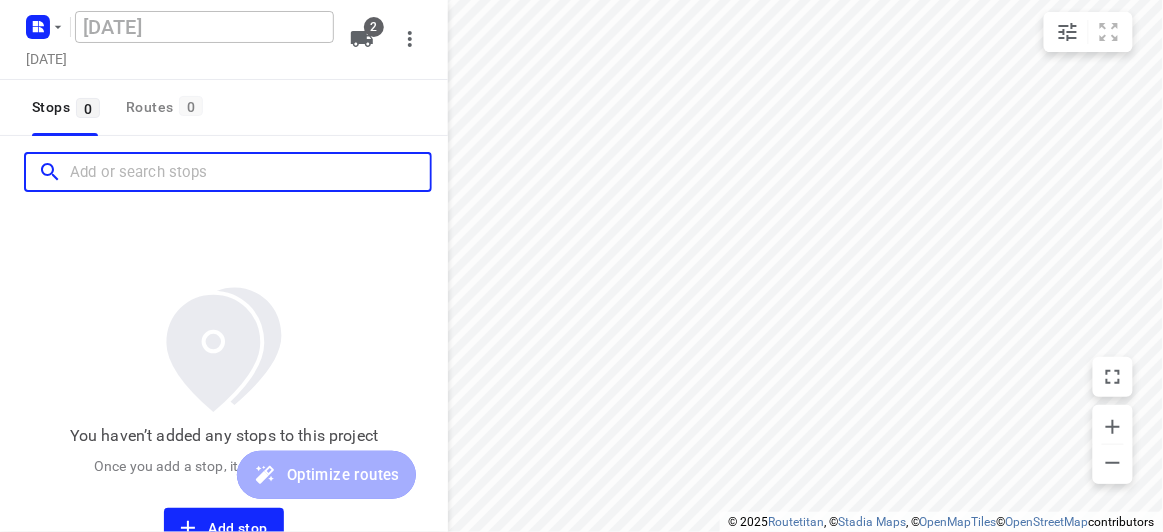 paste on "[STREET_ADDRESS]" 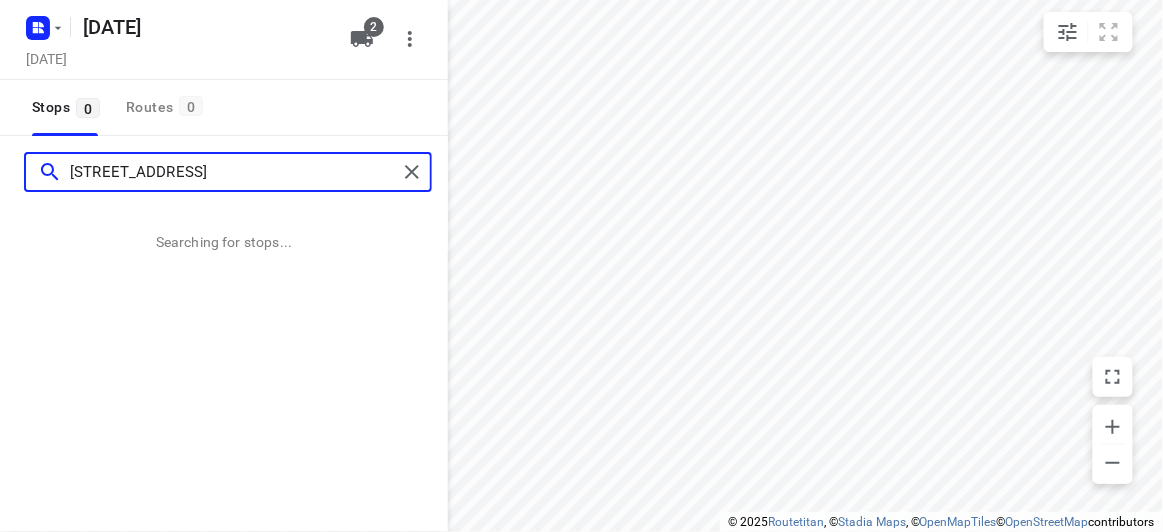 type on "[STREET_ADDRESS]" 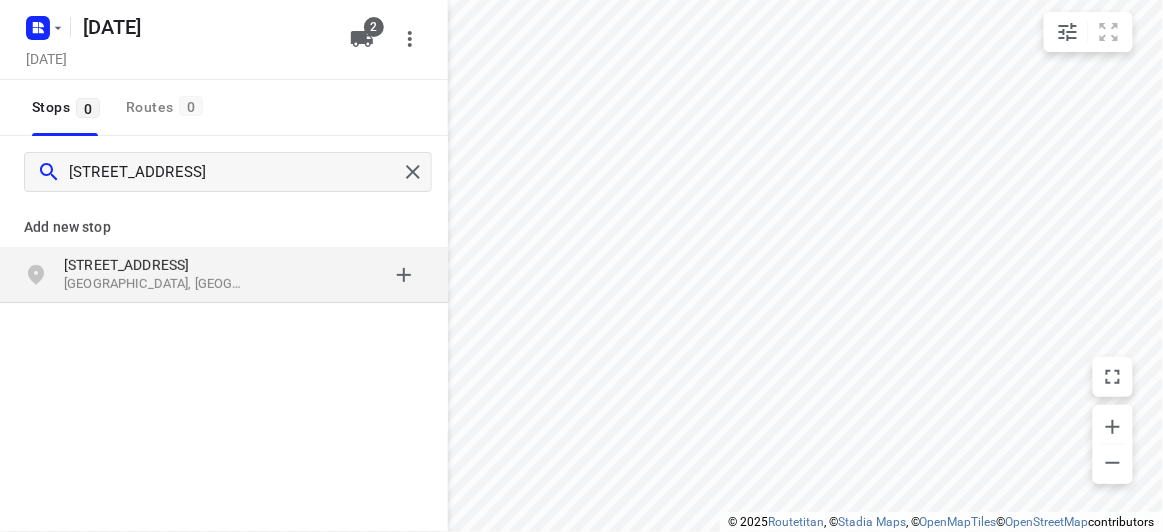 click on "[STREET_ADDRESS]" at bounding box center (166, 265) 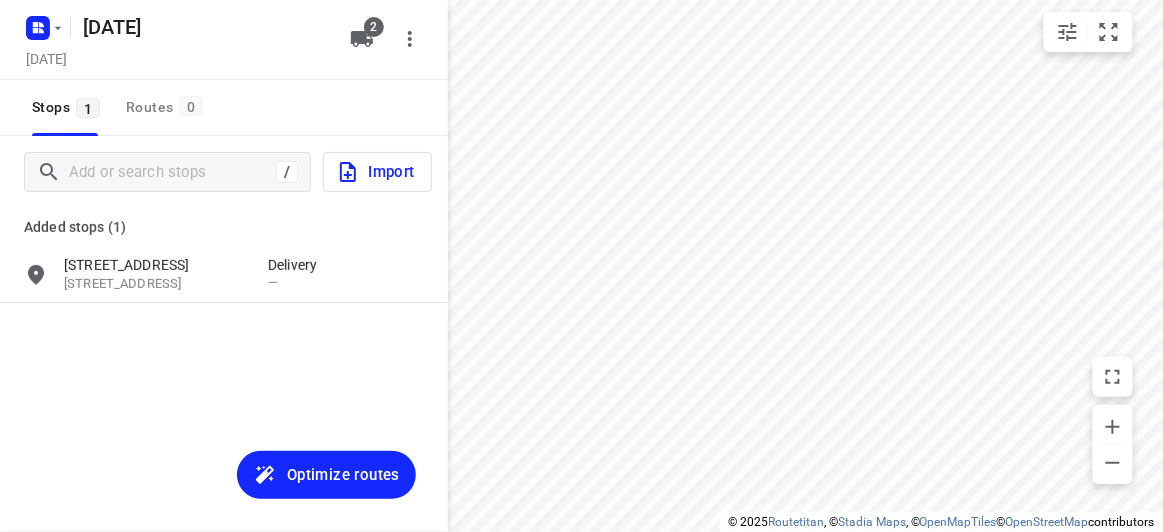 scroll, scrollTop: 0, scrollLeft: 0, axis: both 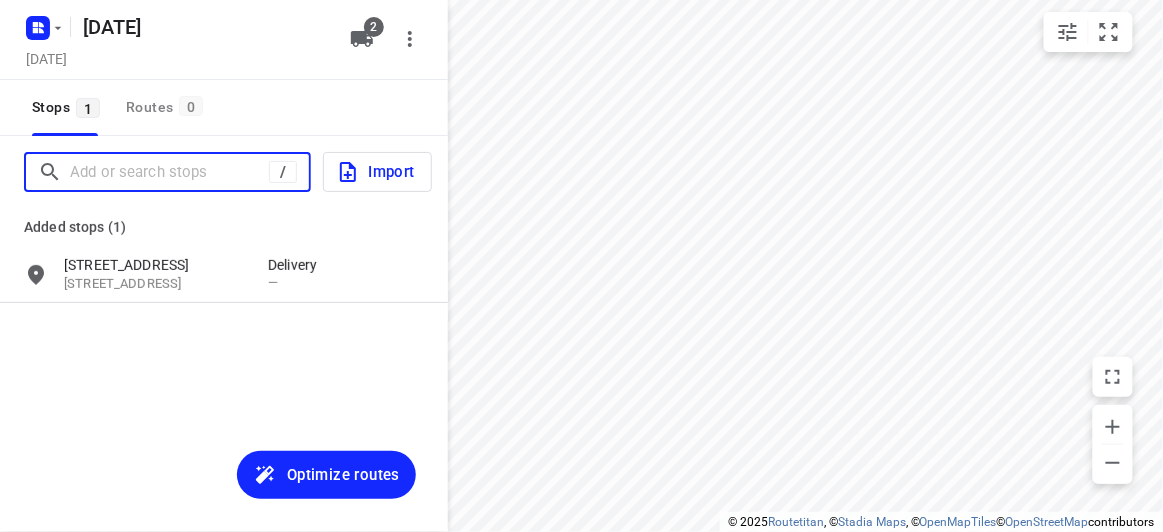 click at bounding box center [169, 172] 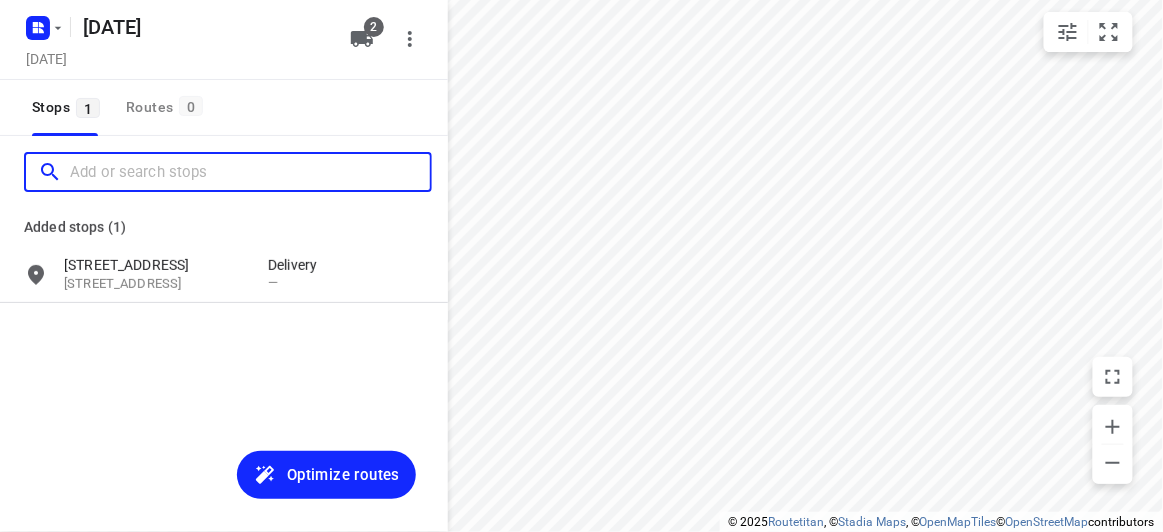 click at bounding box center (250, 172) 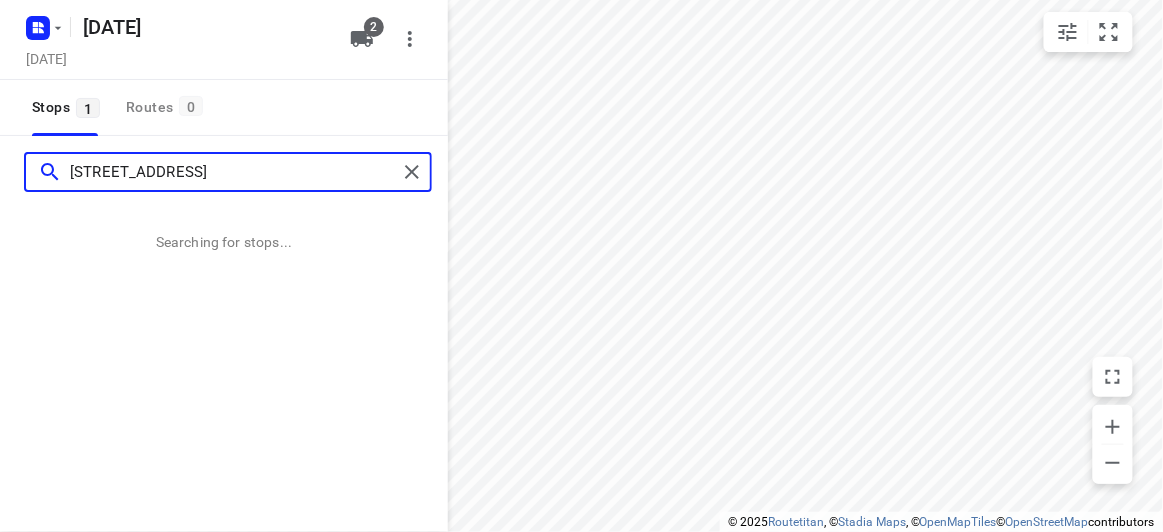 type on "[STREET_ADDRESS]" 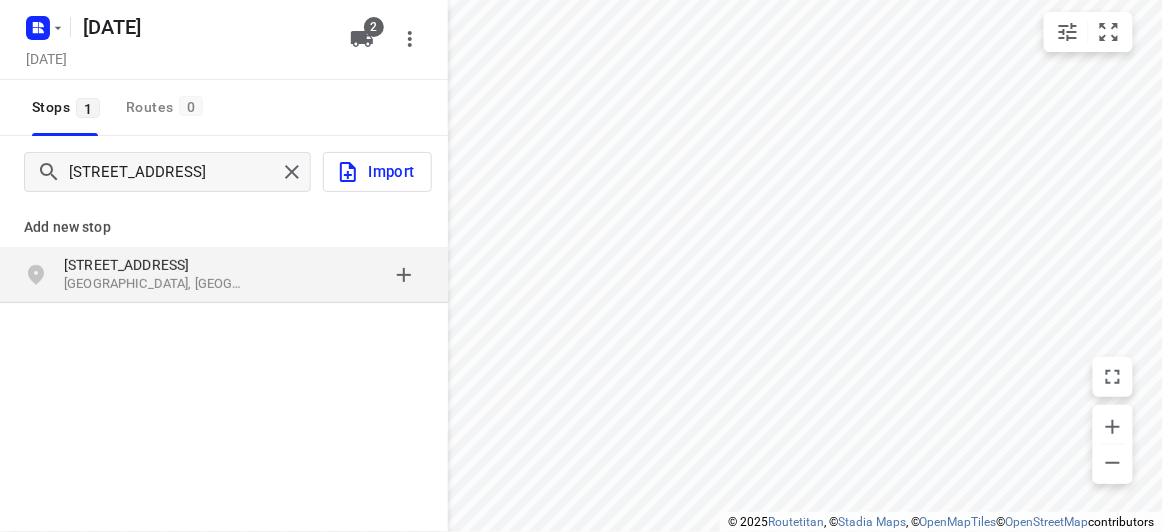 click on "[STREET_ADDRESS]" at bounding box center [156, 265] 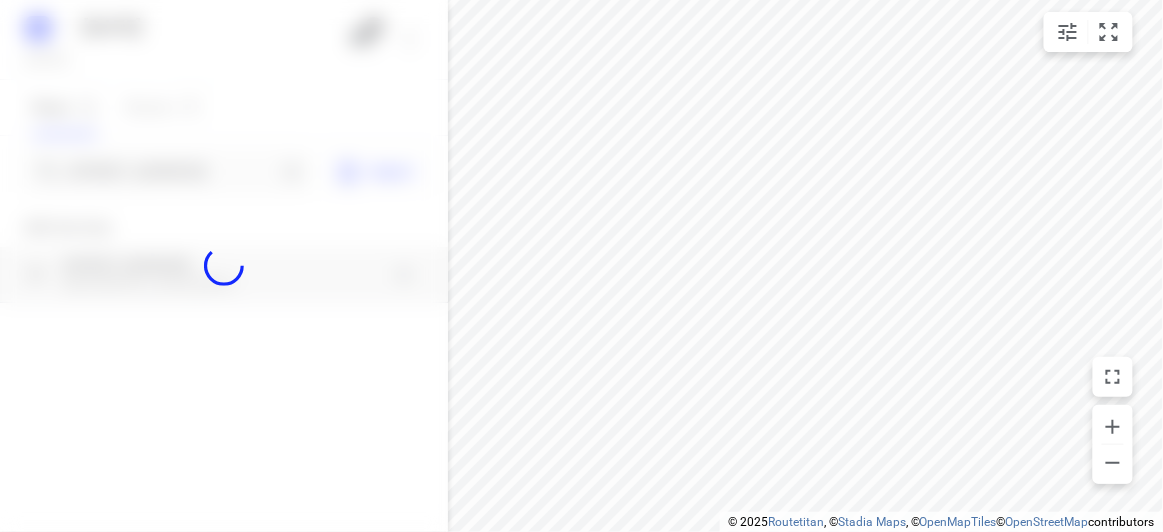 click at bounding box center [224, 266] 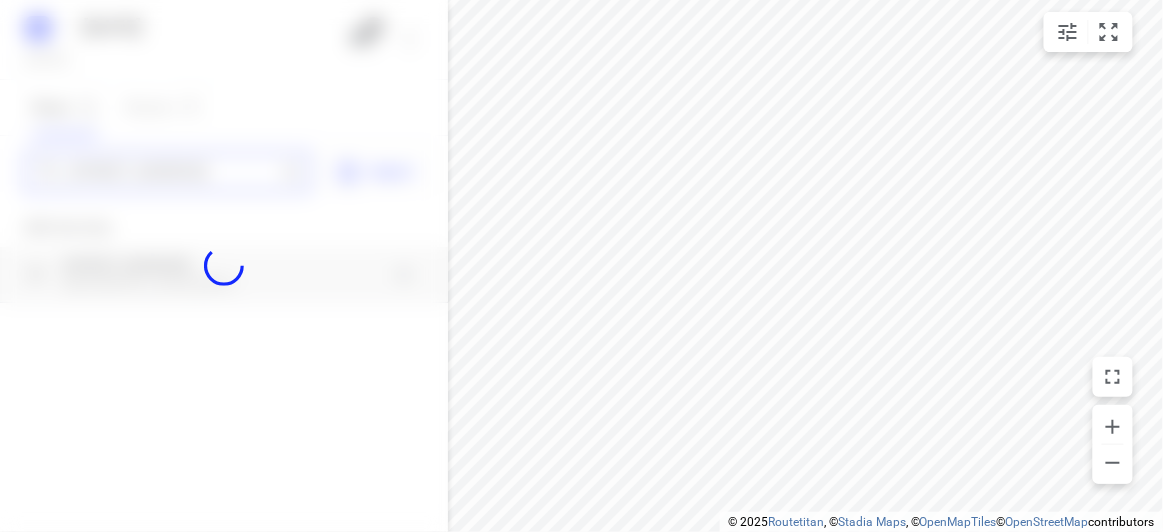 click on "[DATE], [DATE] 20 2 Stops 1 Routes 0 [GEOGRAPHIC_DATA] Import Add new stop [STREET_ADDRESS] Routing Settings Optimization preference Shortest distance distance Optimization preference Distance Format KM km Distance Format Default stop duration 5 minutes Default stop duration Default stop load 1 units Default stop load Allow late stops   Maximum amount of time drivers may be late at a stop Allow reloads BETA   Vehicles may return to the depot to load more stops. Fixed departure time   Vehicles must depart at the start of their working hours Cancel Save" at bounding box center [224, 266] 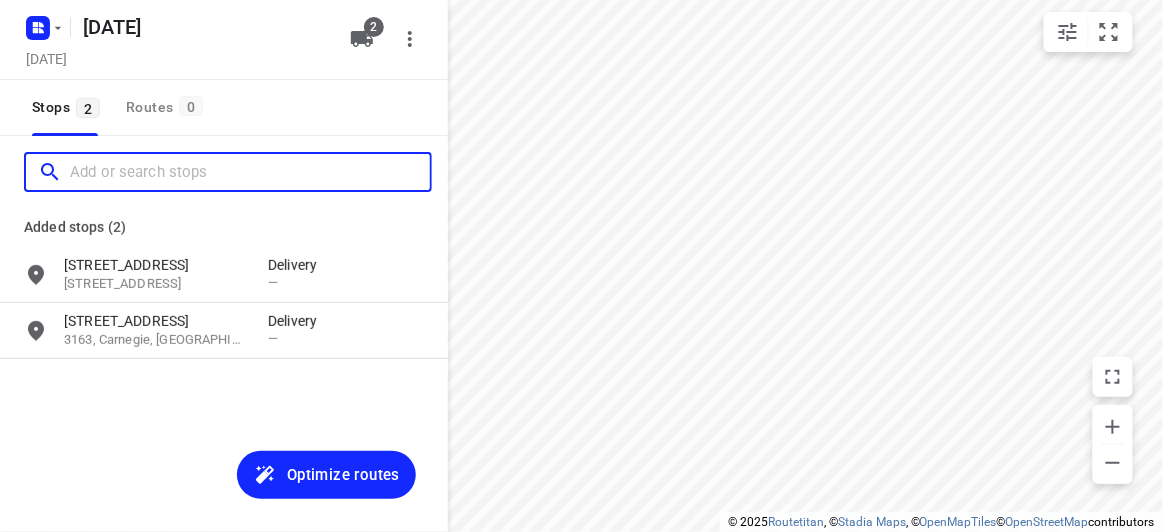 scroll, scrollTop: 0, scrollLeft: 0, axis: both 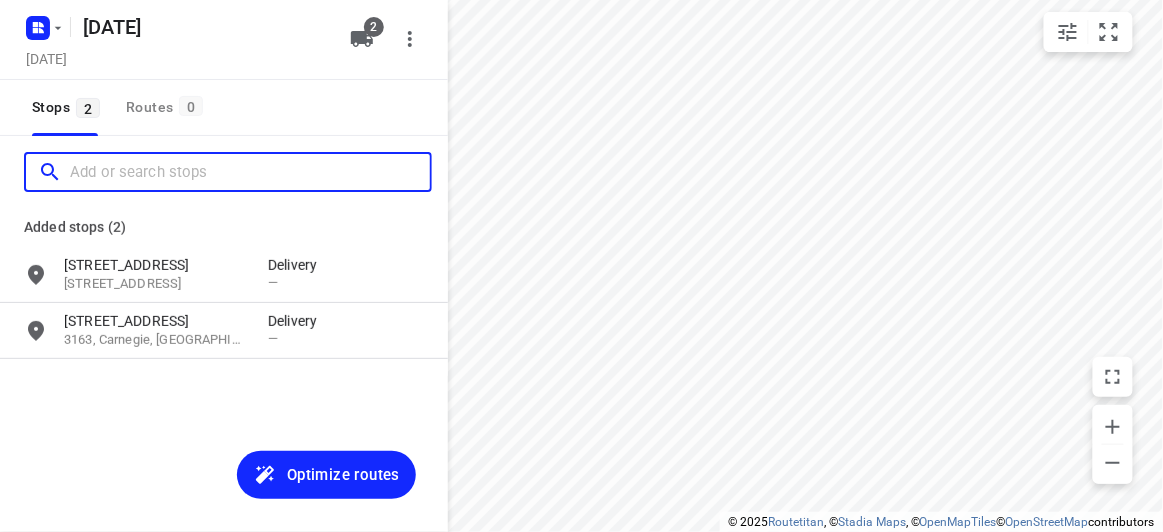 paste on "[STREET_ADDRESS][PERSON_NAME][PERSON_NAME]" 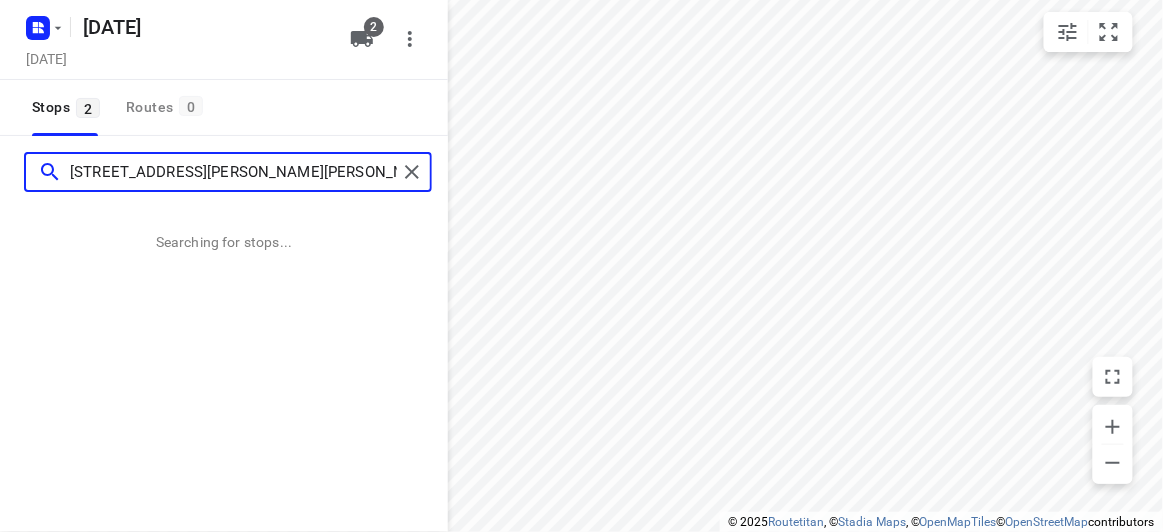 type on "[STREET_ADDRESS][PERSON_NAME][PERSON_NAME]" 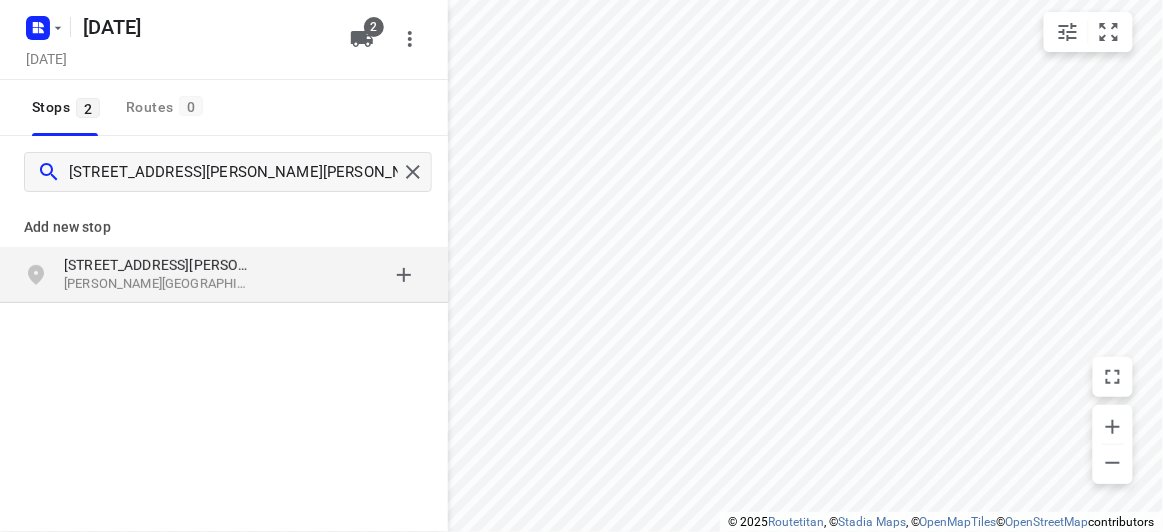 click on "Add new stop" at bounding box center (224, 227) 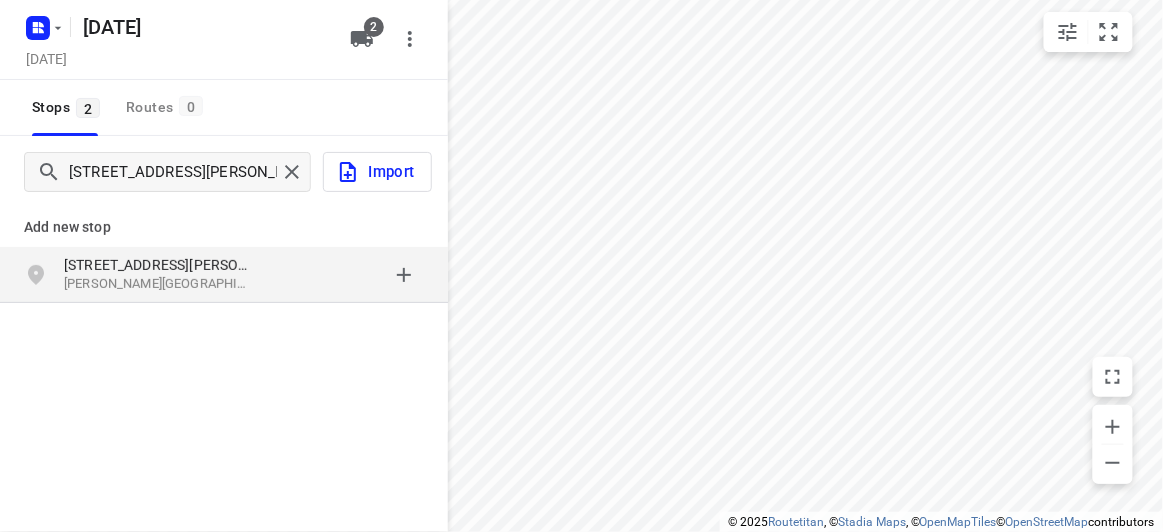 click on "[STREET_ADDRESS][PERSON_NAME][PERSON_NAME]" at bounding box center [224, 275] 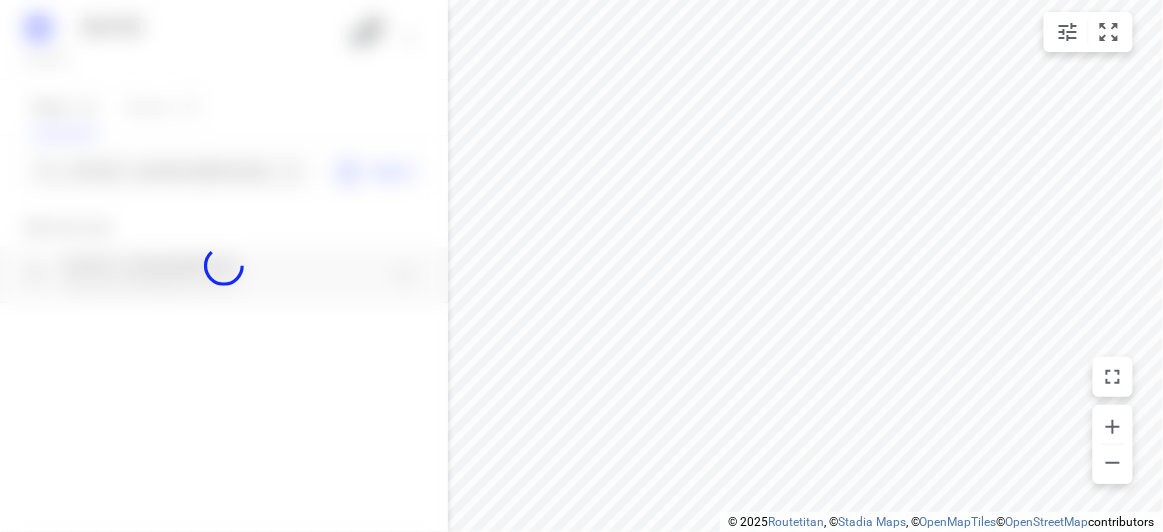 click at bounding box center [224, 266] 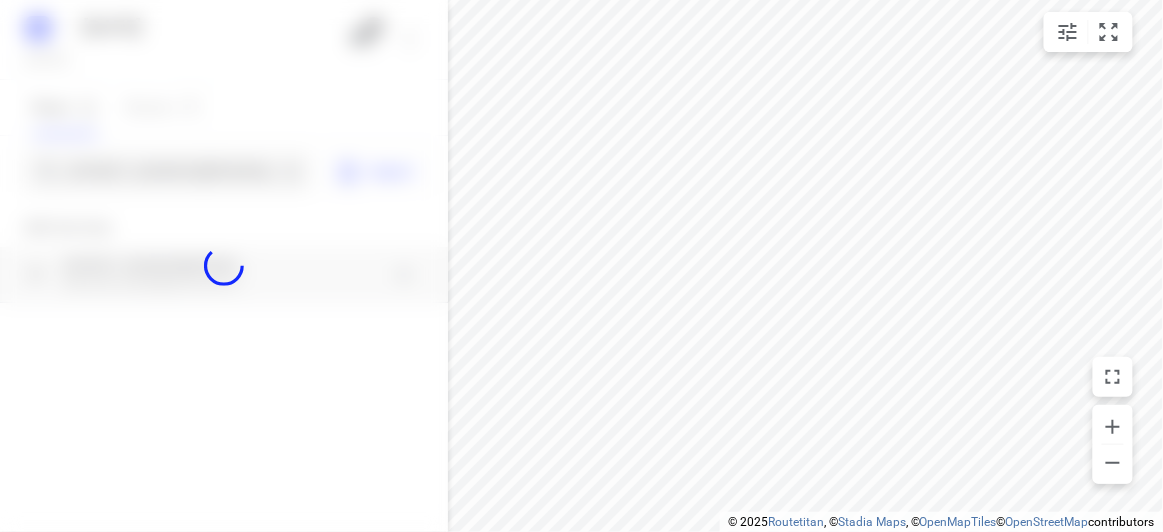 click at bounding box center [224, 266] 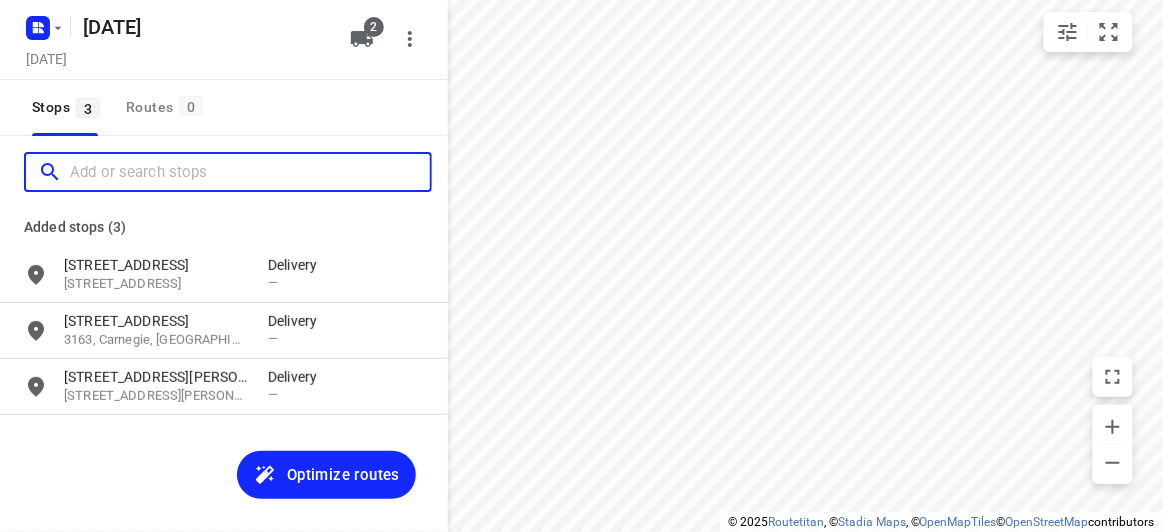 scroll, scrollTop: 0, scrollLeft: 0, axis: both 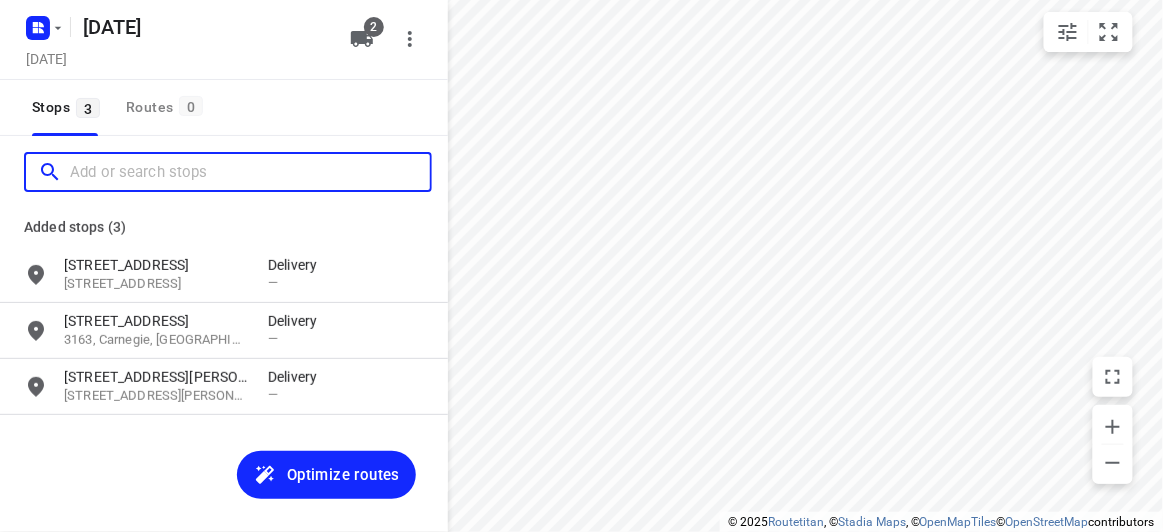 paste on "[STREET_ADDRESS][PERSON_NAME]" 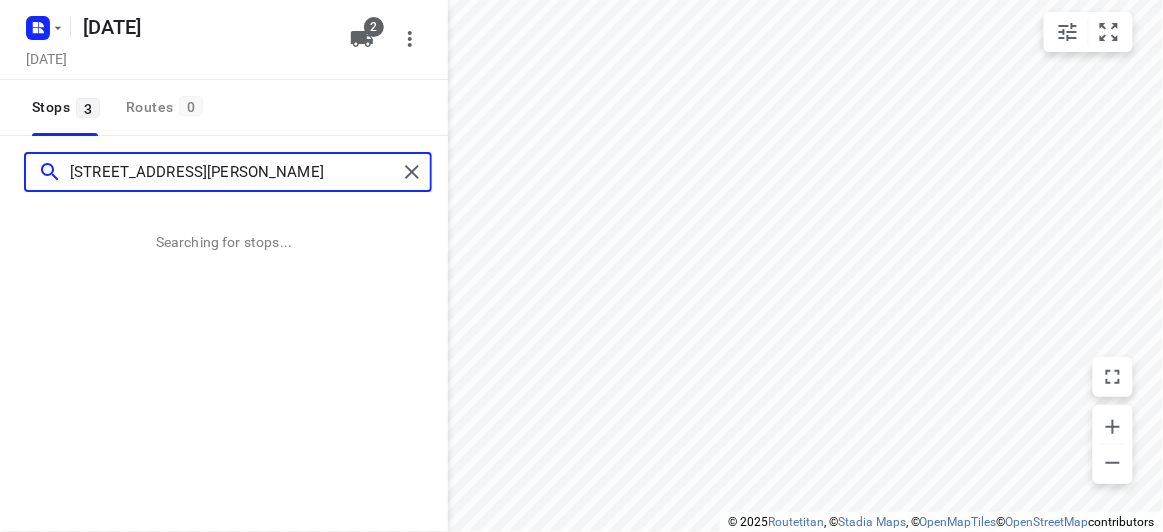 type on "[STREET_ADDRESS][PERSON_NAME]" 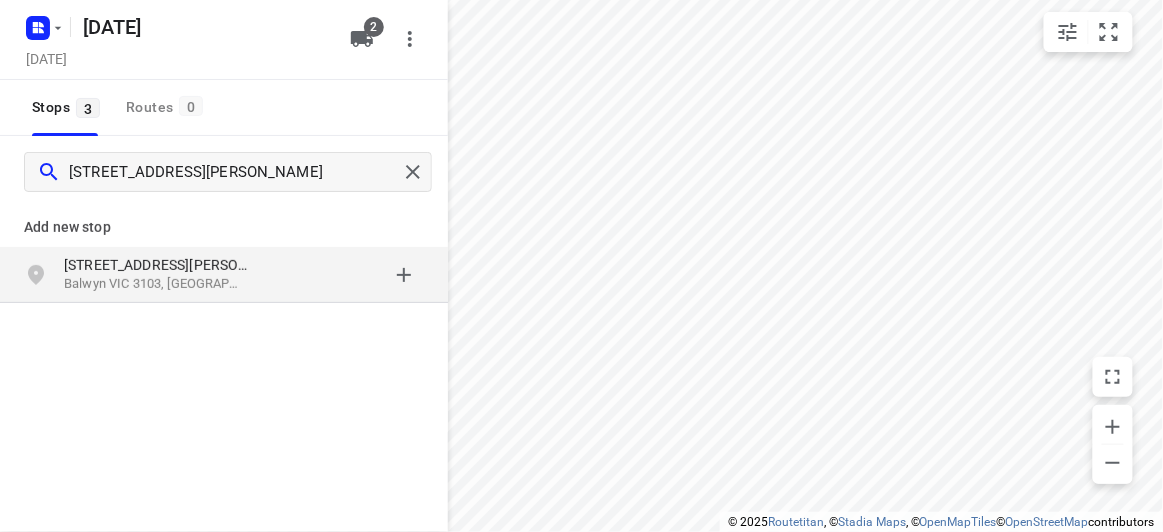 click at bounding box center [346, 275] 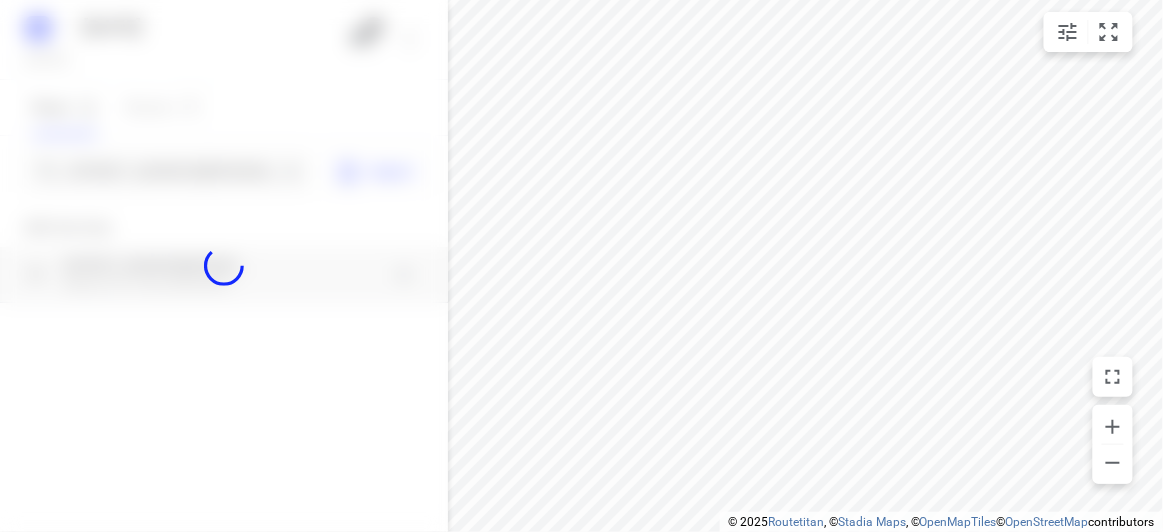 click at bounding box center (224, 266) 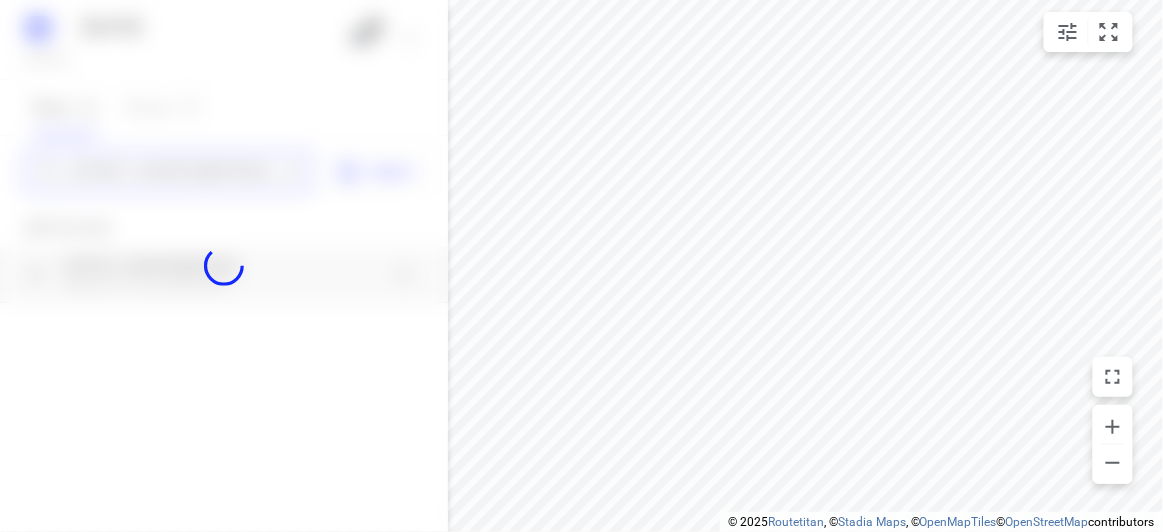 click on "[DATE], [DATE] 20 2 Stops 3 Routes 0 [STREET_ADDRESS][PERSON_NAME] Import Add new stop [STREET_ADDRESS][PERSON_NAME] Routing Settings Optimization preference Shortest distance distance Optimization preference Distance Format KM km Distance Format Default stop duration 5 minutes Default stop duration Default stop load 1 units Default stop load Allow late stops   Maximum amount of time drivers may be late at a stop Allow reloads BETA   Vehicles may return to the depot to load more stops. Fixed departure time   Vehicles must depart at the start of their working hours Cancel Save" at bounding box center [224, 266] 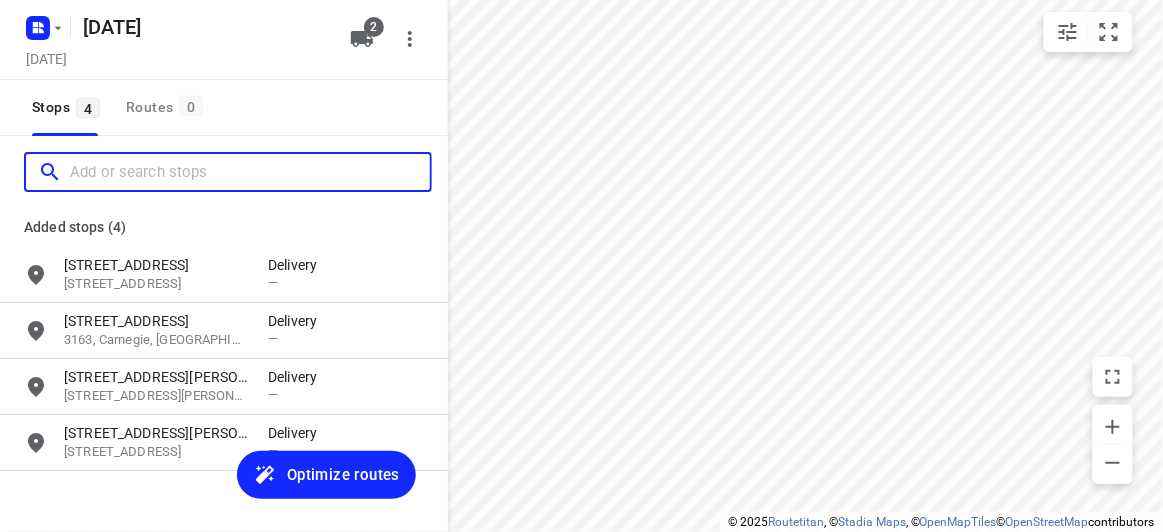 click at bounding box center (250, 172) 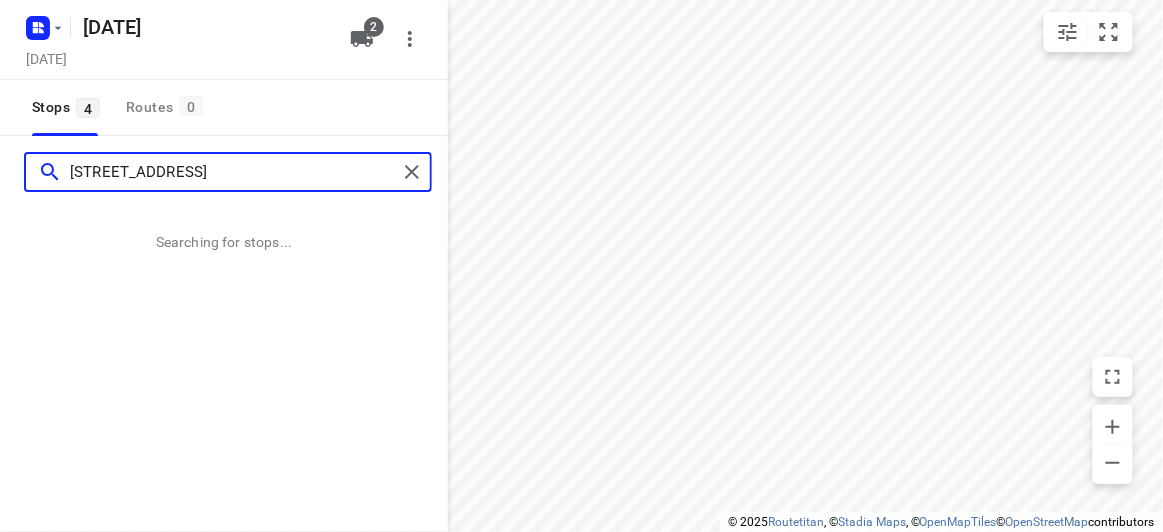 type on "[STREET_ADDRESS]" 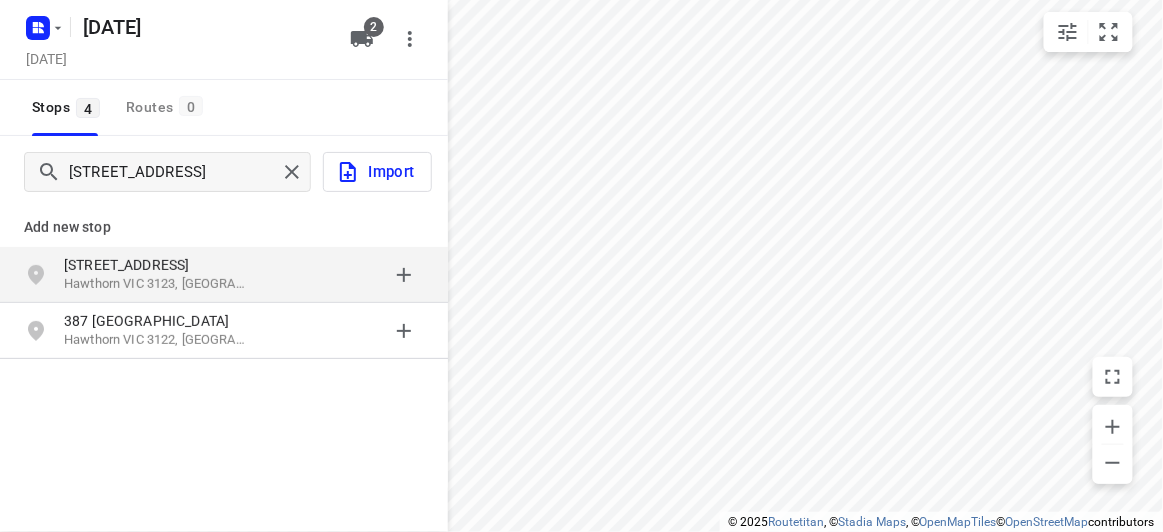 click on "[STREET_ADDRESS]" at bounding box center (156, 265) 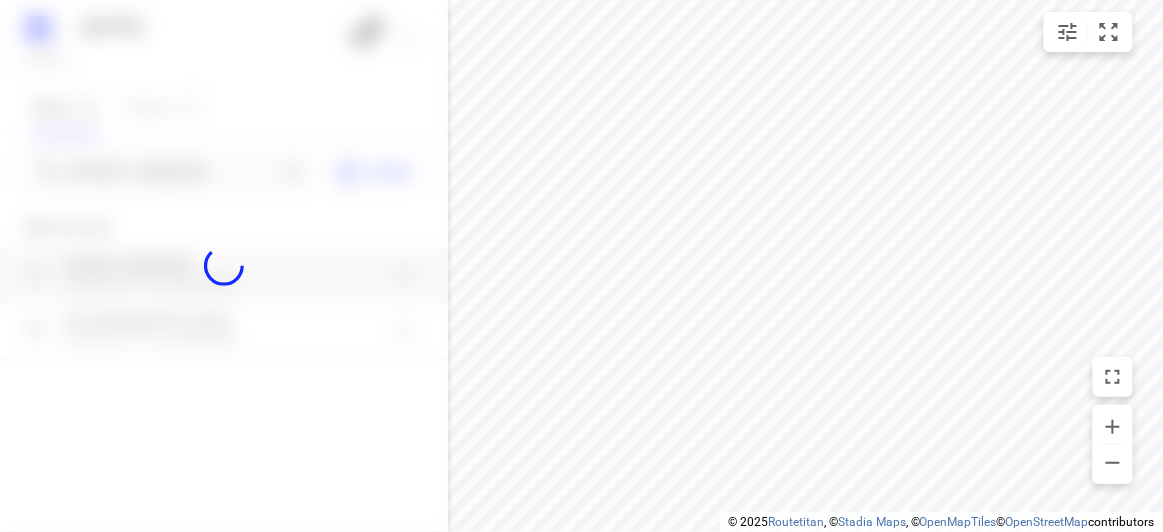 click at bounding box center [224, 266] 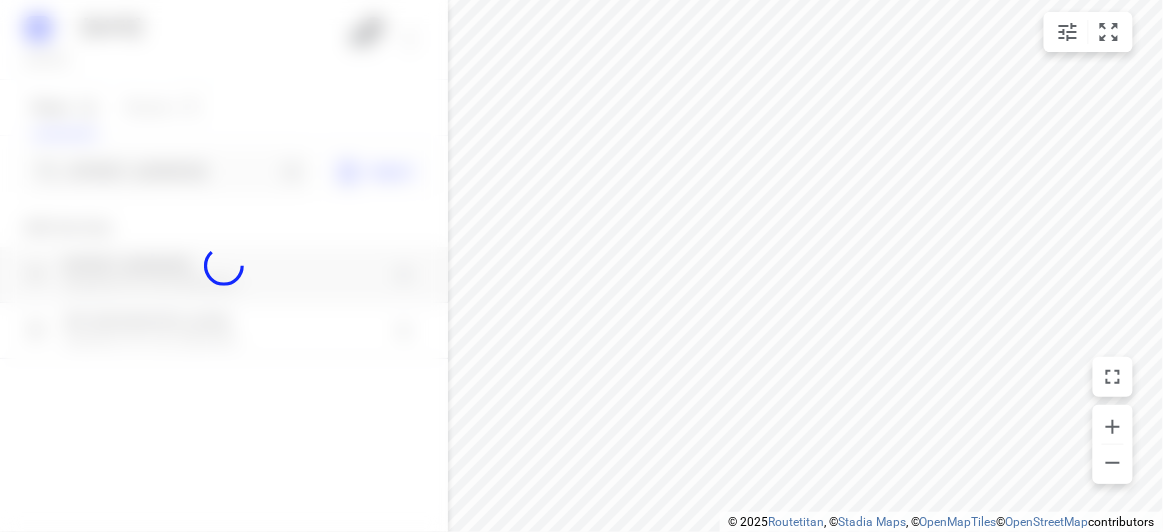 click at bounding box center (224, 266) 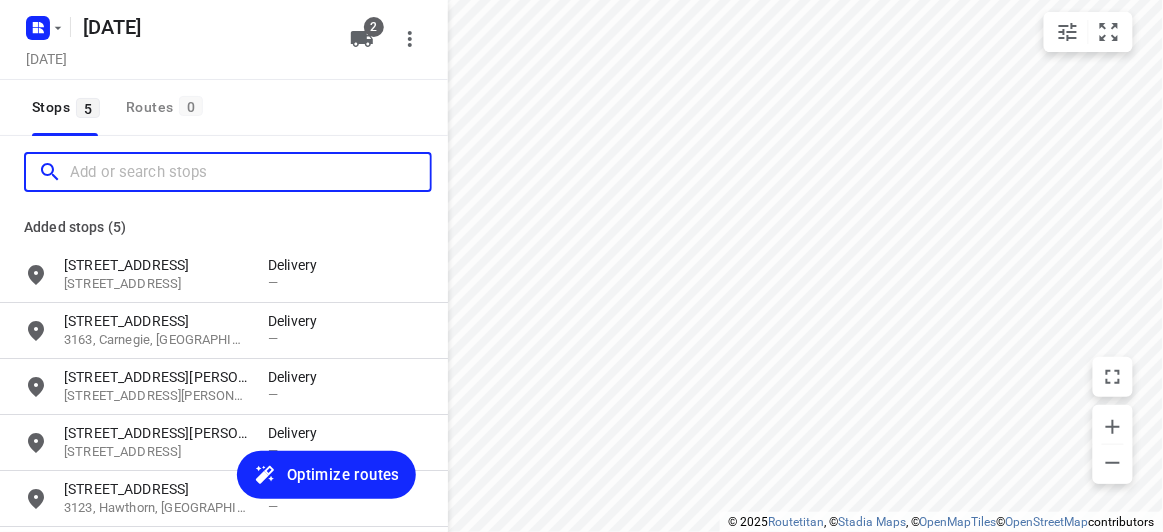 scroll, scrollTop: 0, scrollLeft: 0, axis: both 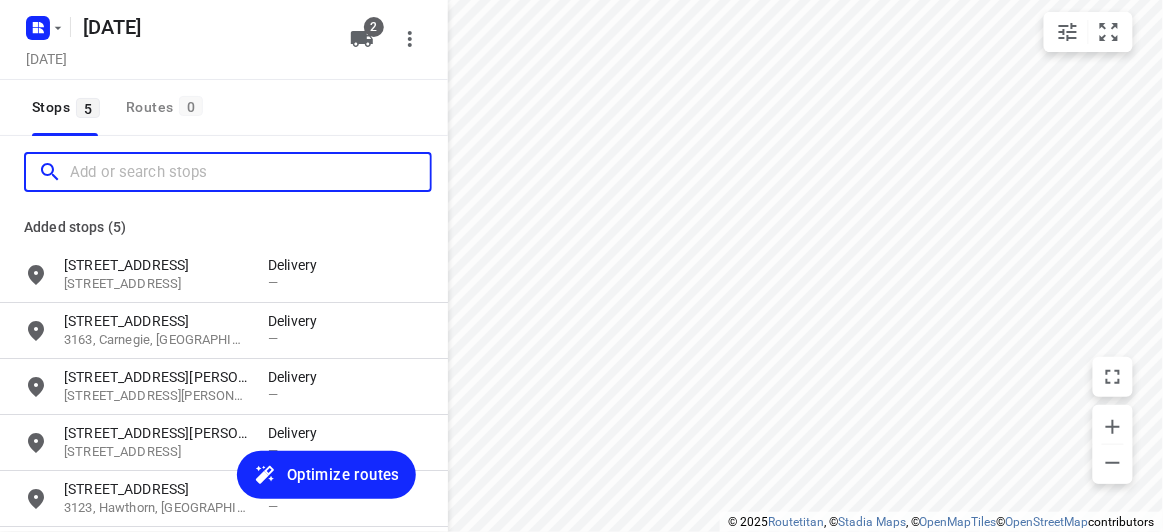 paste on "[STREET_ADDRESS]" 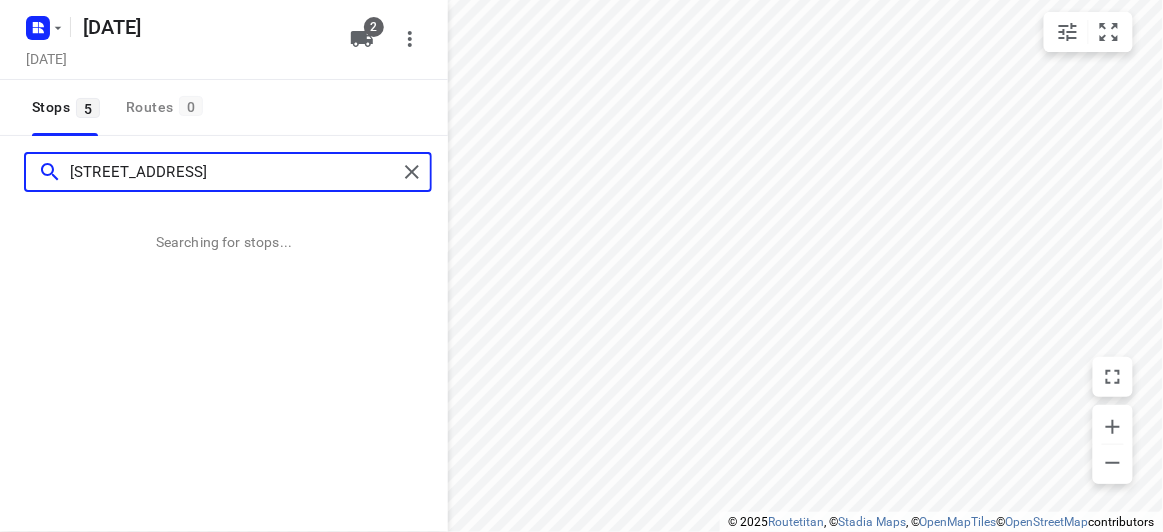 type on "[STREET_ADDRESS]" 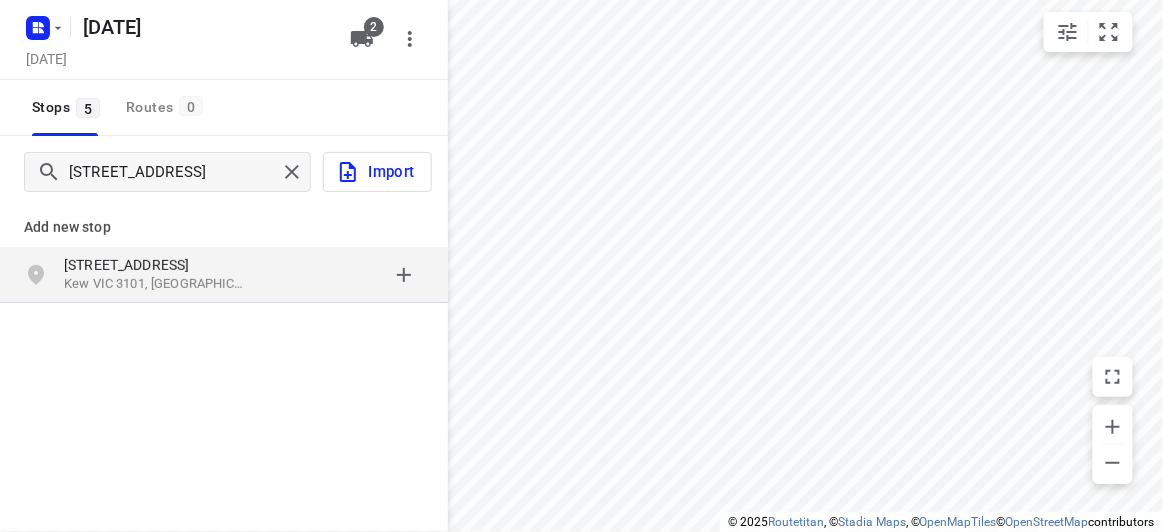 click on "Kew VIC 3101, [GEOGRAPHIC_DATA]" at bounding box center (156, 284) 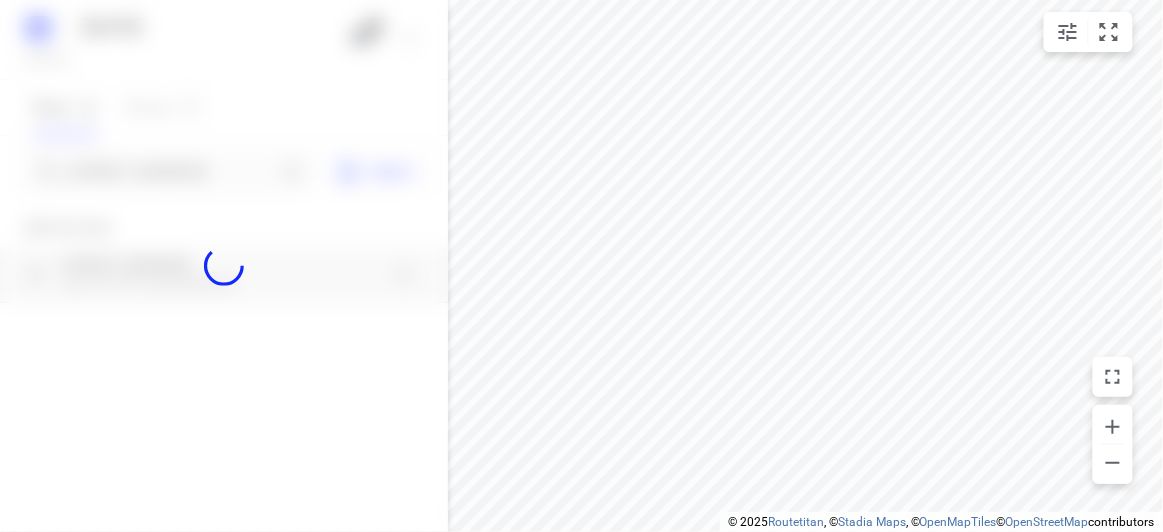 click at bounding box center [224, 266] 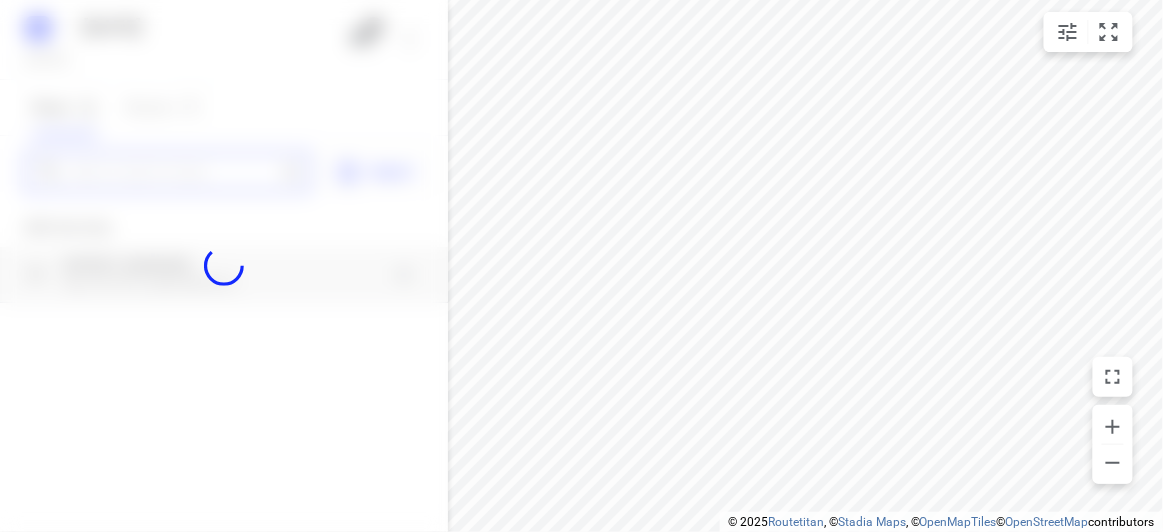paste on "[STREET_ADDRESS]" 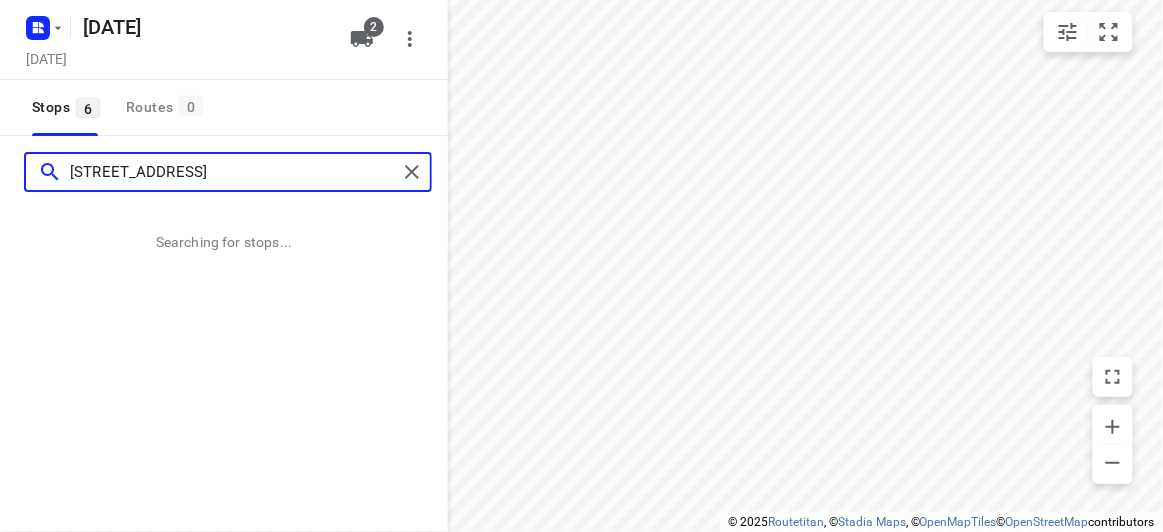 type on "[STREET_ADDRESS]" 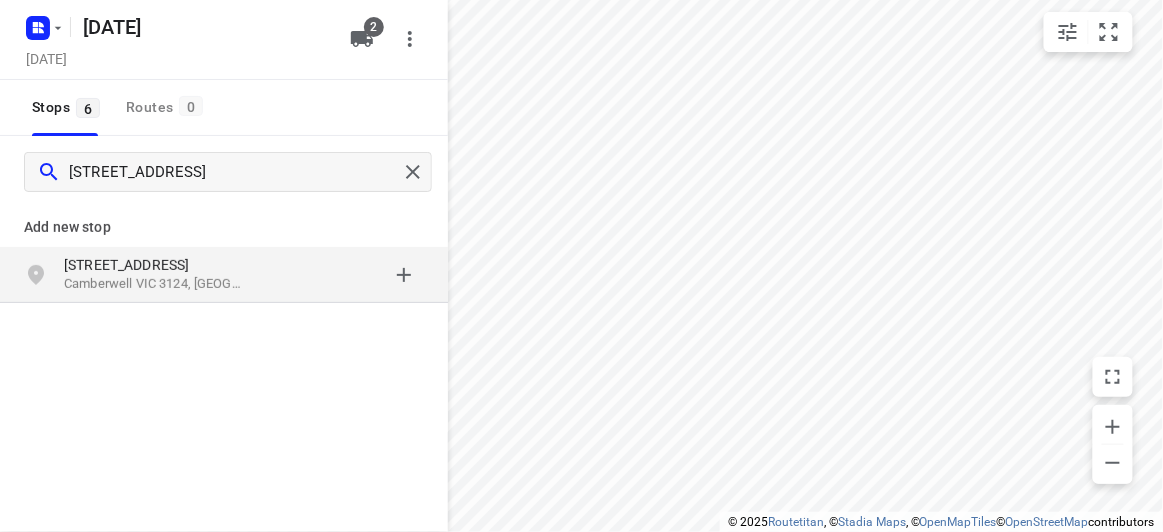 click on "Camberwell VIC 3124, [GEOGRAPHIC_DATA]" at bounding box center (156, 284) 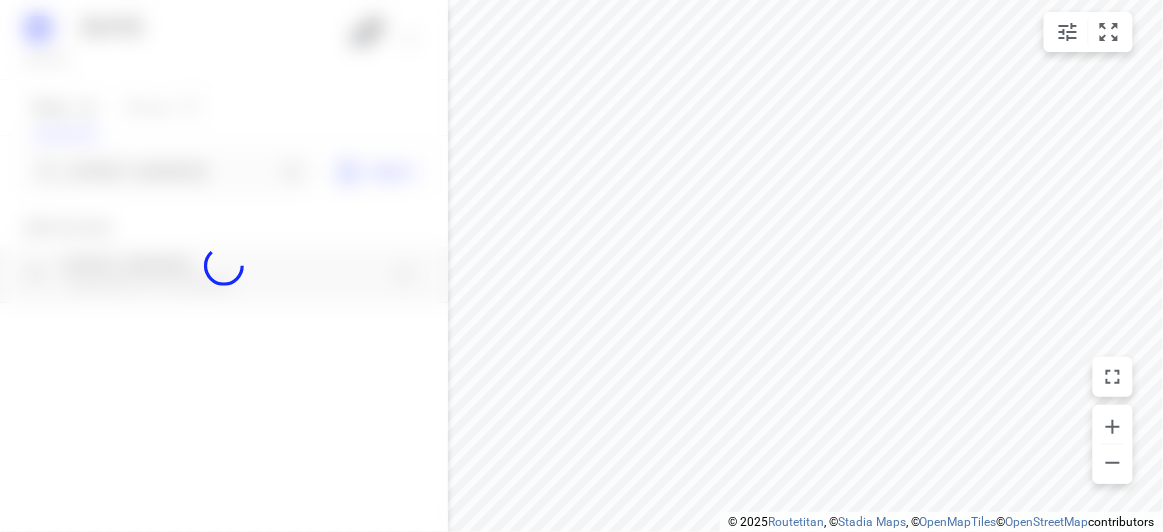 click at bounding box center [224, 266] 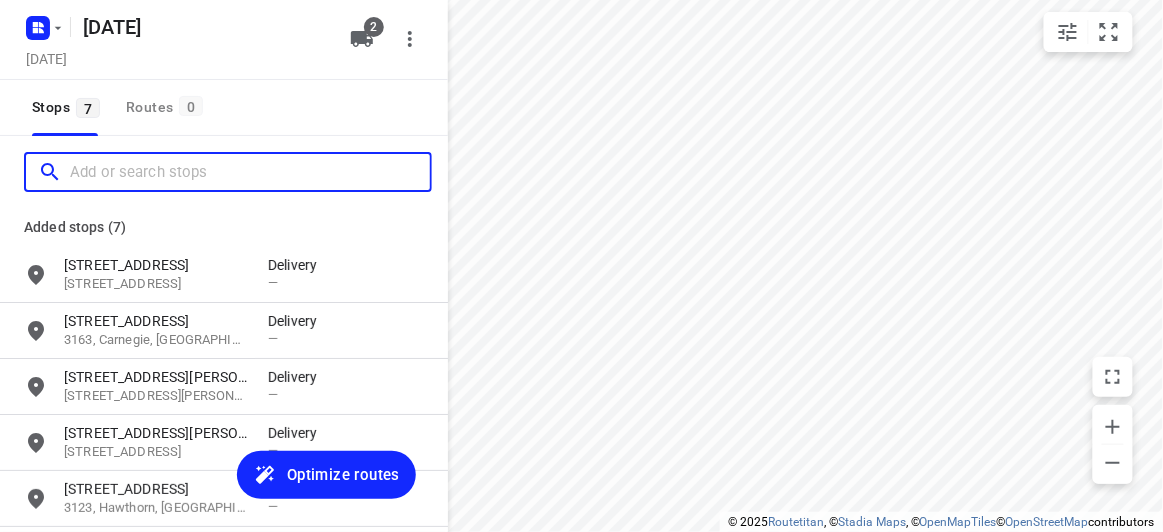 paste on "[STREET_ADDRESS][PERSON_NAME][PERSON_NAME]" 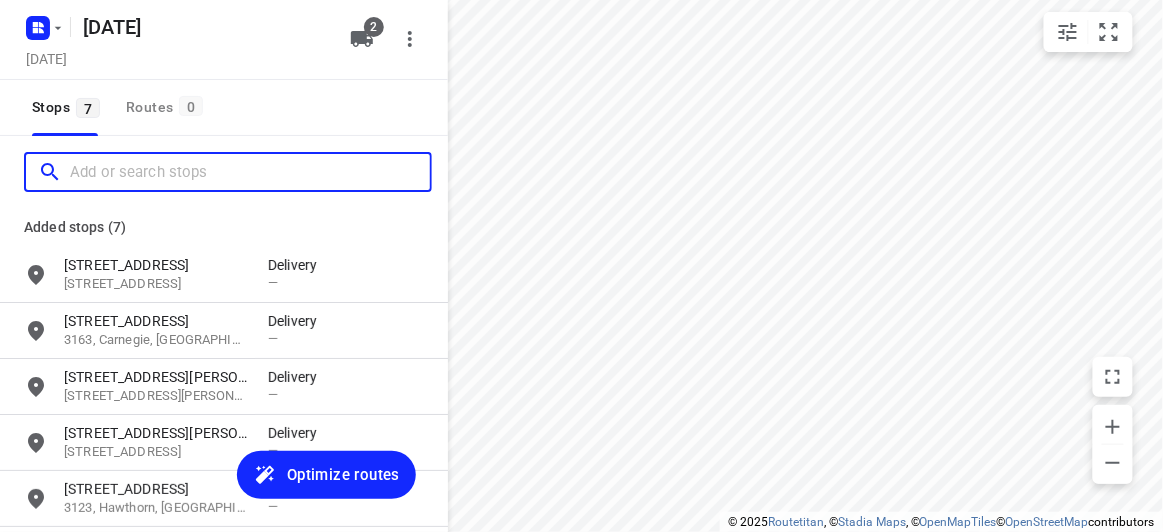 scroll, scrollTop: 0, scrollLeft: 0, axis: both 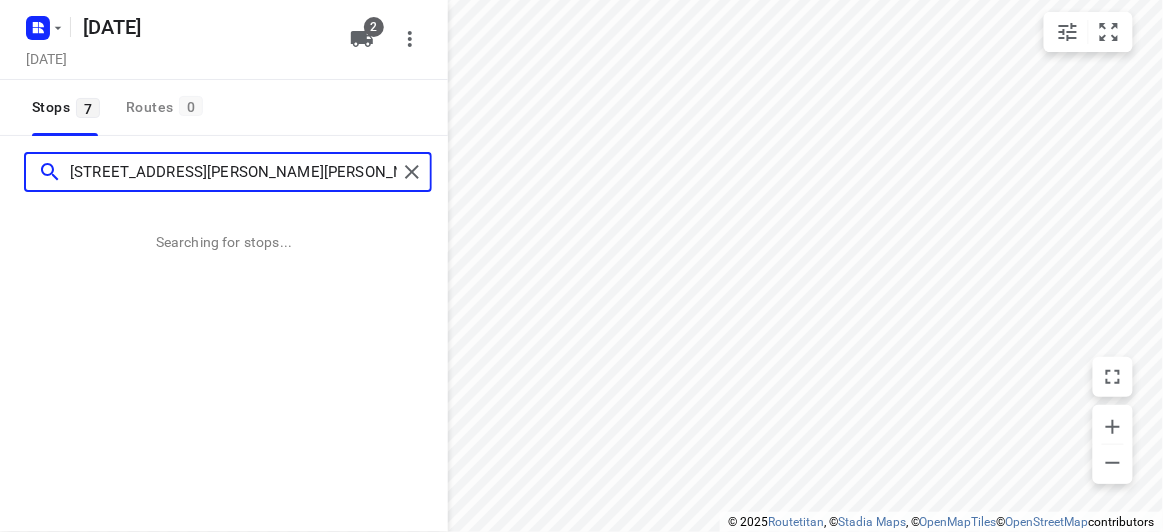 type on "[STREET_ADDRESS][PERSON_NAME][PERSON_NAME]" 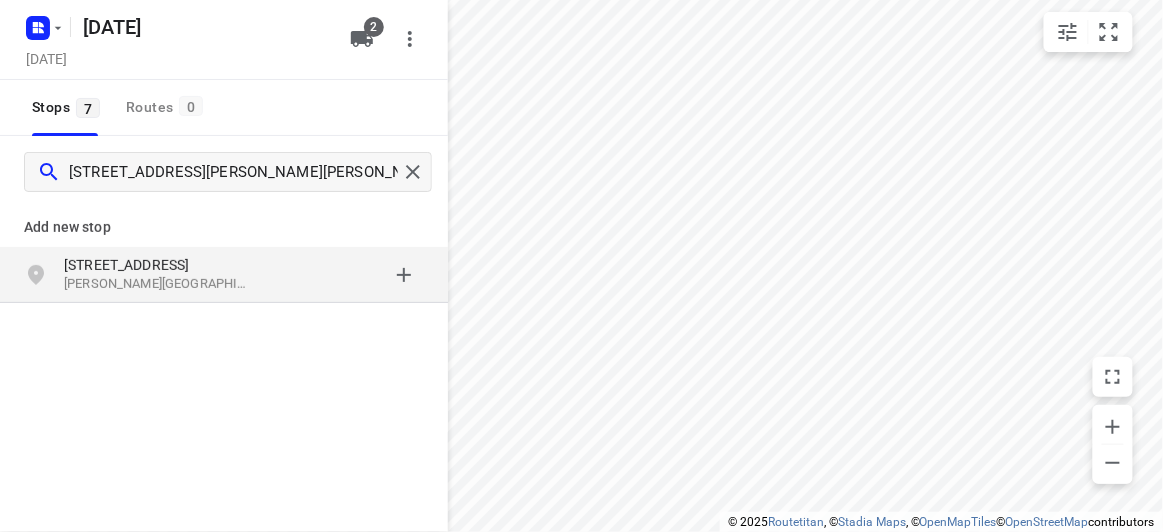 click at bounding box center [346, 275] 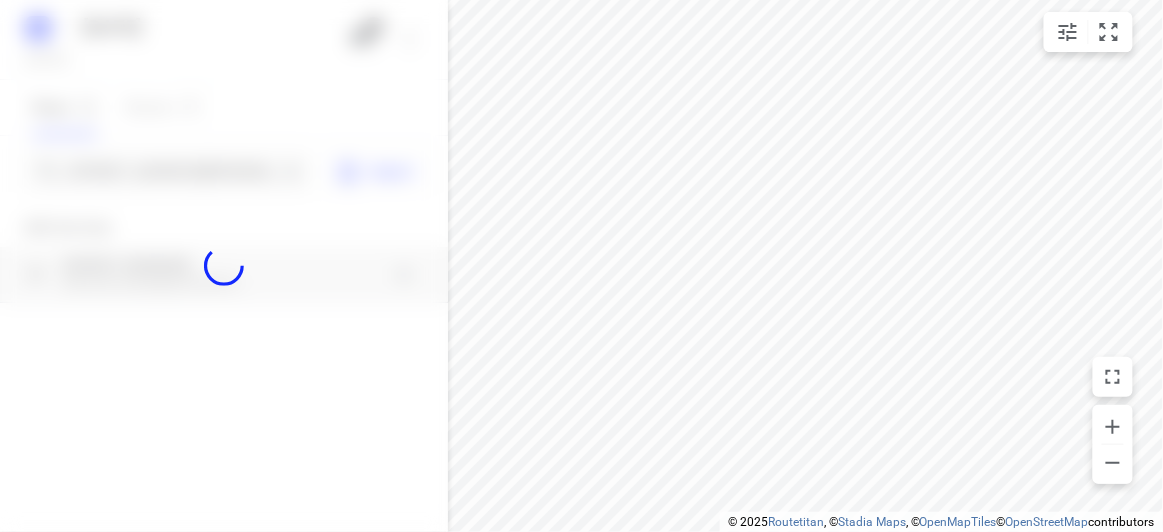 click at bounding box center [224, 266] 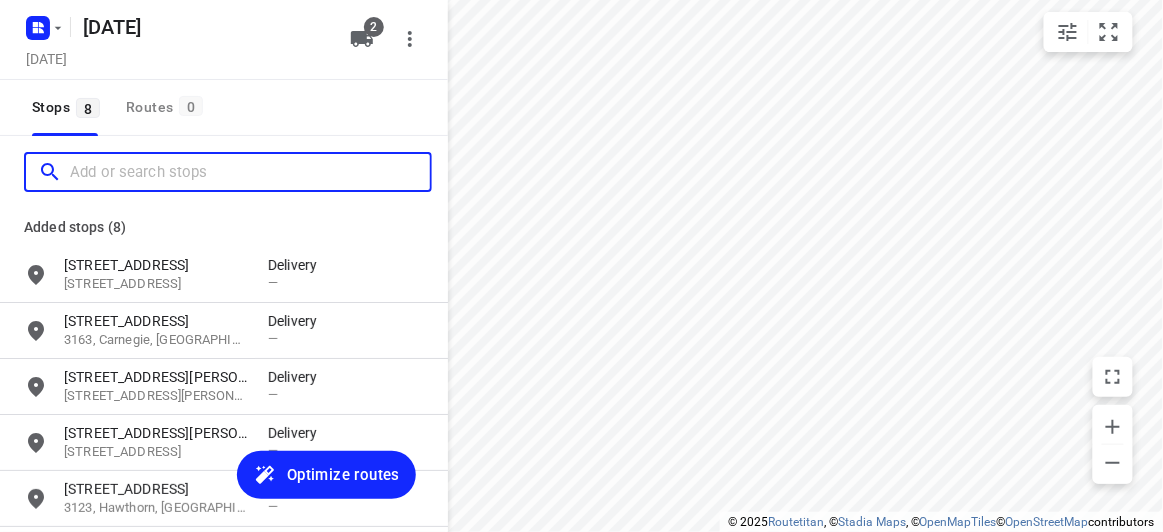 scroll, scrollTop: 0, scrollLeft: 0, axis: both 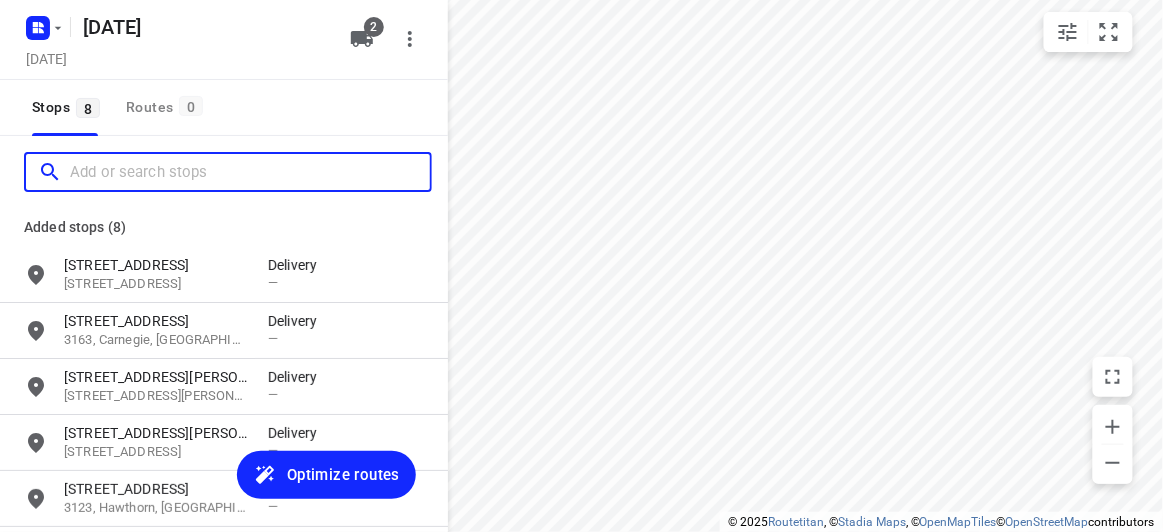 paste on "[STREET_ADDRESS][US_STATE]" 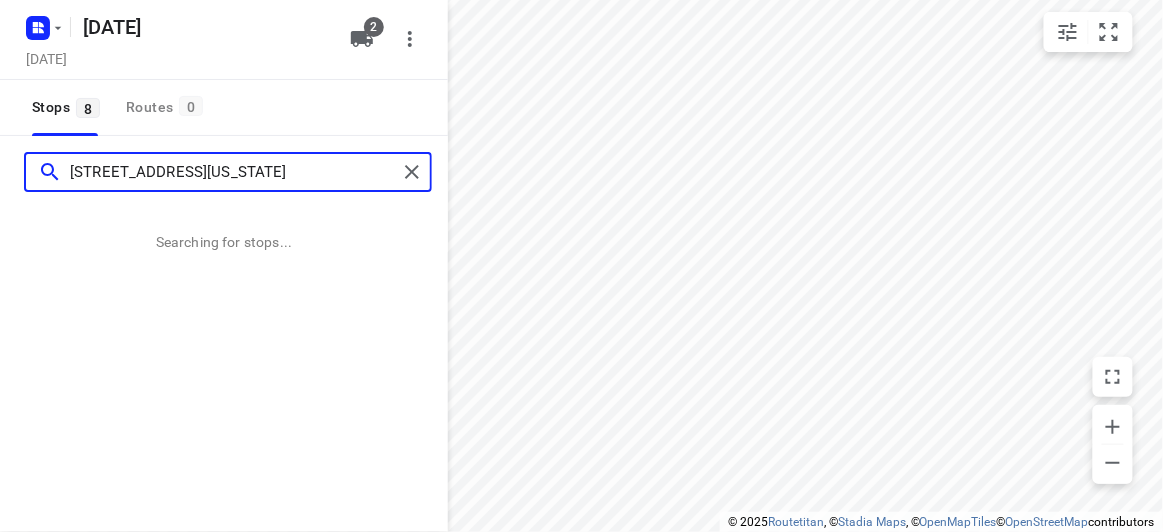 type on "[STREET_ADDRESS][US_STATE]" 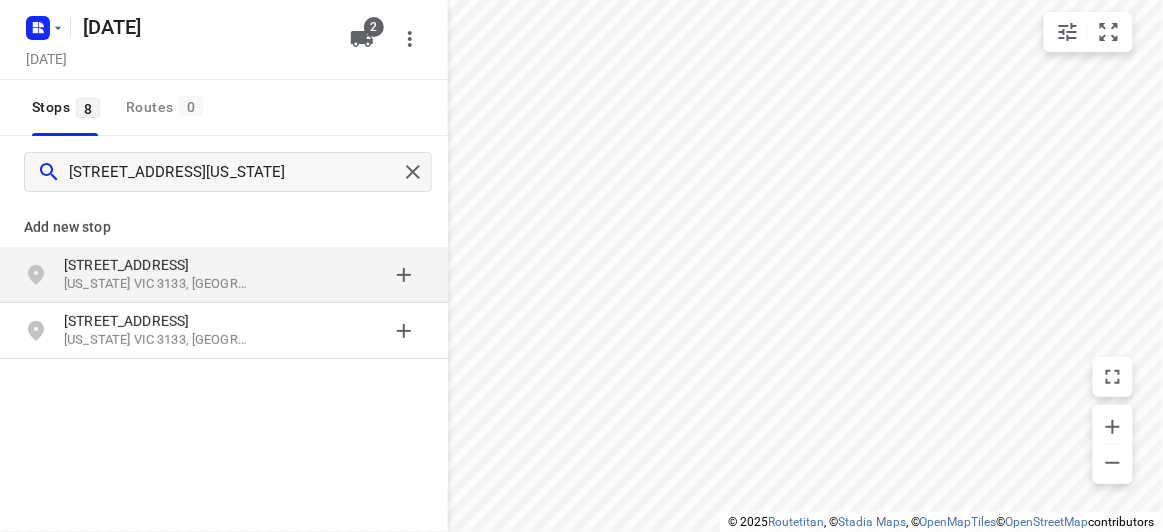 click on "[US_STATE] VIC 3133, [GEOGRAPHIC_DATA]" at bounding box center [156, 284] 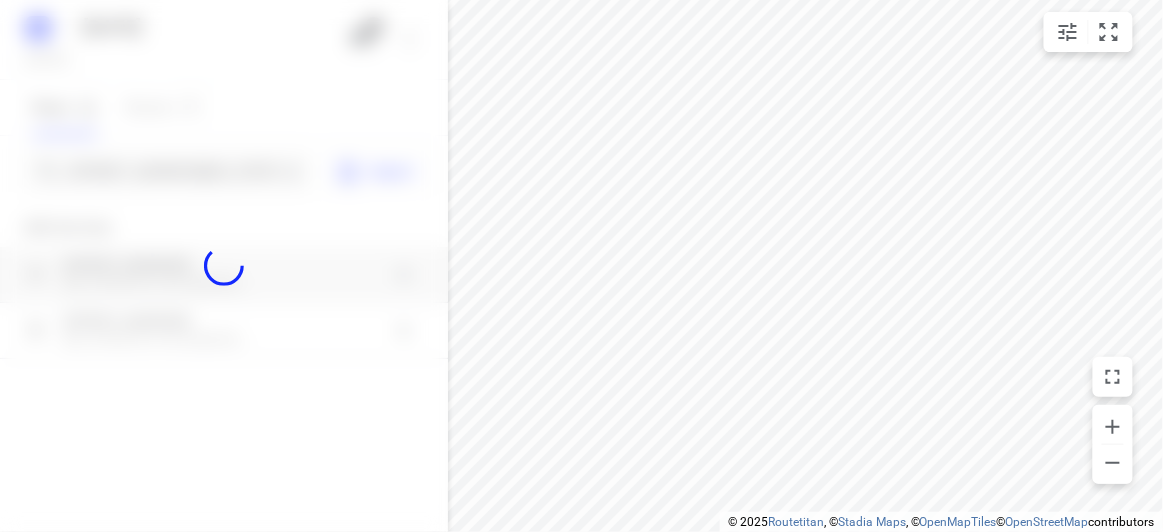 click at bounding box center (224, 266) 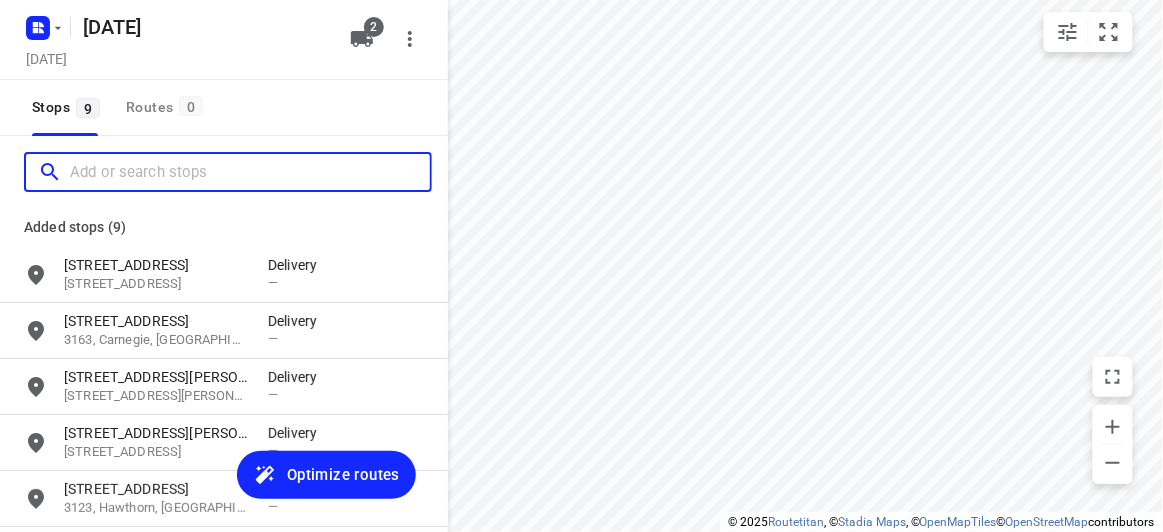 paste on "[STREET_ADDRESS]" 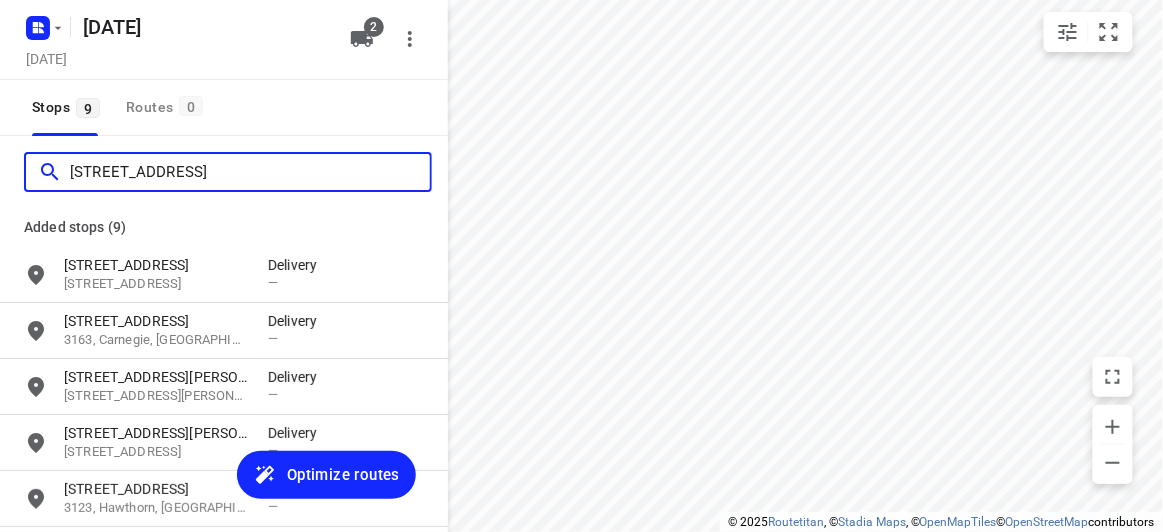 scroll, scrollTop: 0, scrollLeft: 0, axis: both 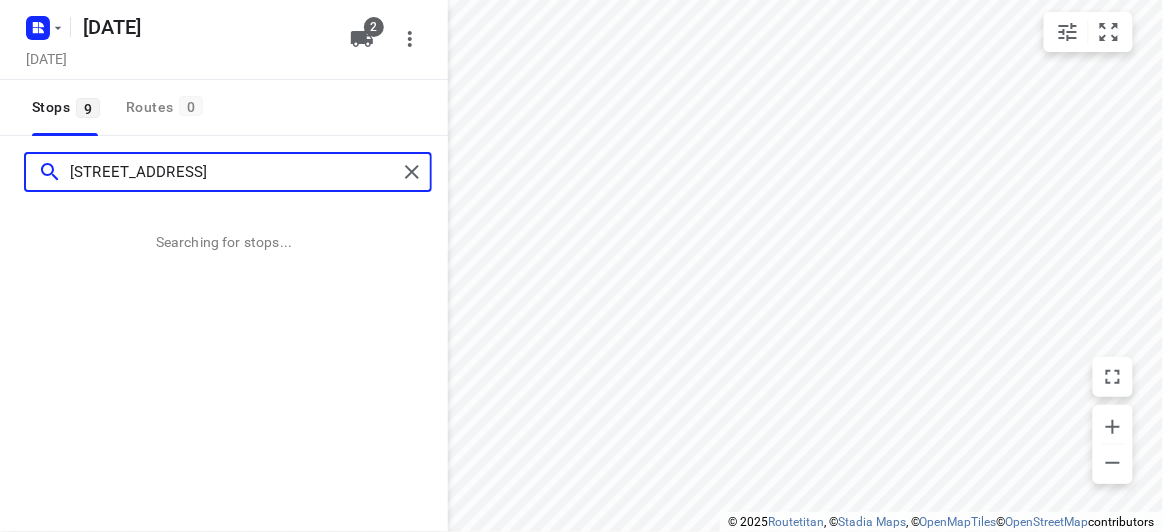 type on "[STREET_ADDRESS]" 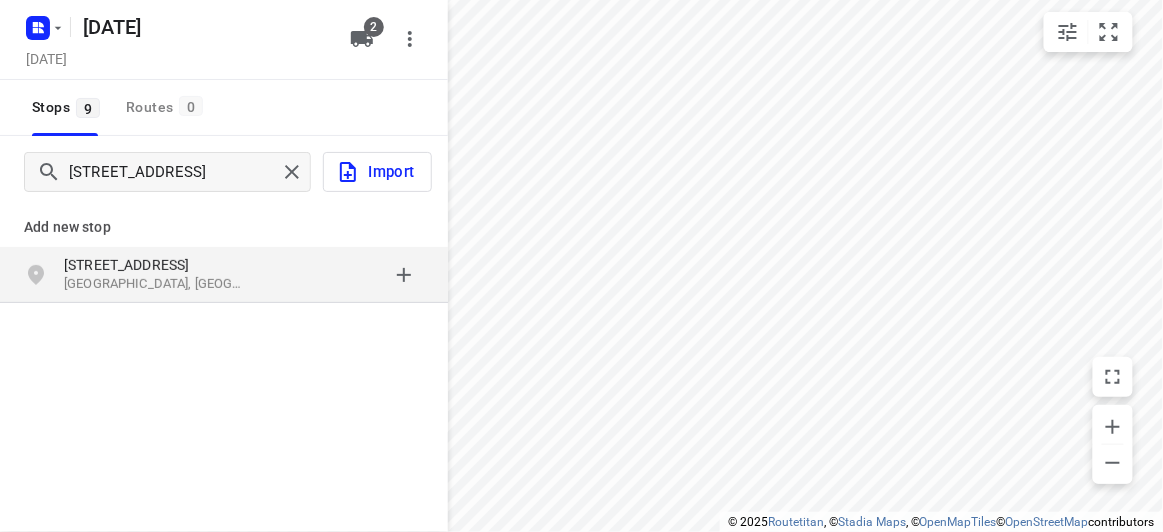click on "[STREET_ADDRESS]" at bounding box center (166, 275) 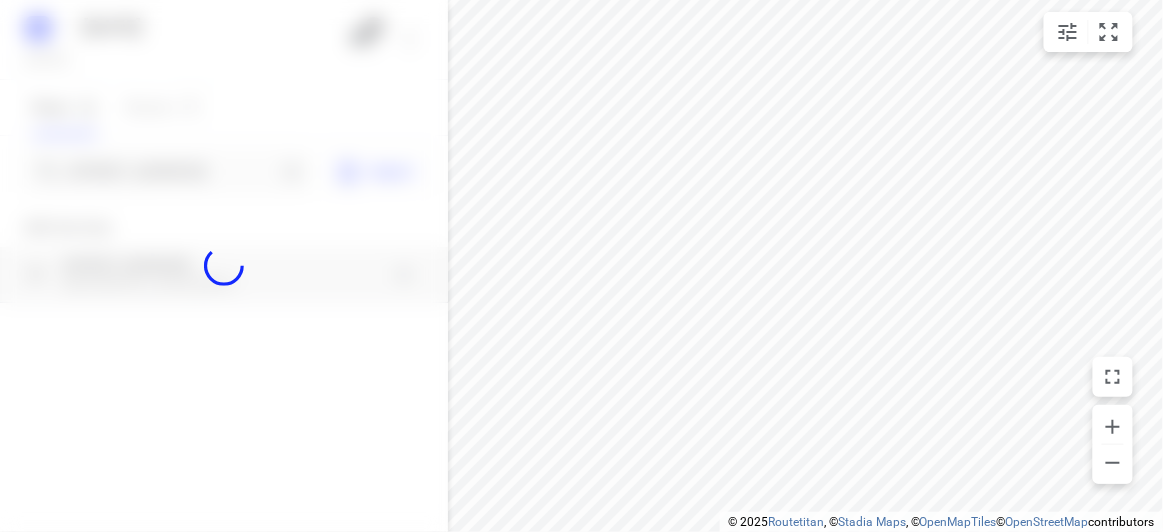 click at bounding box center (224, 266) 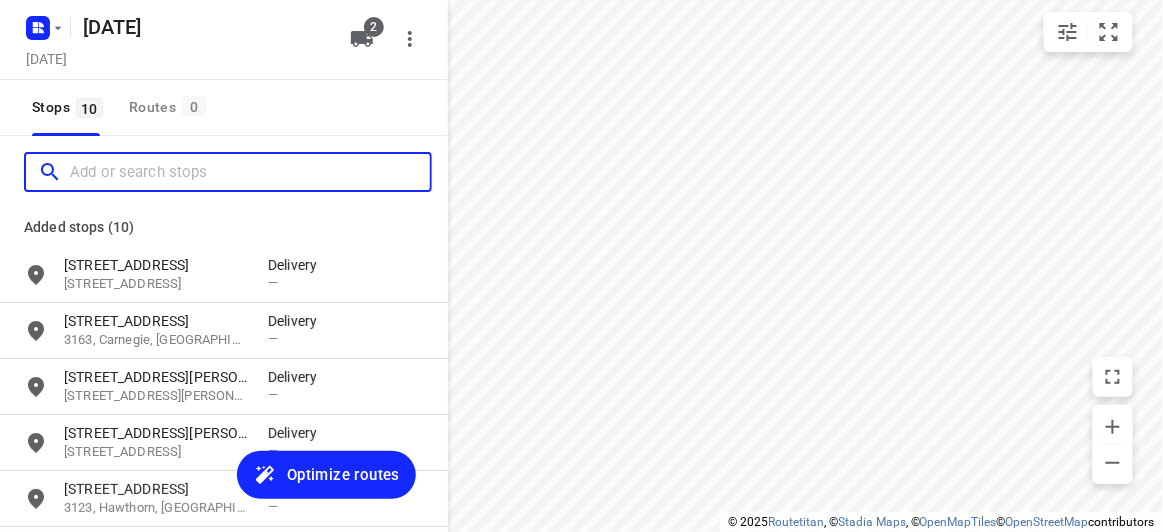 paste on "[STREET_ADDRESS][PERSON_NAME]" 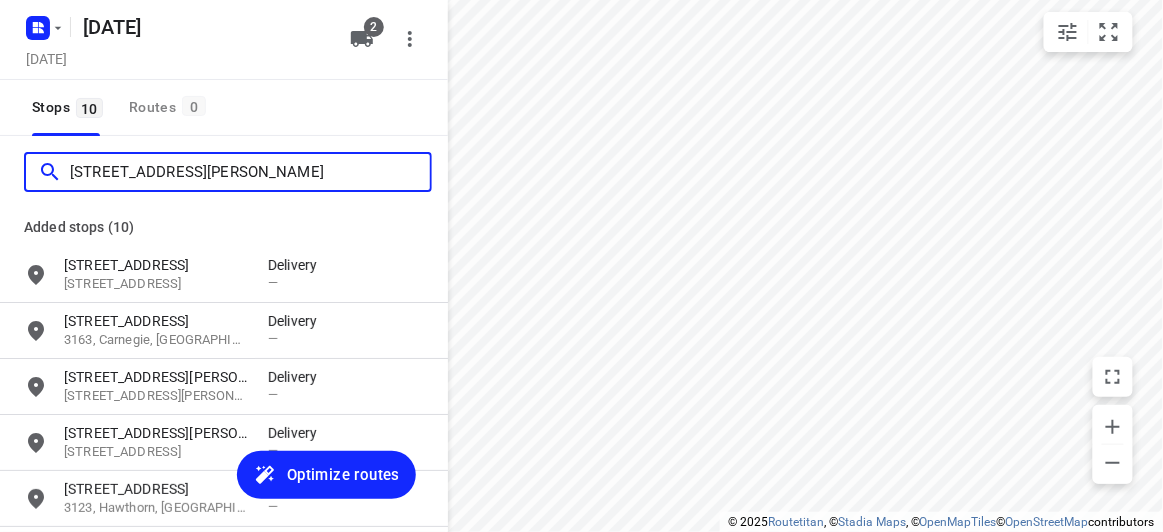 scroll, scrollTop: 0, scrollLeft: 0, axis: both 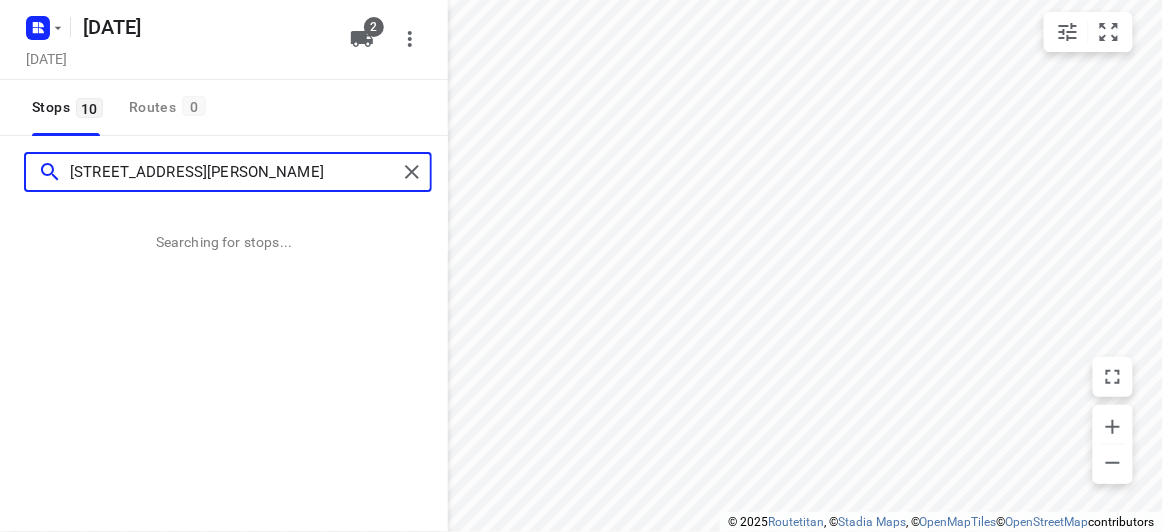 type on "[STREET_ADDRESS][PERSON_NAME]" 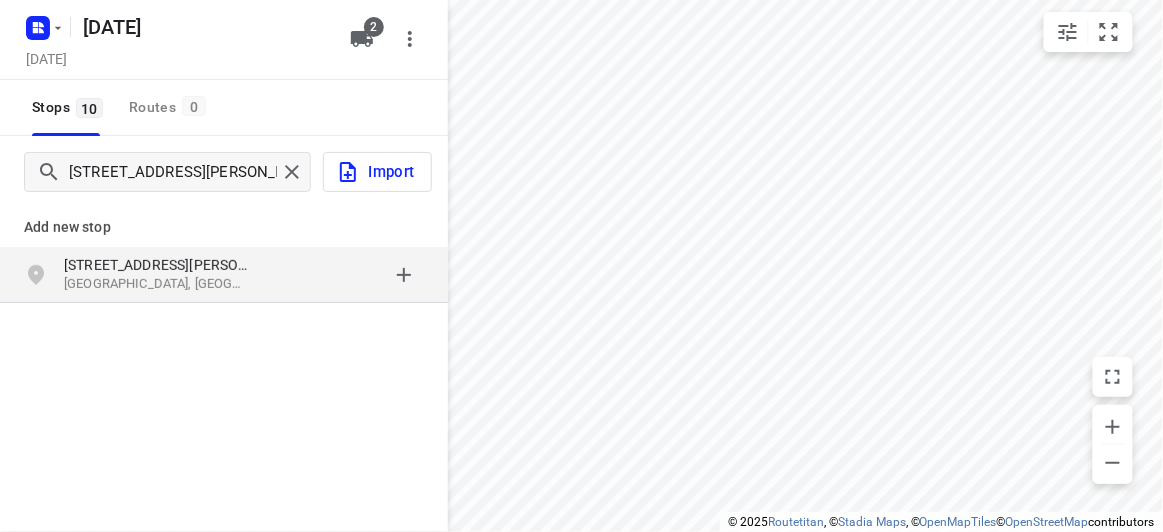 click on "Add new stop [STREET_ADDRESS][PERSON_NAME]" at bounding box center (224, 320) 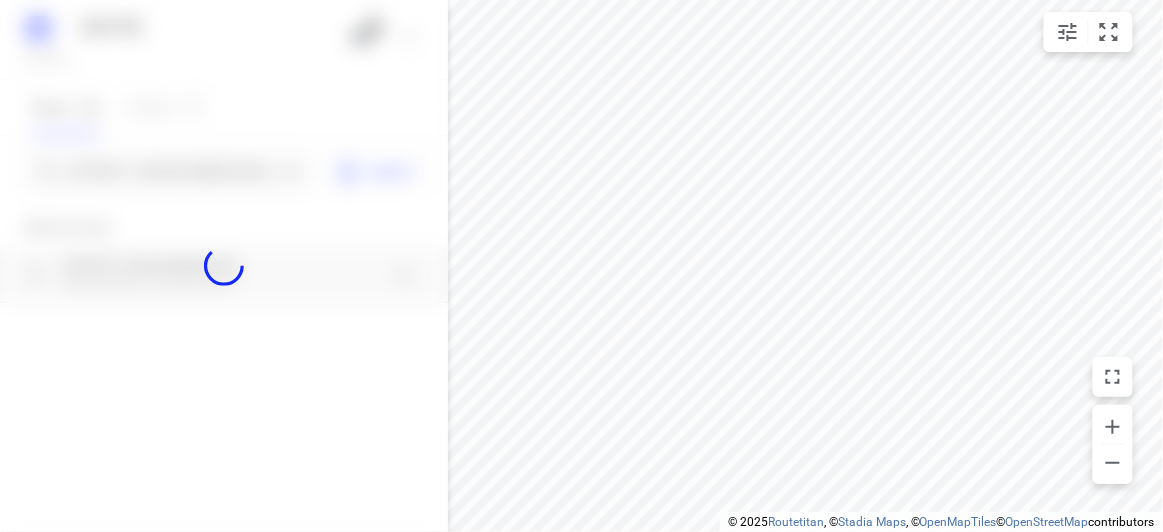 click at bounding box center [224, 266] 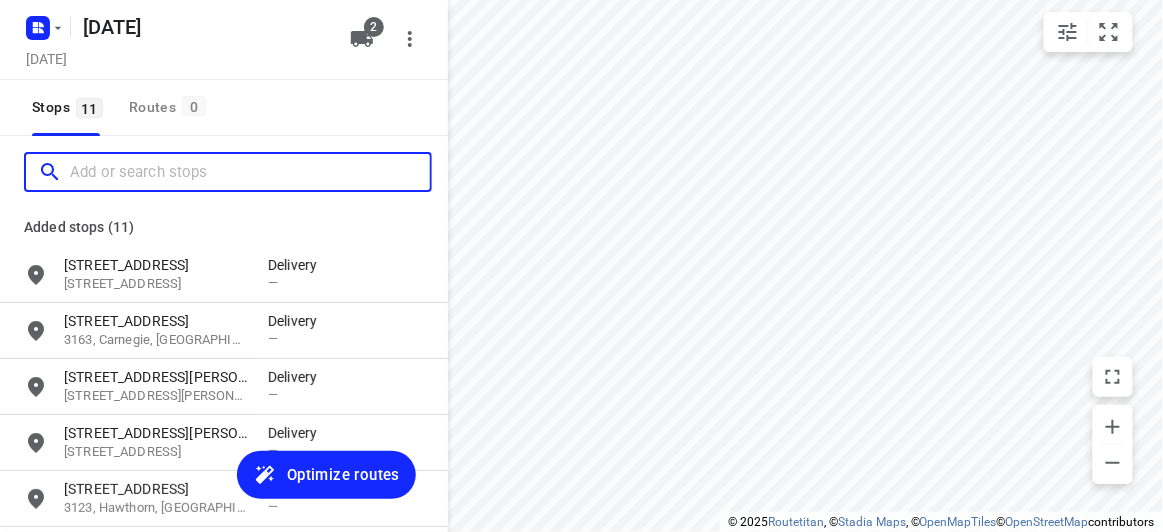 scroll, scrollTop: 0, scrollLeft: 0, axis: both 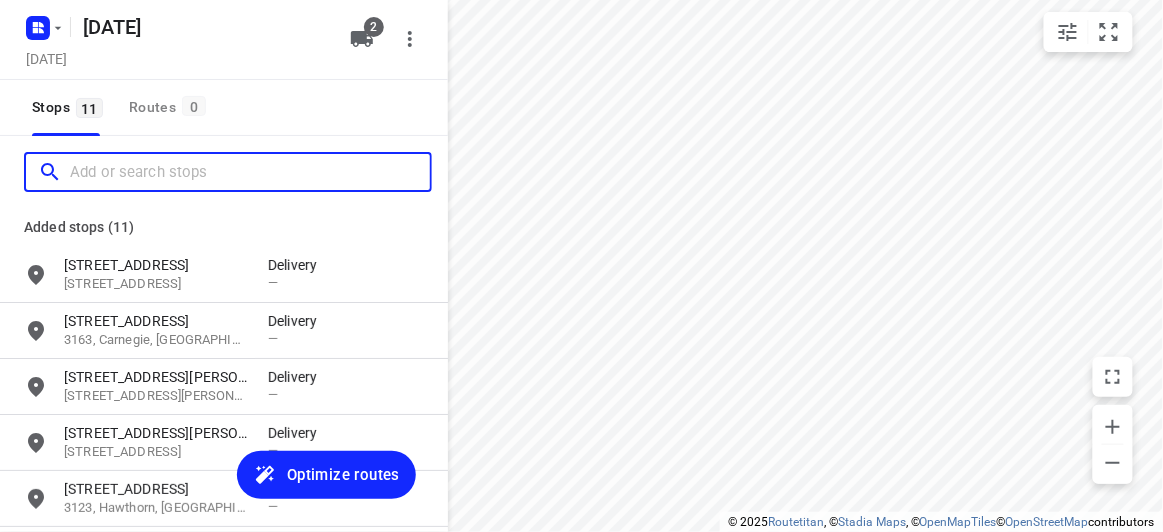 paste on "[STREET_ADDRESS][PERSON_NAME]" 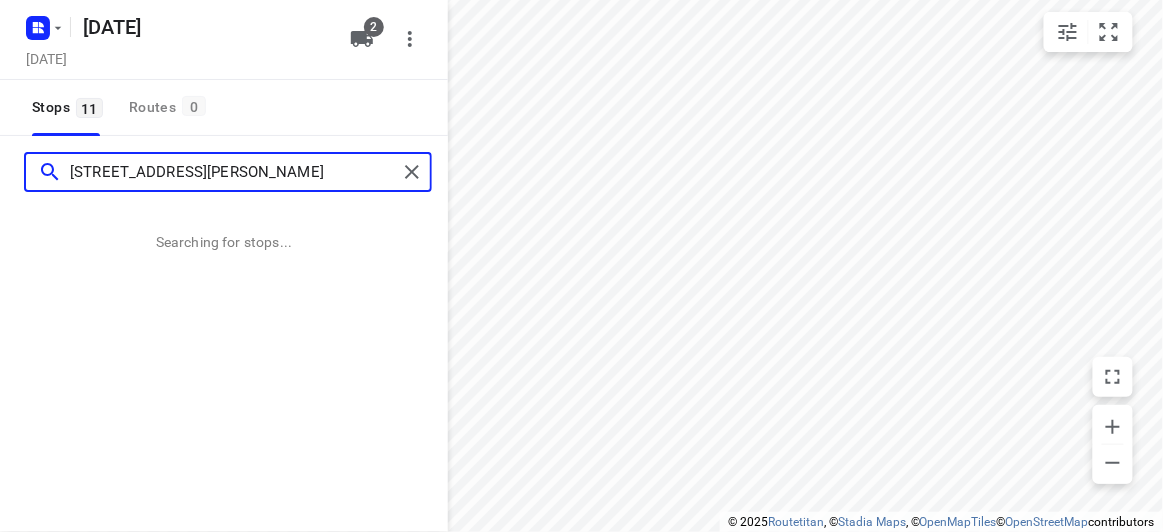 type on "[STREET_ADDRESS][PERSON_NAME]" 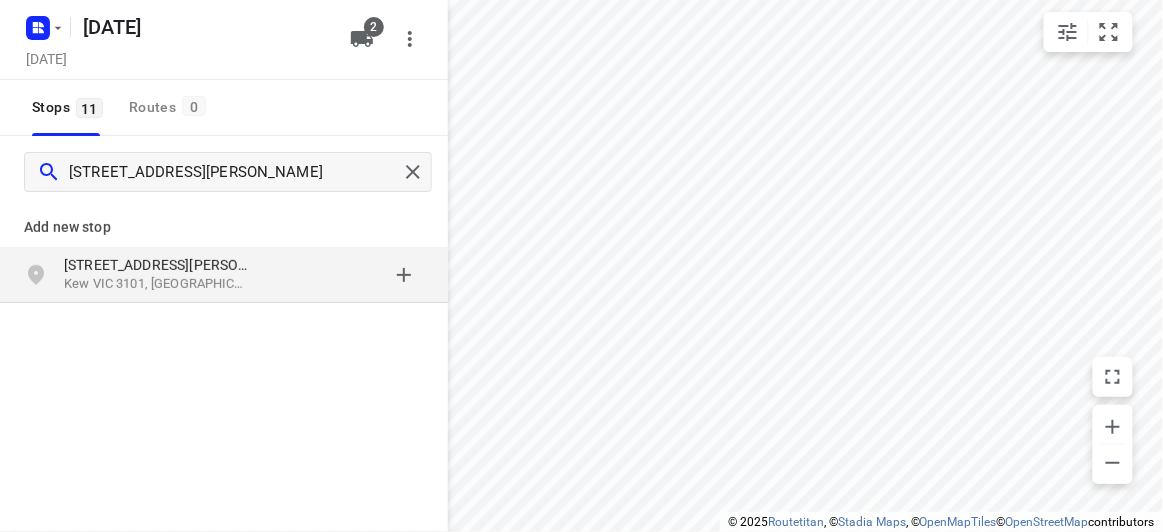 click on "Kew VIC 3101, [GEOGRAPHIC_DATA]" at bounding box center [156, 284] 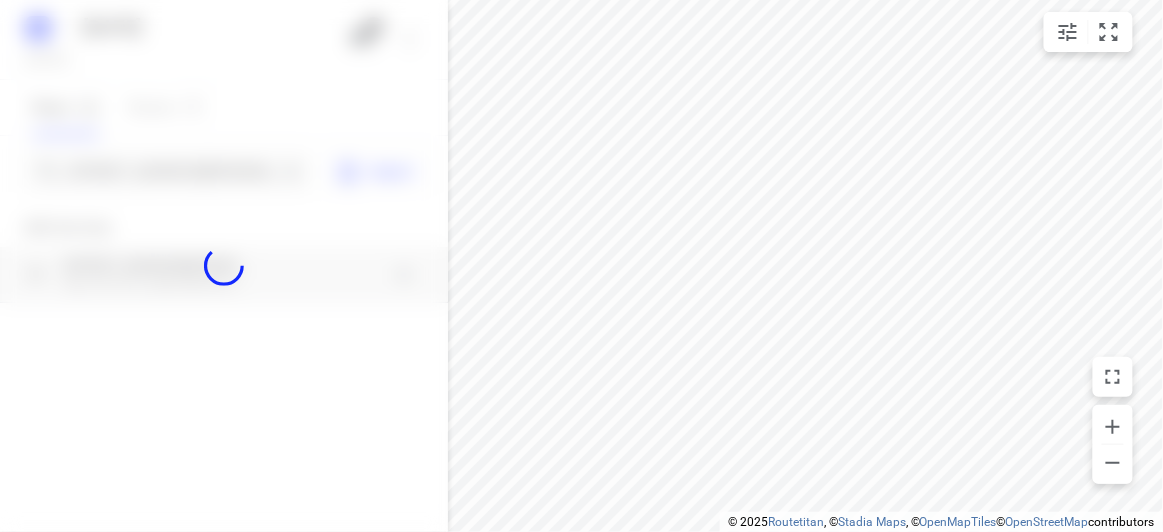 click at bounding box center (224, 266) 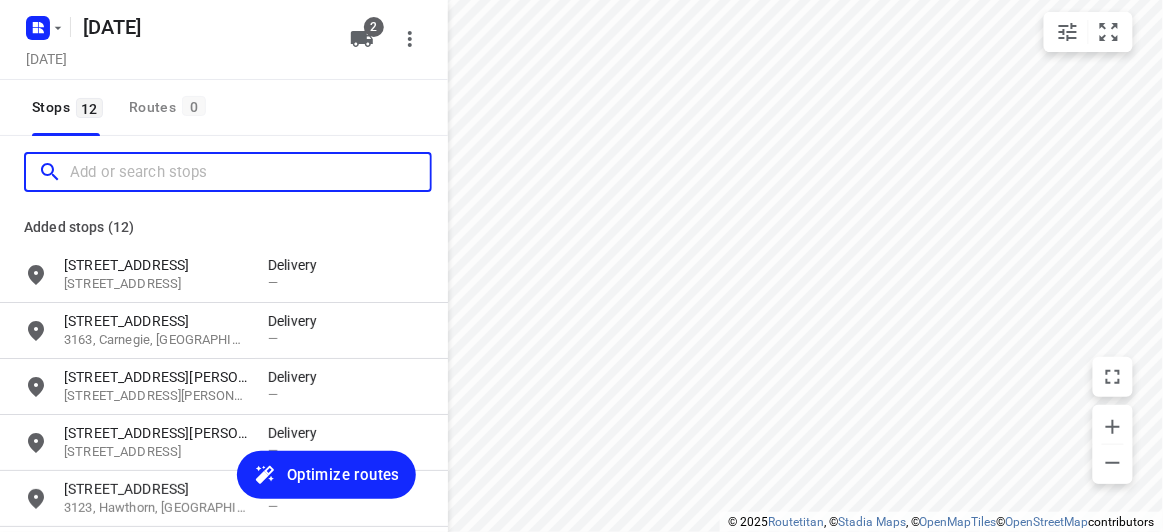 paste on "[STREET_ADDRESS]" 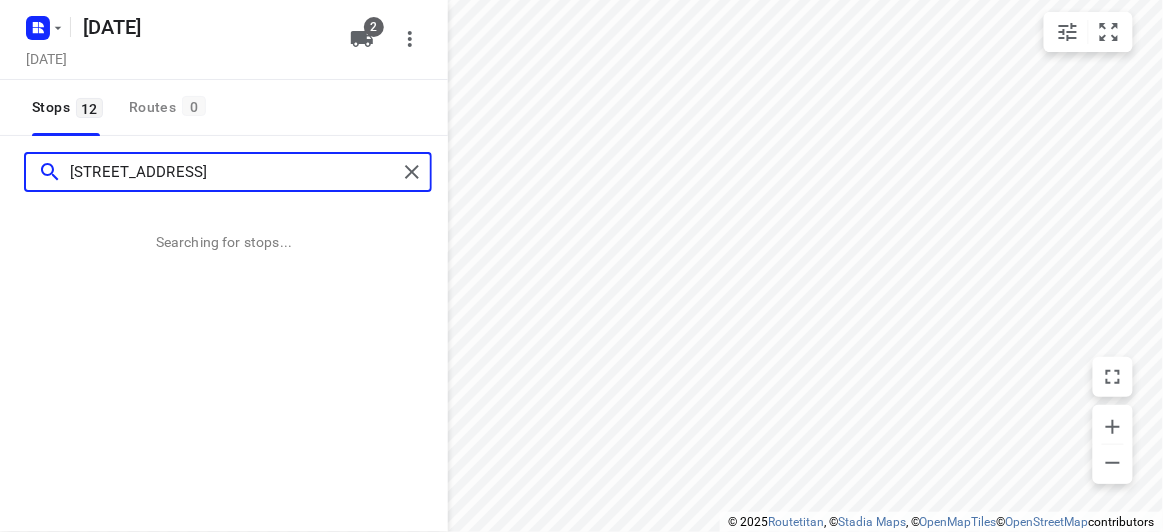 type on "[STREET_ADDRESS]" 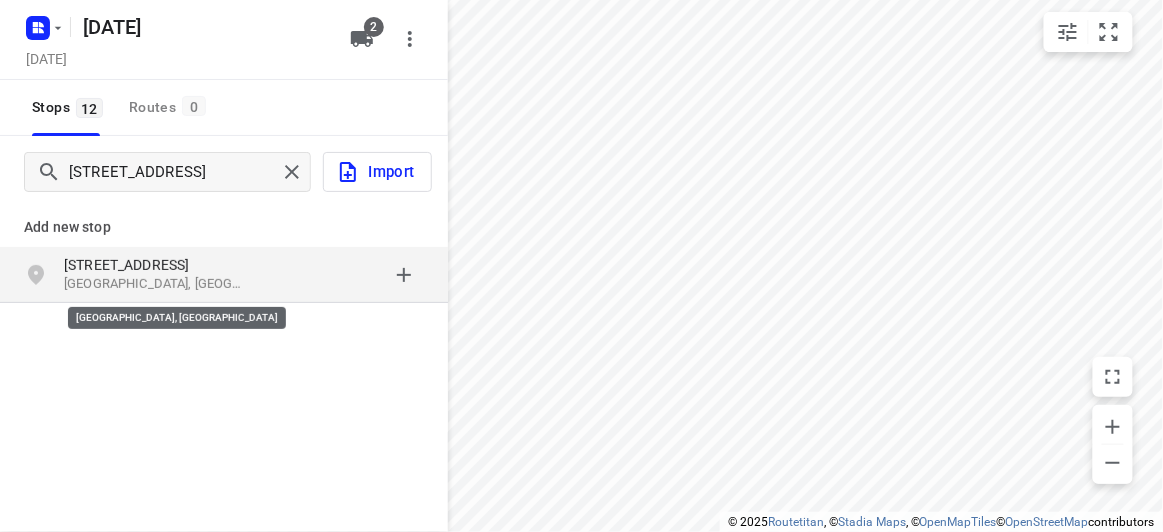 click on "[GEOGRAPHIC_DATA], [GEOGRAPHIC_DATA]" at bounding box center (156, 284) 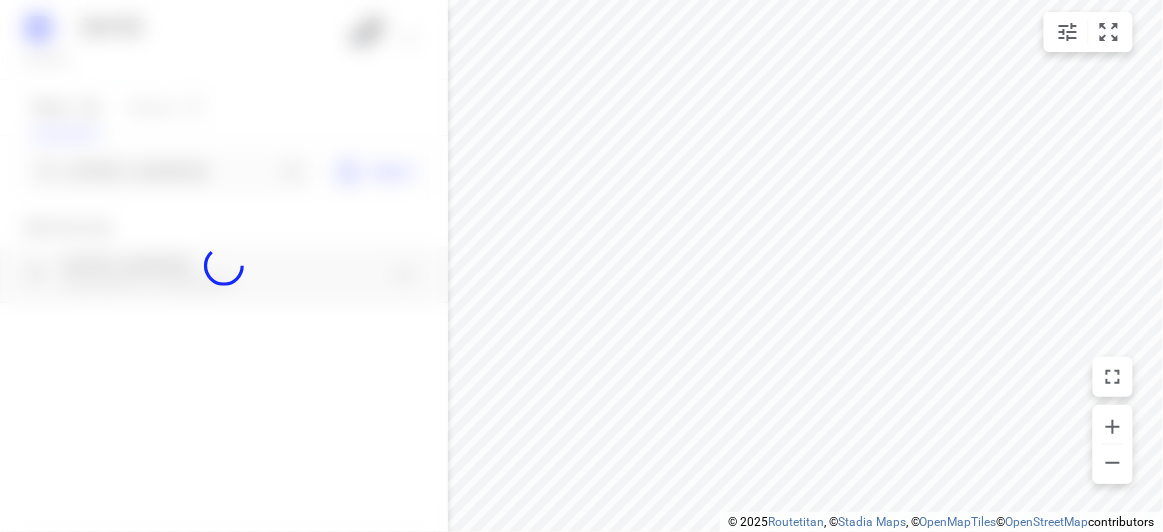 click at bounding box center (224, 266) 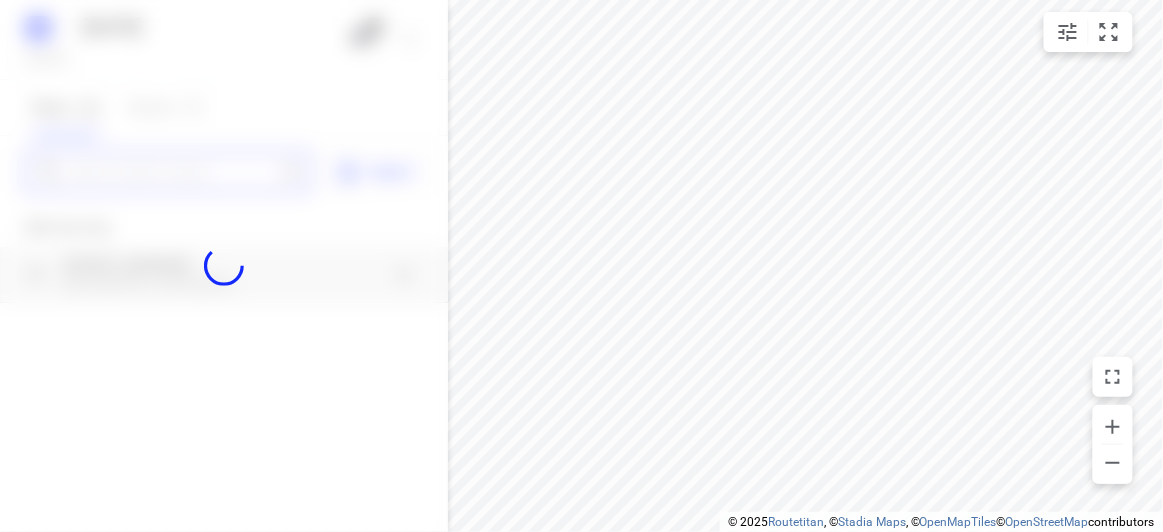 paste on "[STREET_ADDRESS][US_STATE]" 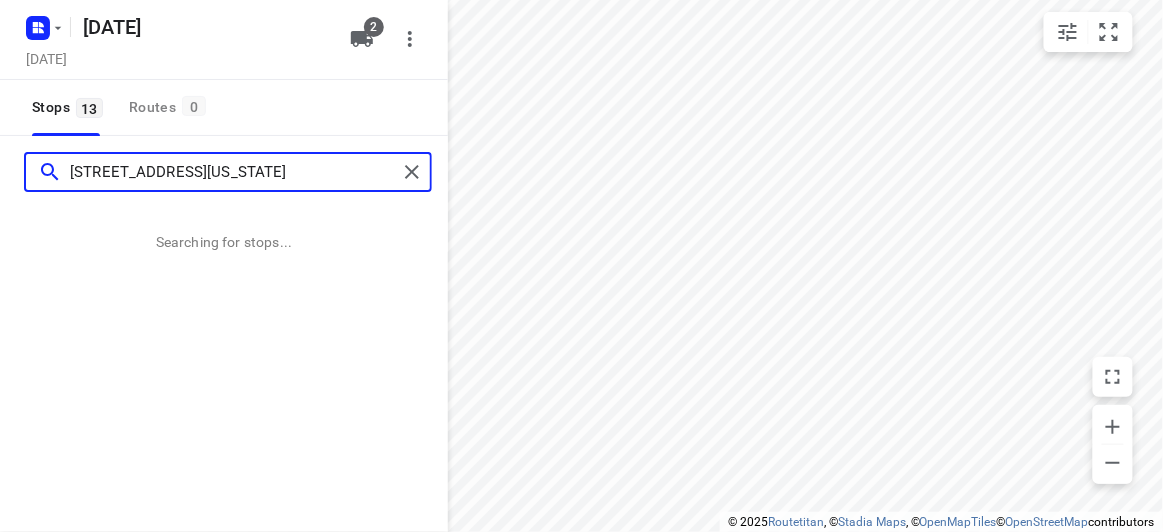 scroll, scrollTop: 0, scrollLeft: 0, axis: both 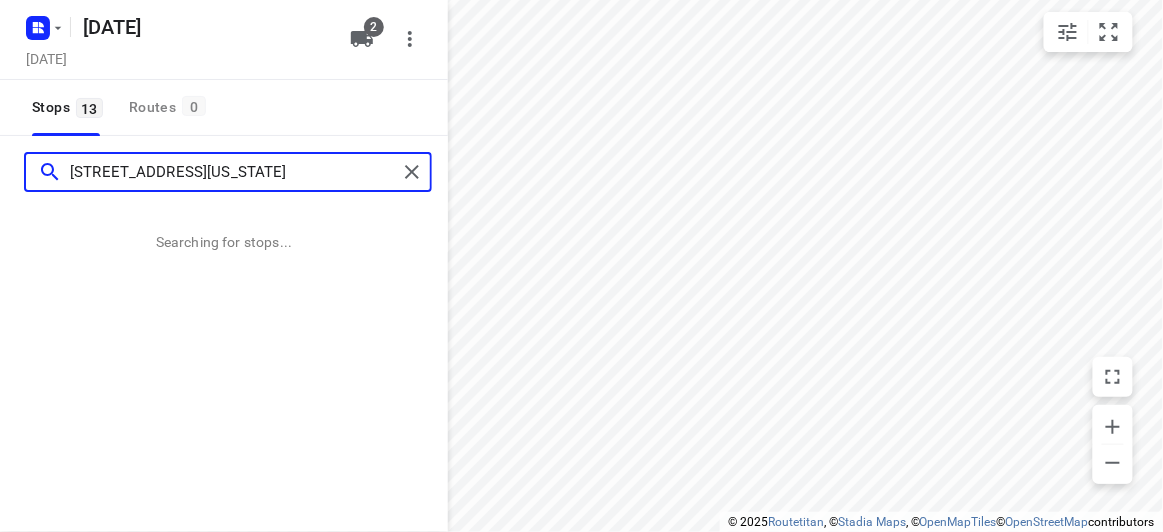 type on "[STREET_ADDRESS][US_STATE]" 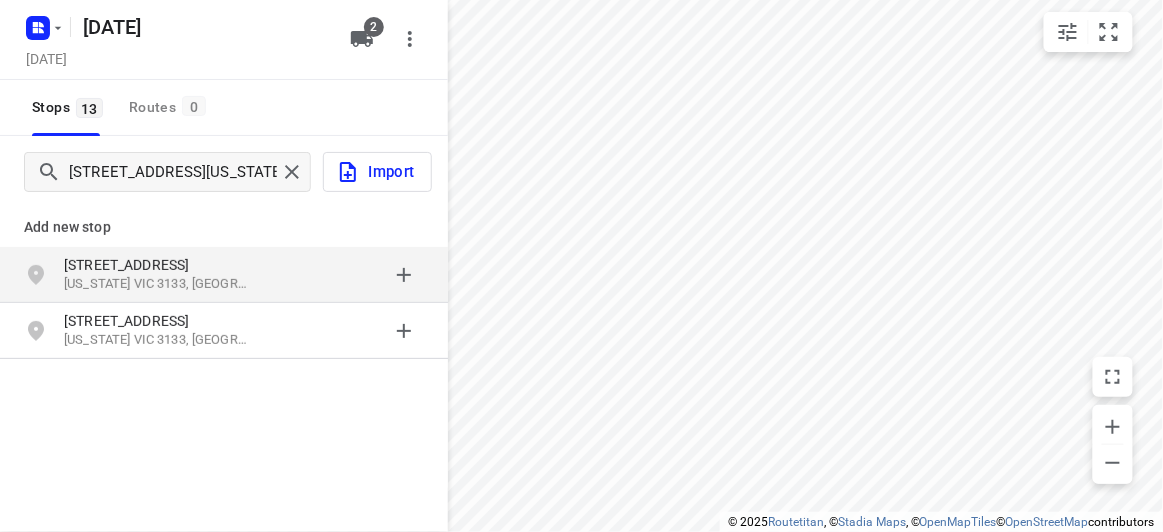 click on "[STREET_ADDRESS][US_STATE]" at bounding box center [224, 275] 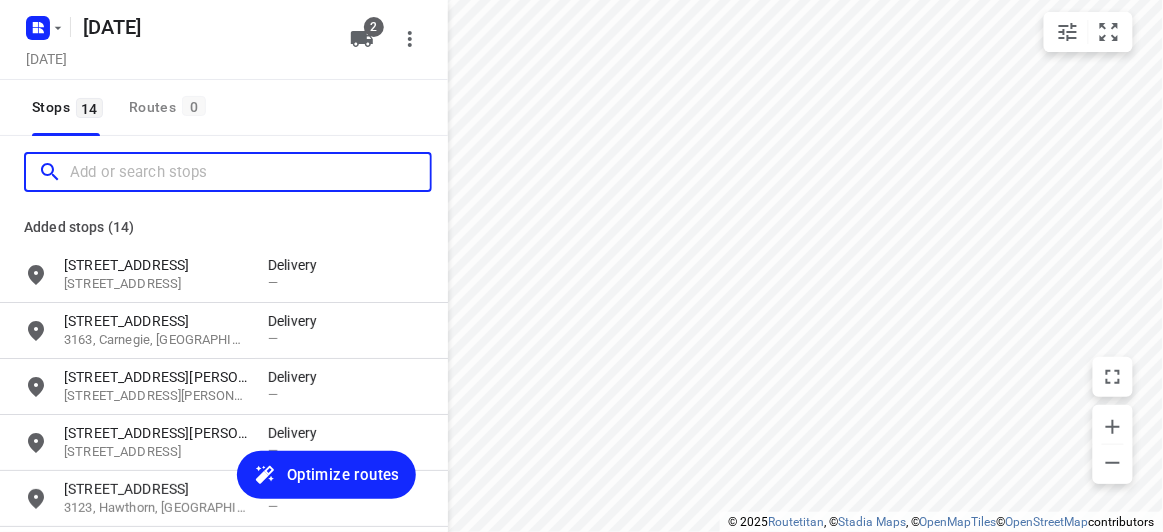 click at bounding box center [250, 172] 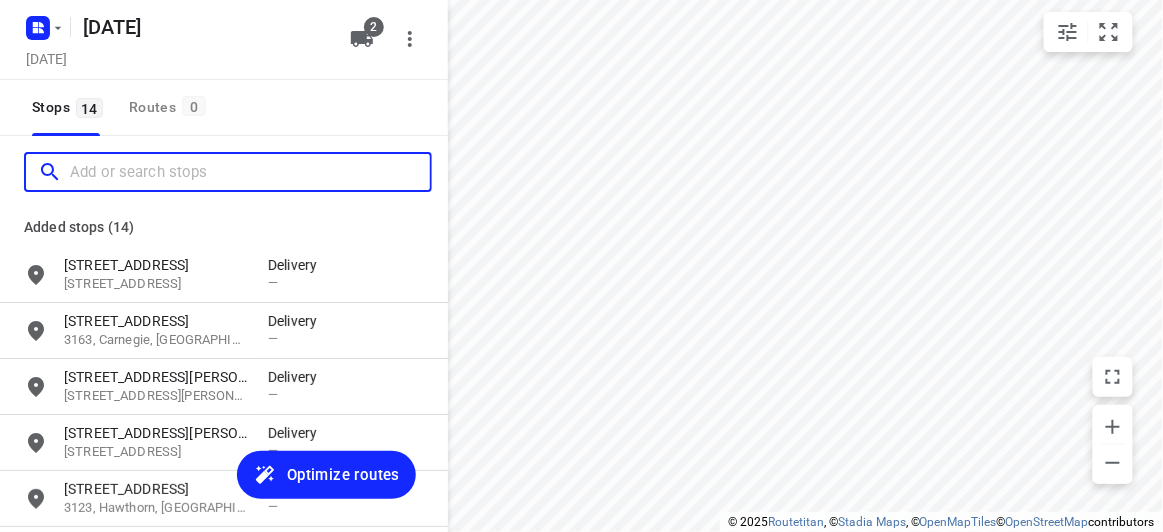 scroll, scrollTop: 0, scrollLeft: 0, axis: both 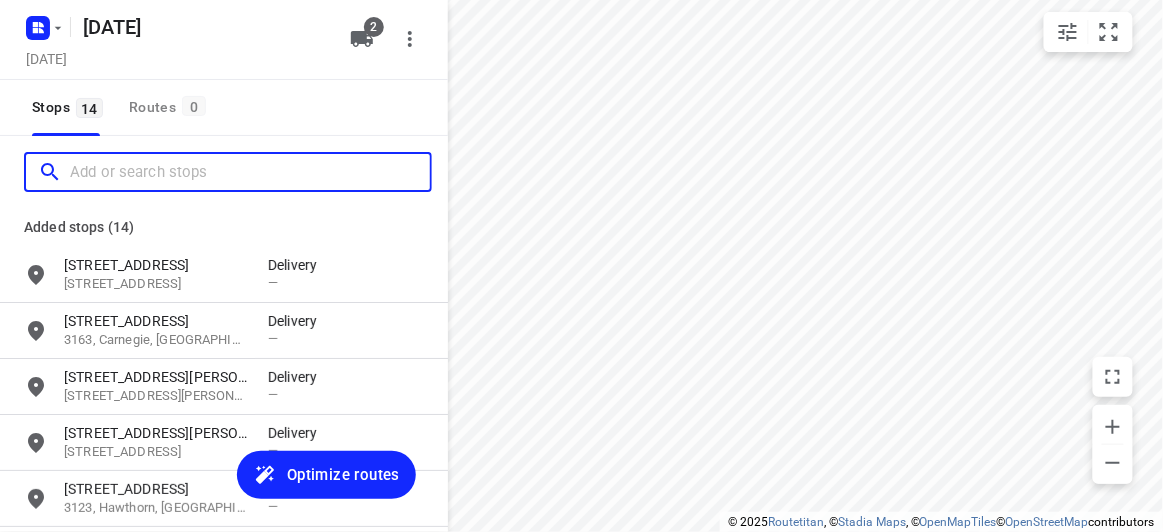 click at bounding box center (250, 172) 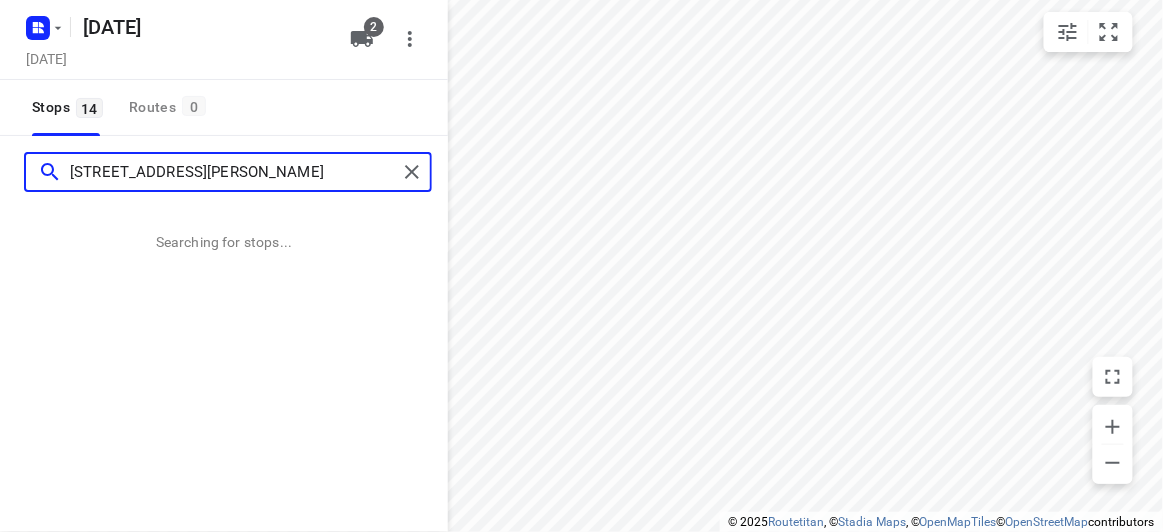 scroll, scrollTop: 0, scrollLeft: 68, axis: horizontal 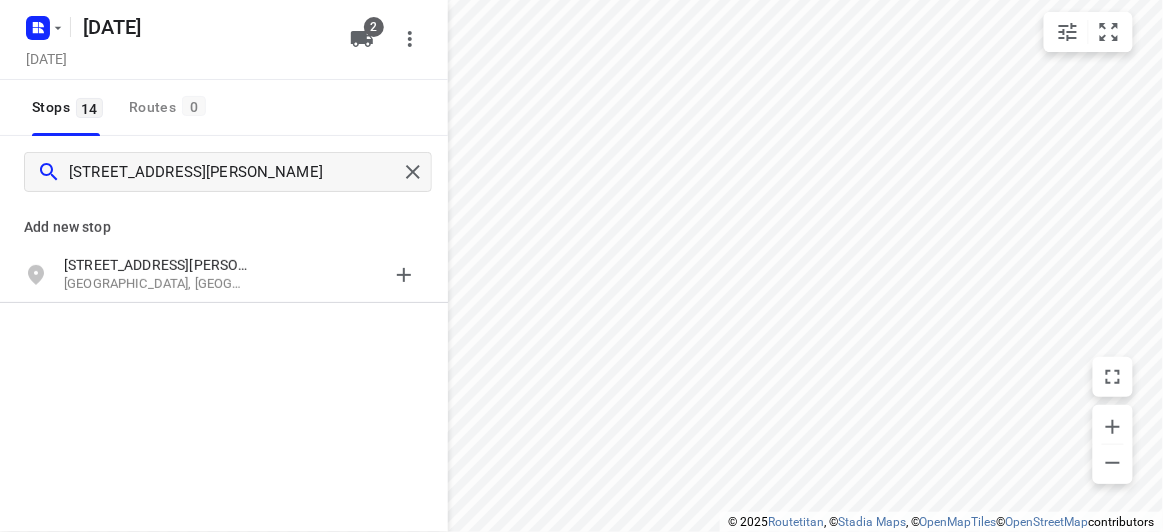 click on "[STREET_ADDRESS][PERSON_NAME]" at bounding box center (156, 265) 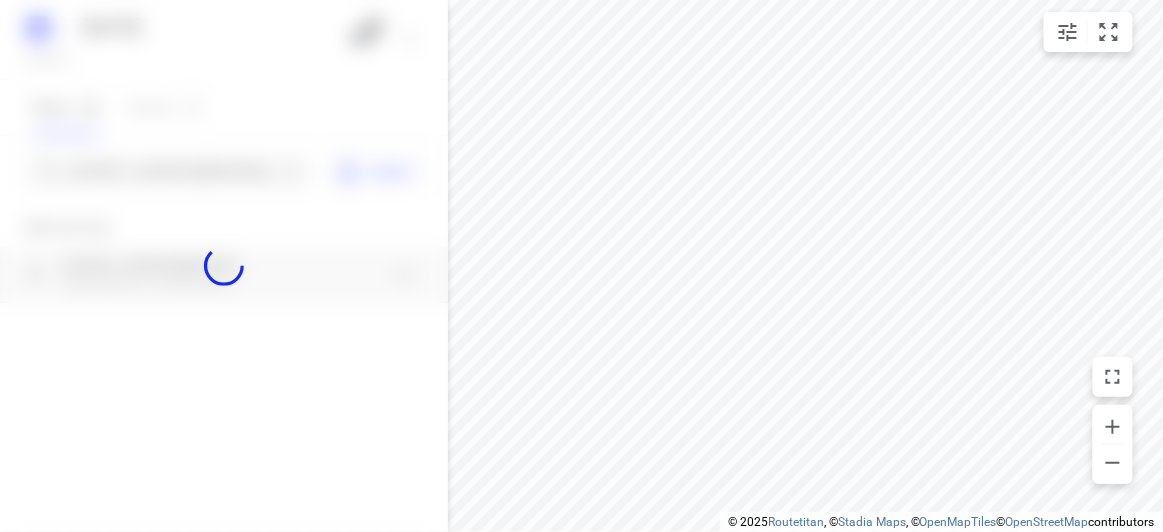 click at bounding box center [224, 266] 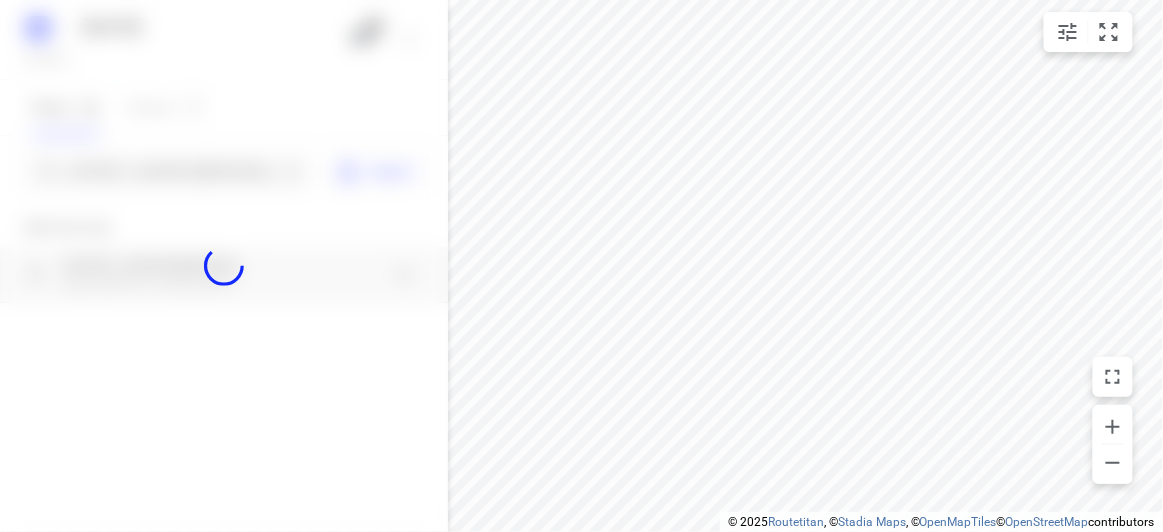 click at bounding box center [224, 266] 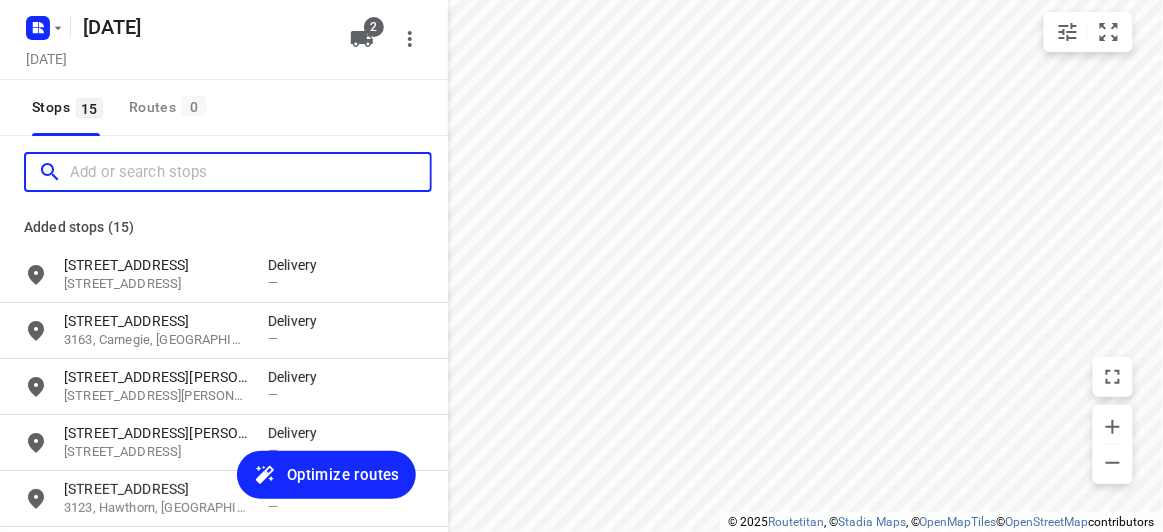 scroll, scrollTop: 0, scrollLeft: 0, axis: both 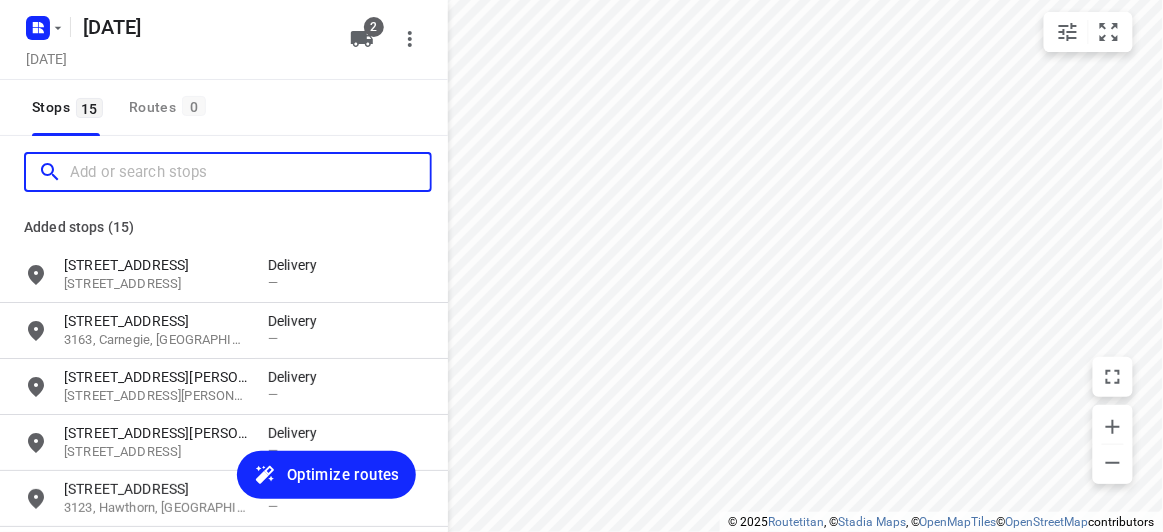 paste on "[STREET_ADDRESS][PERSON_NAME]" 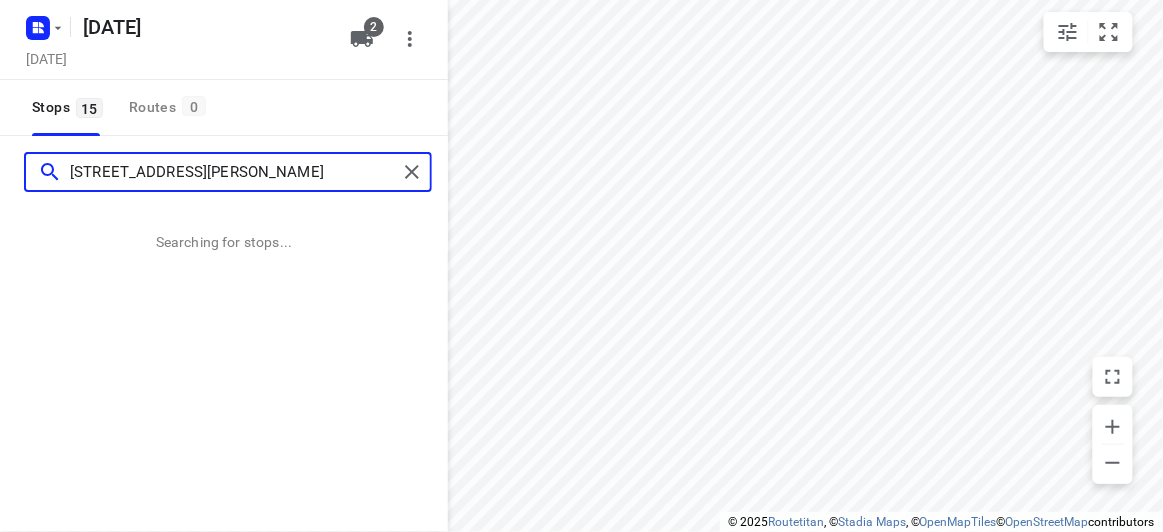 type on "[STREET_ADDRESS][PERSON_NAME]" 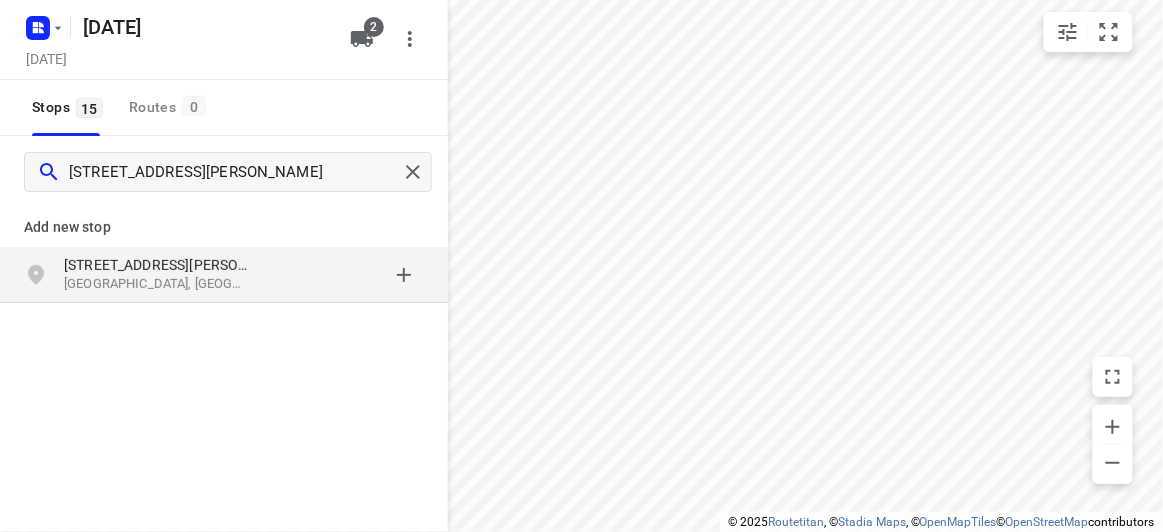 click at bounding box center [346, 275] 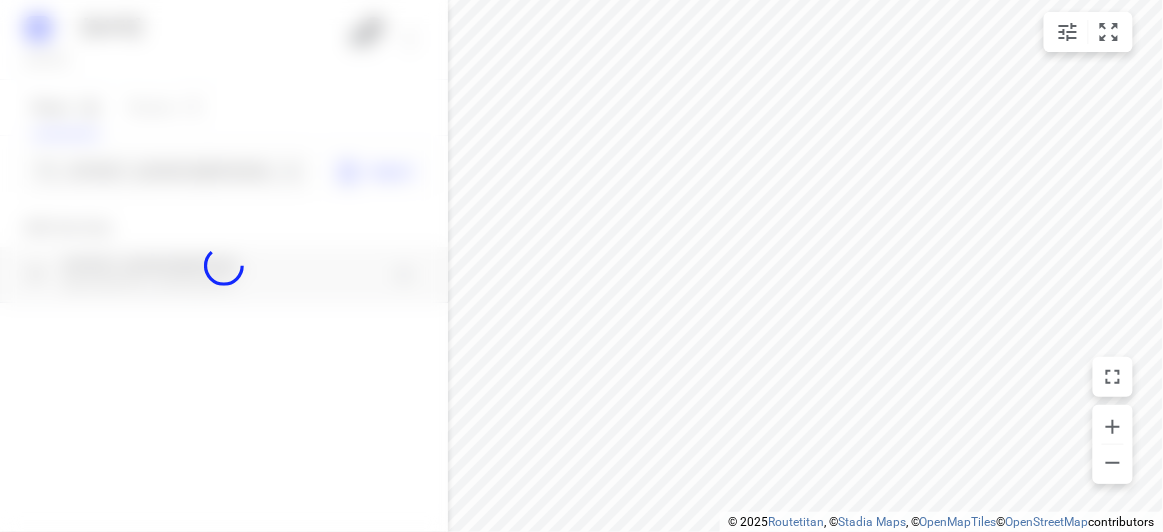 click at bounding box center [224, 266] 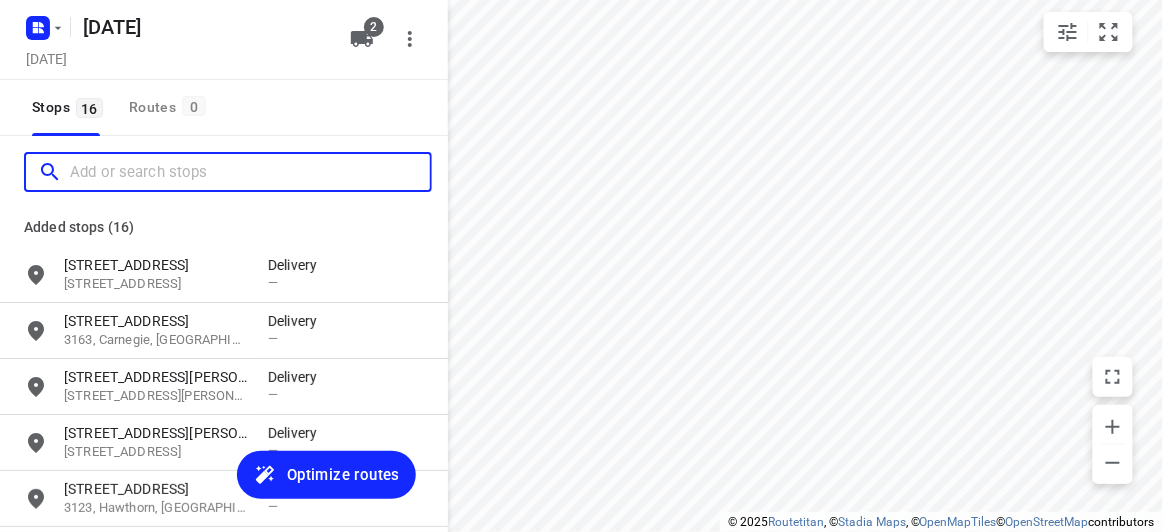 paste on "[STREET_ADDRESS][PERSON_NAME]" 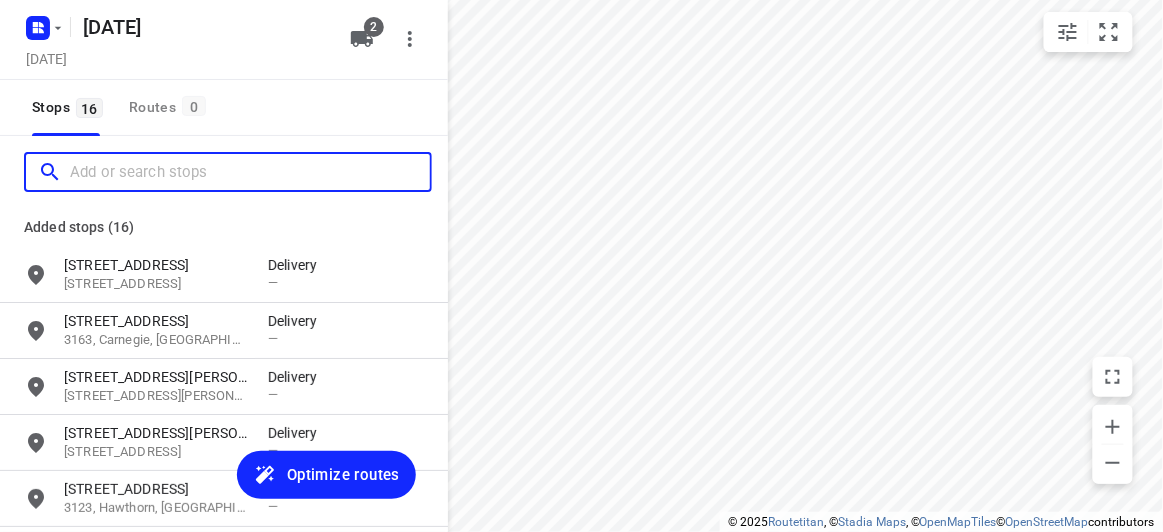scroll, scrollTop: 0, scrollLeft: 0, axis: both 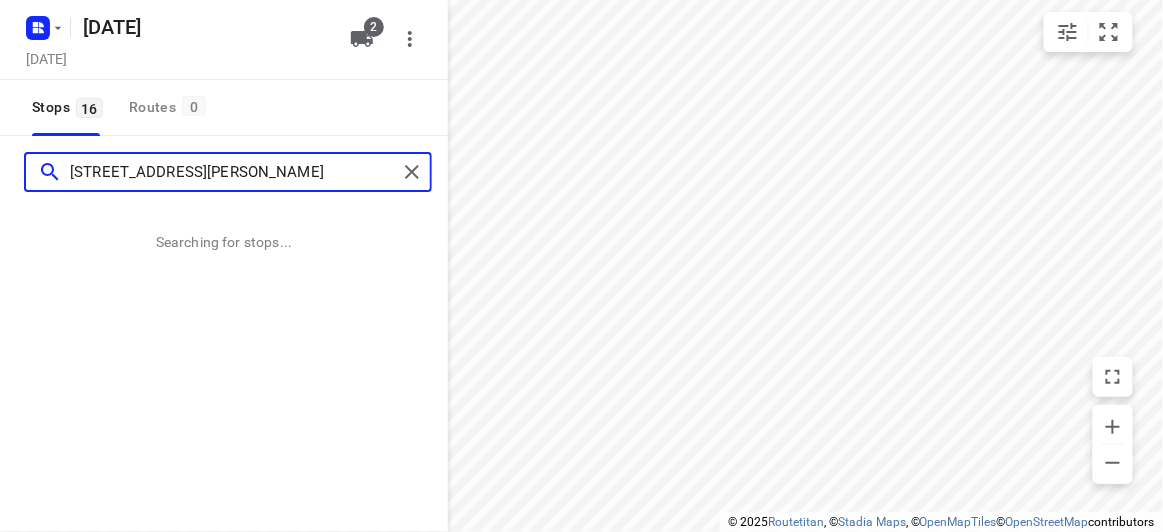 type on "[STREET_ADDRESS][PERSON_NAME]" 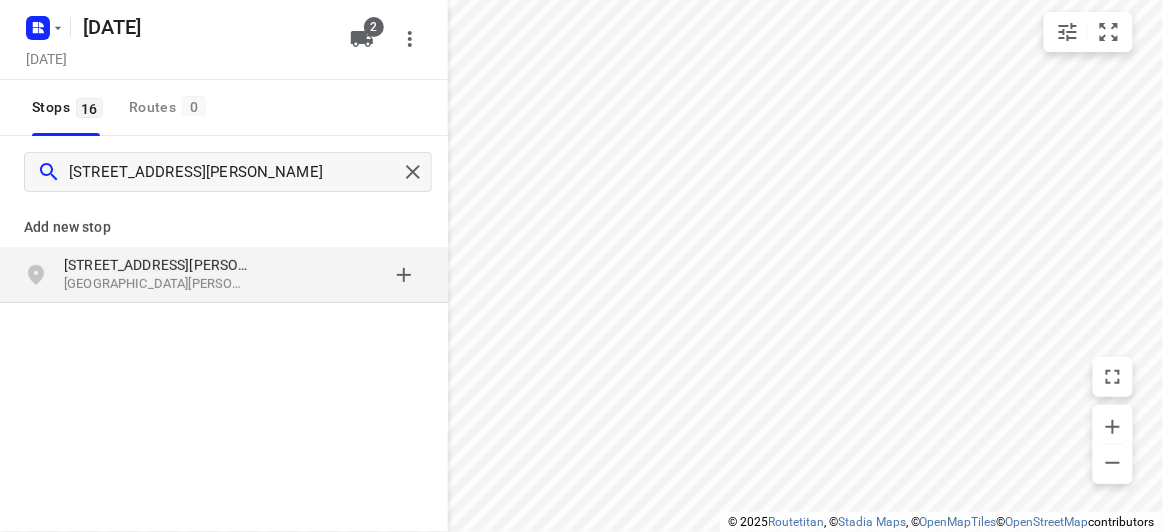click on "[STREET_ADDRESS][PERSON_NAME]" at bounding box center (156, 265) 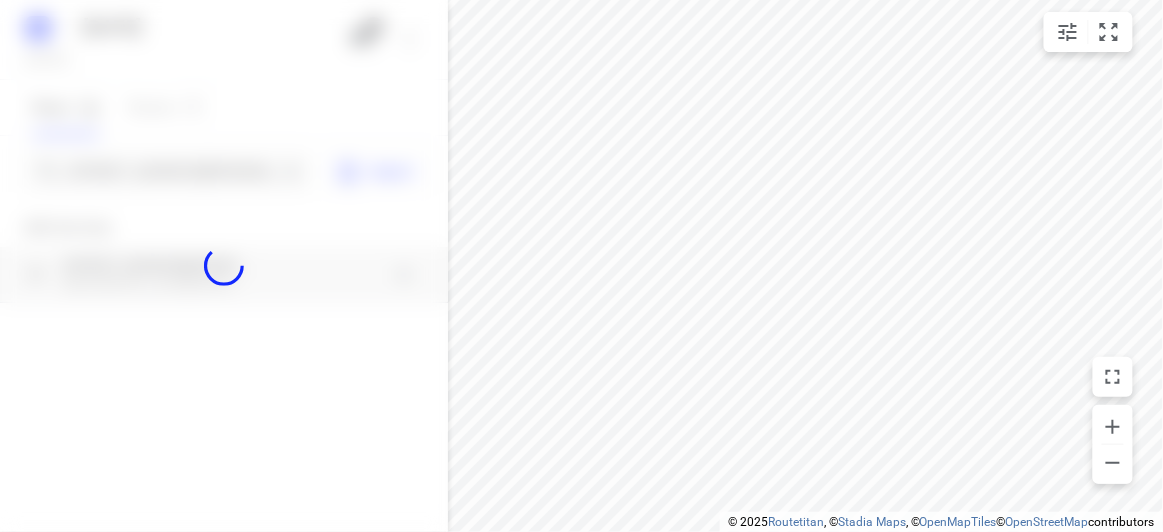 click at bounding box center (224, 266) 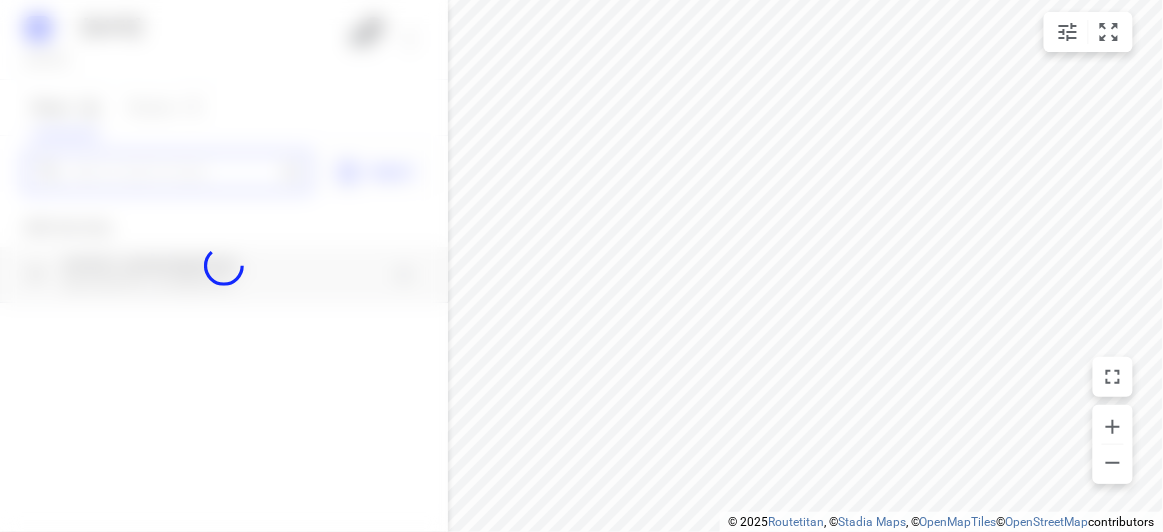 paste on "[STREET_ADDRESS][PERSON_NAME]" 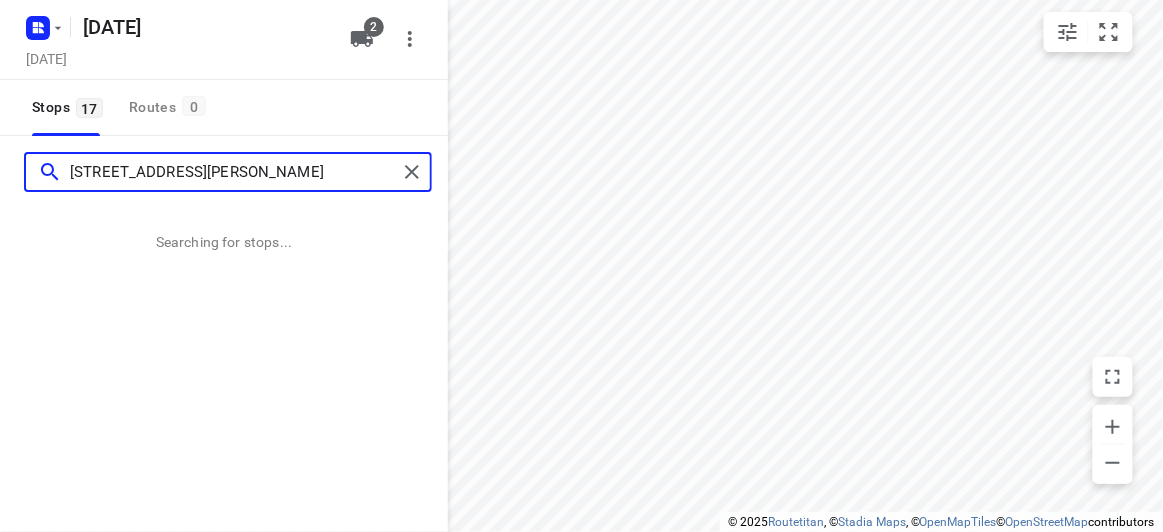 scroll, scrollTop: 0, scrollLeft: 0, axis: both 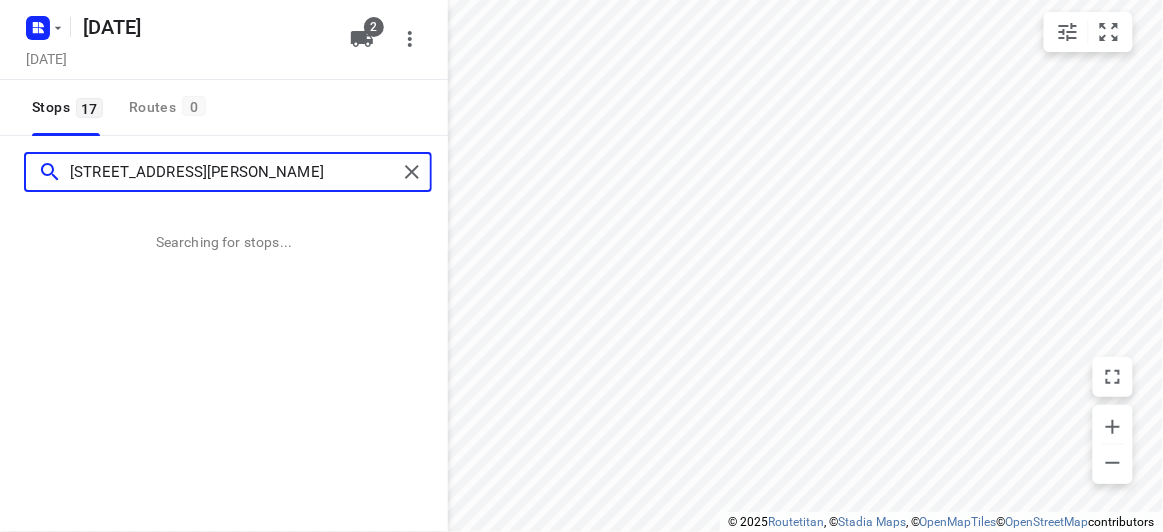 type on "[STREET_ADDRESS][PERSON_NAME]" 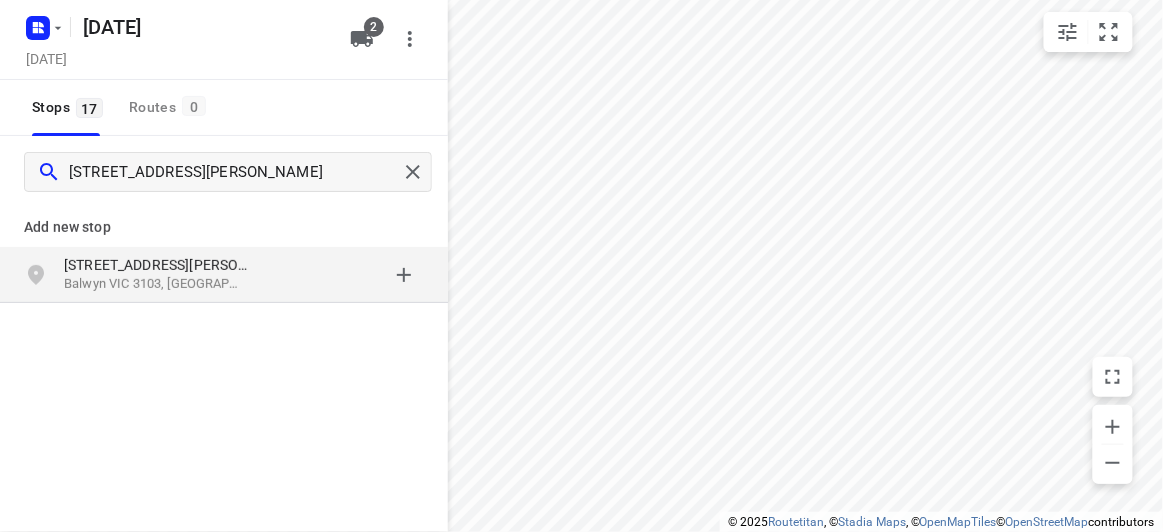 click on "[STREET_ADDRESS][PERSON_NAME]" at bounding box center [166, 275] 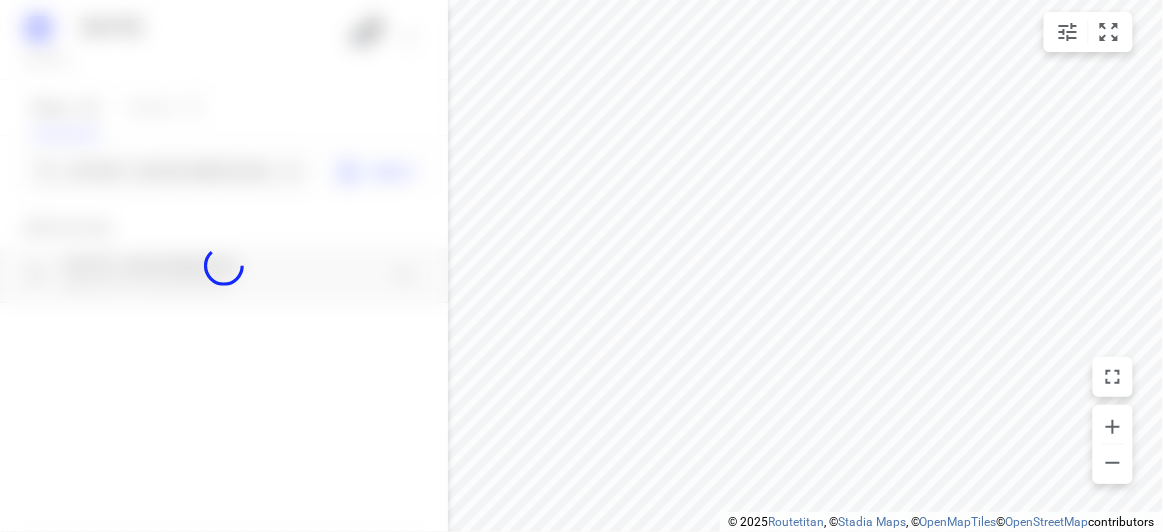 click at bounding box center (224, 266) 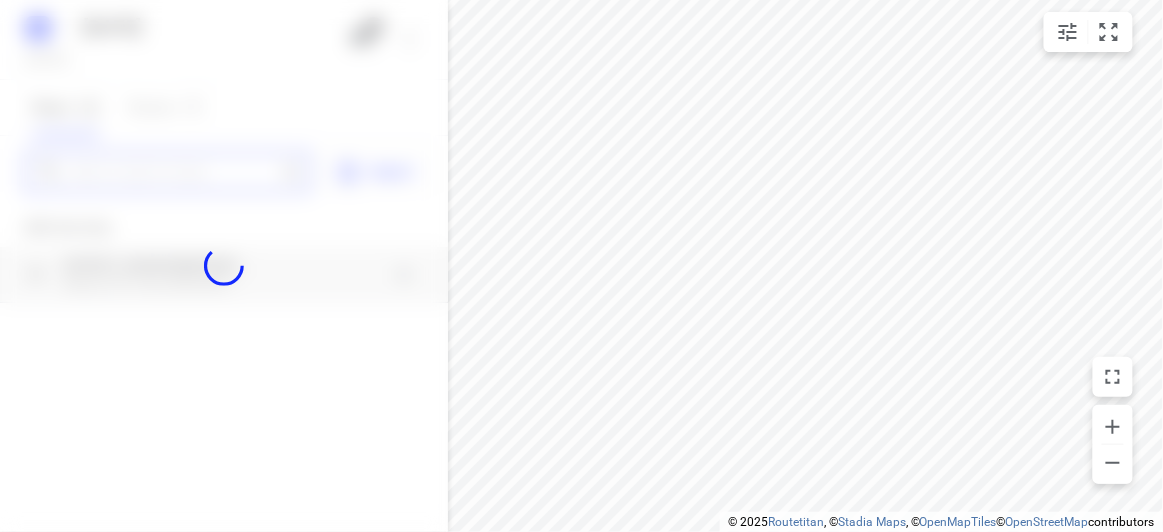 paste on "[STREET_ADDRESS][PERSON_NAME]" 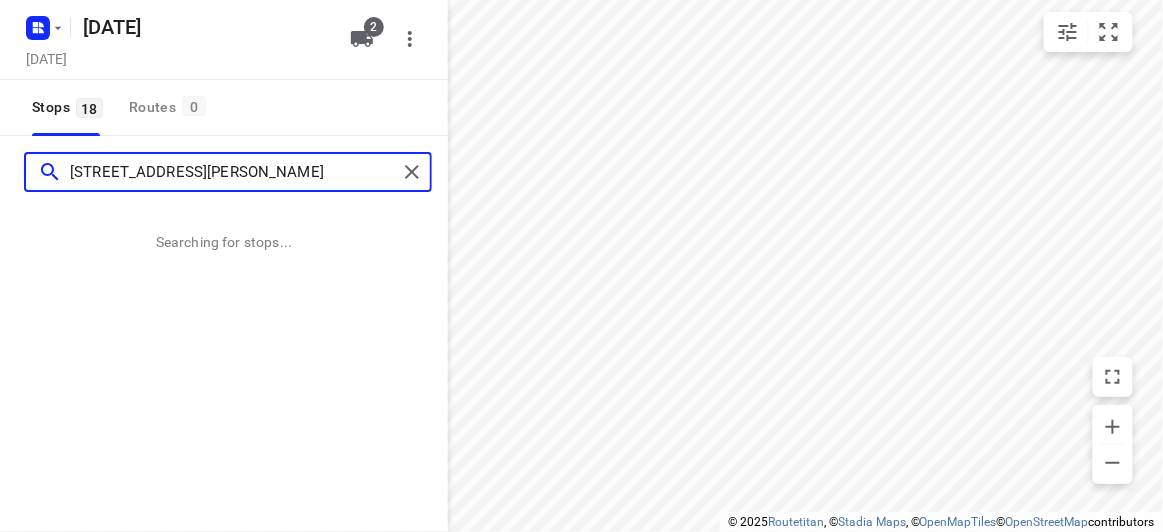 type on "[STREET_ADDRESS][PERSON_NAME]" 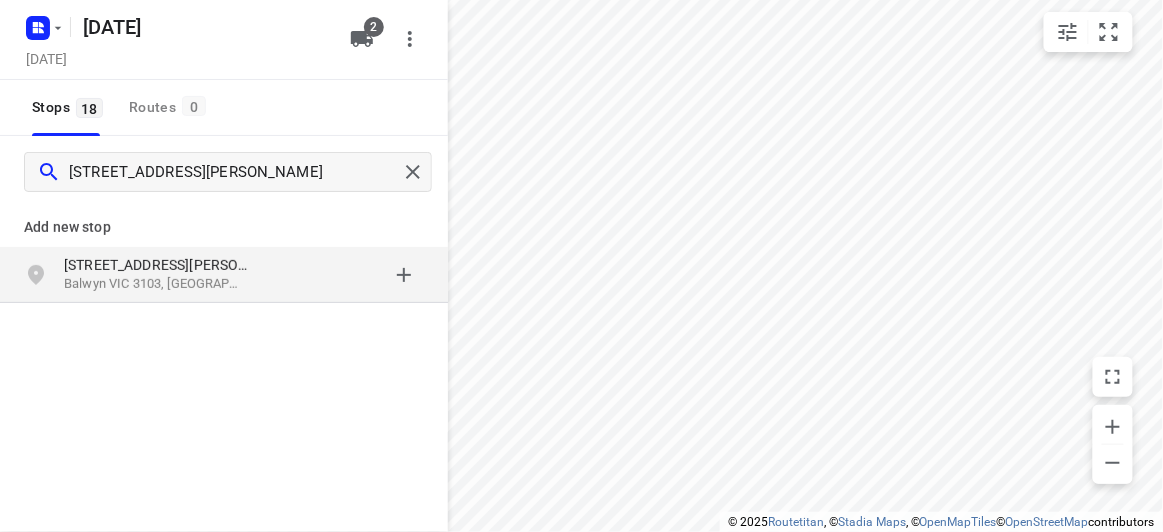 click on "[STREET_ADDRESS][PERSON_NAME]" at bounding box center [224, 275] 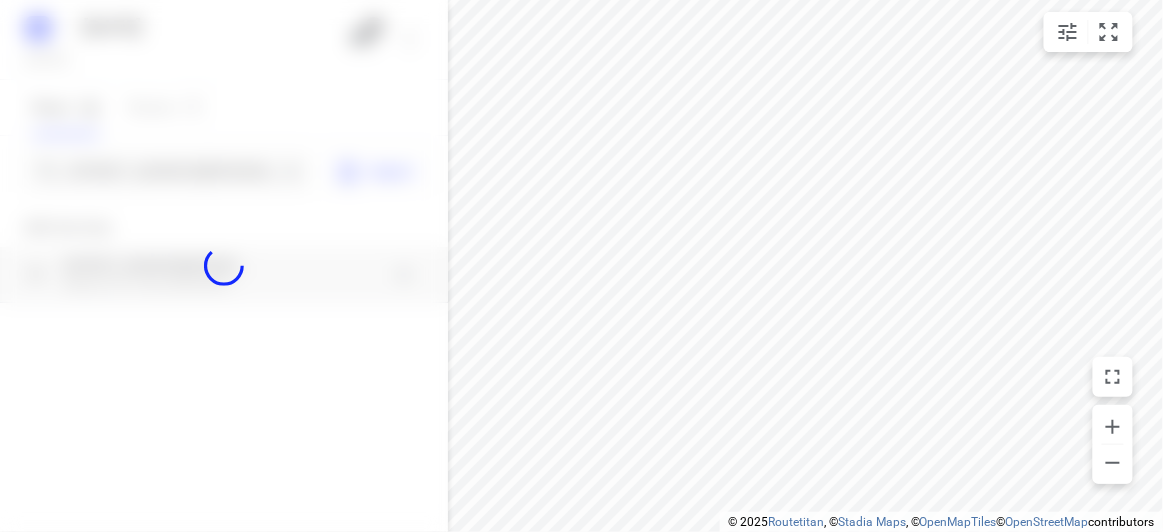 click at bounding box center [224, 266] 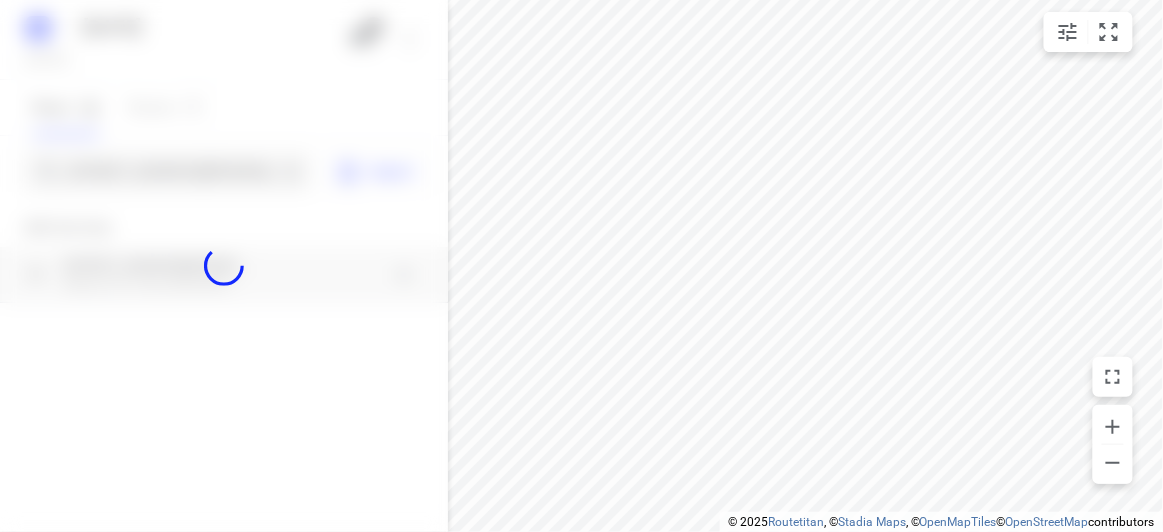click at bounding box center [224, 266] 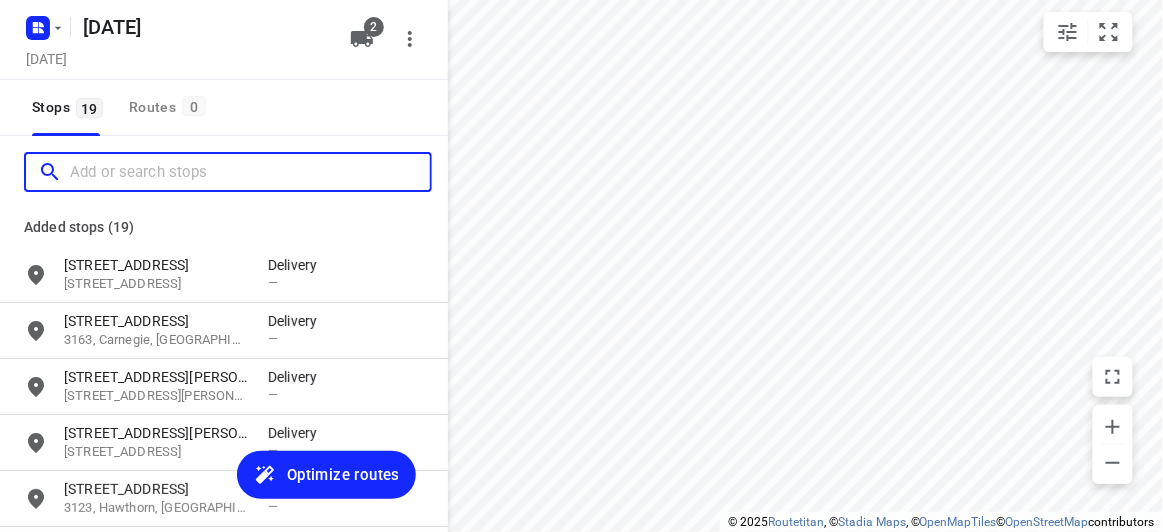 paste on "[STREET_ADDRESS][US_STATE]" 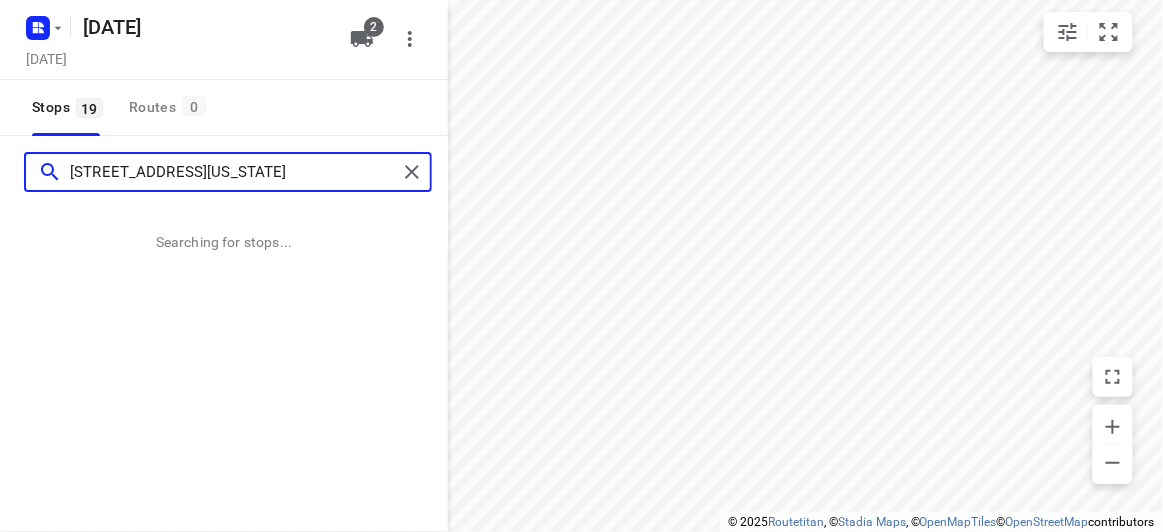 type on "[STREET_ADDRESS][US_STATE]" 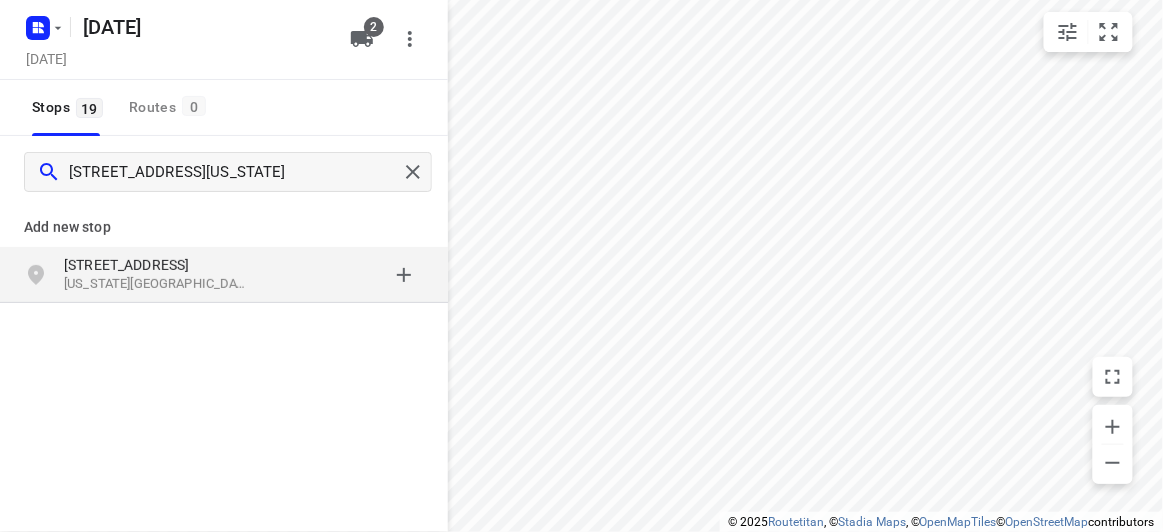 click on "Add new stop [STREET_ADDRESS][US_STATE]" at bounding box center (224, 320) 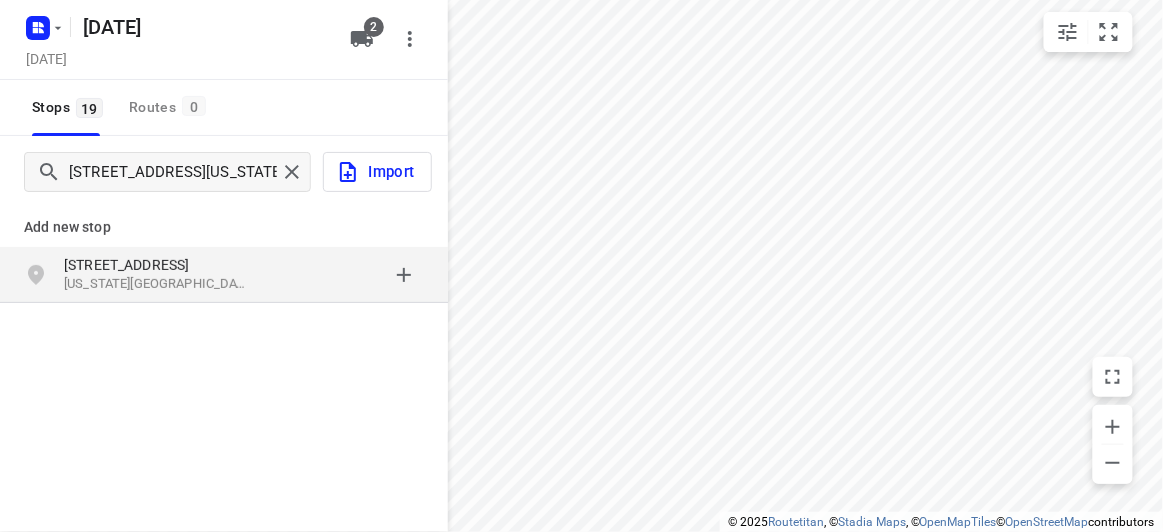 click at bounding box center [346, 275] 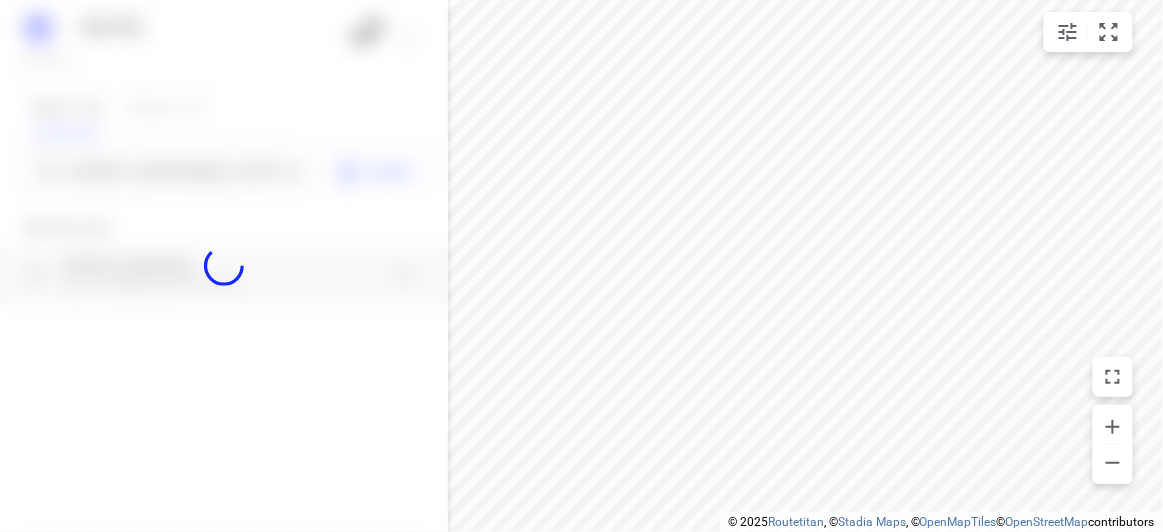 click at bounding box center (224, 266) 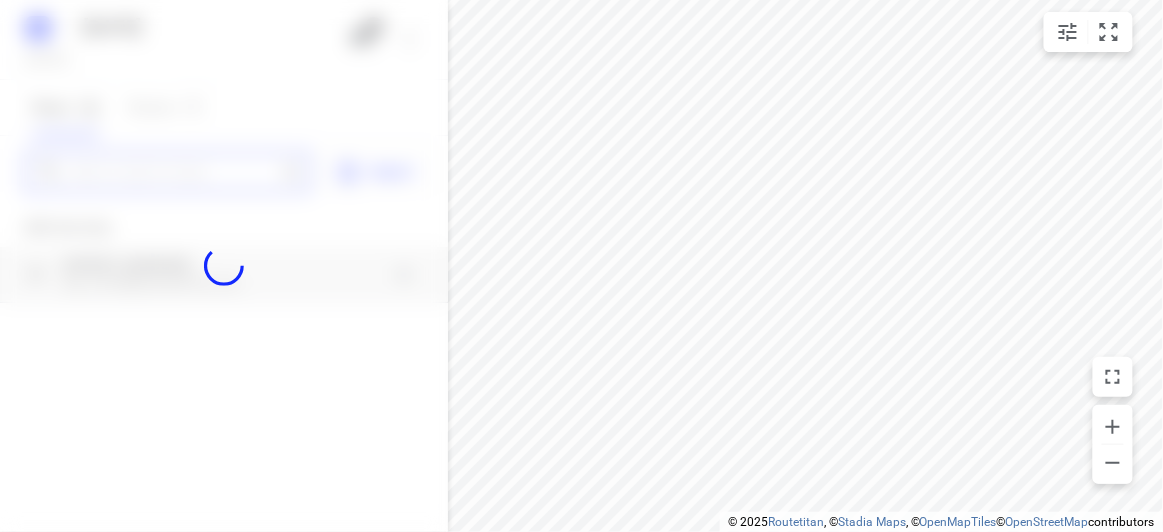 paste on "[STREET_ADDRESS][PERSON_NAME][PERSON_NAME]" 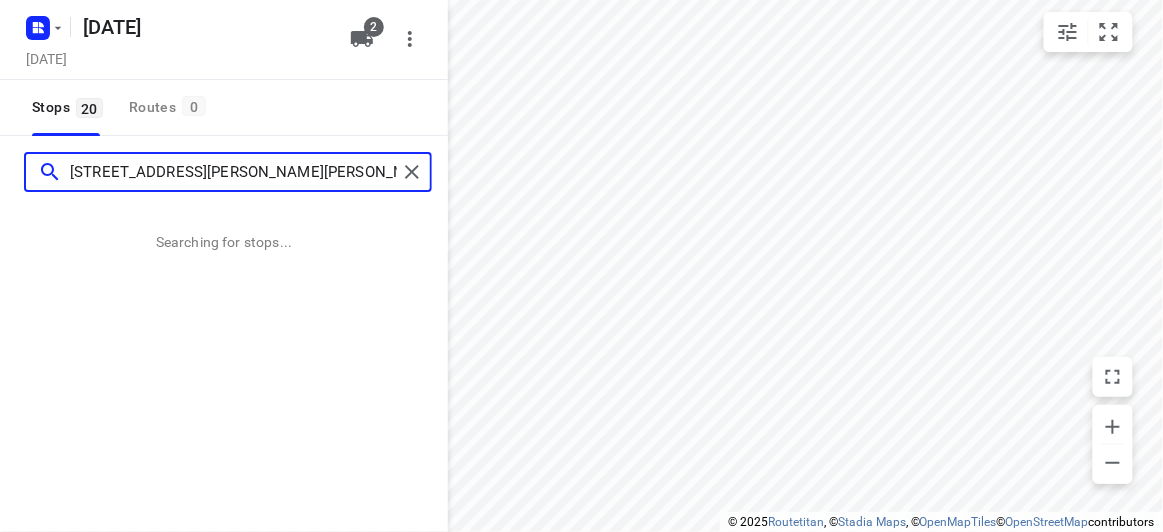 scroll, scrollTop: 0, scrollLeft: 0, axis: both 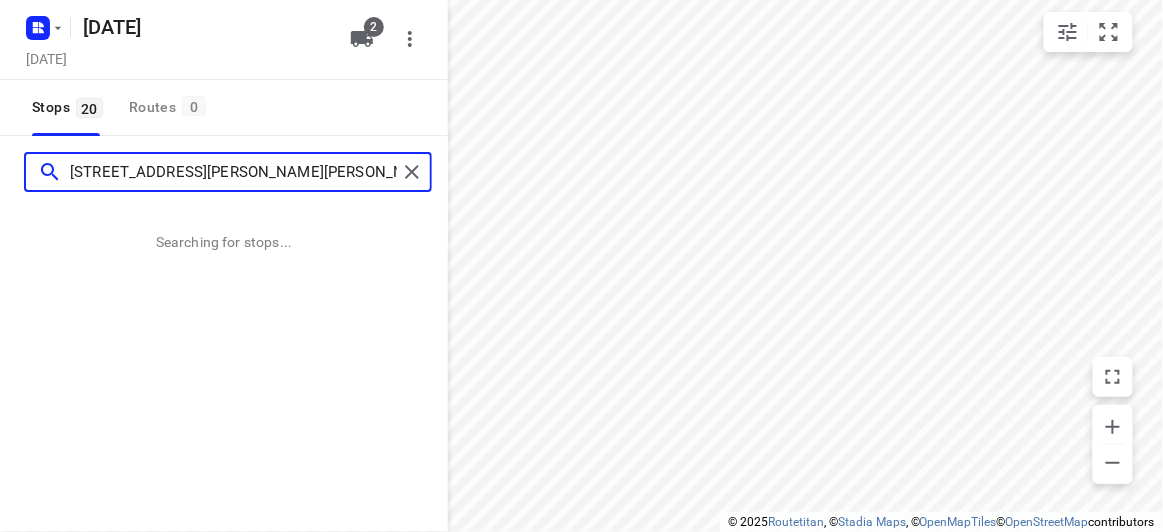 type on "[STREET_ADDRESS][PERSON_NAME][PERSON_NAME]" 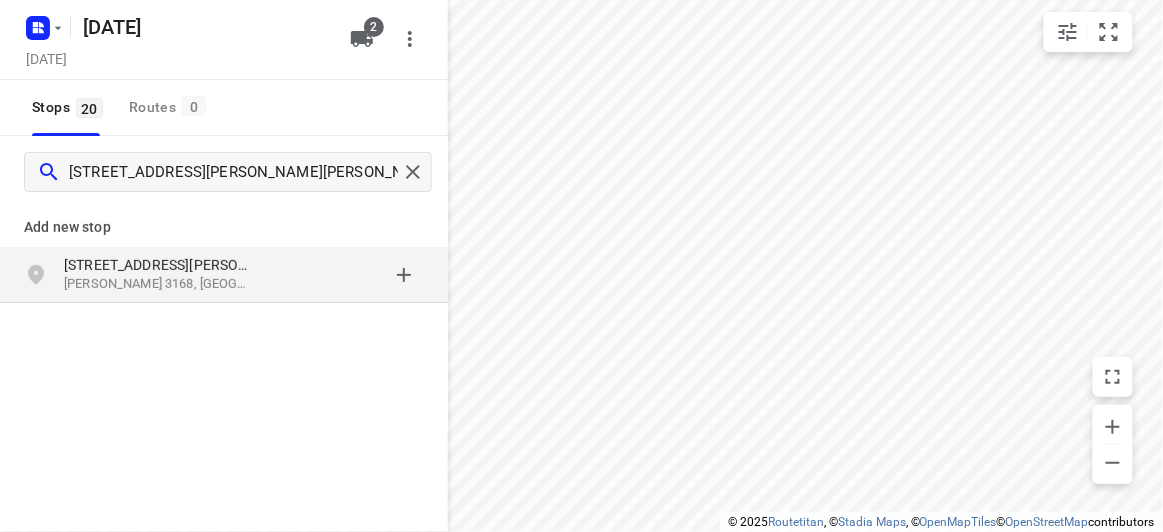 click on "[STREET_ADDRESS][PERSON_NAME]" at bounding box center [166, 265] 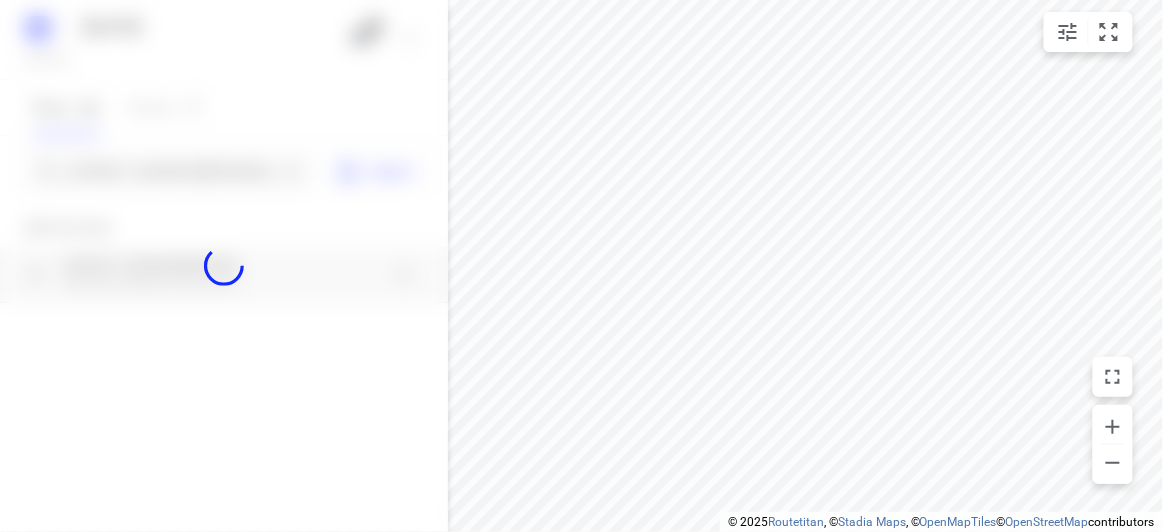 click at bounding box center (224, 266) 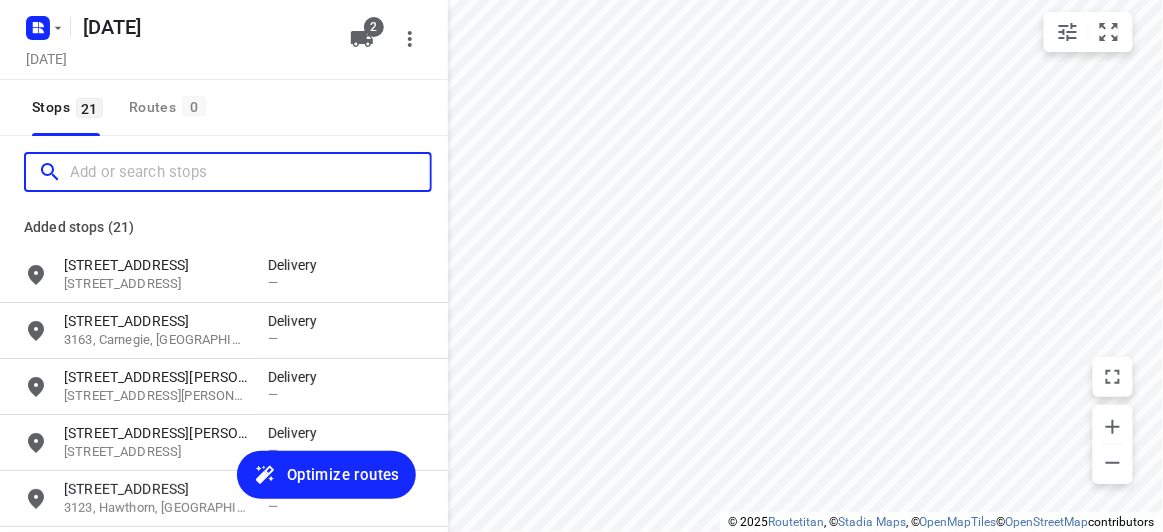 paste on "[STREET_ADDRESS]" 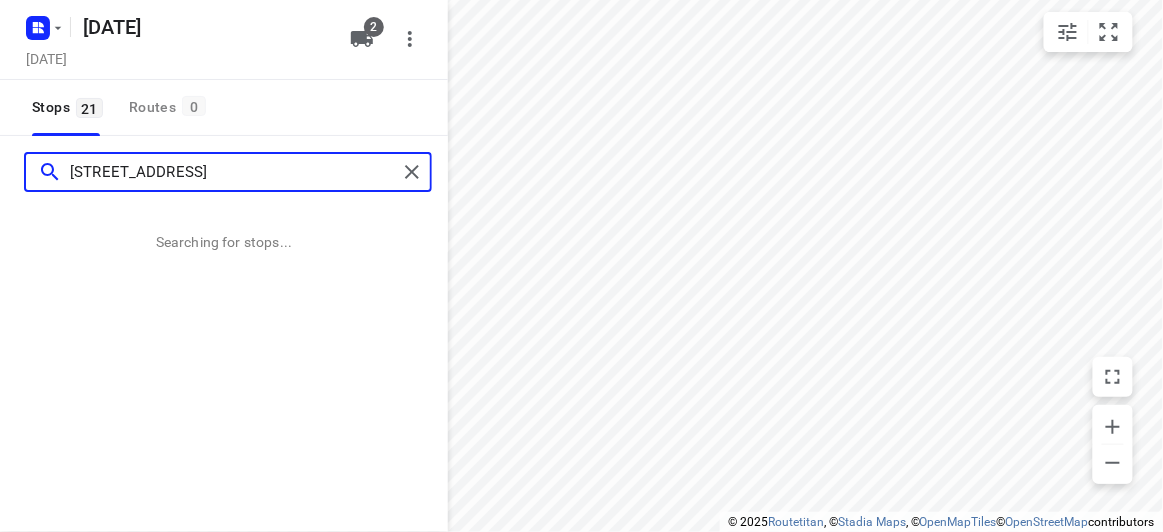 type on "[STREET_ADDRESS]" 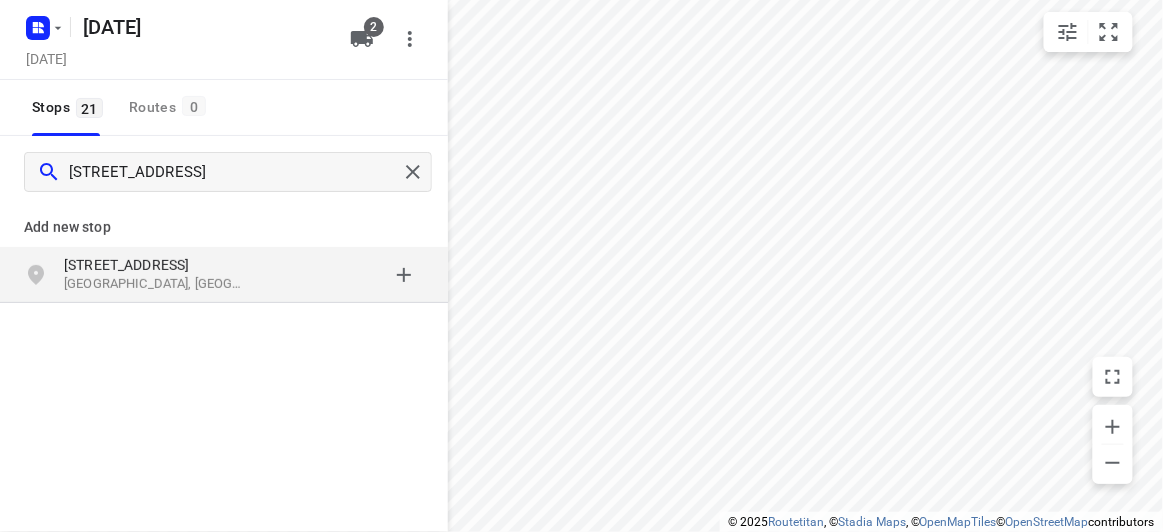 click at bounding box center [346, 275] 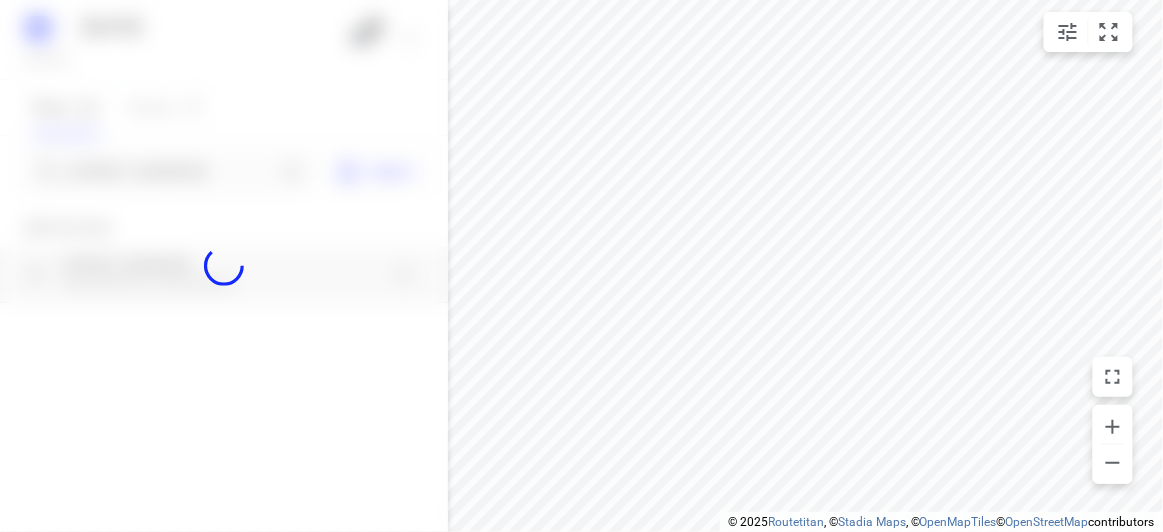 click at bounding box center (224, 266) 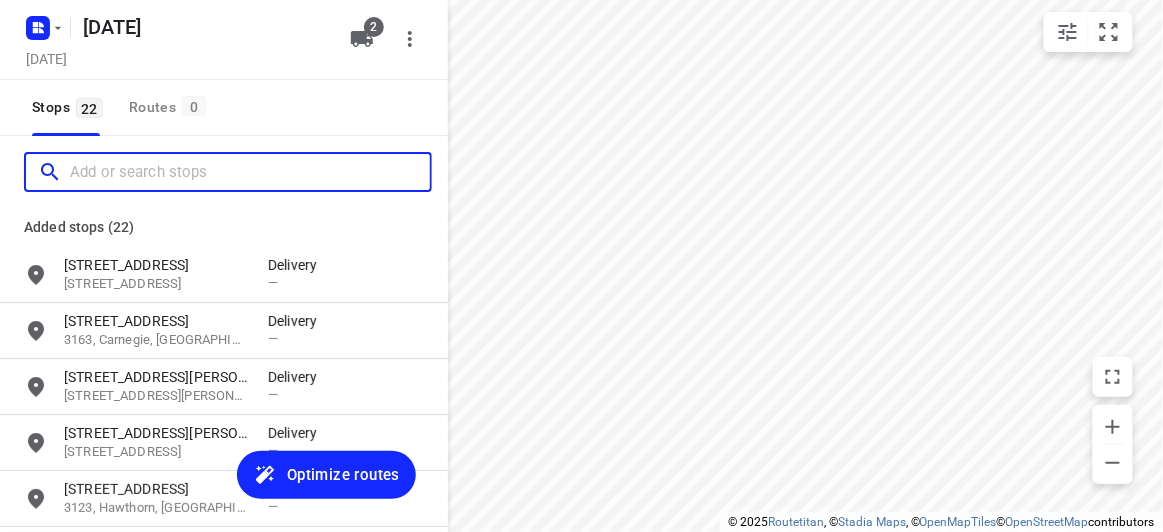 scroll, scrollTop: 0, scrollLeft: 0, axis: both 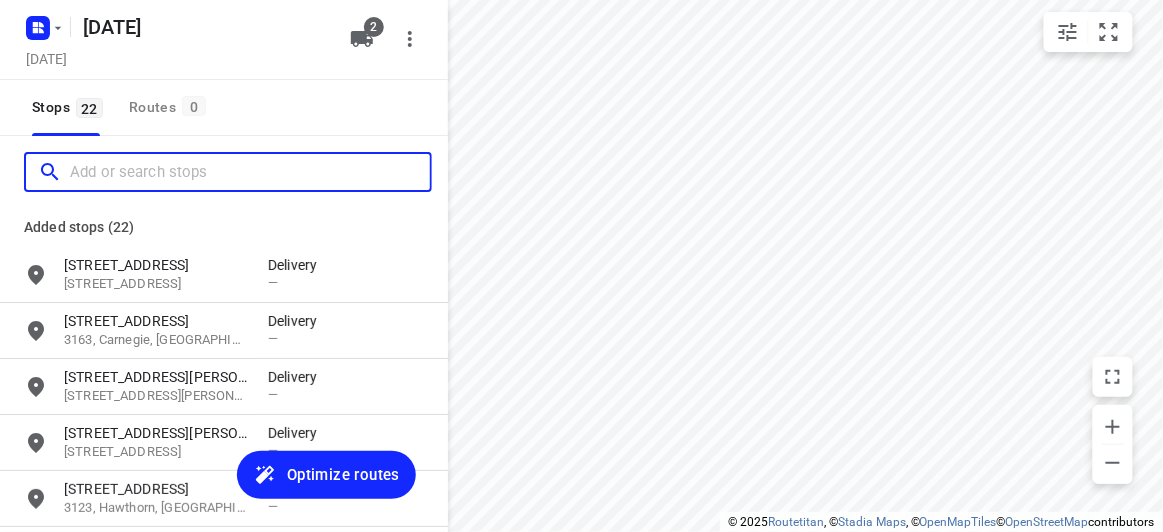 paste on "[STREET_ADDRESS][PERSON_NAME]" 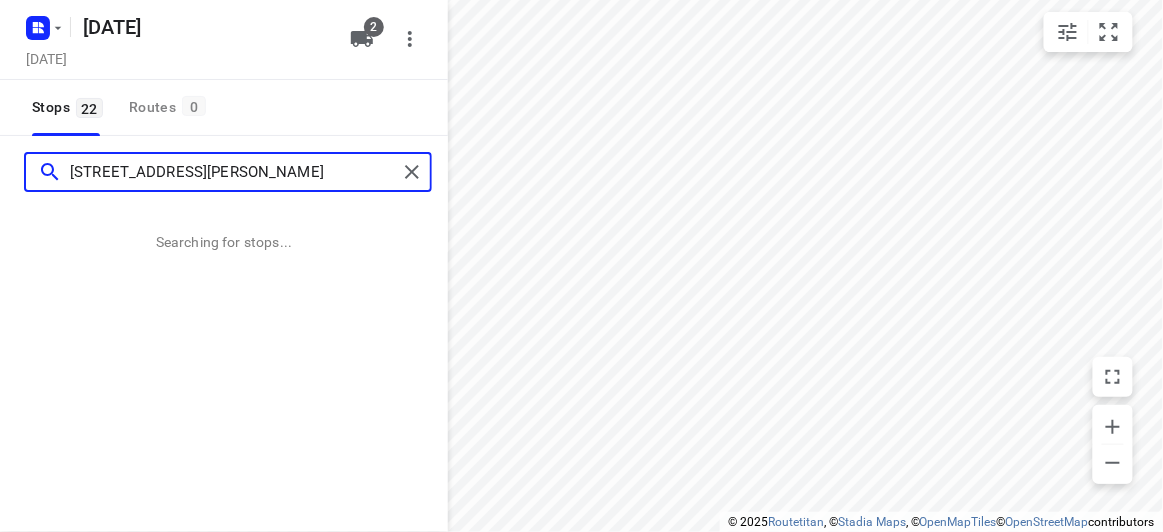 type on "[STREET_ADDRESS][PERSON_NAME]" 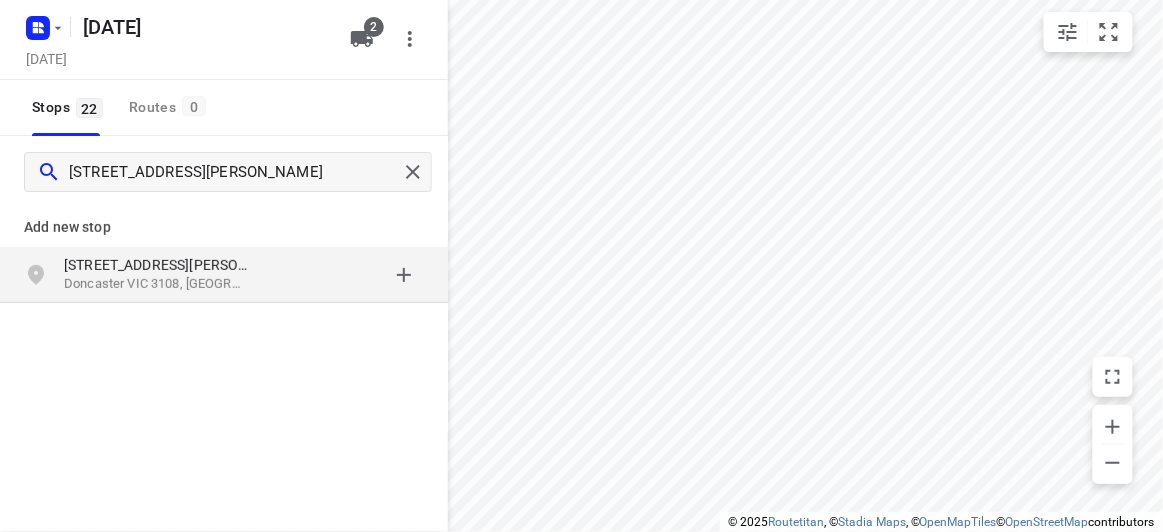 click on "Doncaster VIC 3108, [GEOGRAPHIC_DATA]" at bounding box center (156, 284) 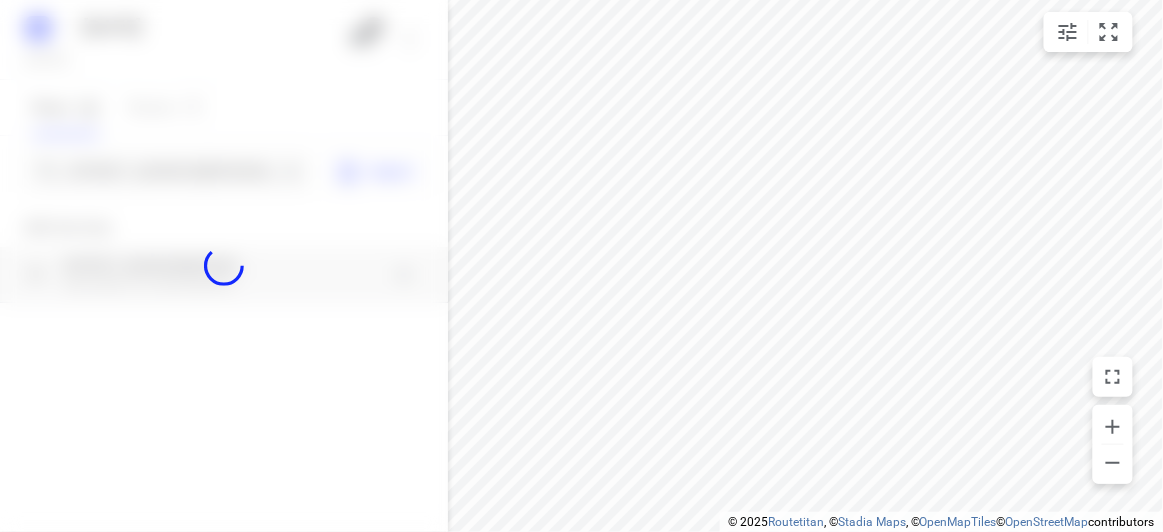 click at bounding box center [224, 266] 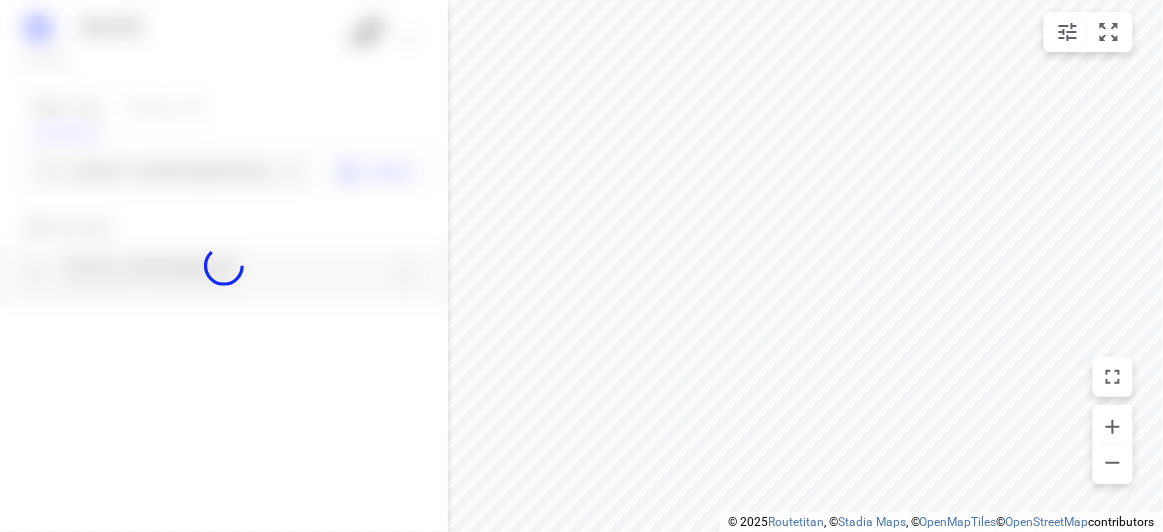 click at bounding box center [224, 266] 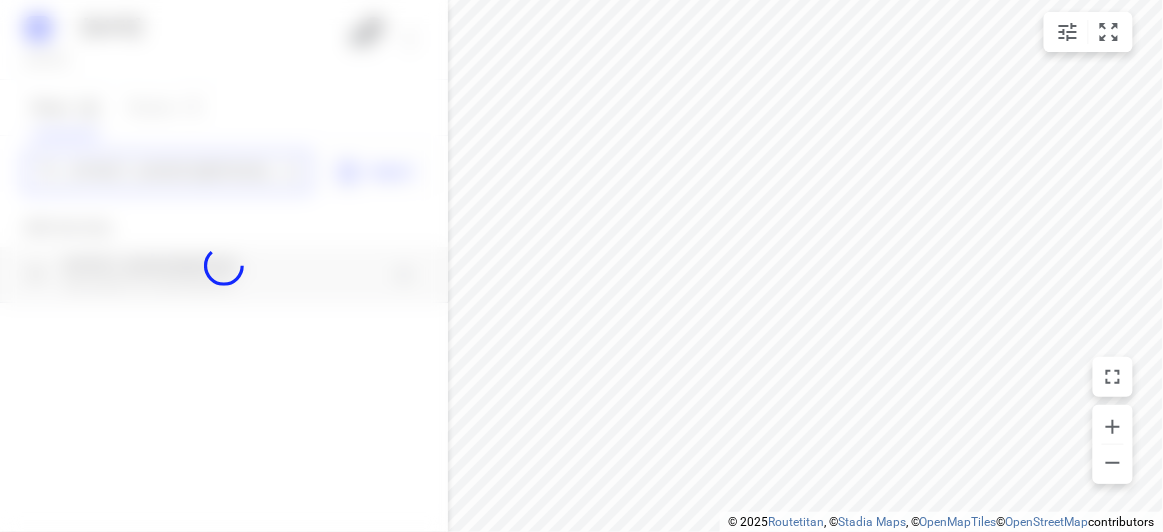 click on "[DATE], [DATE] 20 2 Stops 22 Routes 0 [GEOGRAPHIC_DATA][PERSON_NAME] Import Add new stop [STREET_ADDRESS][PERSON_NAME] Routing Settings Optimization preference Shortest distance distance Optimization preference Distance Format KM km Distance Format Default stop duration 5 minutes Default stop duration Default stop load 1 units Default stop load Allow late stops   Maximum amount of time drivers may be late at a stop Allow reloads BETA   Vehicles may return to the depot to load more stops. Fixed departure time   Vehicles must depart at the start of their working hours Cancel Save" at bounding box center [224, 266] 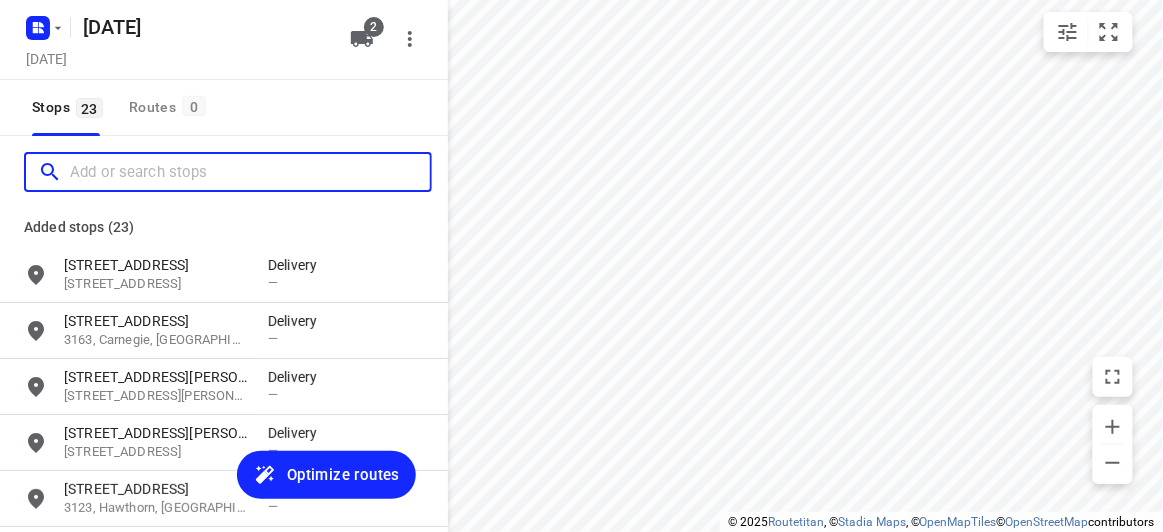 paste on "9 the elms donvale 3111" 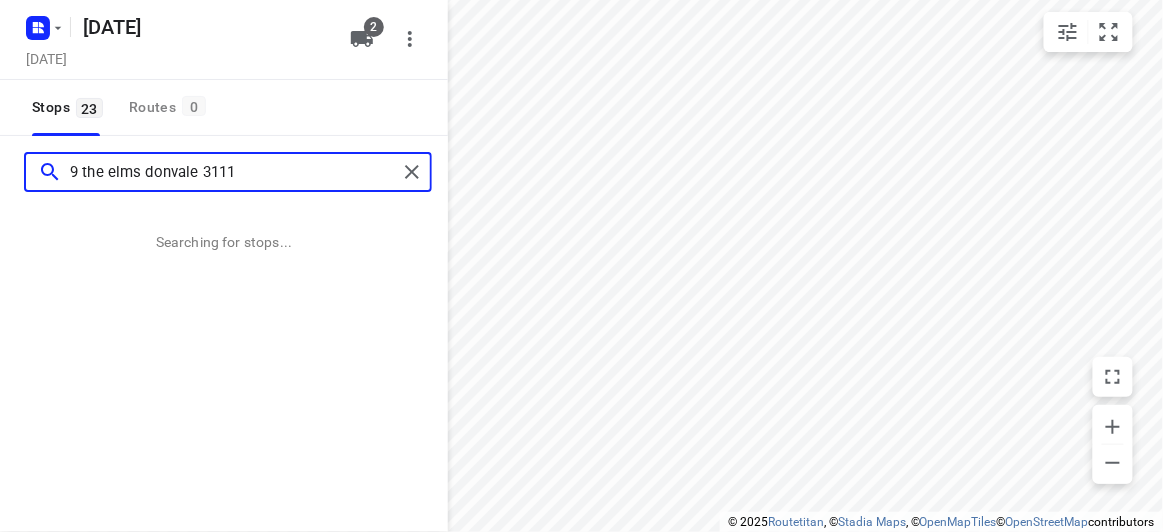 type on "9 the elms donvale 3111" 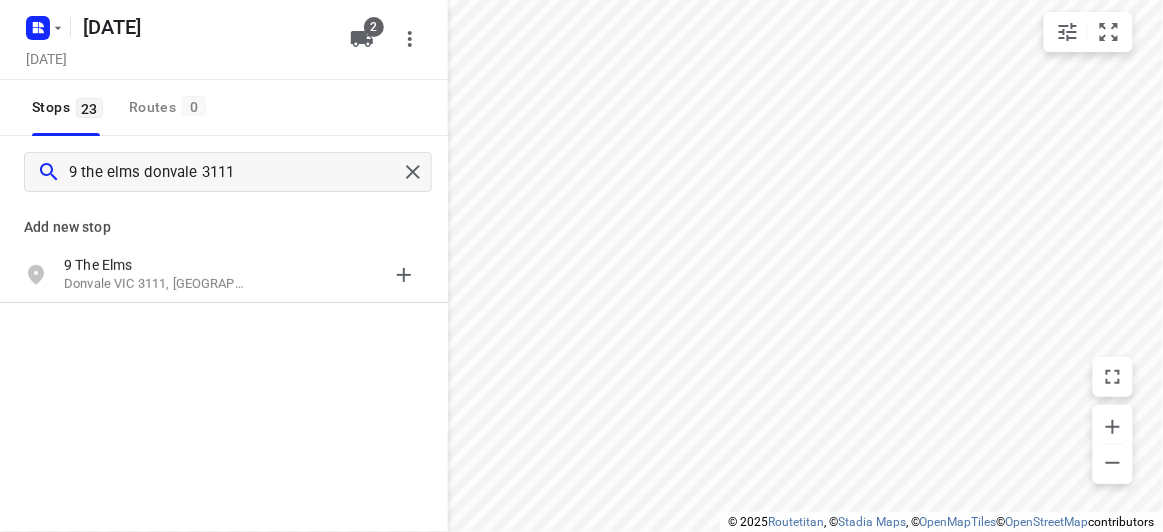 click on "9 the elms donvale 3111" at bounding box center (224, 172) 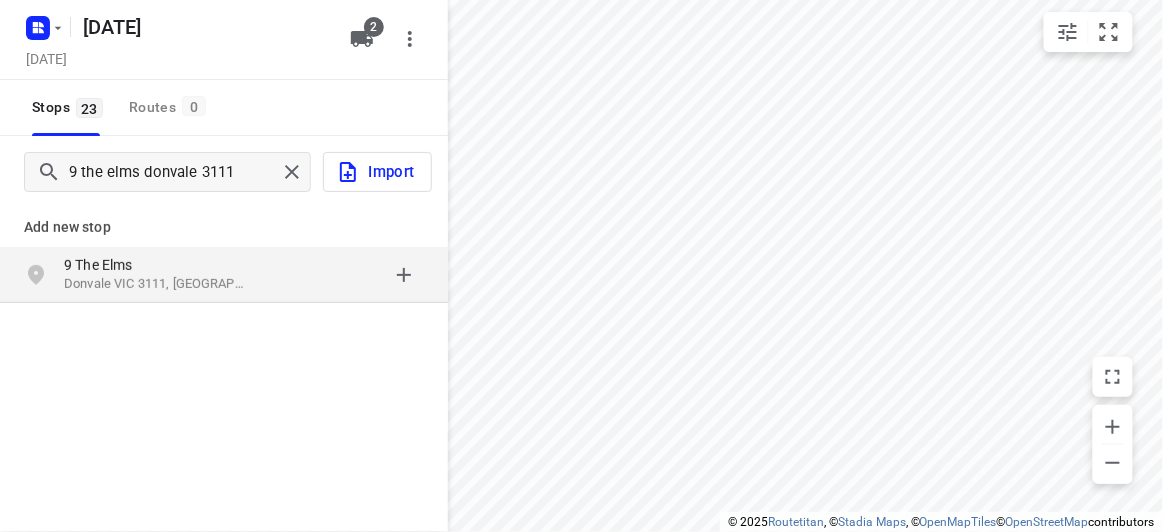 click on "9 The Elms" at bounding box center [156, 265] 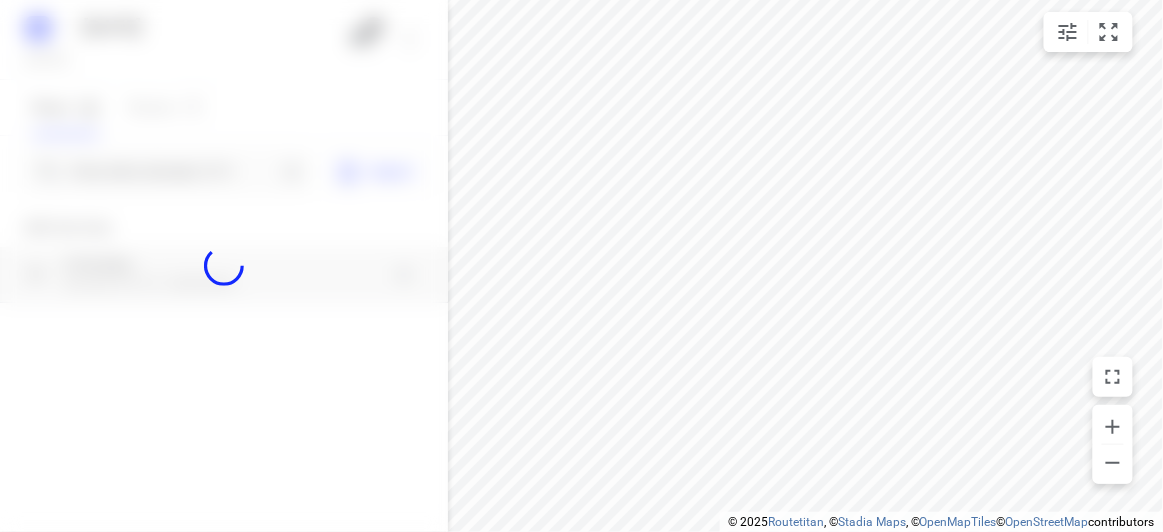 click at bounding box center (224, 266) 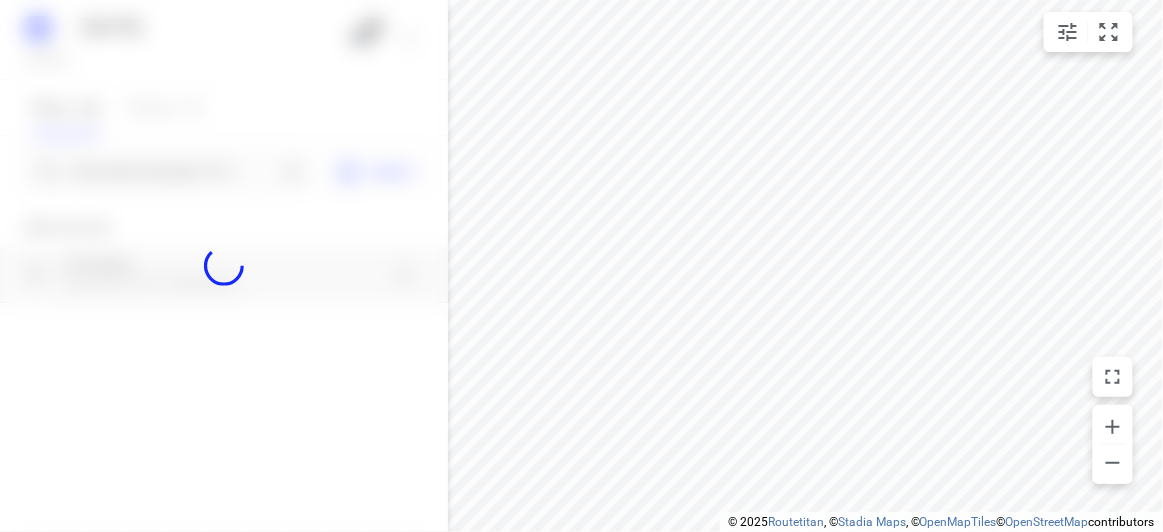 click at bounding box center (224, 266) 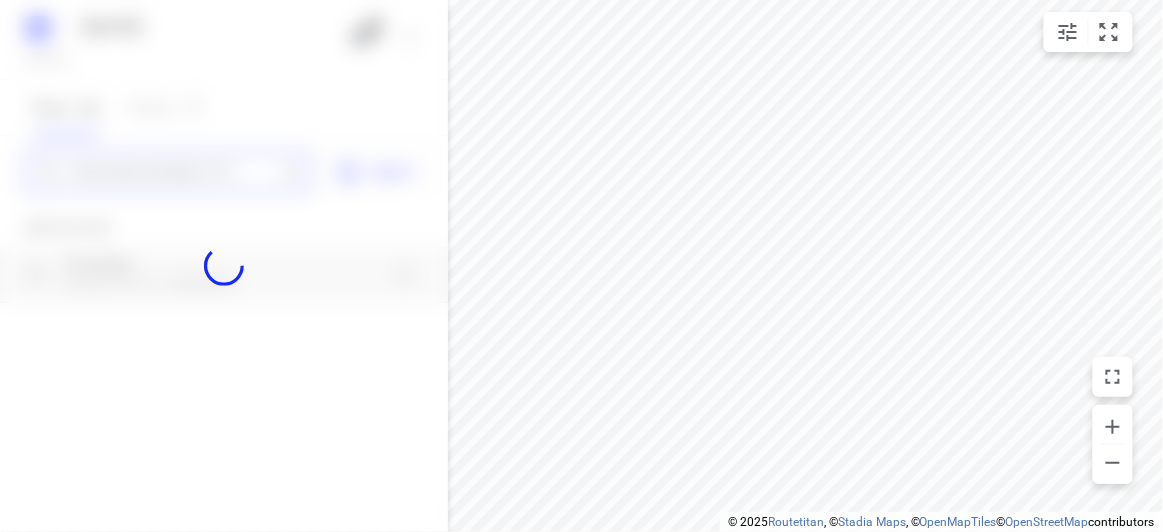 click on "[DATE], [DATE] 20 2 Stops 23 Routes 0 9 the elms donvale 3111 Import Add new stop 9 [GEOGRAPHIC_DATA], [GEOGRAPHIC_DATA] Routing Settings Optimization preference Shortest distance distance Optimization preference Distance Format KM km Distance Format Default stop duration 5 minutes Default stop duration Default stop load 1 units Default stop load Allow late stops   Maximum amount of time drivers may be late at a stop Allow reloads BETA   Vehicles may return to the depot to load more stops. Fixed departure time   Vehicles must depart at the start of their working hours Cancel Save" at bounding box center [224, 266] 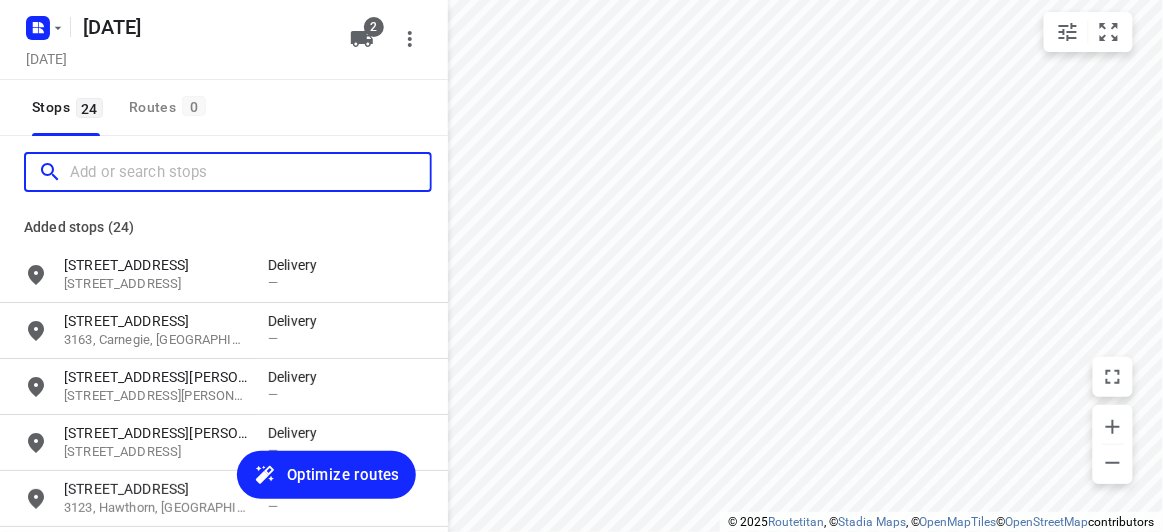 paste on "[STREET_ADDRESS]" 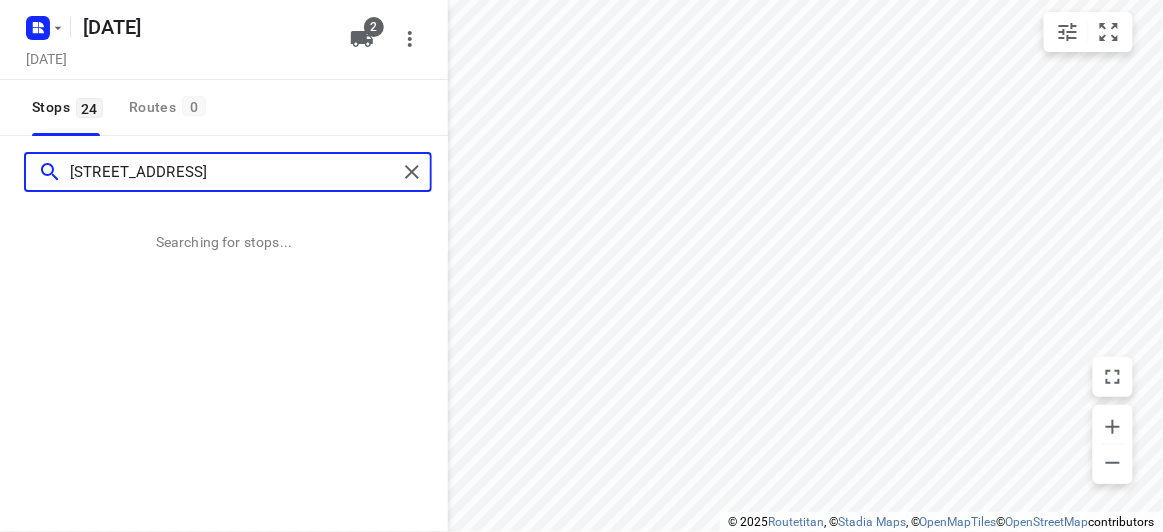 type on "[STREET_ADDRESS]" 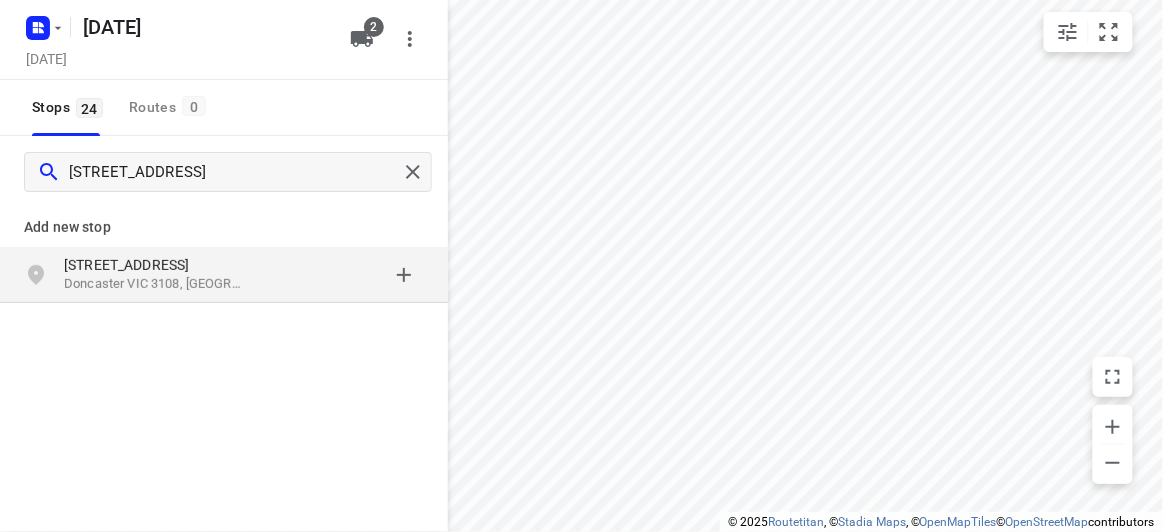 click on "[STREET_ADDRESS]" at bounding box center (156, 265) 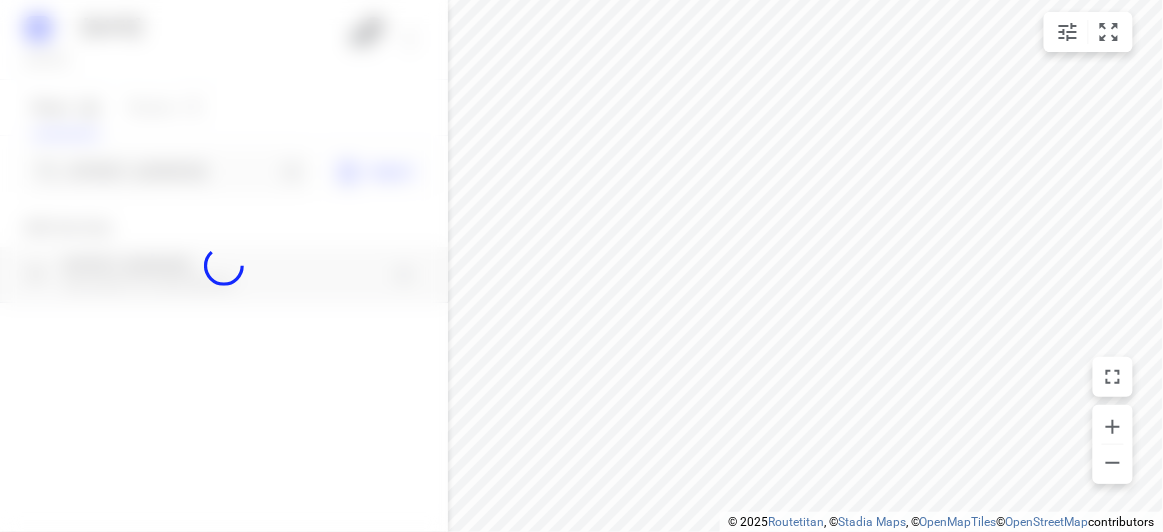 click at bounding box center [224, 266] 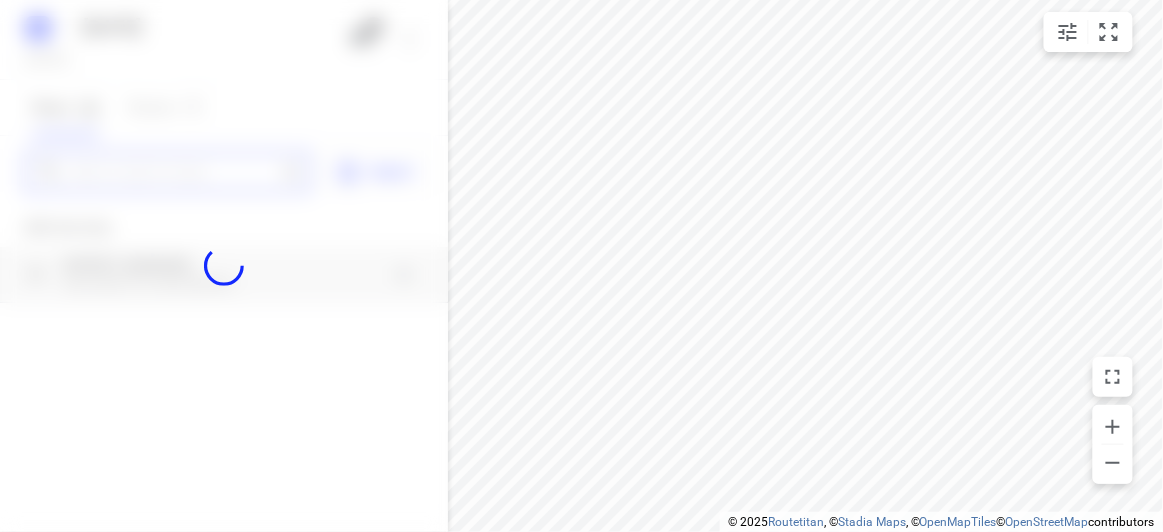 scroll, scrollTop: 0, scrollLeft: 0, axis: both 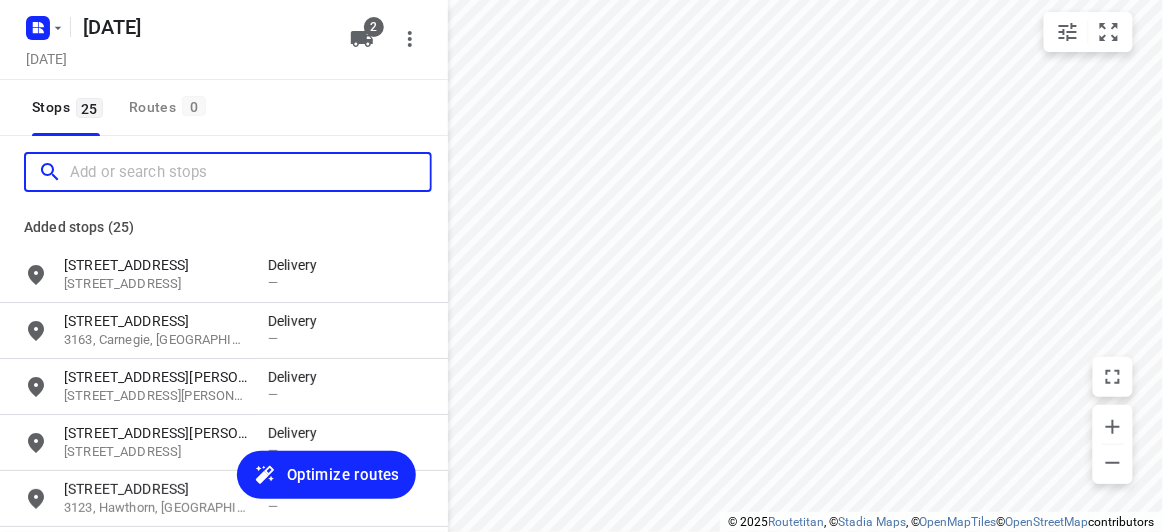 paste on "[STREET_ADDRESS][PERSON_NAME]" 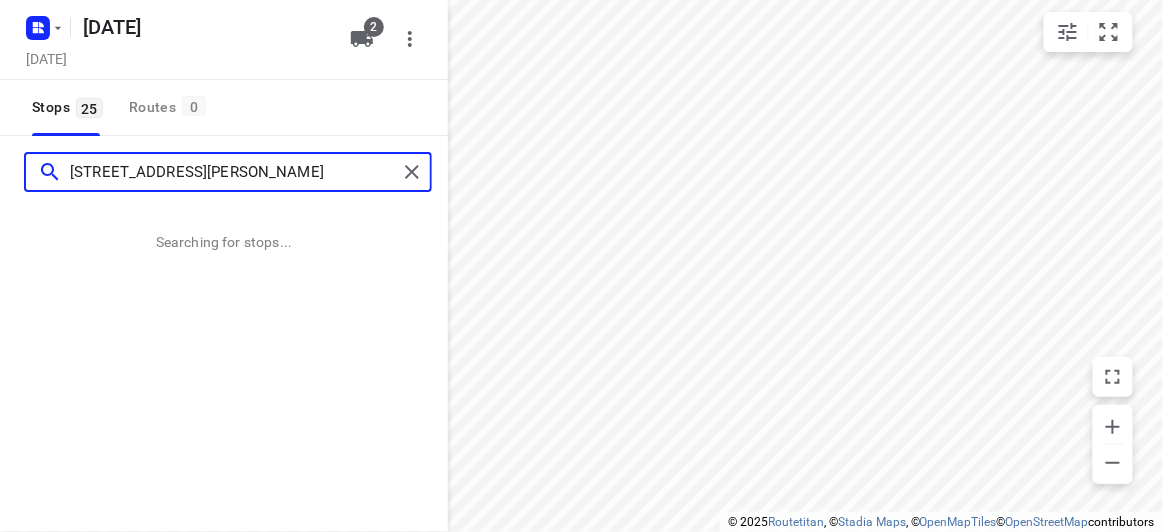 type on "[STREET_ADDRESS][PERSON_NAME]" 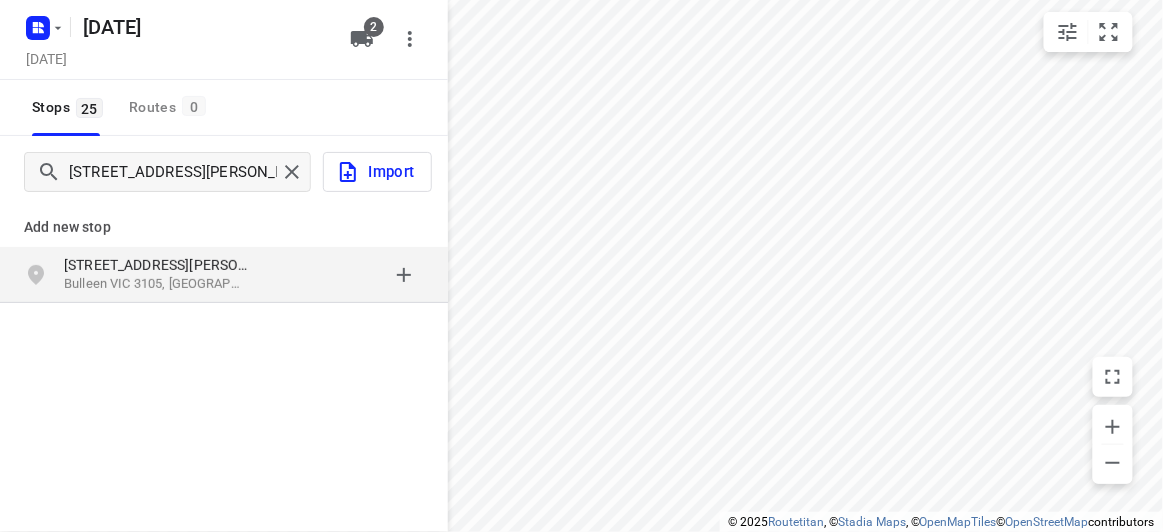 click on "[STREET_ADDRESS][PERSON_NAME]" at bounding box center (224, 275) 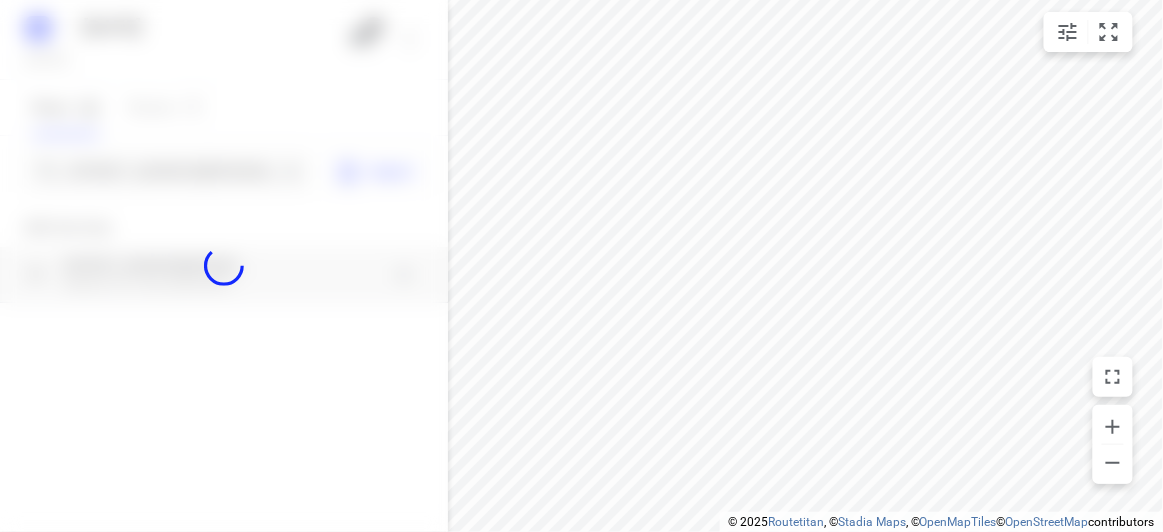 click at bounding box center [224, 266] 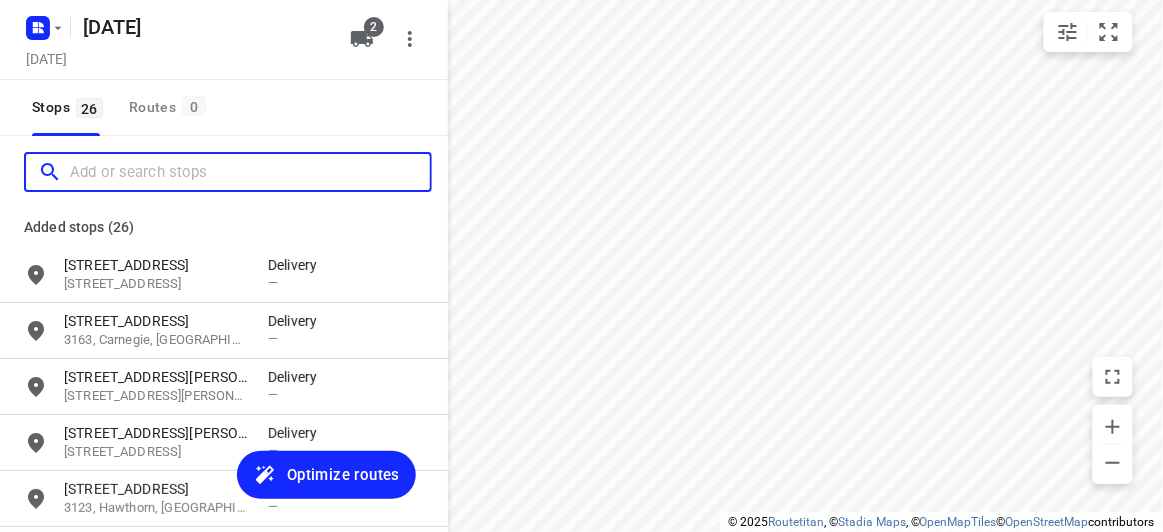 paste on "[STREET_ADDRESS]" 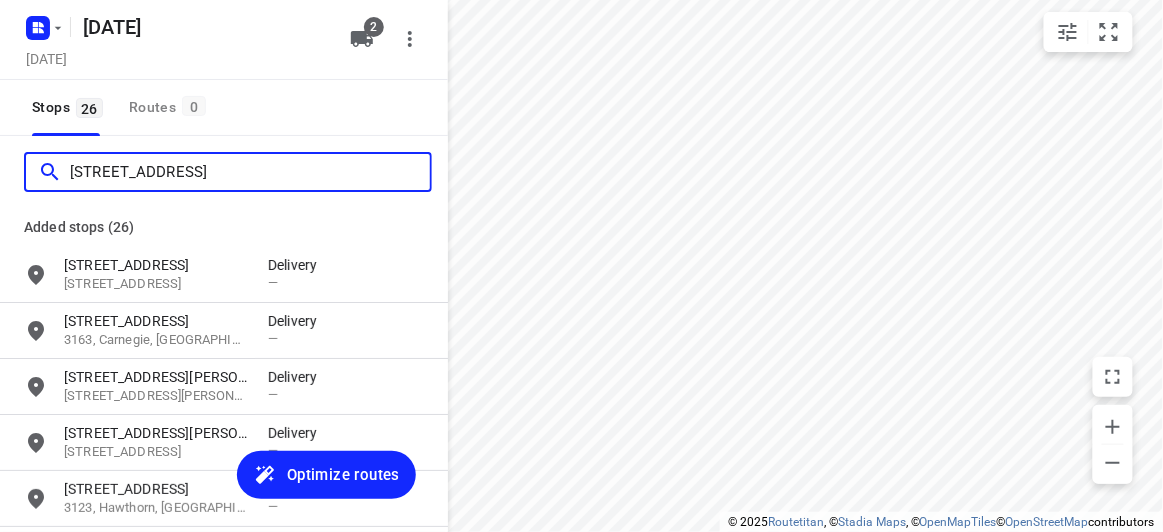 scroll, scrollTop: 0, scrollLeft: 0, axis: both 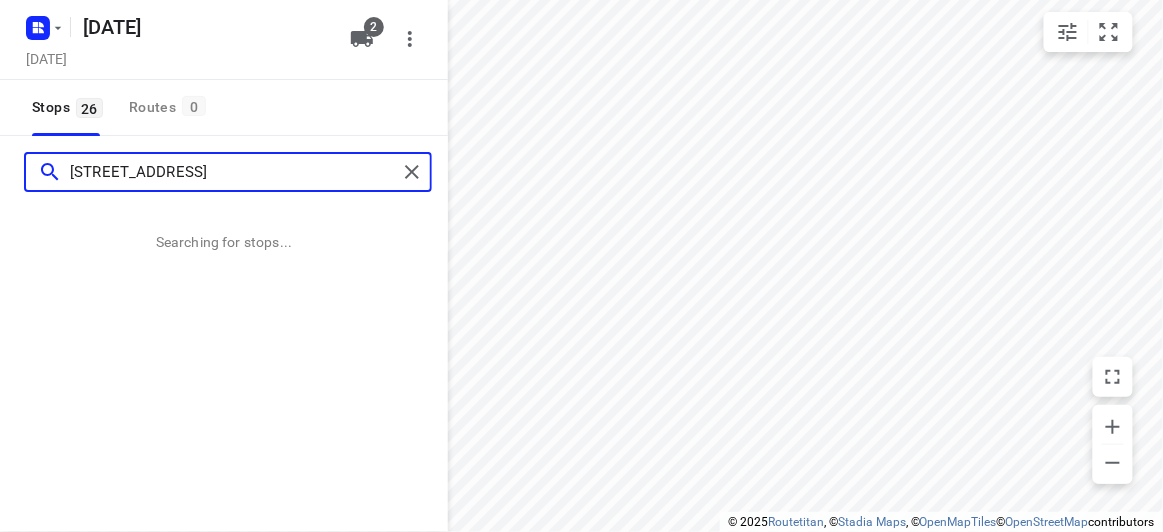 type on "[STREET_ADDRESS]" 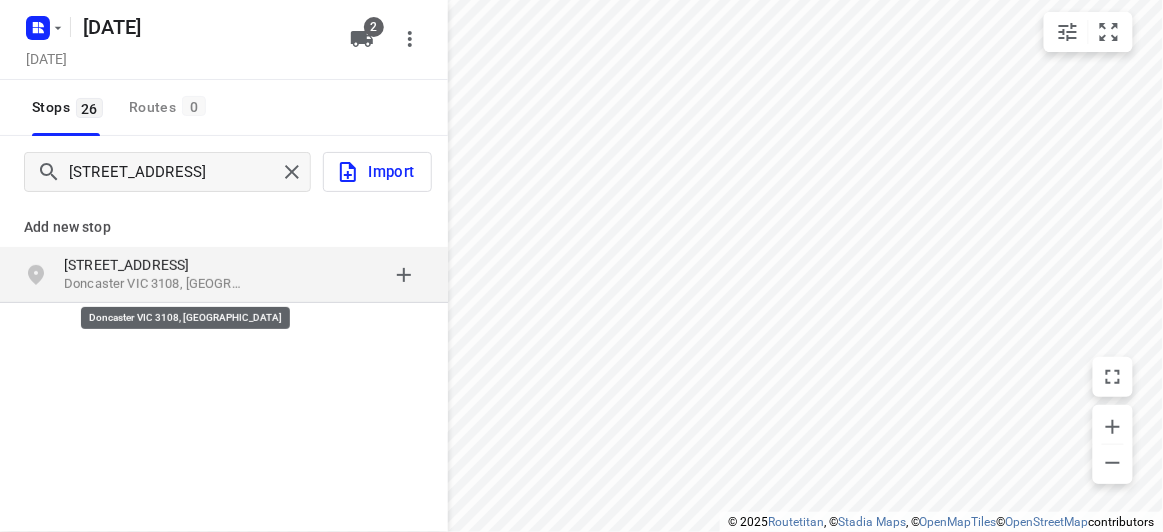 click on "Doncaster VIC 3108, [GEOGRAPHIC_DATA]" at bounding box center (156, 284) 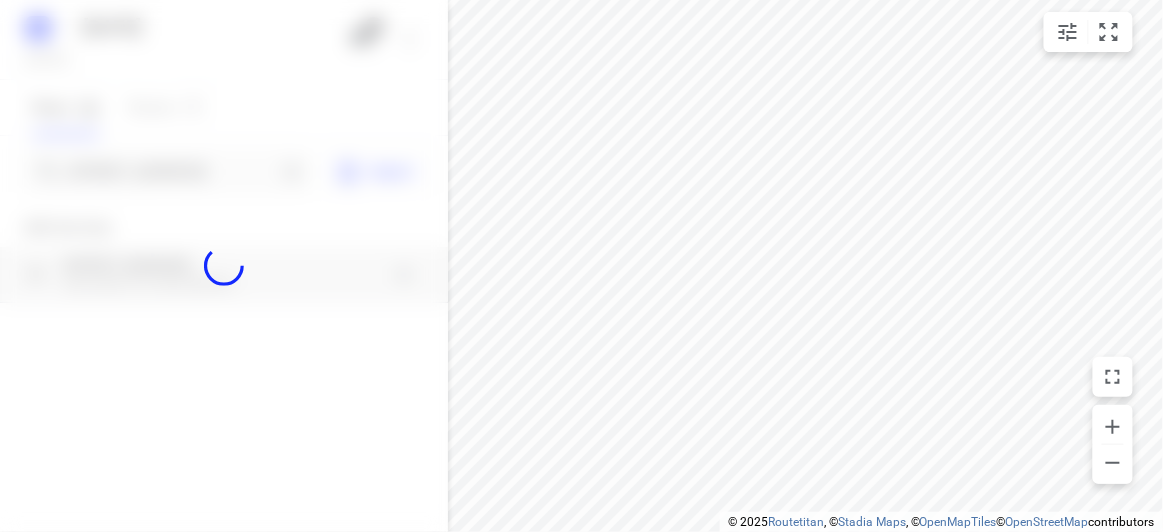 click at bounding box center (224, 266) 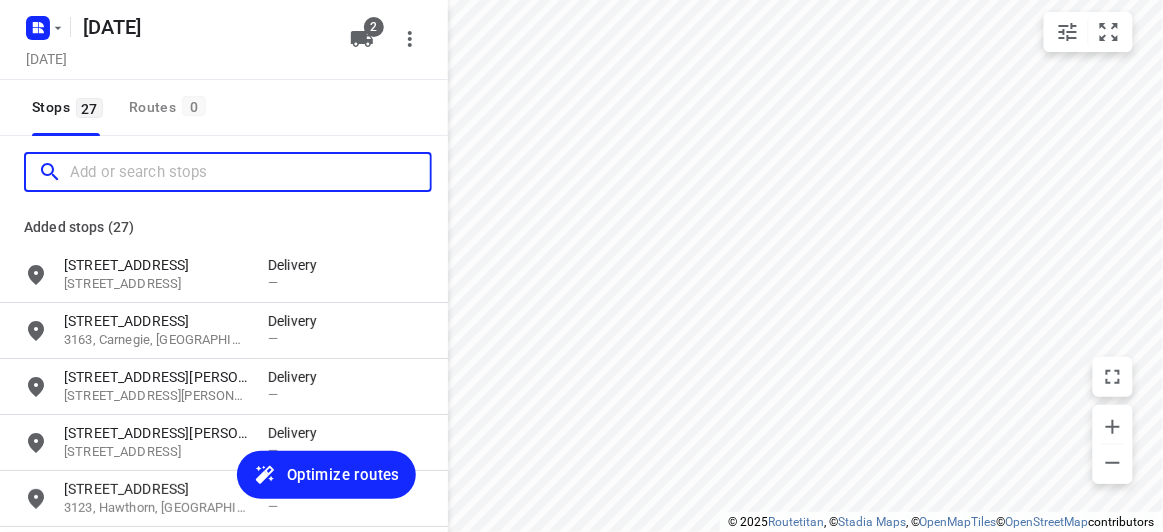 paste on "12 [GEOGRAPHIC_DATA]" 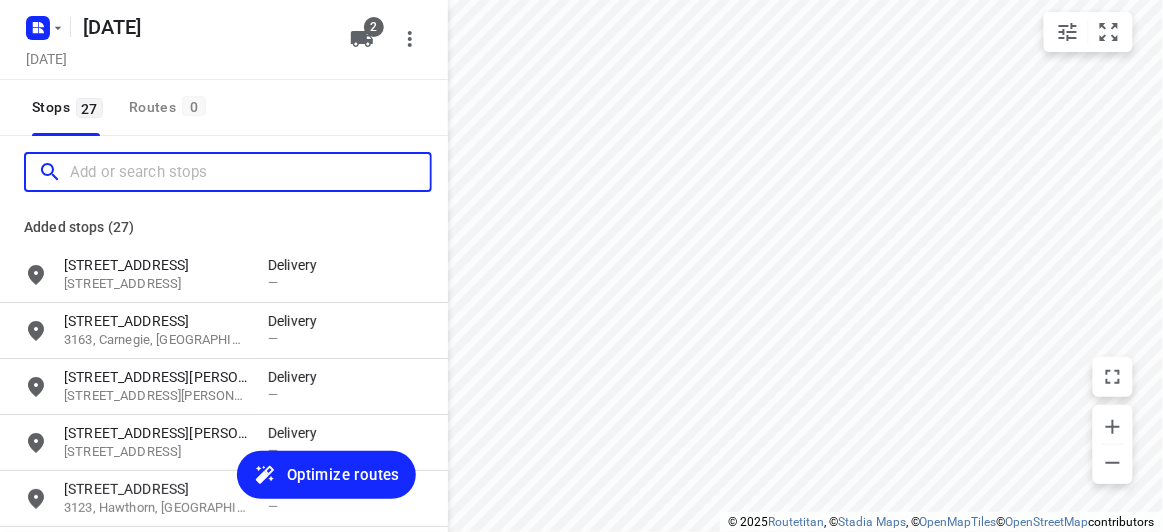 scroll, scrollTop: 0, scrollLeft: 0, axis: both 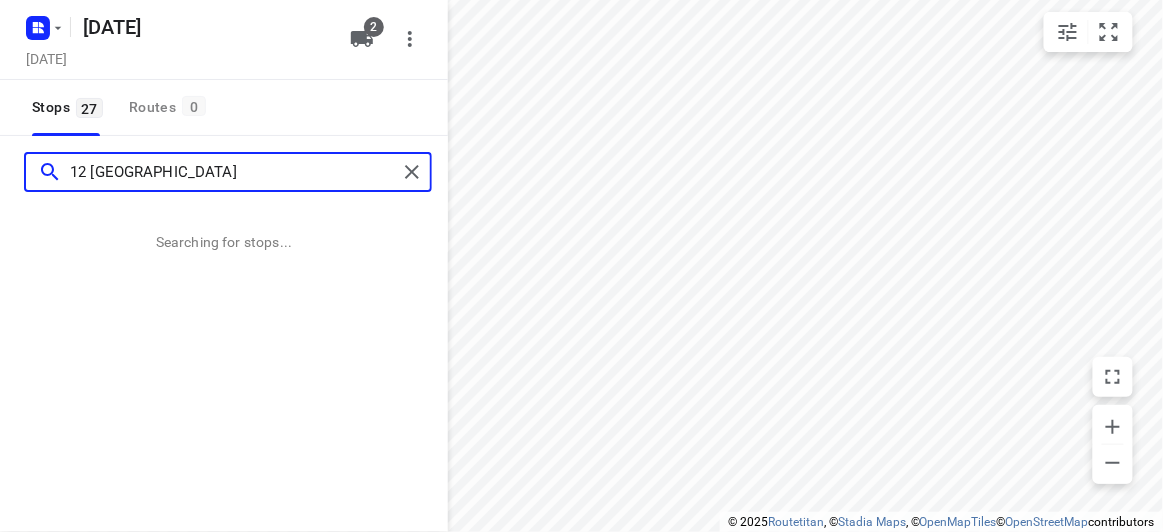 type on "12 [GEOGRAPHIC_DATA]" 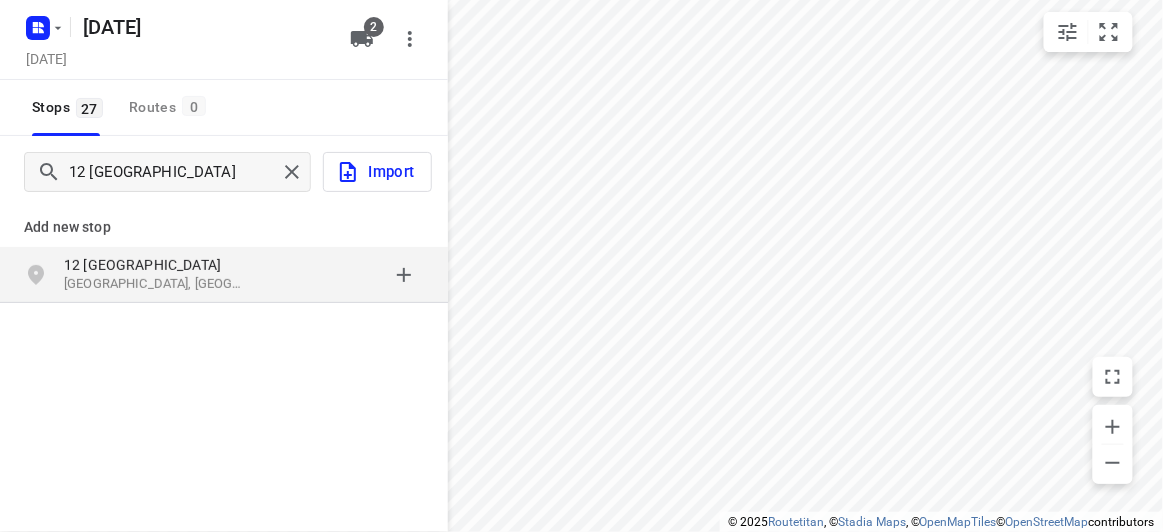 click on "[STREET_ADDRESS]" at bounding box center (166, 275) 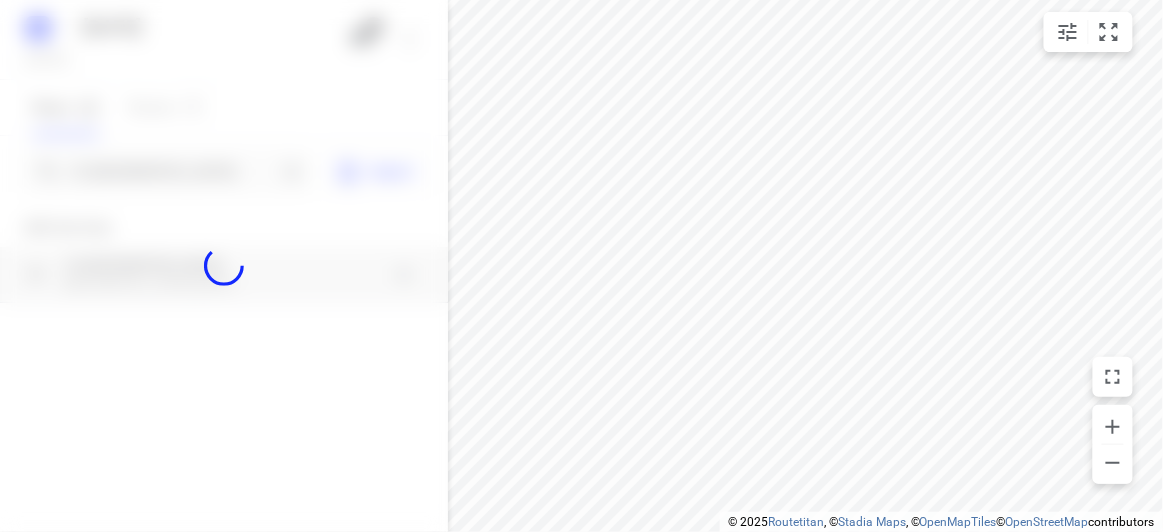 click at bounding box center [224, 266] 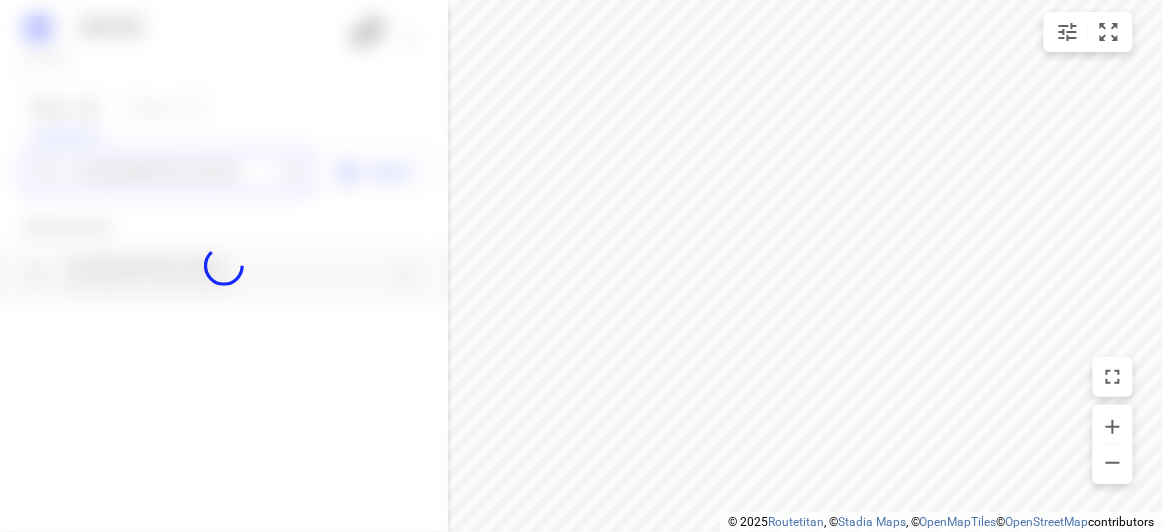 click on "12 [GEOGRAPHIC_DATA]" at bounding box center [173, 172] 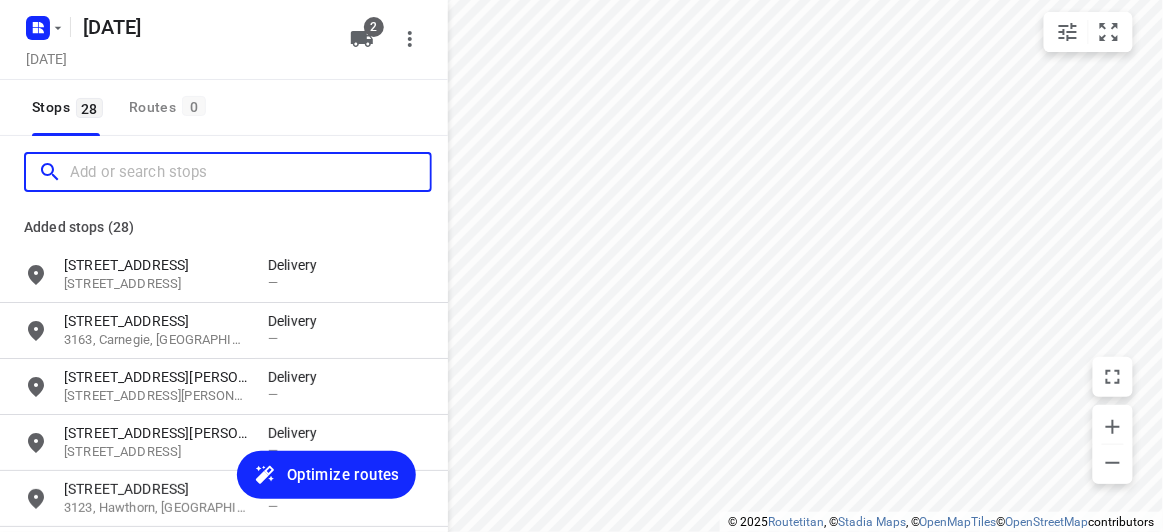 scroll, scrollTop: 0, scrollLeft: 0, axis: both 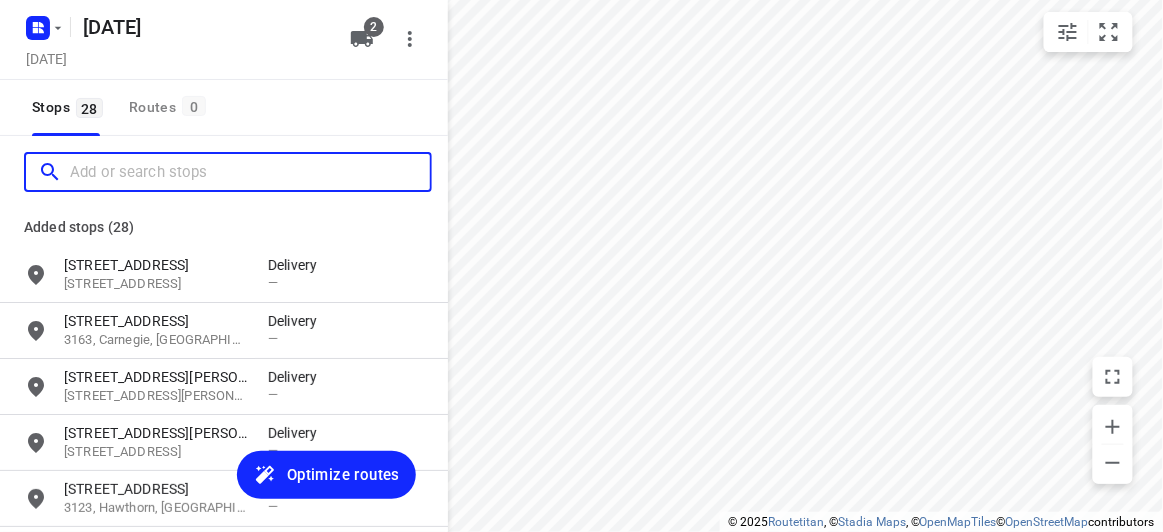 paste on "[STREET_ADDRESS][PERSON_NAME][PERSON_NAME]" 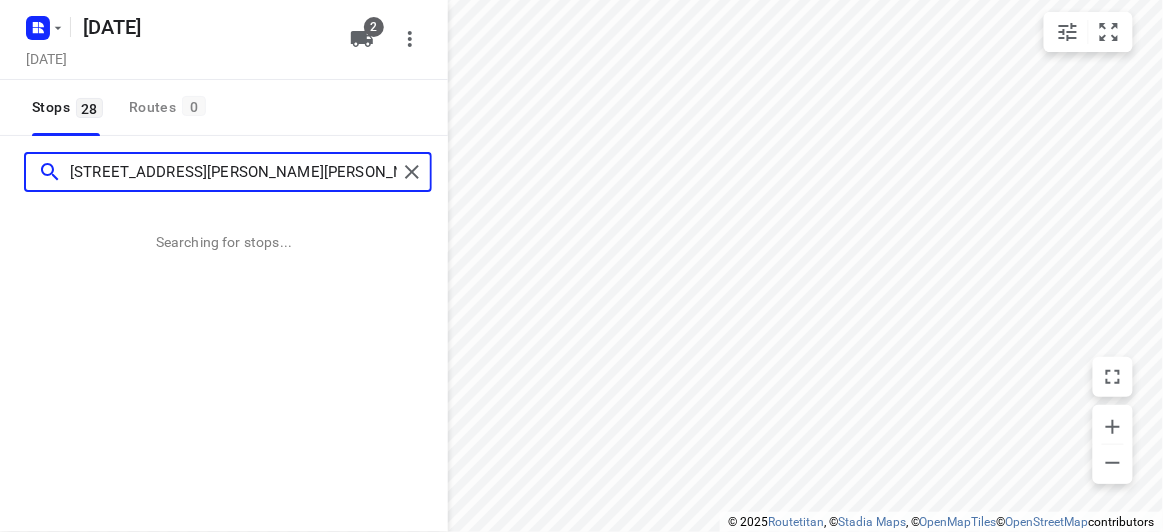 type on "[STREET_ADDRESS][PERSON_NAME][PERSON_NAME]" 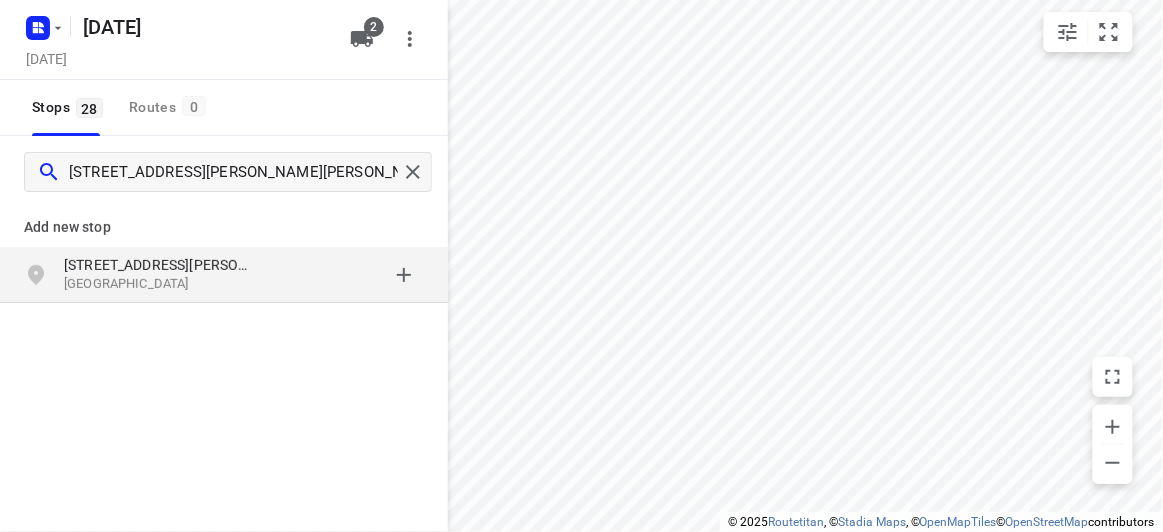 click on "[STREET_ADDRESS][PERSON_NAME]" at bounding box center [156, 265] 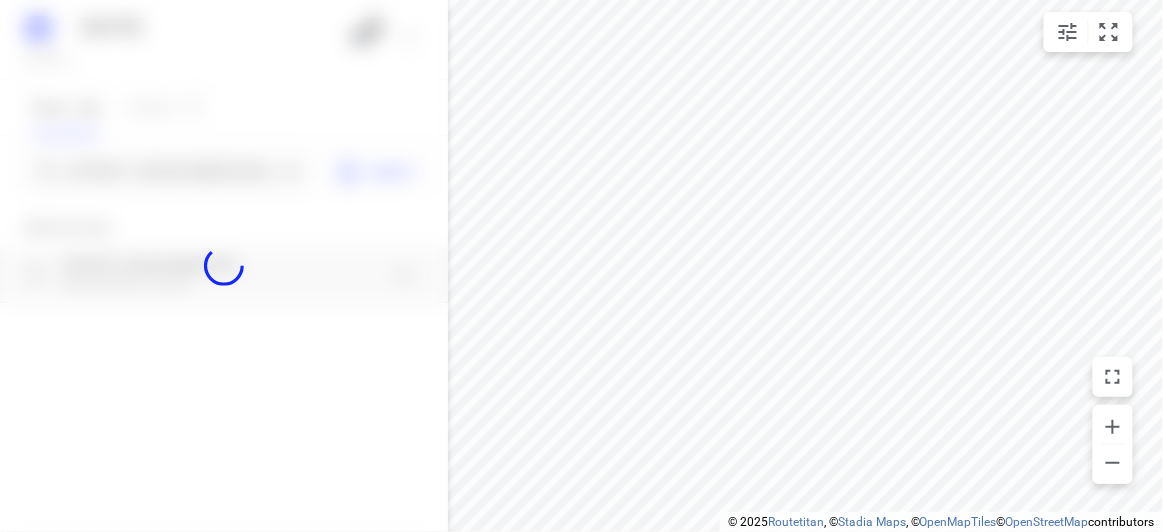 click at bounding box center [224, 266] 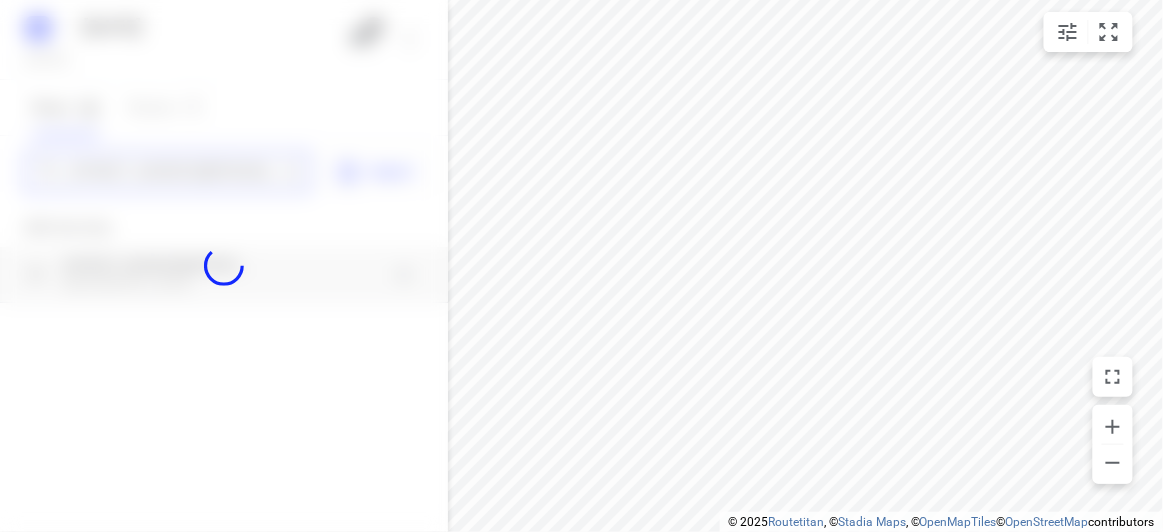 click on "[DATE], [DATE] 20 2 Stops 28 Routes 0 [STREET_ADDRESS][PERSON_NAME][PERSON_NAME] Import Add new stop [STREET_ADDRESS][PERSON_NAME][PERSON_NAME] Routing Settings Optimization preference Shortest distance distance Optimization preference Distance Format KM km Distance Format Default stop duration 5 minutes Default stop duration Default stop load 1 units Default stop load Allow late stops   Maximum amount of time drivers may be late at a stop Allow reloads BETA   Vehicles may return to the depot to load more stops. Fixed departure time   Vehicles must depart at the start of their working hours Cancel Save" at bounding box center [224, 266] 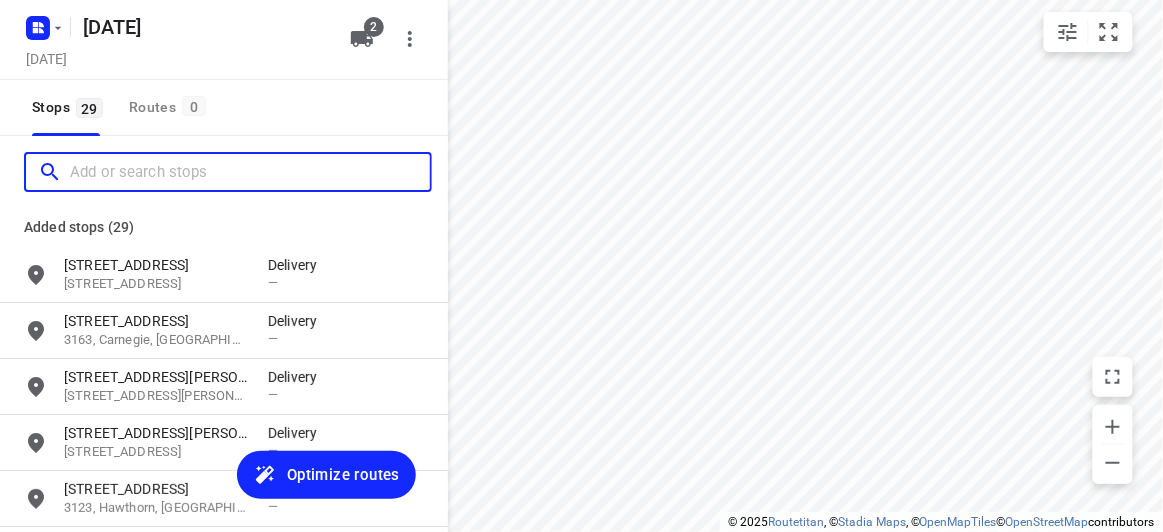 scroll, scrollTop: 0, scrollLeft: 0, axis: both 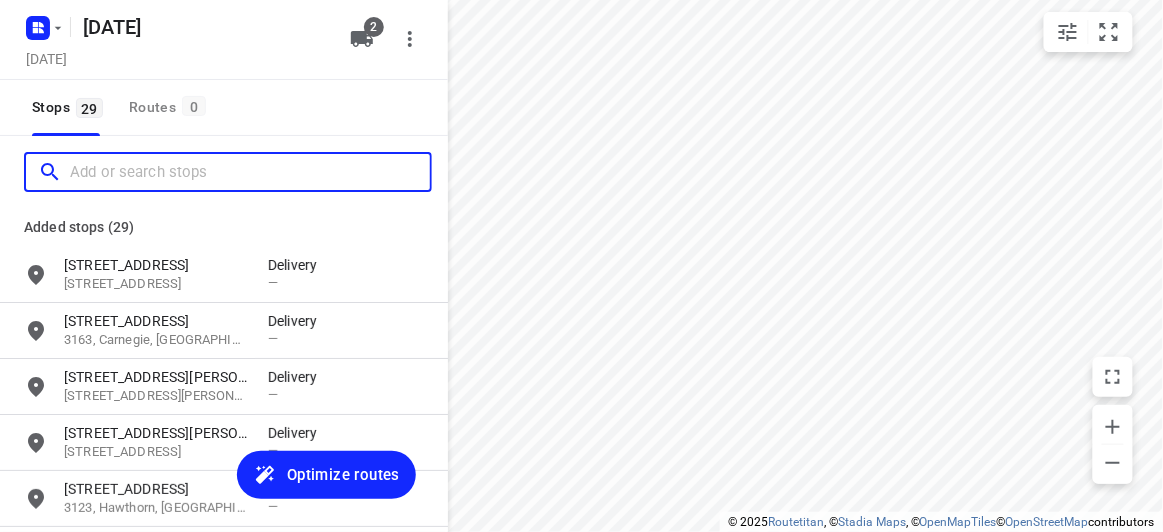 paste on "[STREET_ADDRESS]" 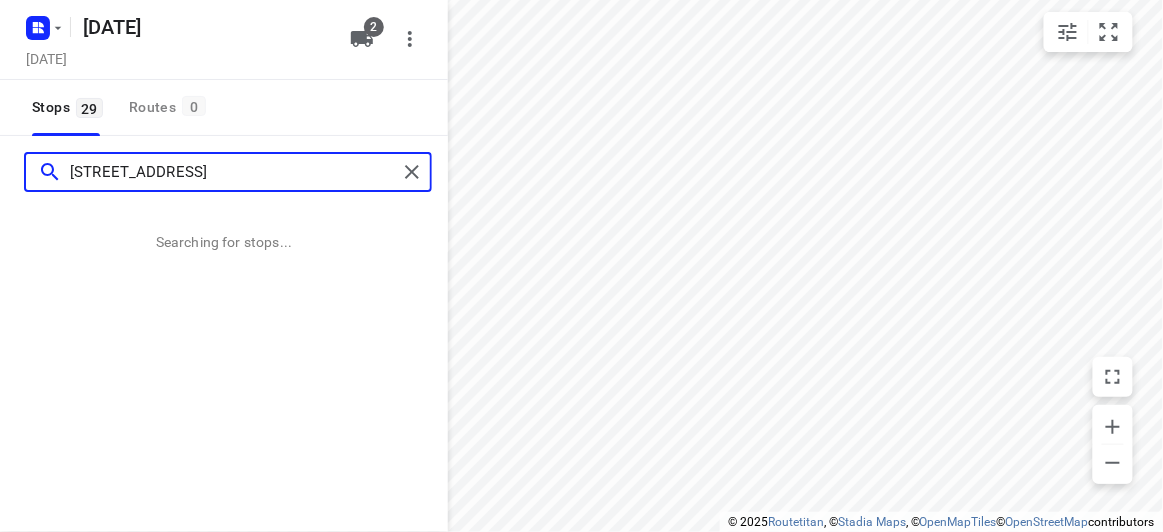 type on "[STREET_ADDRESS]" 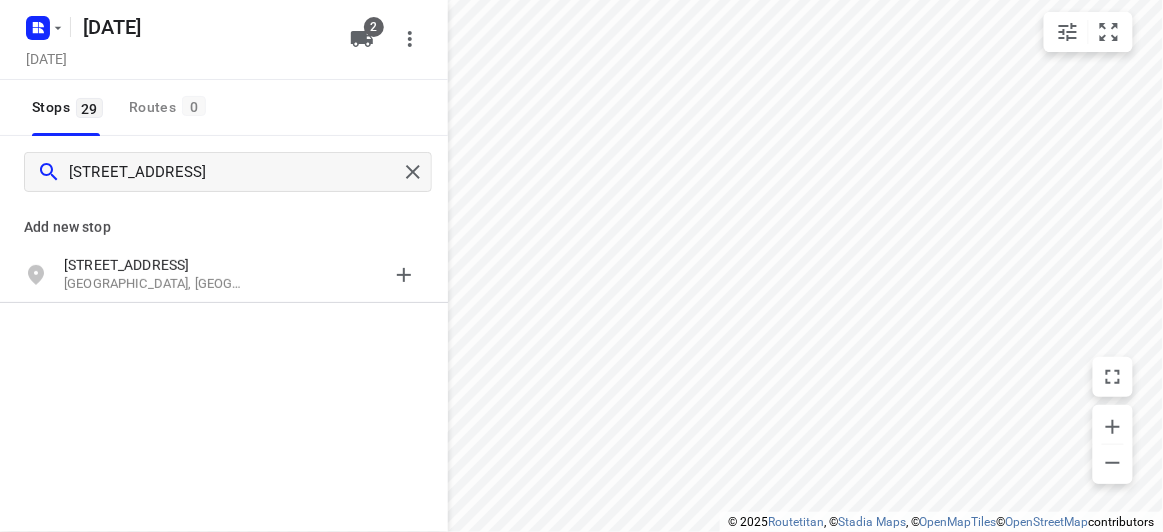 click on "Add new stop" at bounding box center [224, 219] 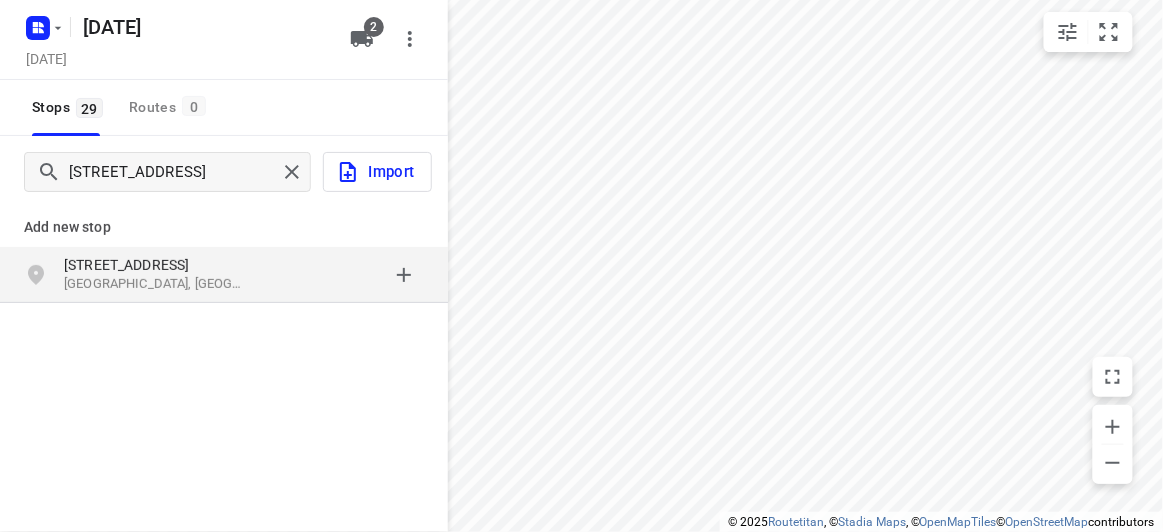 click on "[STREET_ADDRESS]" at bounding box center (224, 275) 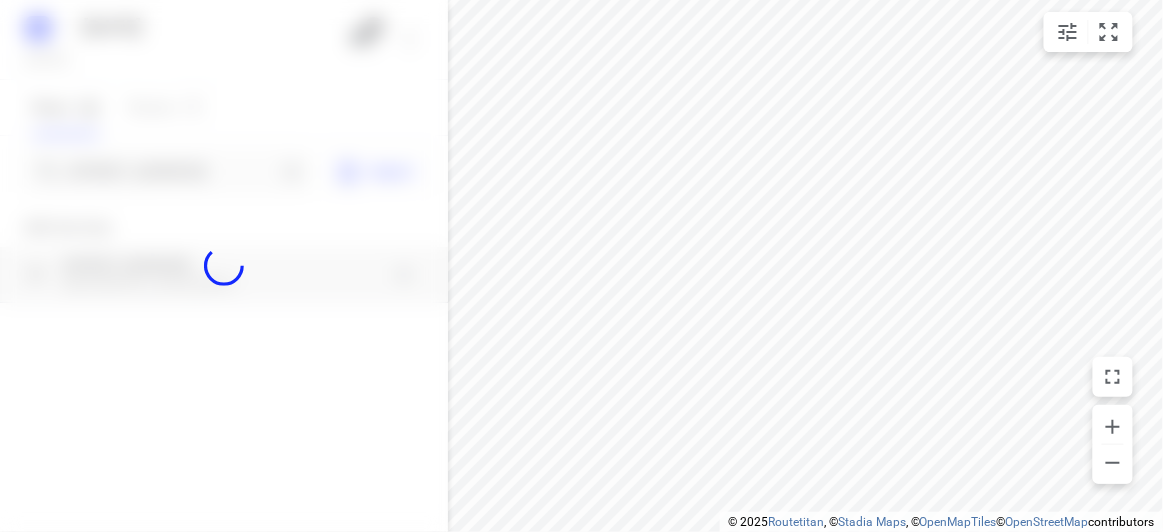 click at bounding box center (224, 266) 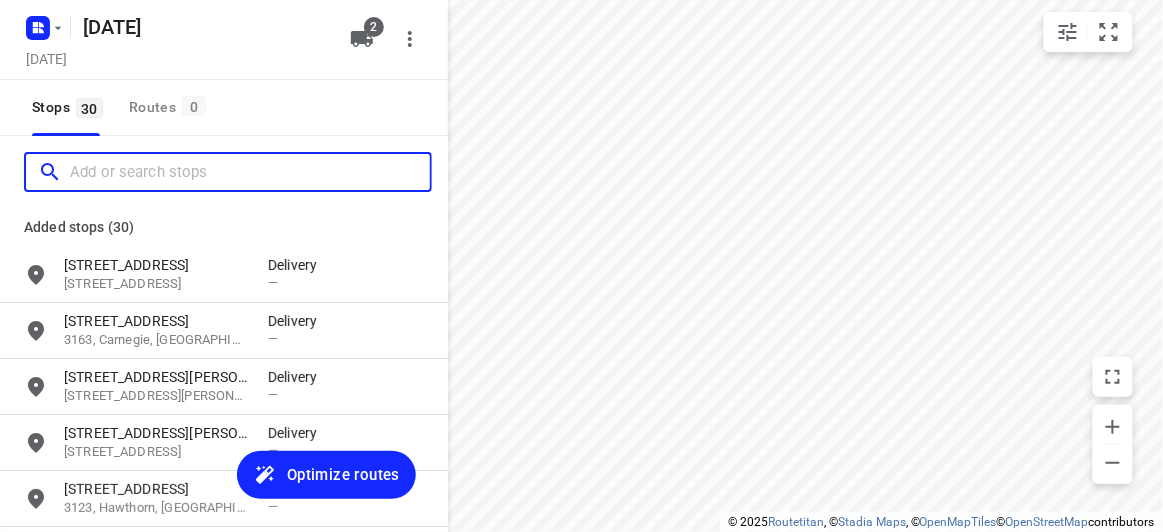 paste on "[STREET_ADDRESS]" 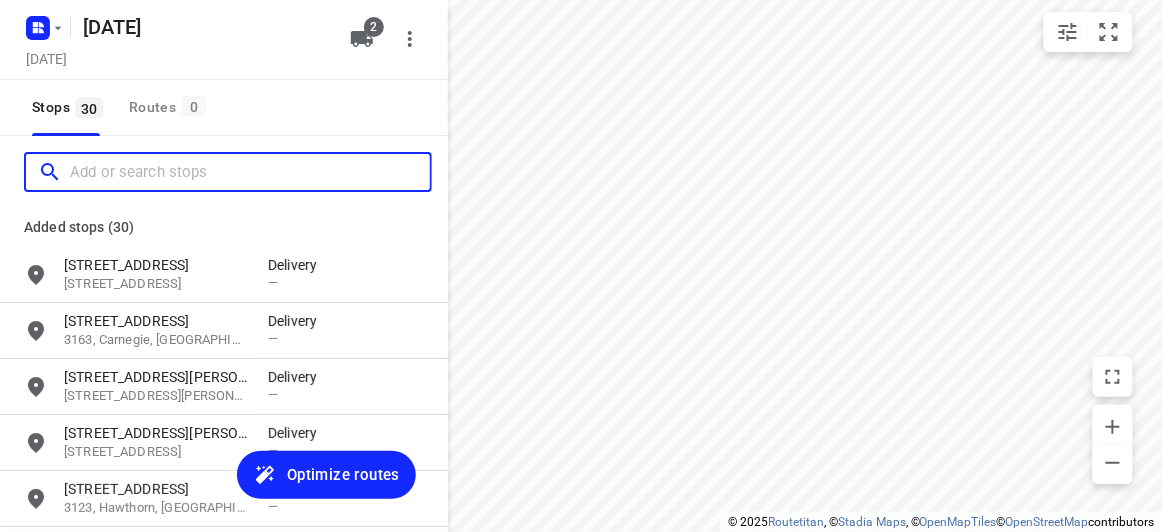 scroll, scrollTop: 0, scrollLeft: 0, axis: both 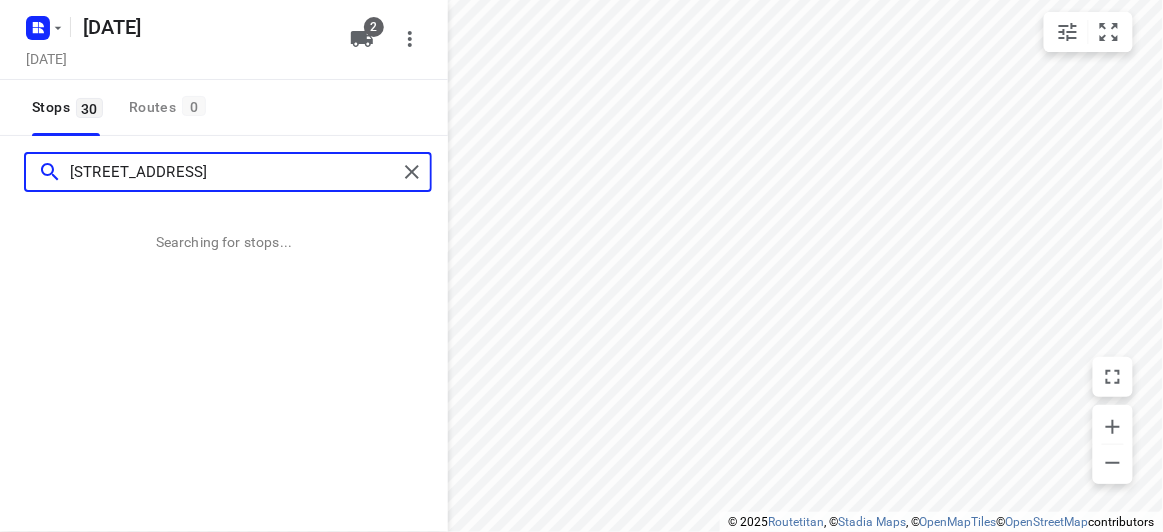type on "[STREET_ADDRESS]" 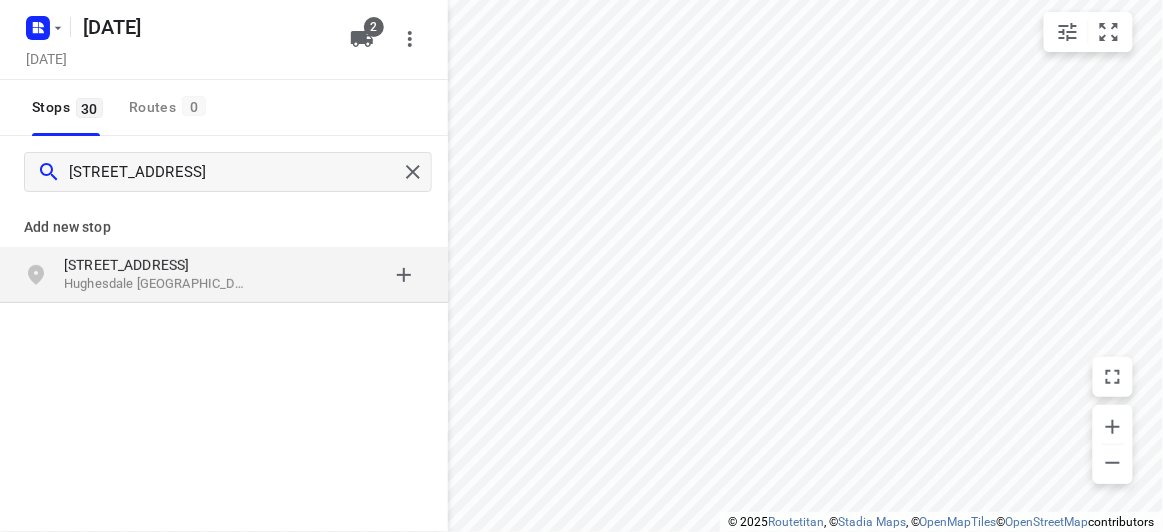 click on "Add new stop [STREET_ADDRESS]" at bounding box center [224, 320] 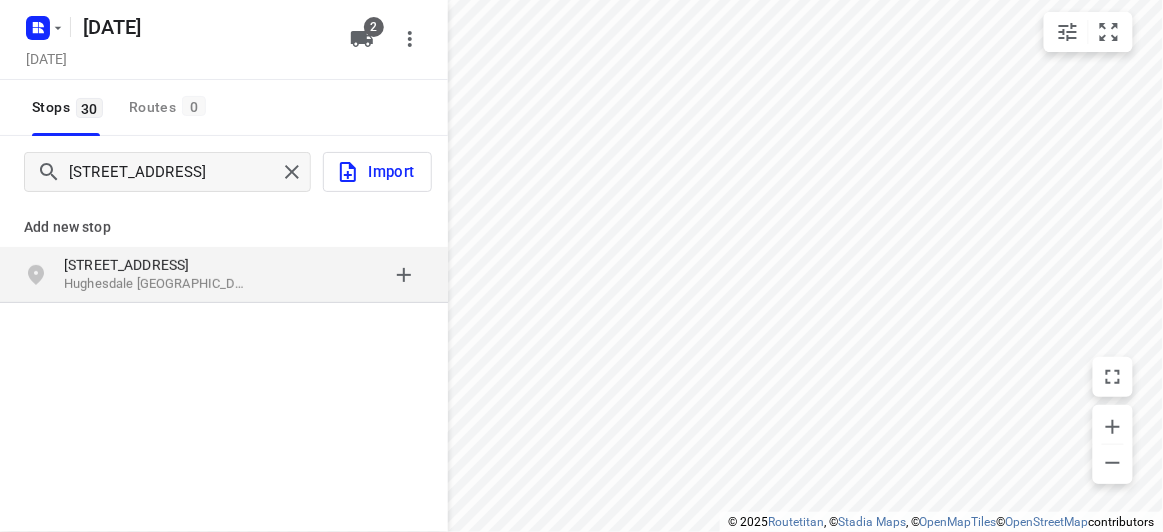 click on "[STREET_ADDRESS]" at bounding box center (224, 275) 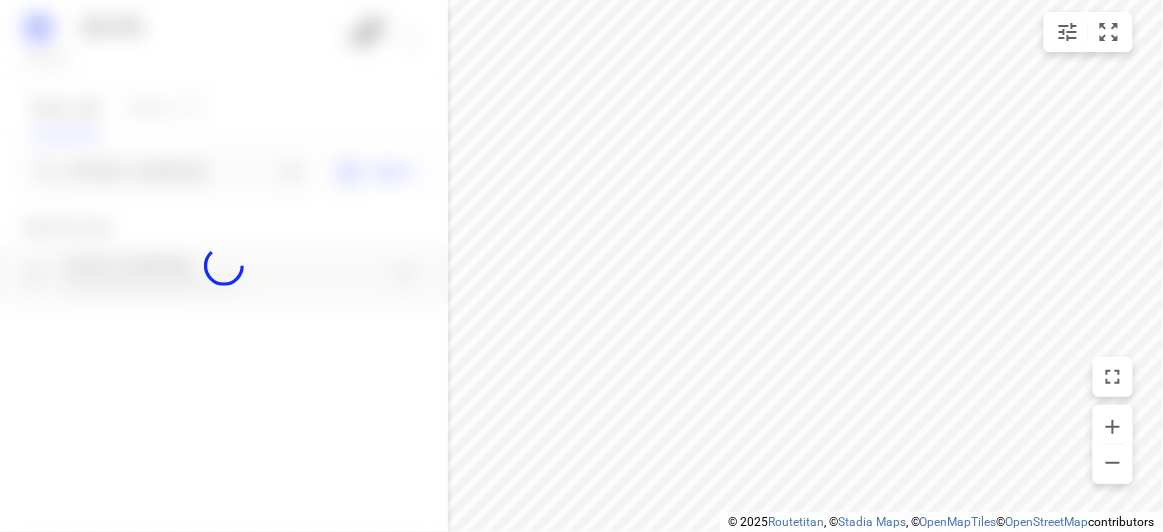 click at bounding box center [224, 266] 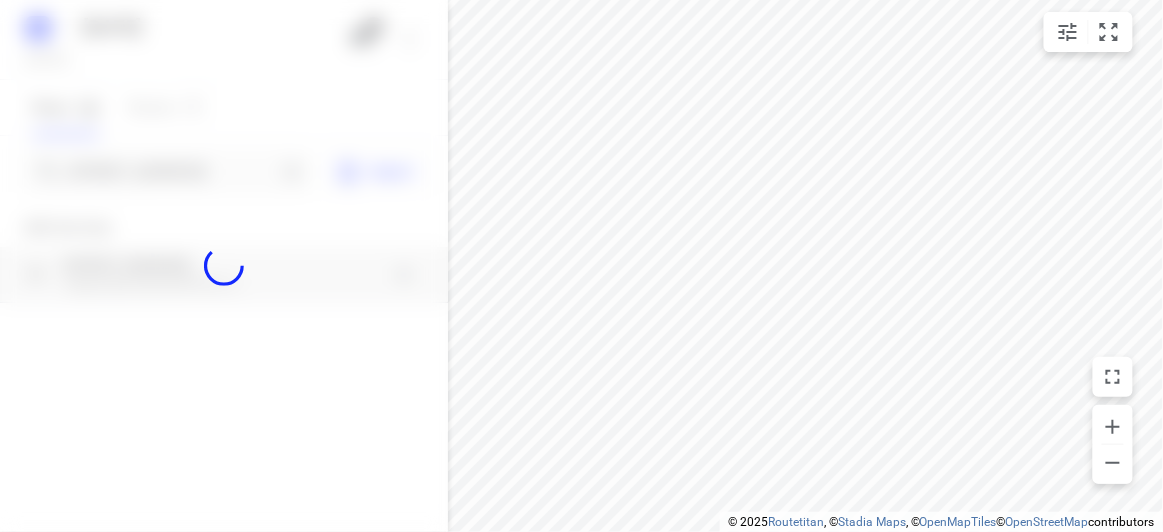 click at bounding box center (224, 266) 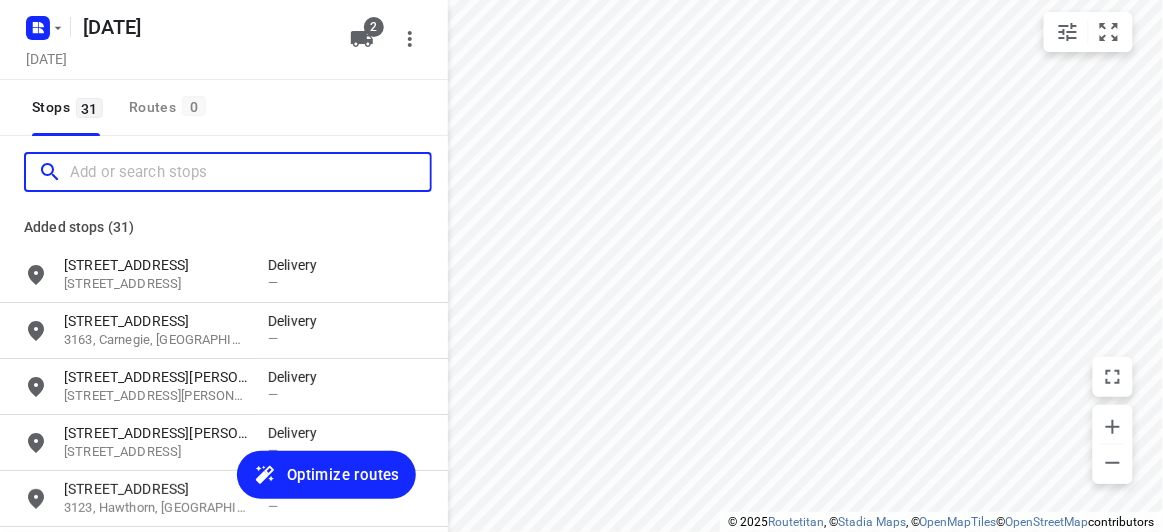 scroll, scrollTop: 0, scrollLeft: 0, axis: both 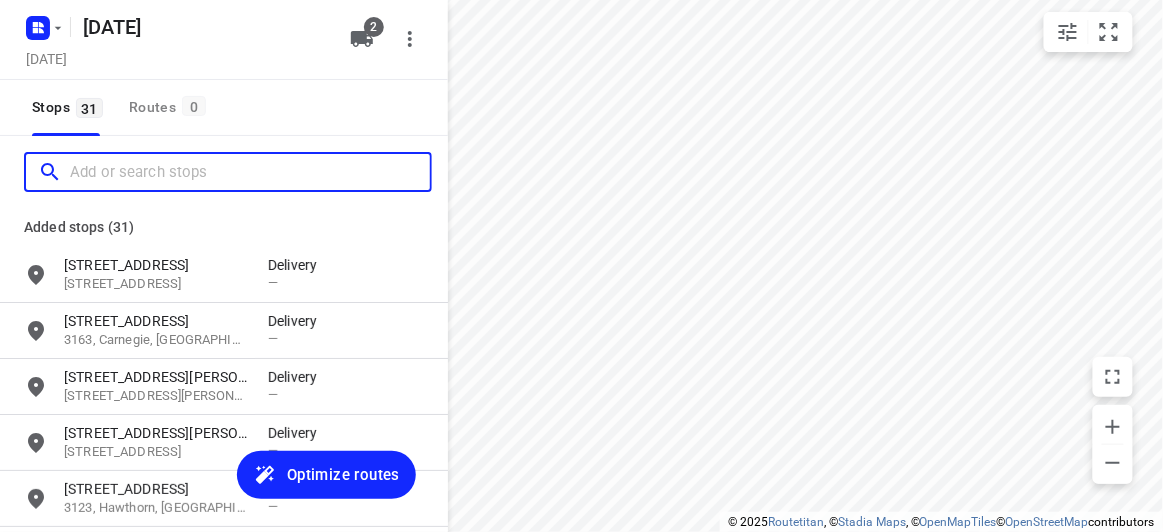 paste on "[STREET_ADDRESS][DEMOGRAPHIC_DATA][DEMOGRAPHIC_DATA]" 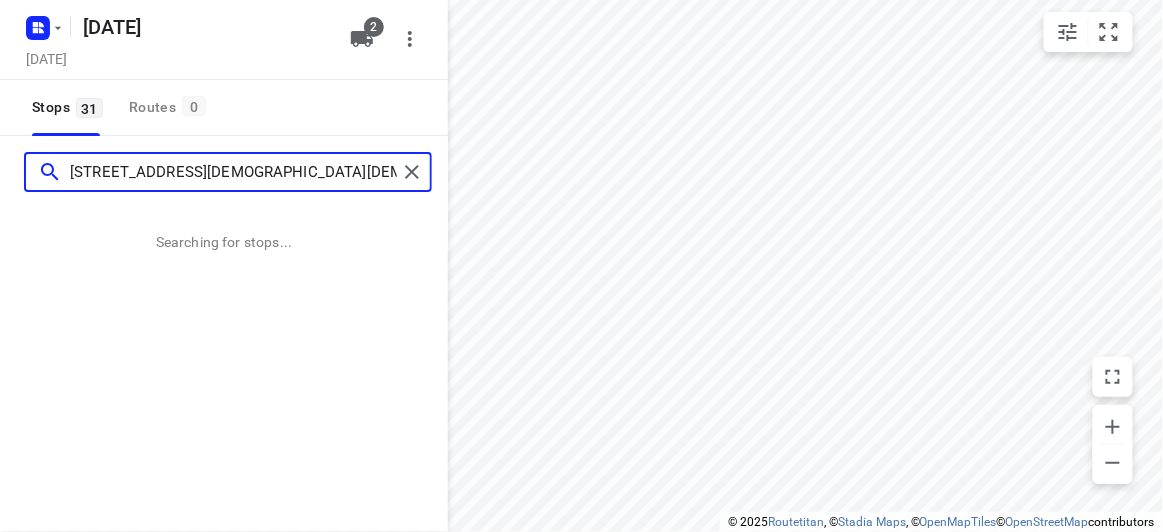 type on "[STREET_ADDRESS][DEMOGRAPHIC_DATA][DEMOGRAPHIC_DATA]" 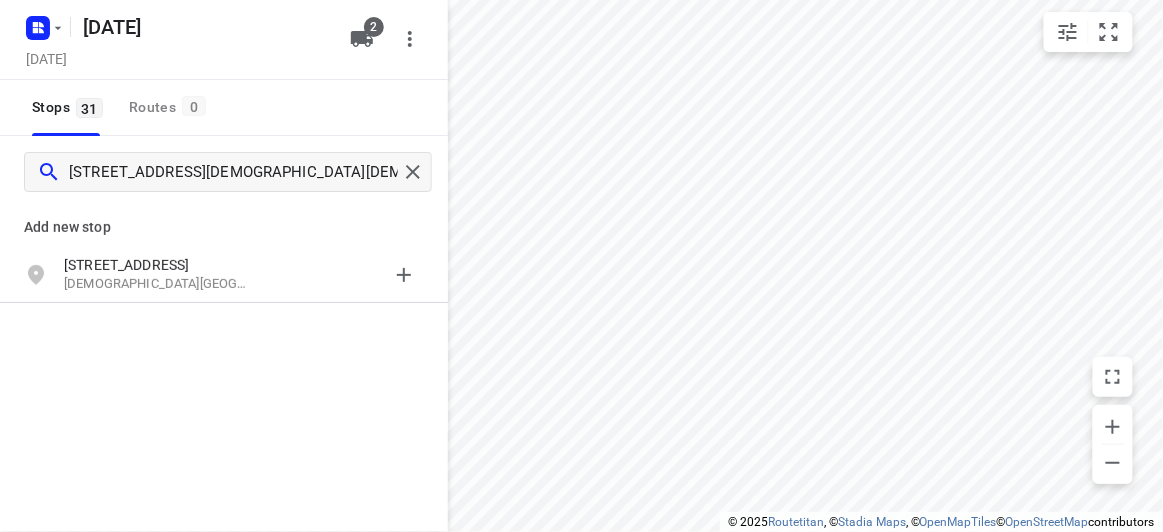 click on "Add new stop" at bounding box center [224, 219] 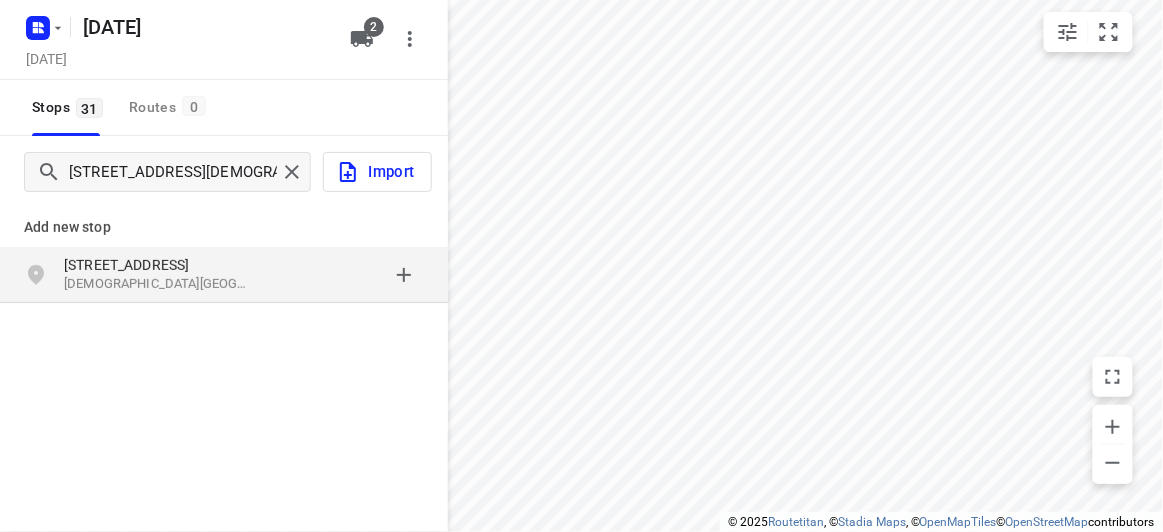 click on "[STREET_ADDRESS]" at bounding box center (156, 265) 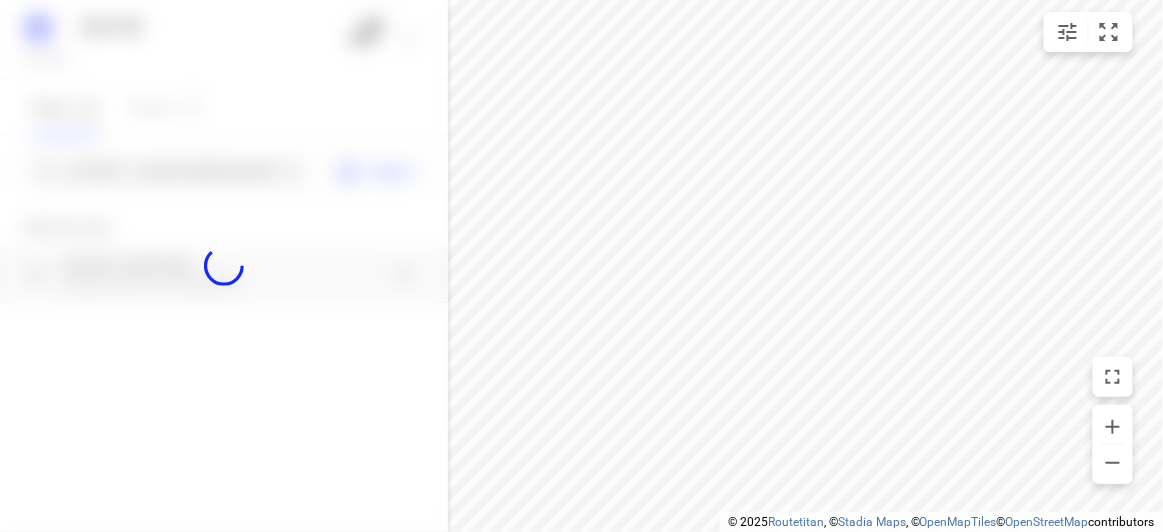 click at bounding box center (224, 266) 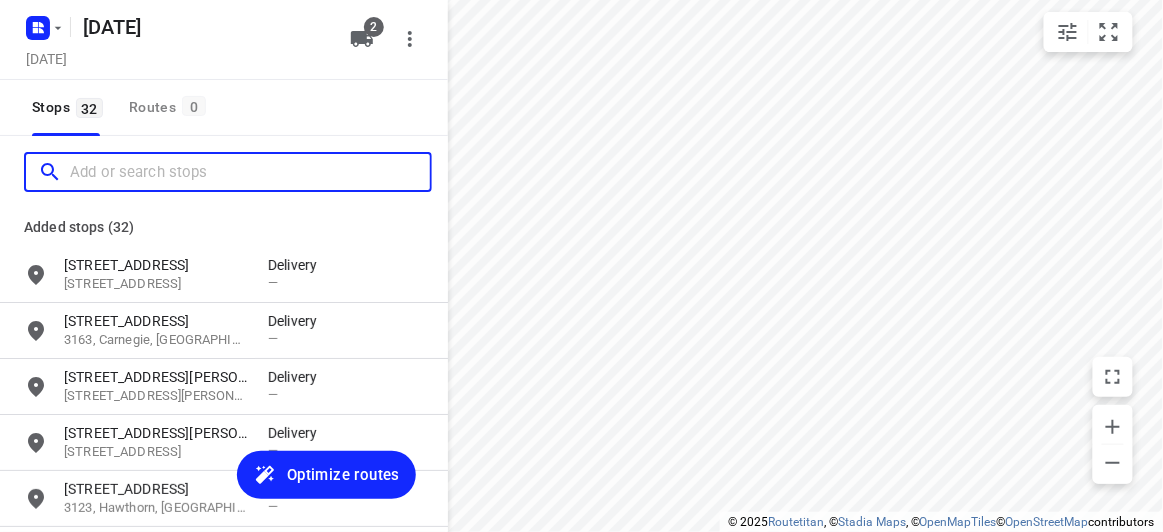scroll, scrollTop: 0, scrollLeft: 0, axis: both 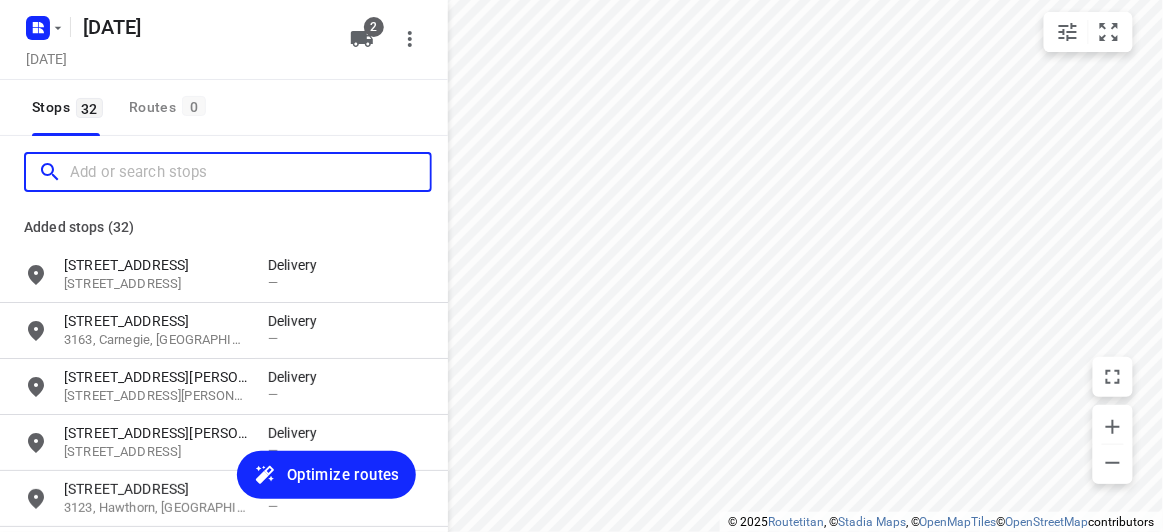 paste on "[STREET_ADDRESS]" 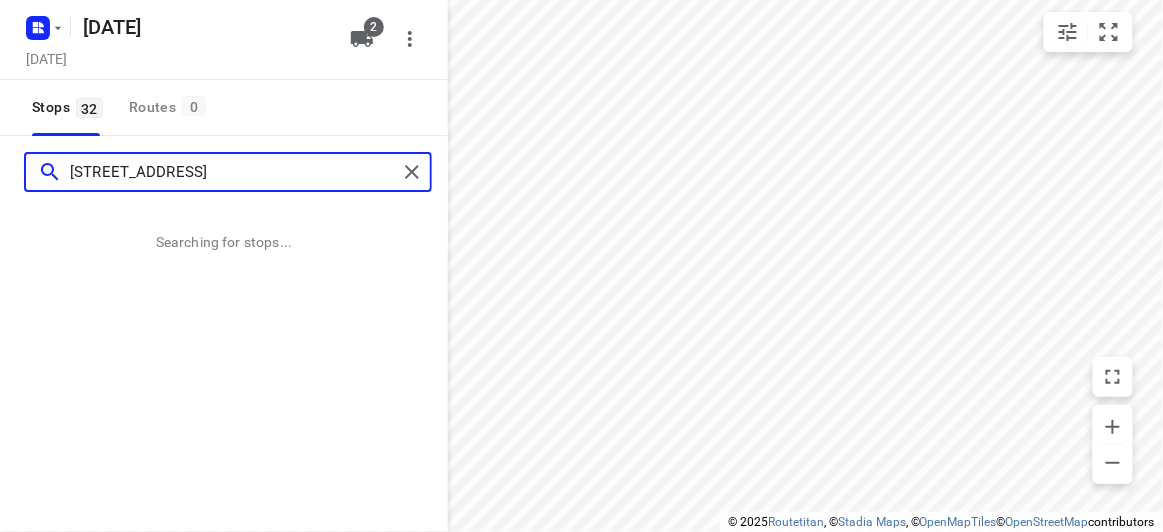 type on "[STREET_ADDRESS]" 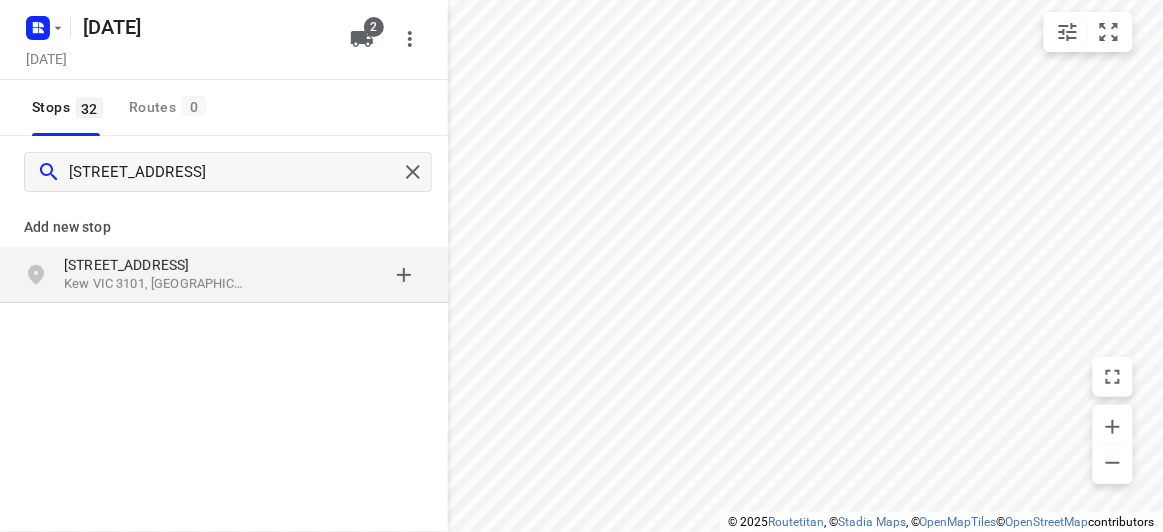 click on "[STREET_ADDRESS]" at bounding box center (156, 265) 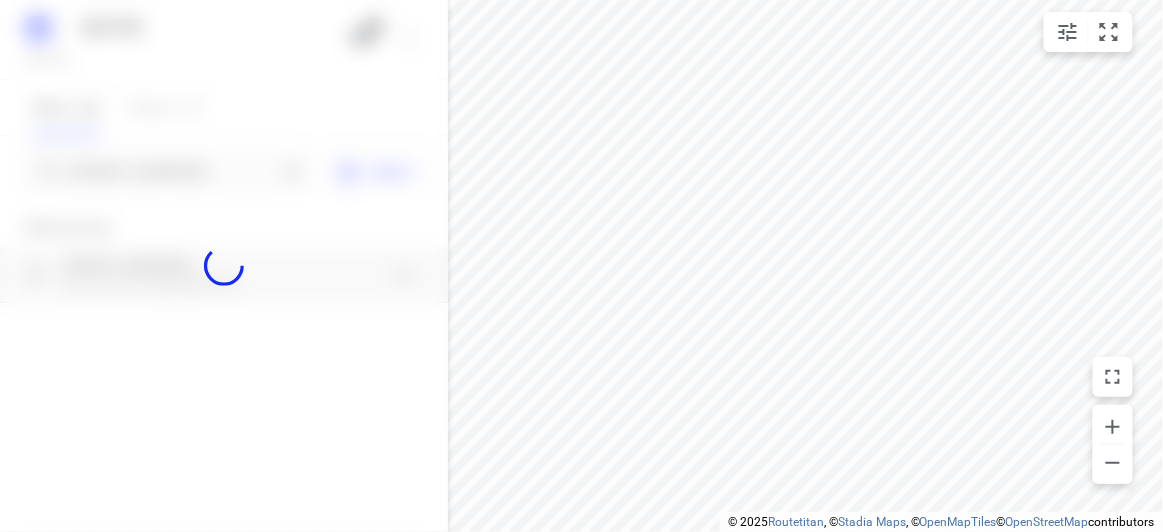 click at bounding box center (224, 266) 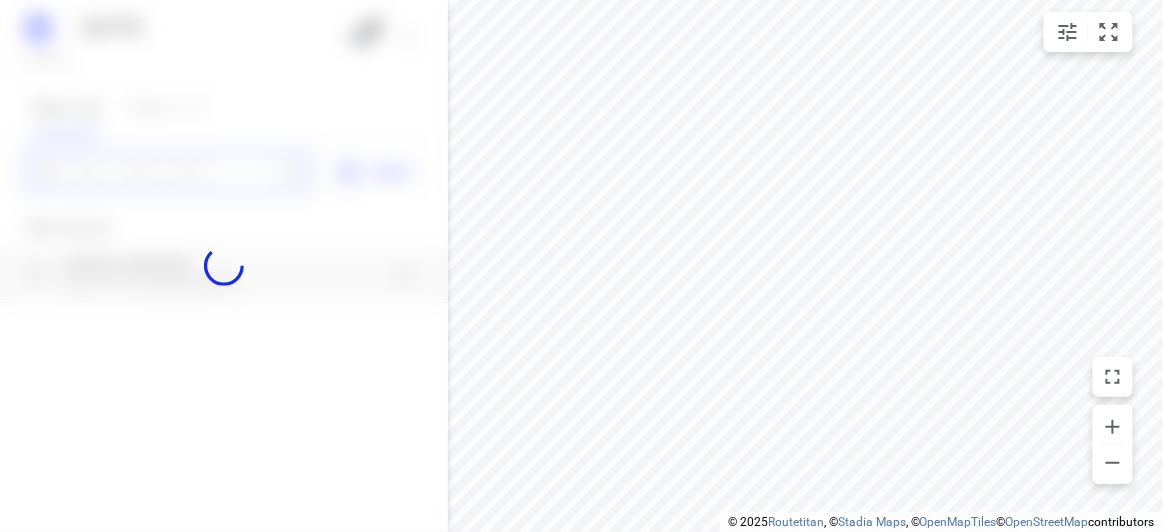 paste on "[STREET_ADDRESS]" 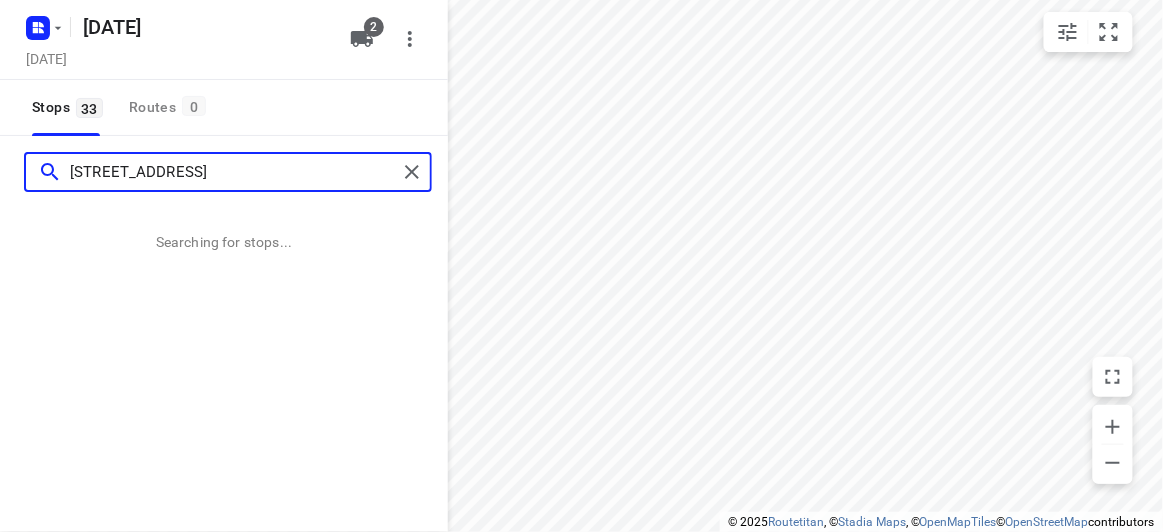type on "[STREET_ADDRESS]" 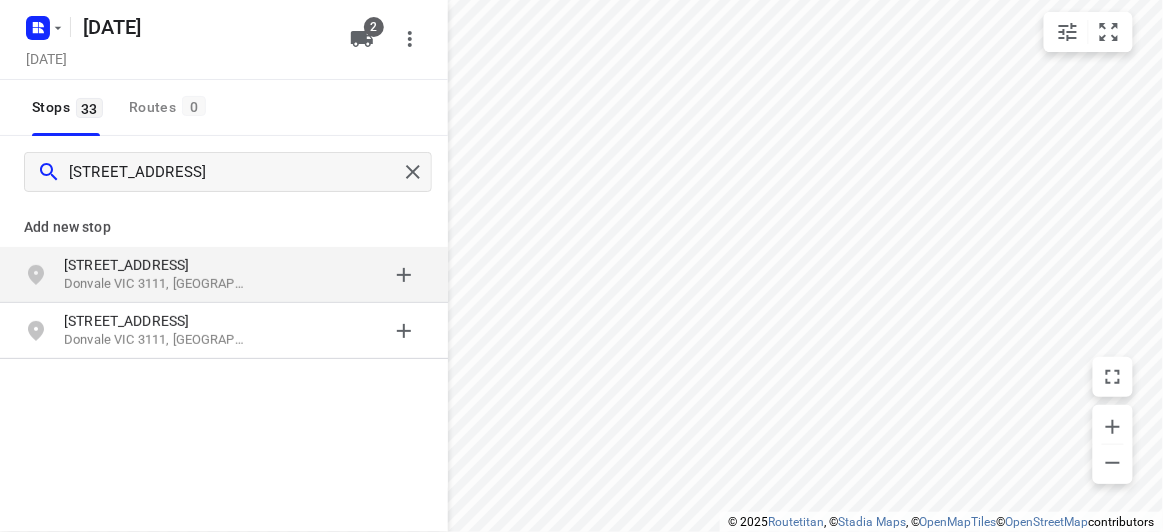 click on "Donvale VIC 3111, [GEOGRAPHIC_DATA]" at bounding box center (156, 284) 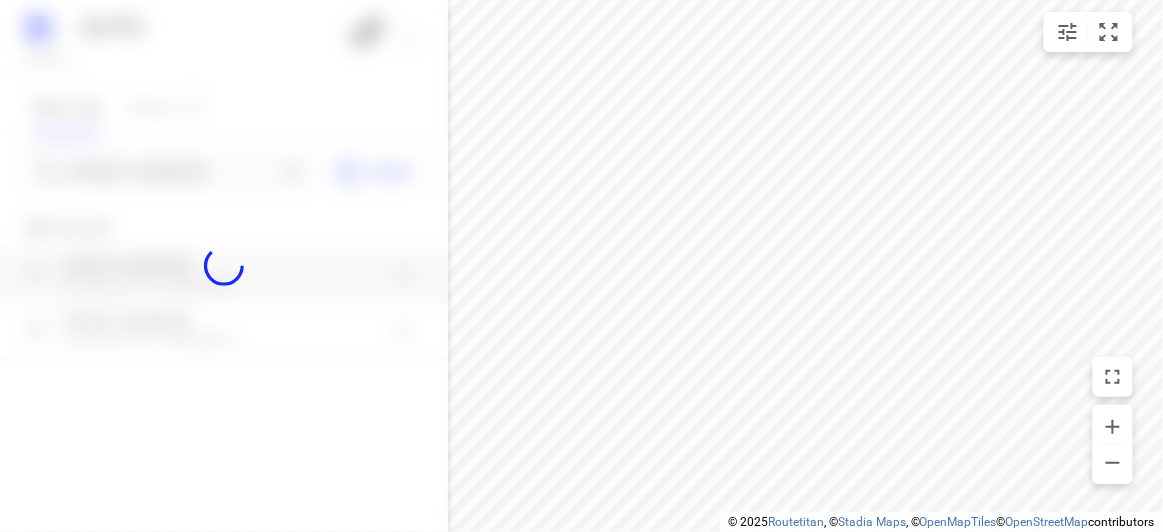 click at bounding box center [224, 266] 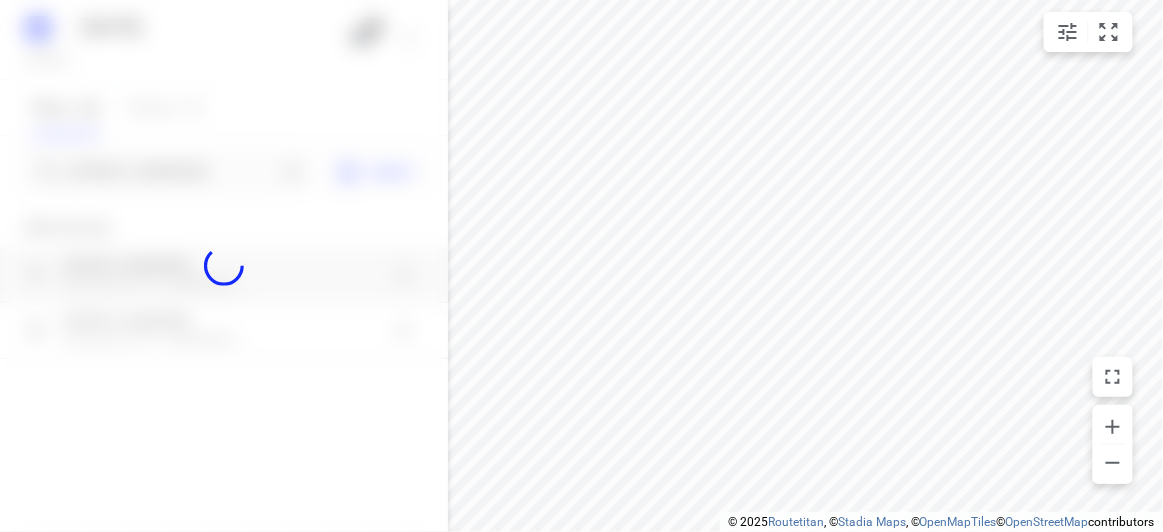 click at bounding box center (224, 266) 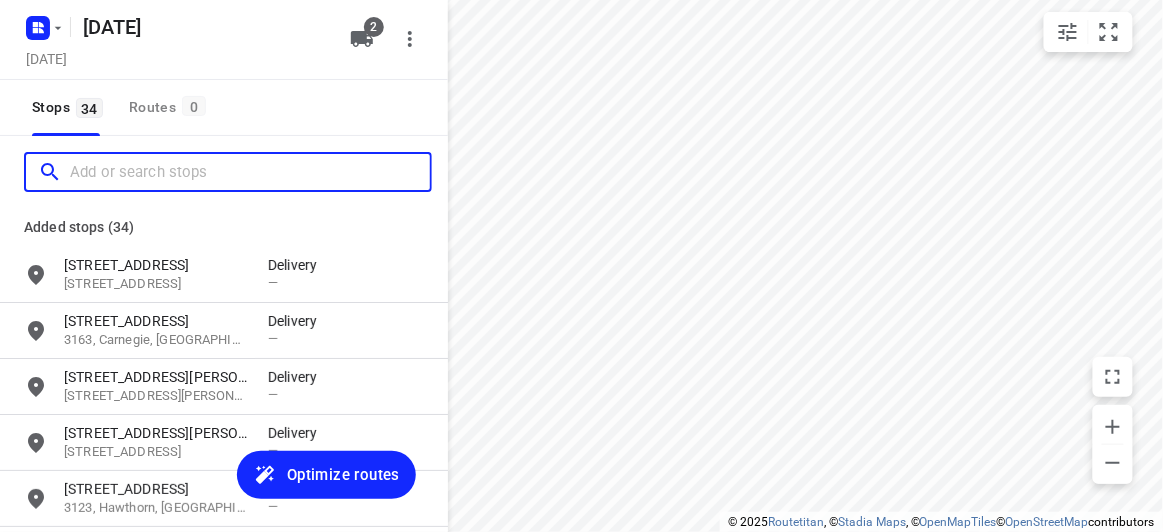 scroll, scrollTop: 0, scrollLeft: 0, axis: both 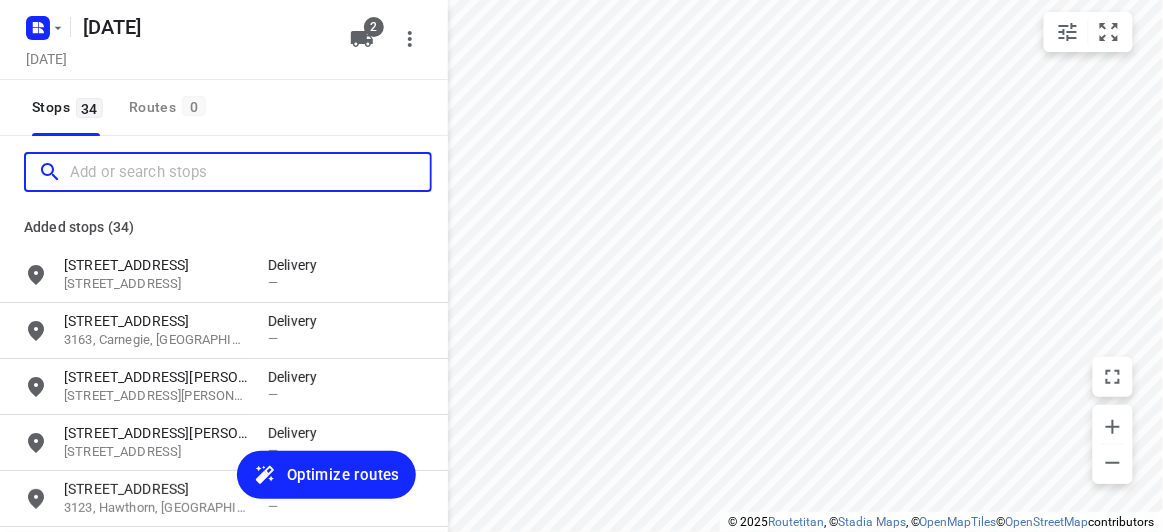paste on "[STREET_ADDRESS][PERSON_NAME][PERSON_NAME]" 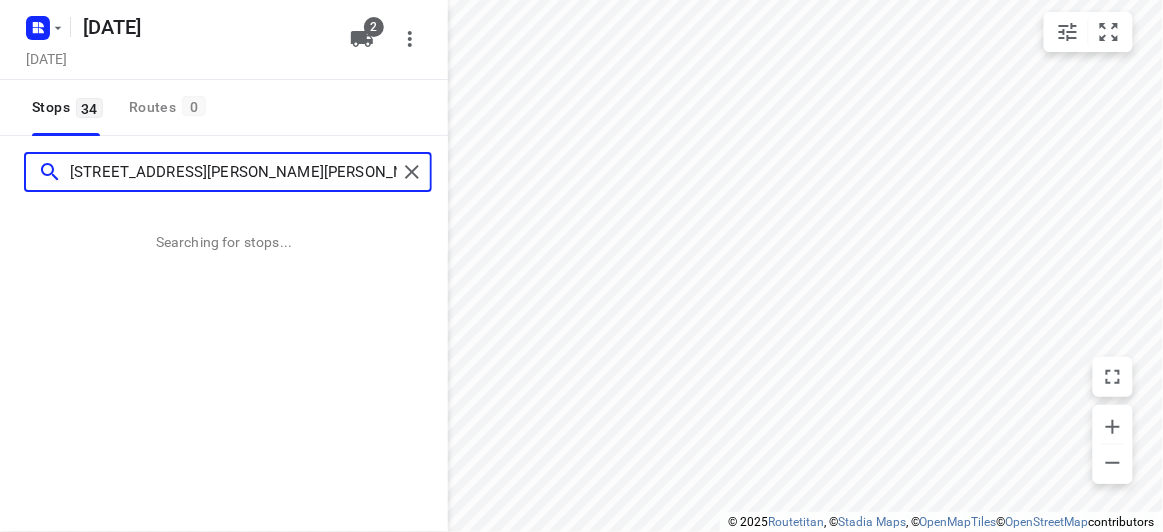 type on "[STREET_ADDRESS][PERSON_NAME][PERSON_NAME]" 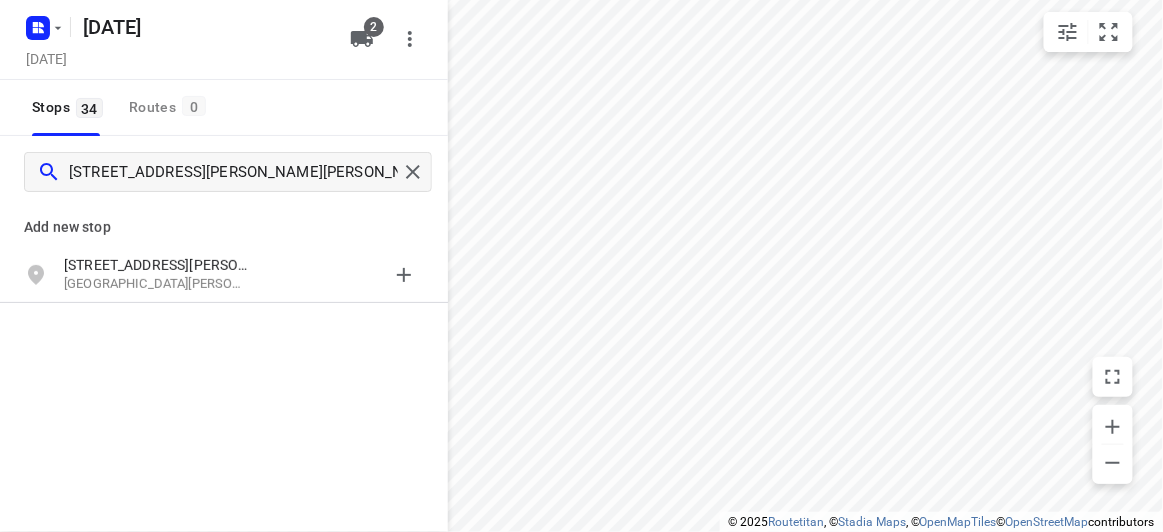 click on "Add new stop" at bounding box center (224, 219) 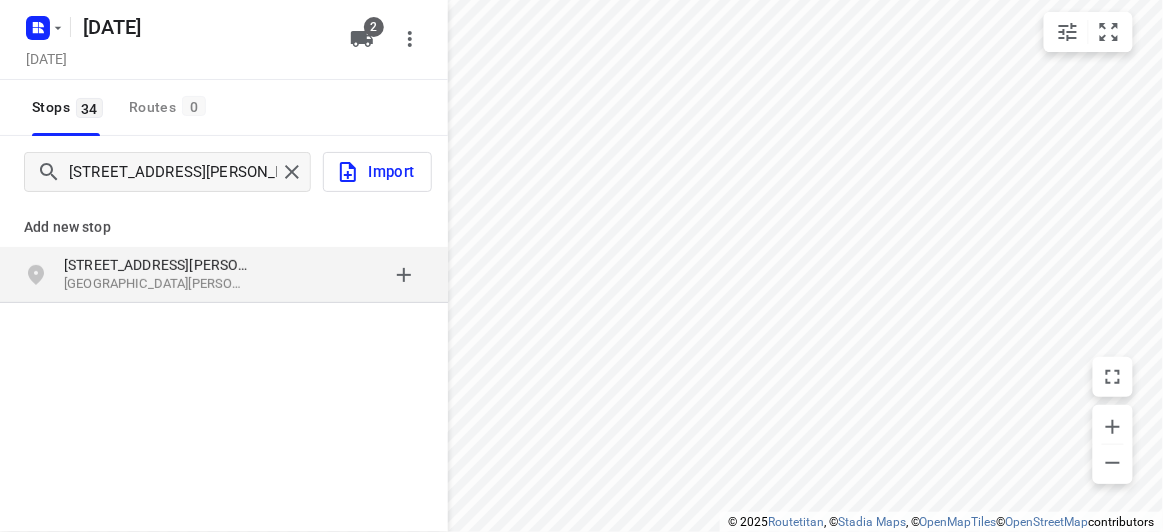 click on "[STREET_ADDRESS][PERSON_NAME][PERSON_NAME]" at bounding box center (224, 275) 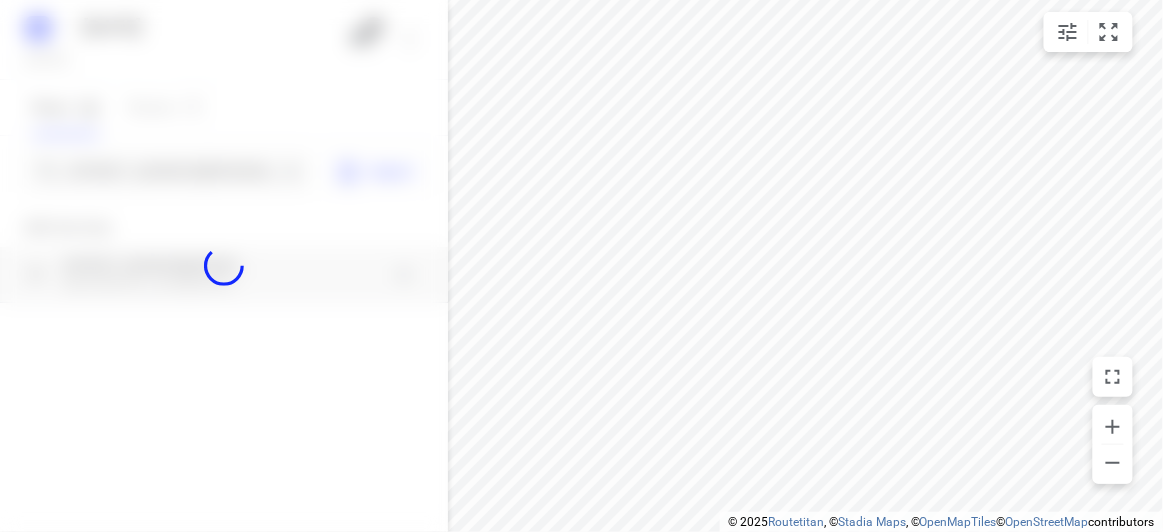 click at bounding box center (224, 266) 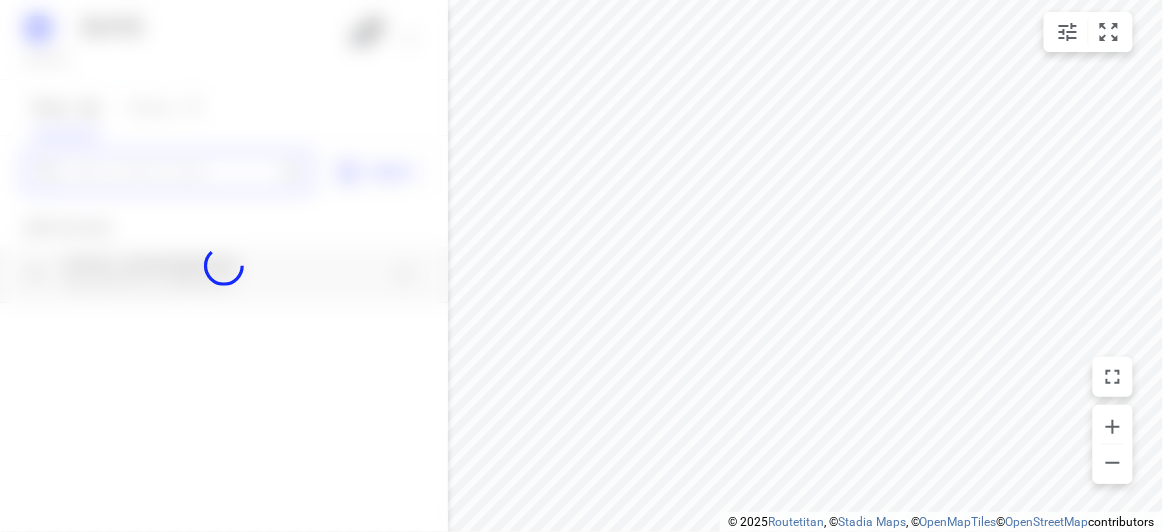 paste on "[STREET_ADDRESS]" 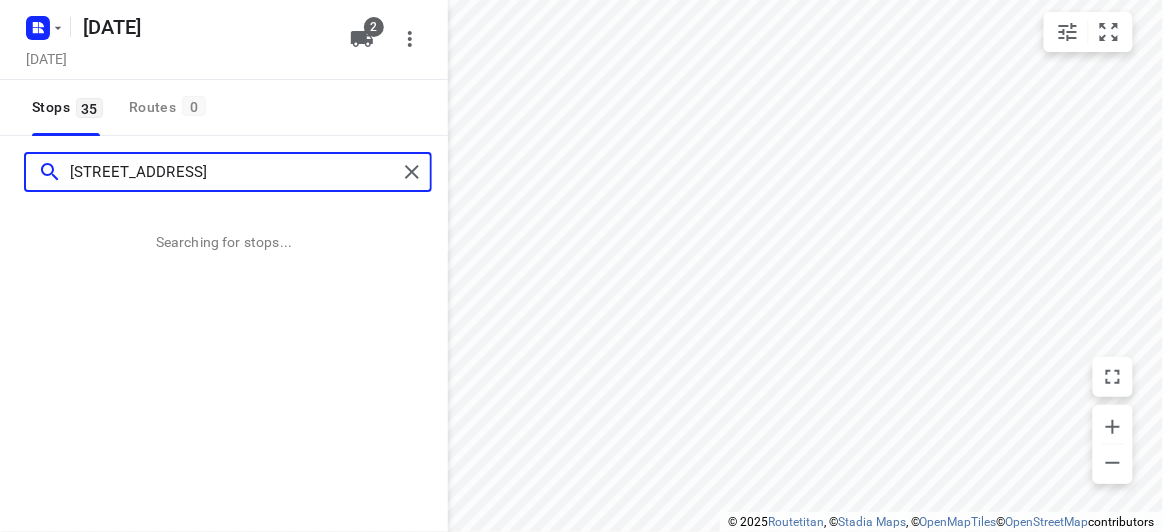 scroll, scrollTop: 0, scrollLeft: 0, axis: both 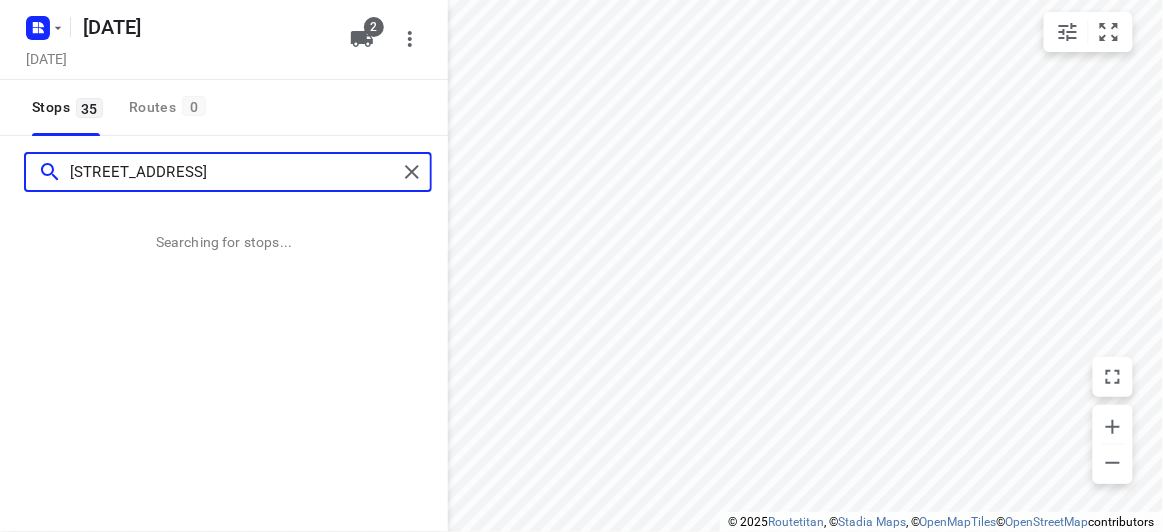 type on "[STREET_ADDRESS]" 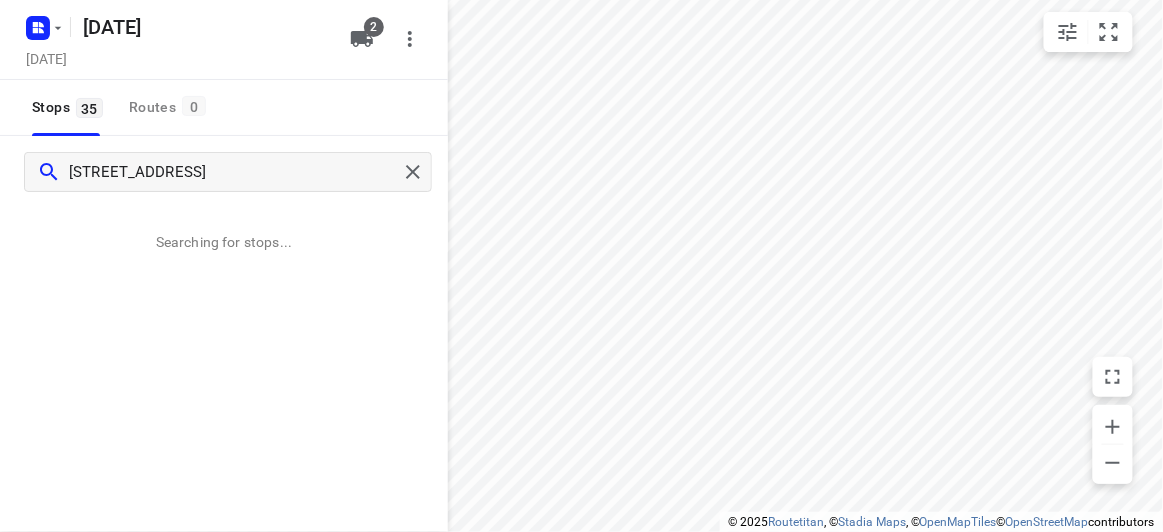 click on "© 2025  Routetitan , ©  Stadia Maps , ©  OpenMapTiles  ©  OpenStreetMap  contributors" at bounding box center (941, 522) 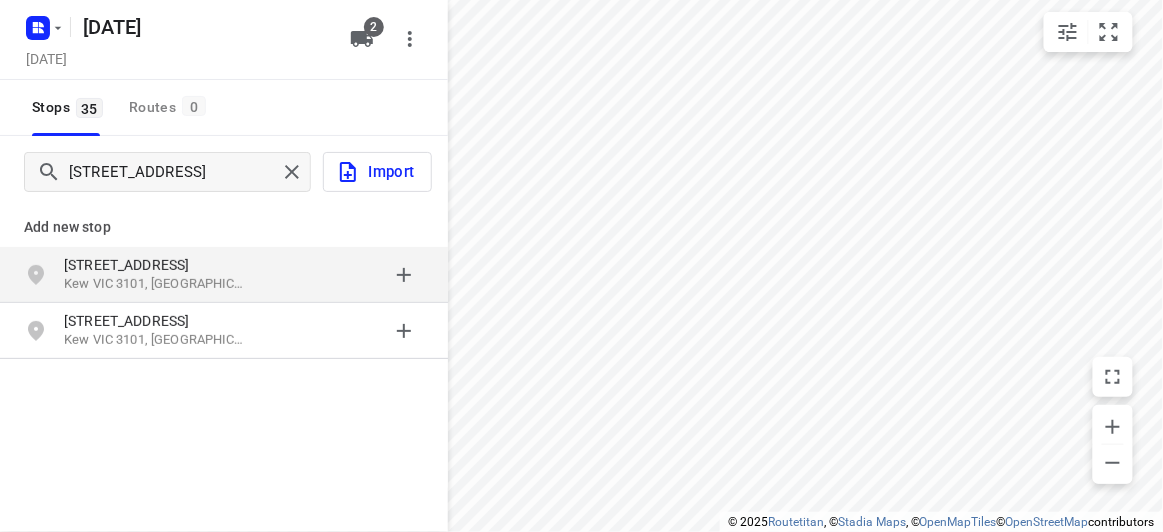 click at bounding box center (346, 275) 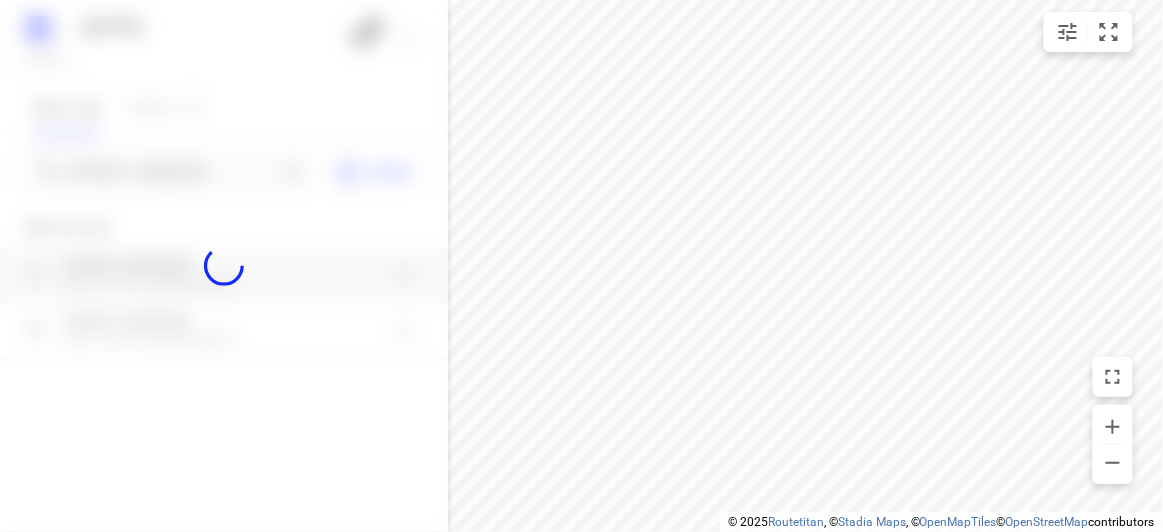click at bounding box center [224, 266] 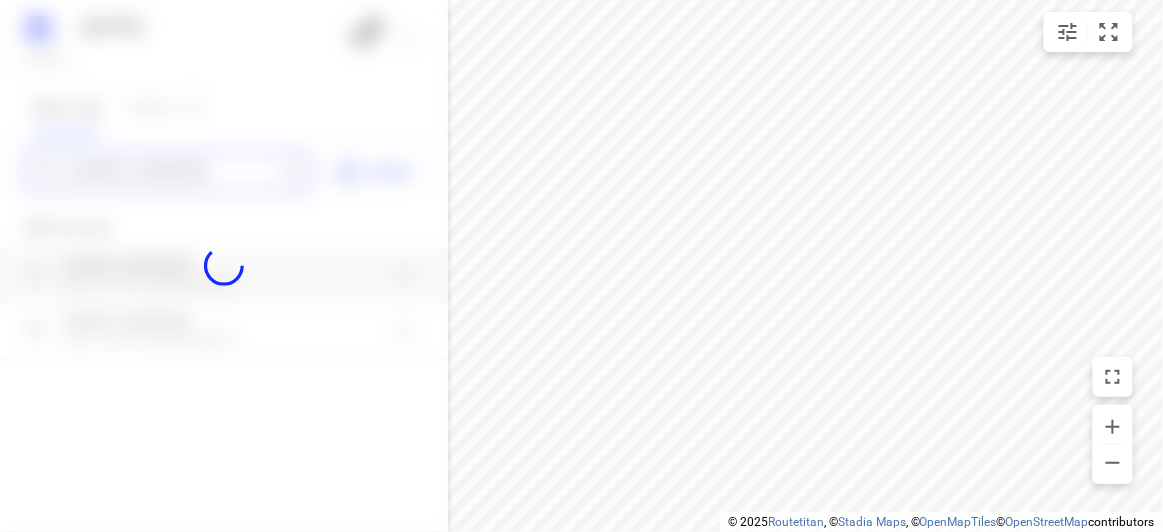 click on "[DATE], [DATE] 20 2 Stops 35 Routes [GEOGRAPHIC_DATA][STREET_ADDRESS] Import Add new stop [STREET_ADDRESS] [STREET_ADDRESS] Routing Settings Optimization preference Shortest distance distance Optimization preference Distance Format KM km Distance Format Default stop duration 5 minutes Default stop duration Default stop load 1 units Default stop load Allow late stops   Maximum amount of time drivers may be late at a stop Allow reloads BETA   Vehicles may return to the depot to load more stops. Fixed departure time   Vehicles must depart at the start of their working hours Cancel Save" at bounding box center (224, 266) 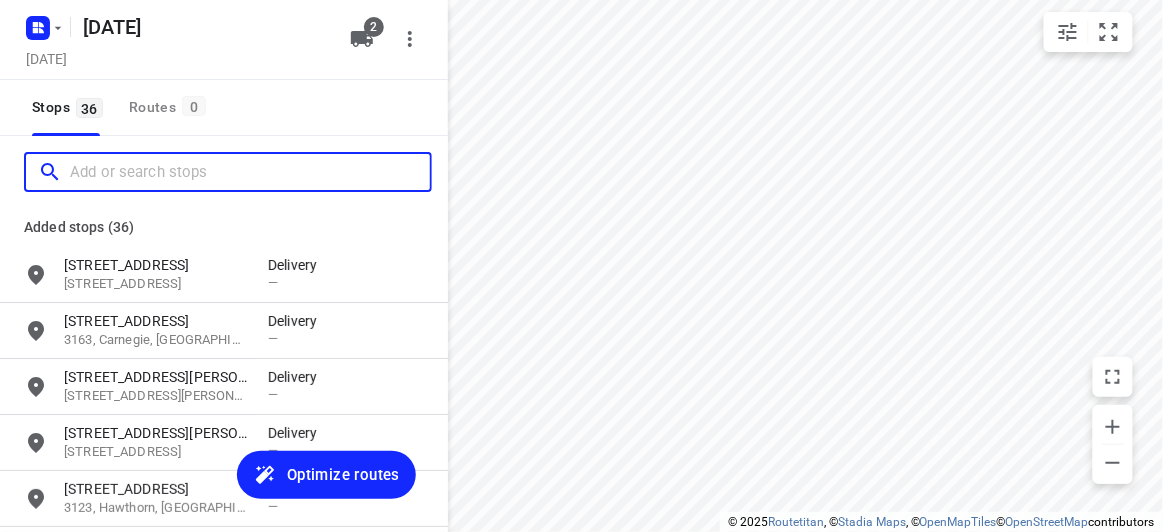 paste on "[STREET_ADDRESS]" 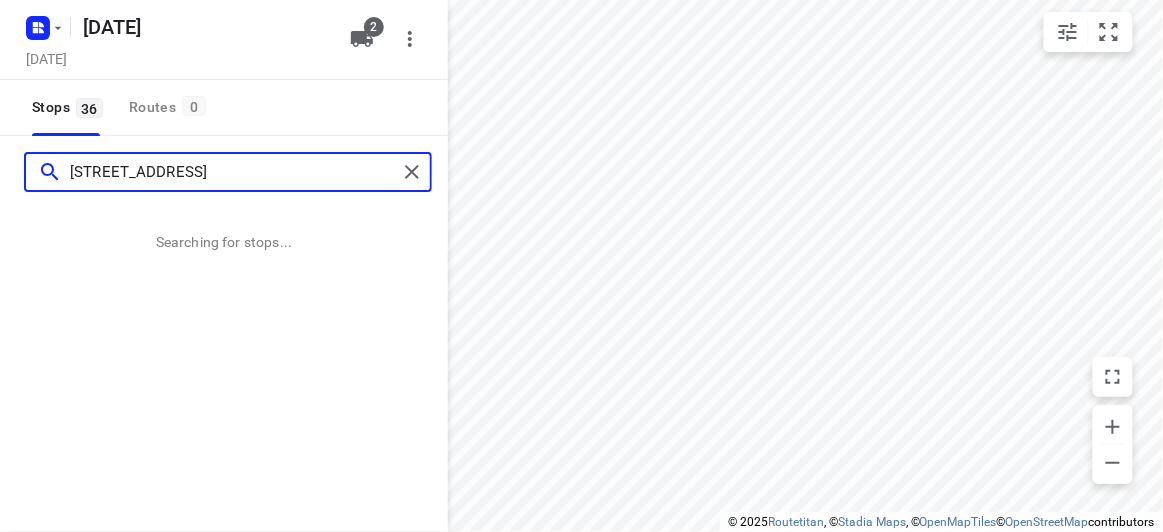 type on "[STREET_ADDRESS]" 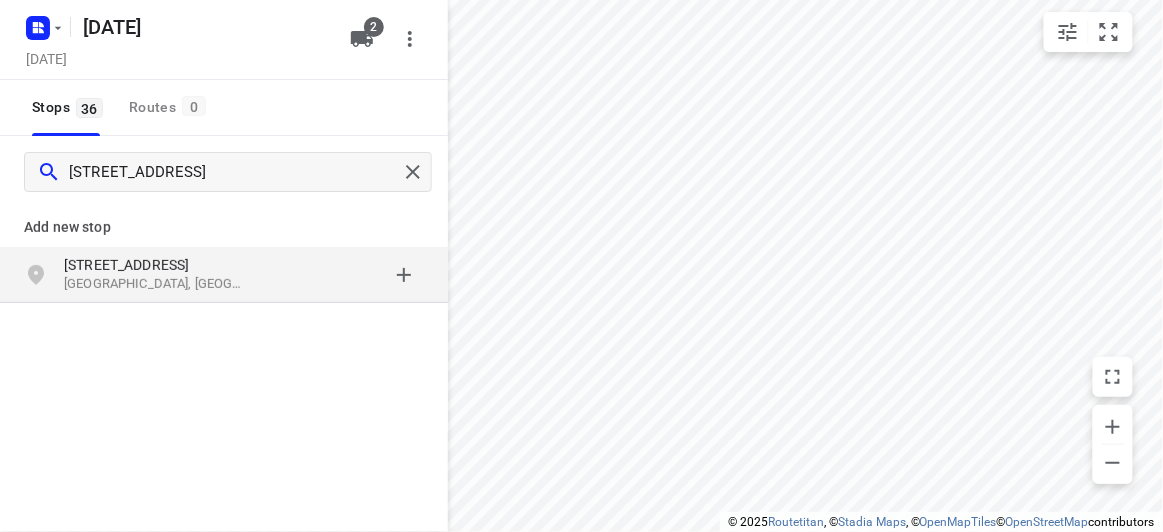 click on "[GEOGRAPHIC_DATA], [GEOGRAPHIC_DATA]" at bounding box center (156, 284) 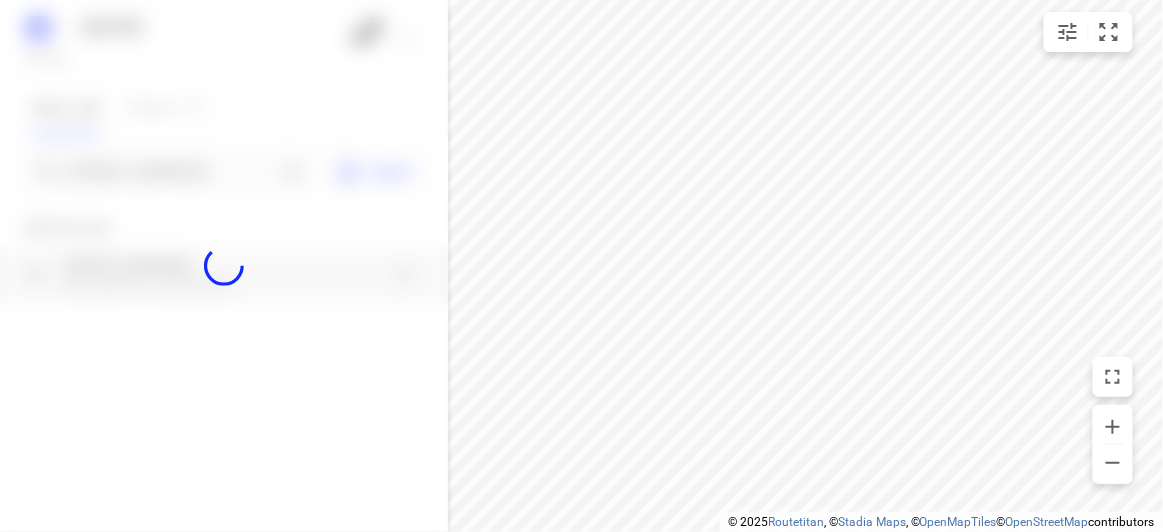 click at bounding box center [224, 266] 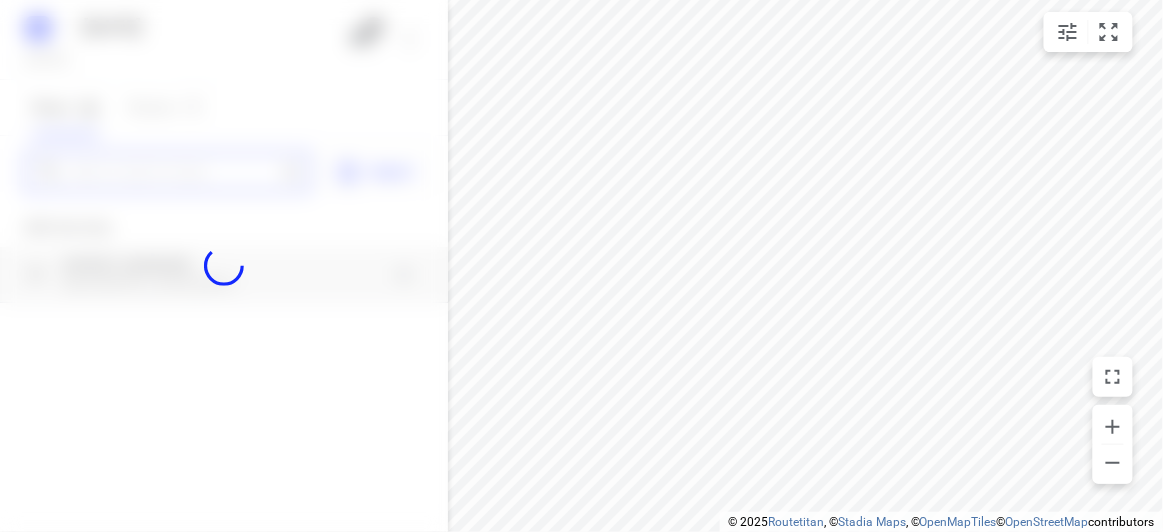 paste on "[STREET_ADDRESS]" 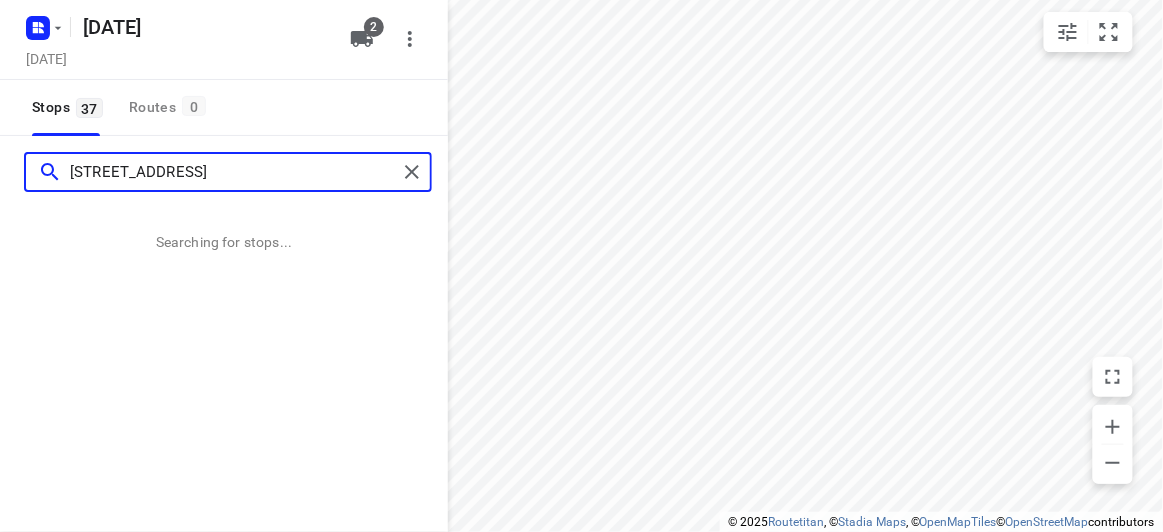 scroll, scrollTop: 0, scrollLeft: 0, axis: both 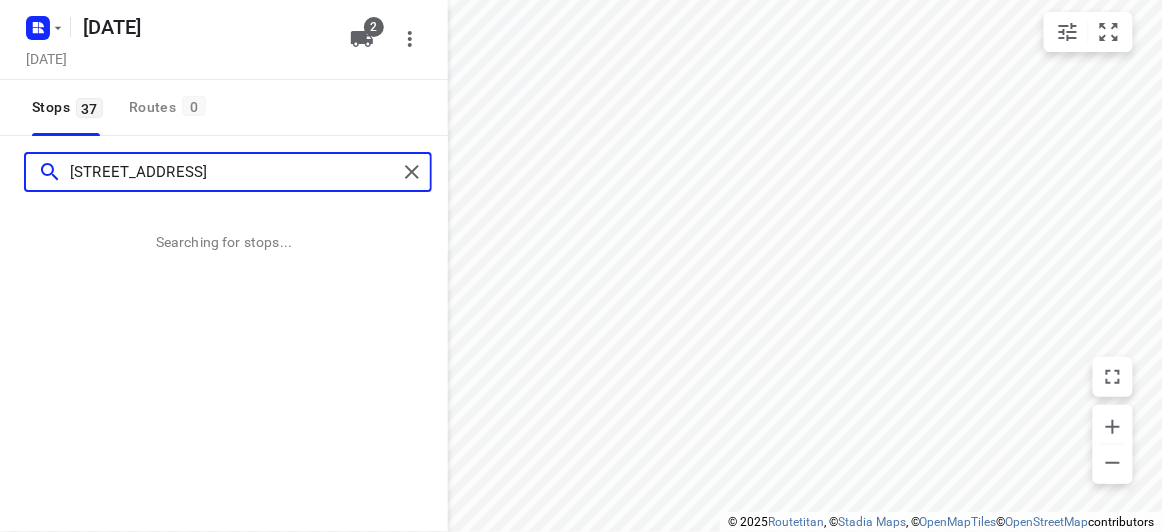 type on "[STREET_ADDRESS]" 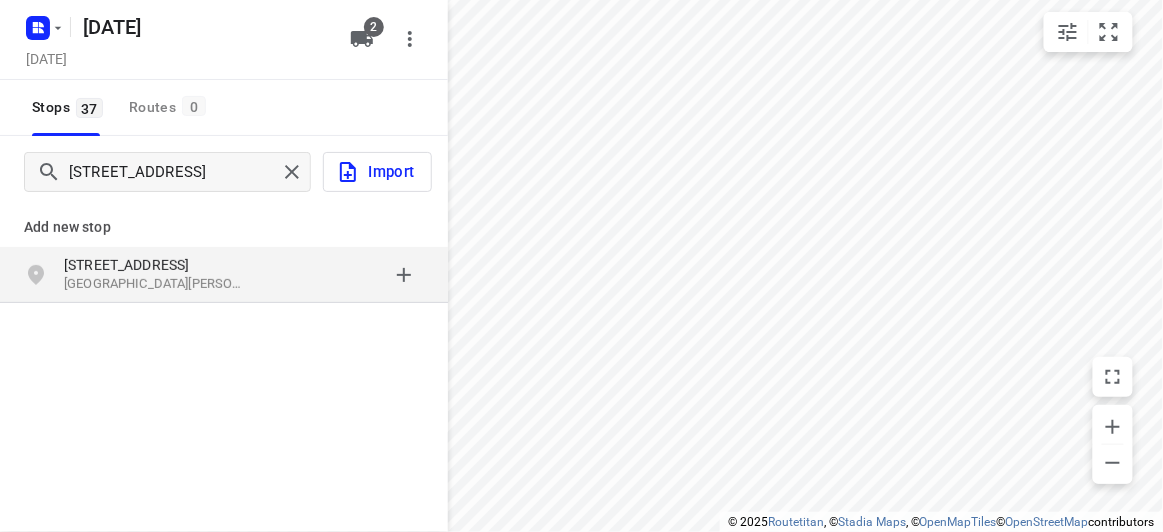 click on "[STREET_ADDRESS]" at bounding box center (166, 265) 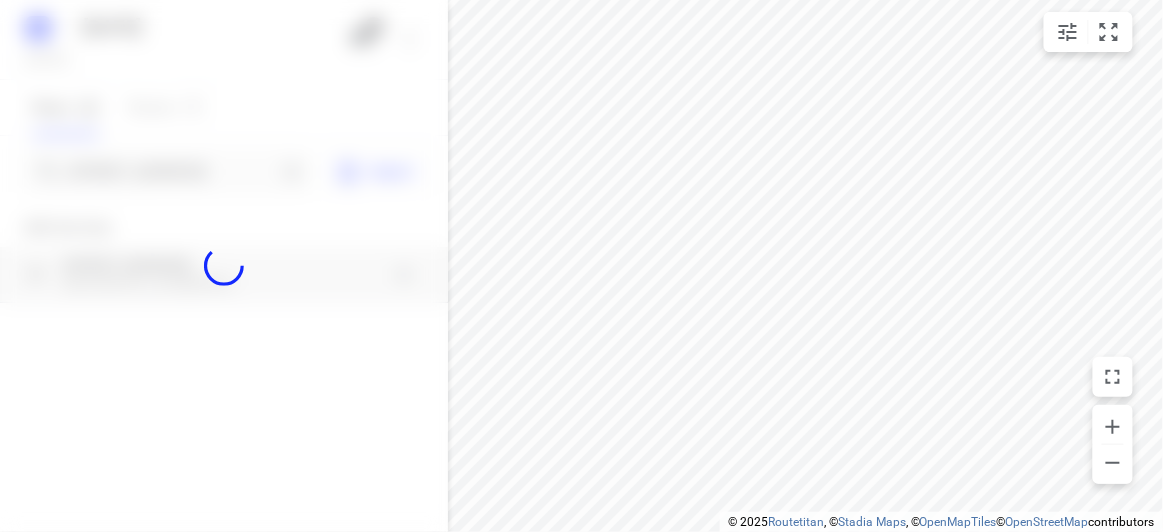 click at bounding box center [224, 266] 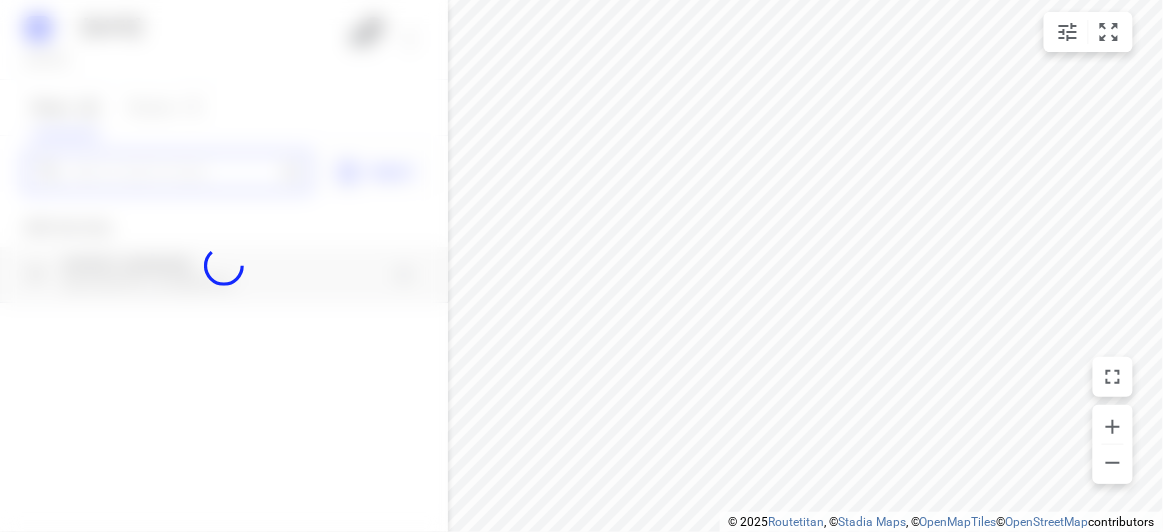 paste on "[STREET_ADDRESS]" 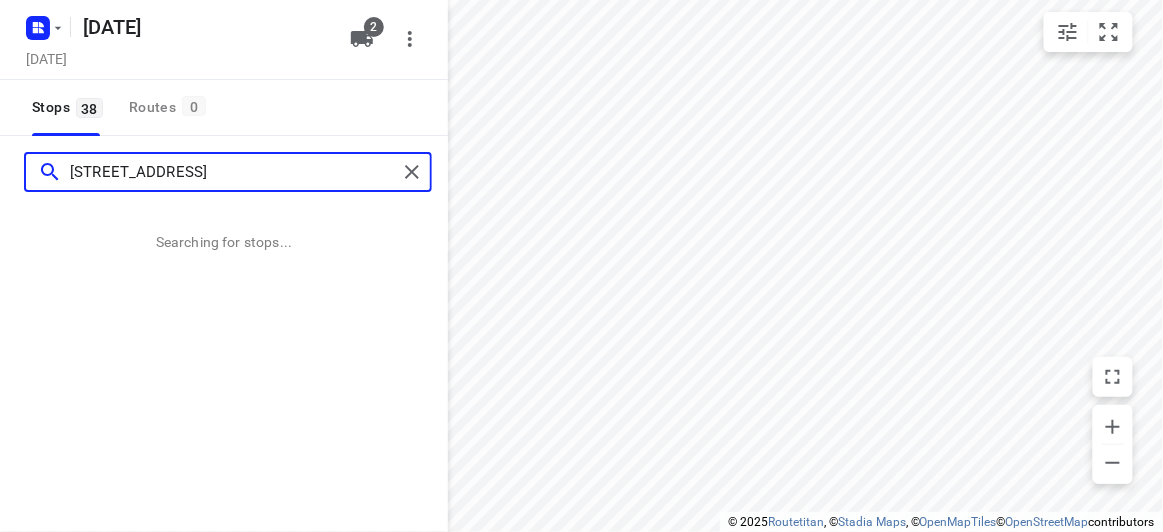scroll, scrollTop: 0, scrollLeft: 0, axis: both 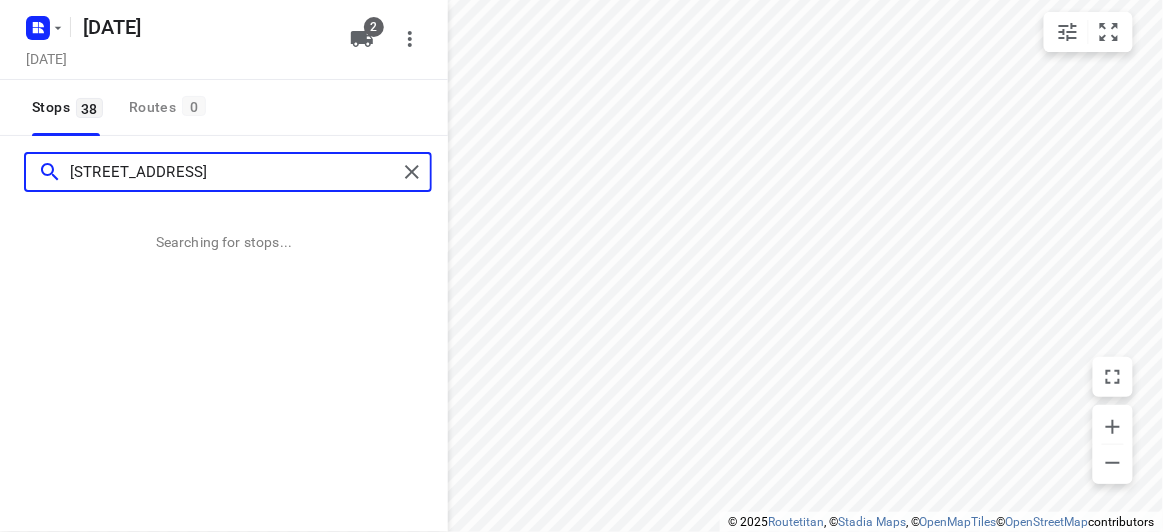type on "[STREET_ADDRESS]" 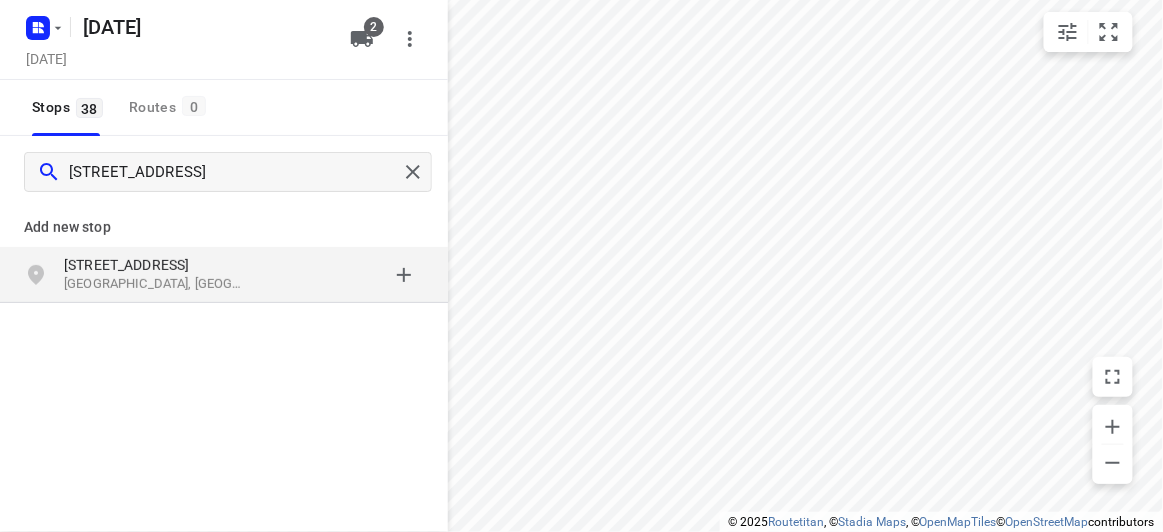 click on "[STREET_ADDRESS]" at bounding box center [156, 265] 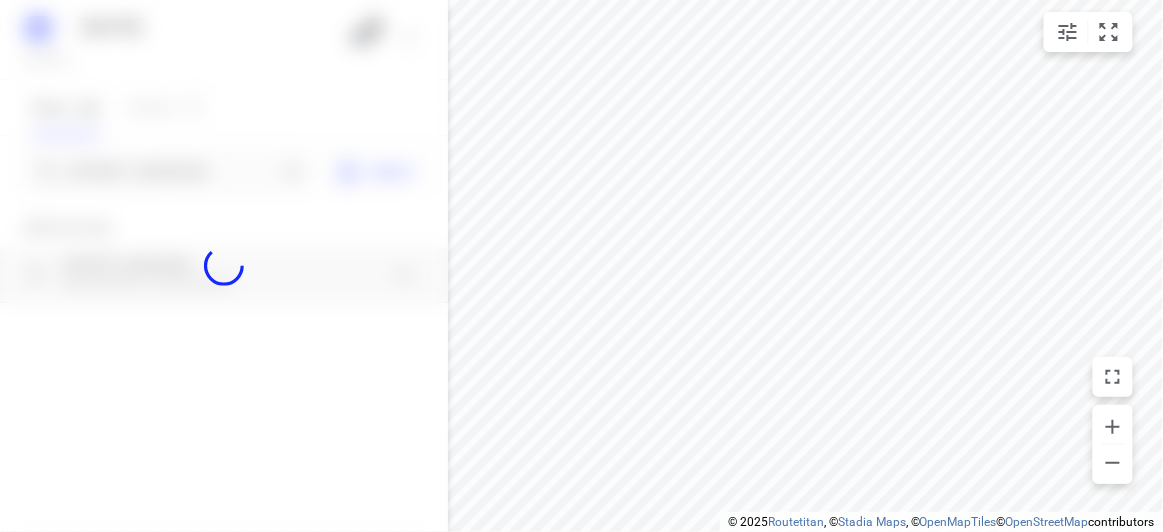 click at bounding box center (224, 266) 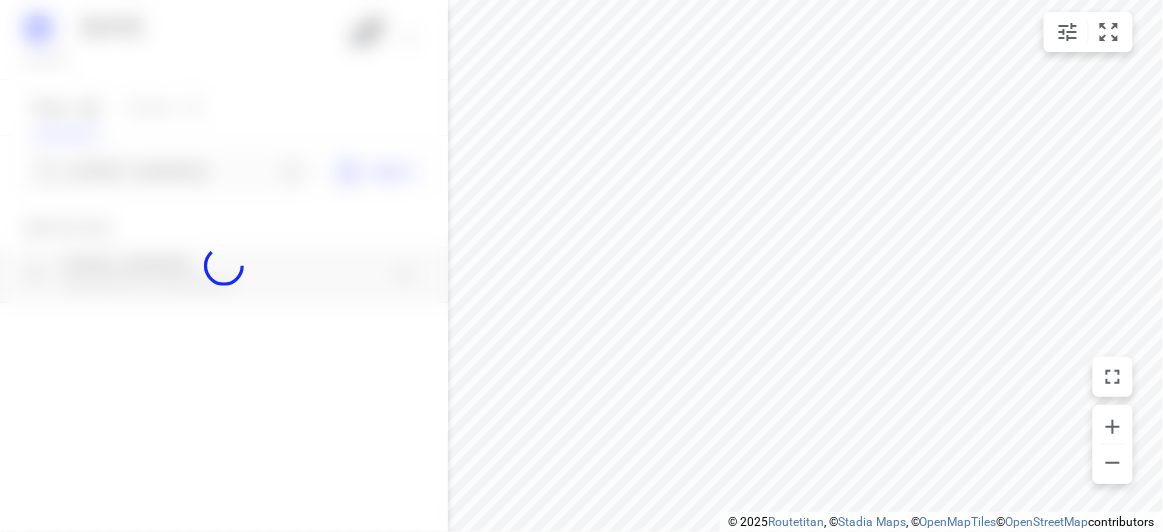 click at bounding box center (224, 266) 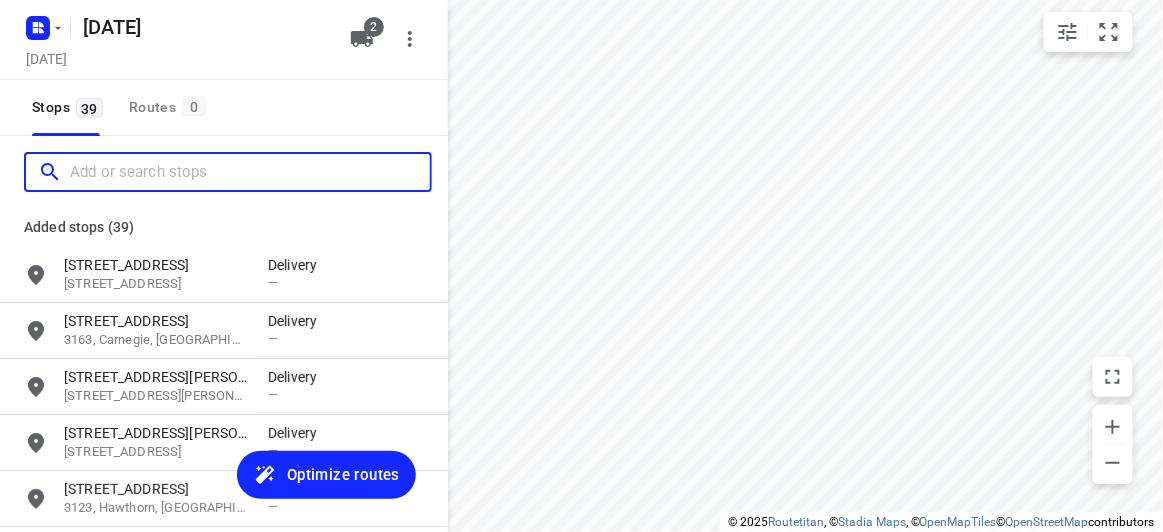 paste on "[STREET_ADDRESS]" 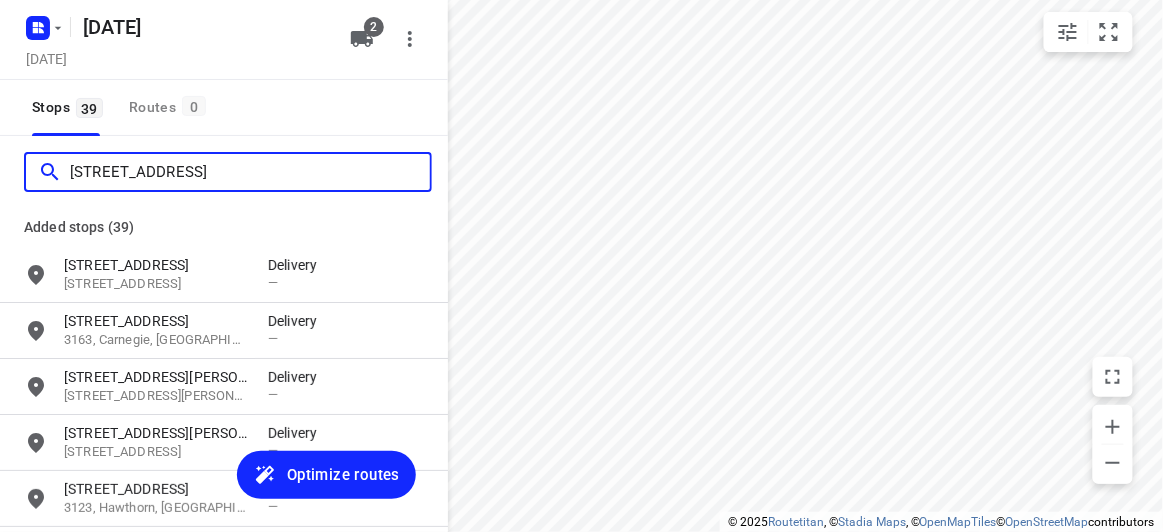 scroll, scrollTop: 0, scrollLeft: 0, axis: both 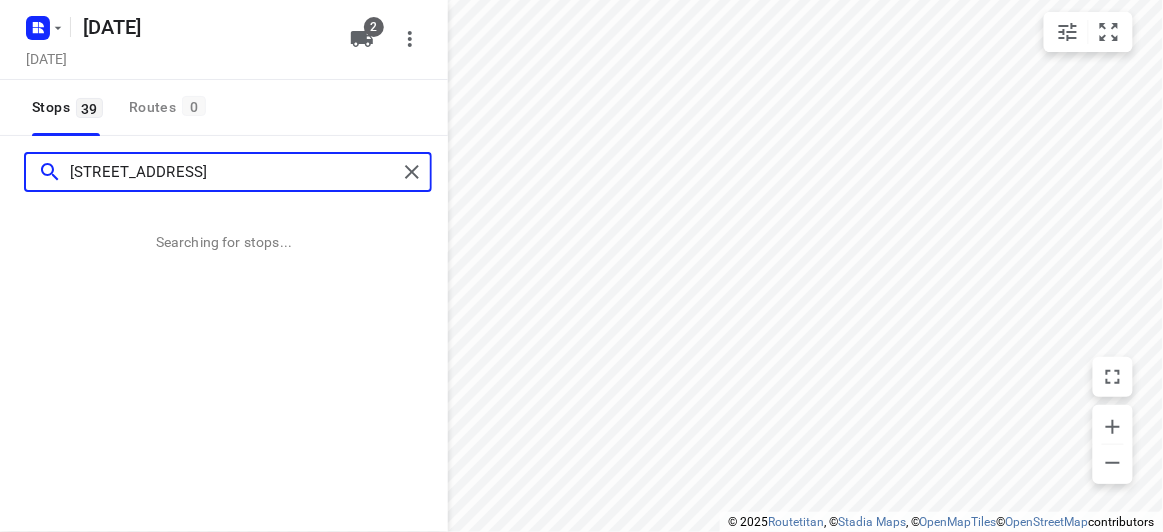 type on "[STREET_ADDRESS]" 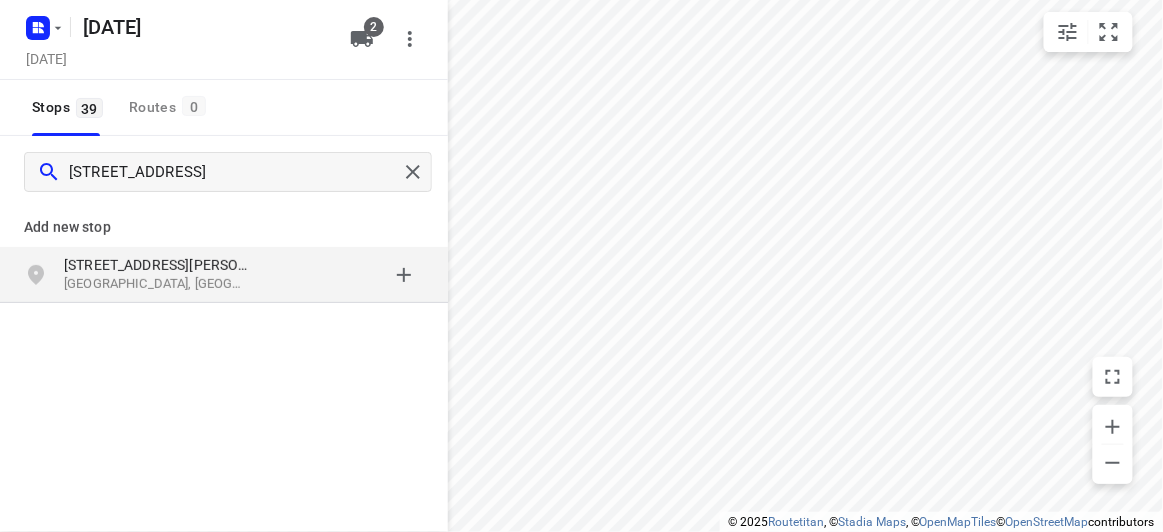click on "[GEOGRAPHIC_DATA], [GEOGRAPHIC_DATA]" at bounding box center [156, 284] 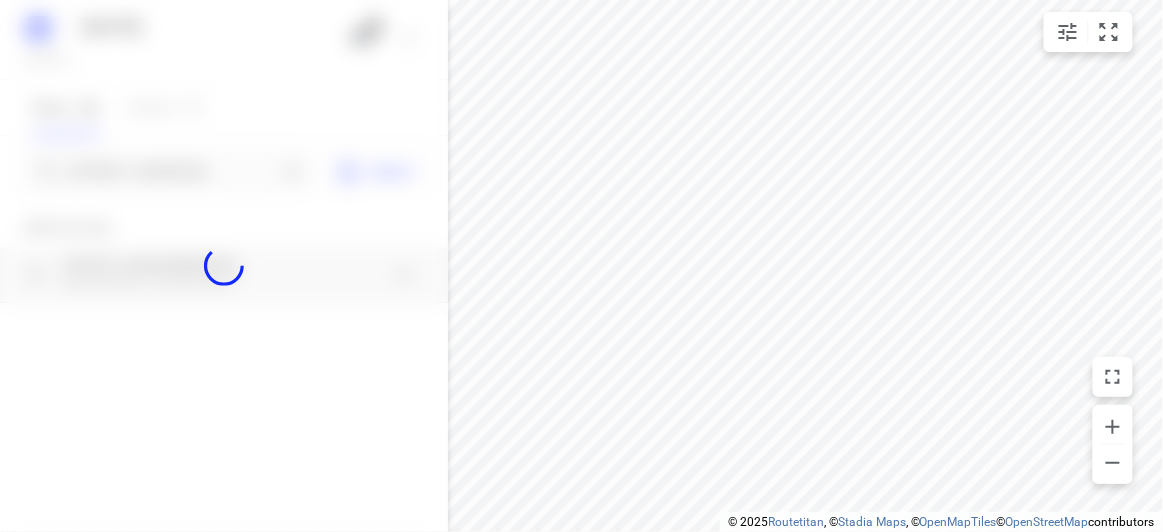 click at bounding box center (224, 266) 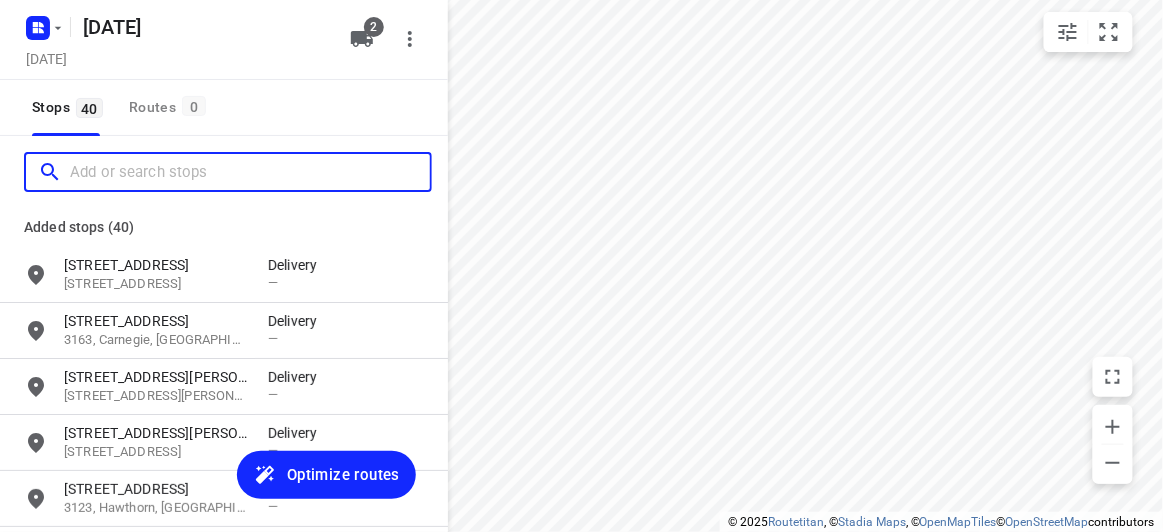 paste on "[STREET_ADDRESS]" 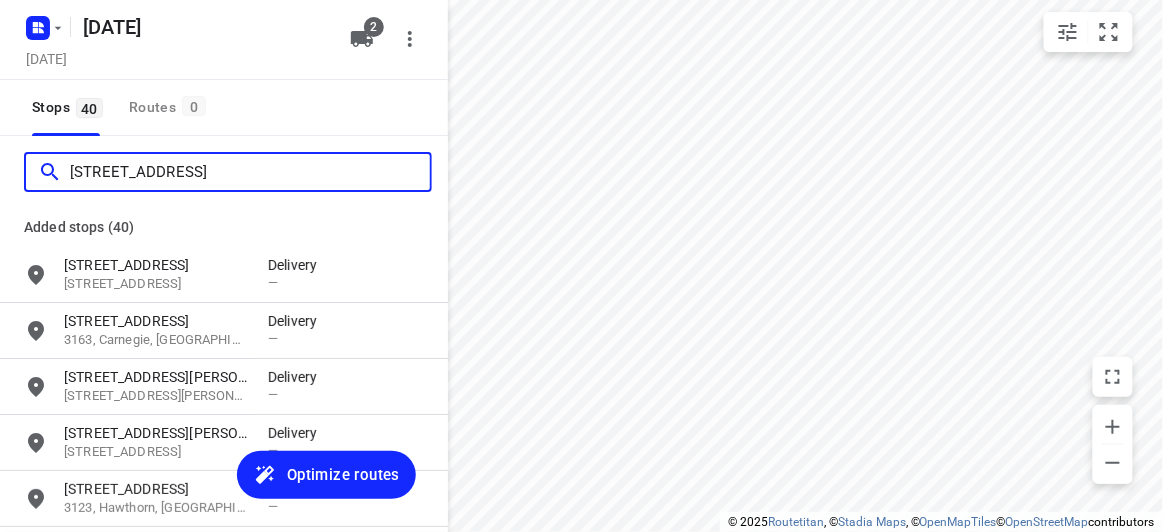 scroll, scrollTop: 0, scrollLeft: 0, axis: both 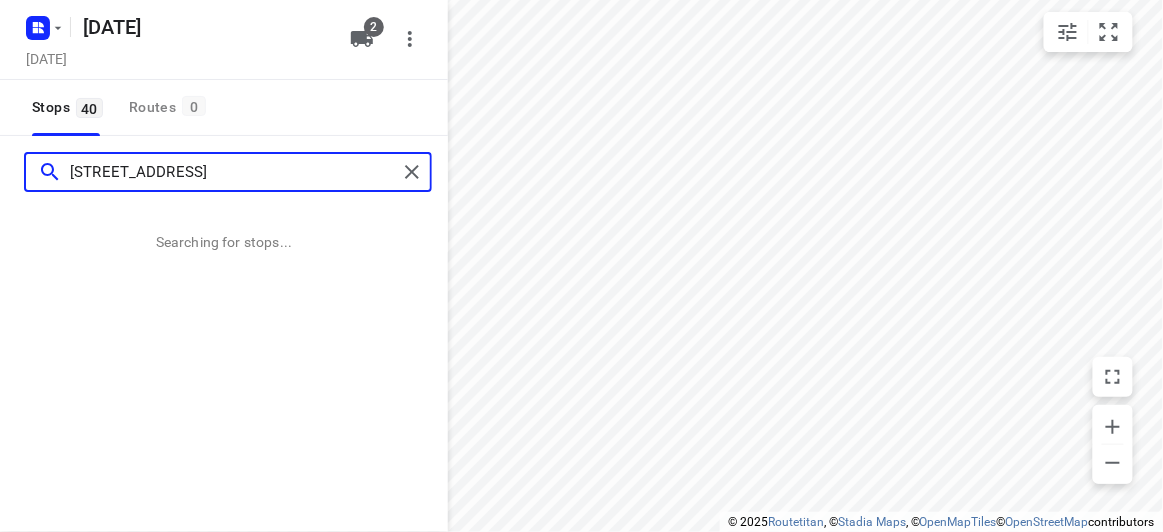 type on "[STREET_ADDRESS]" 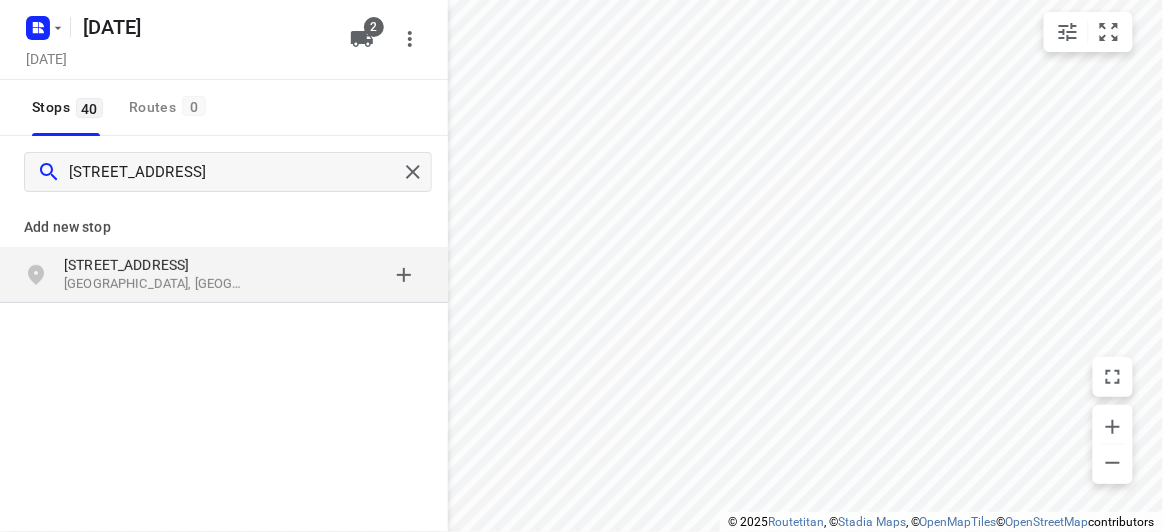 click on "Add new stop" at bounding box center (224, 227) 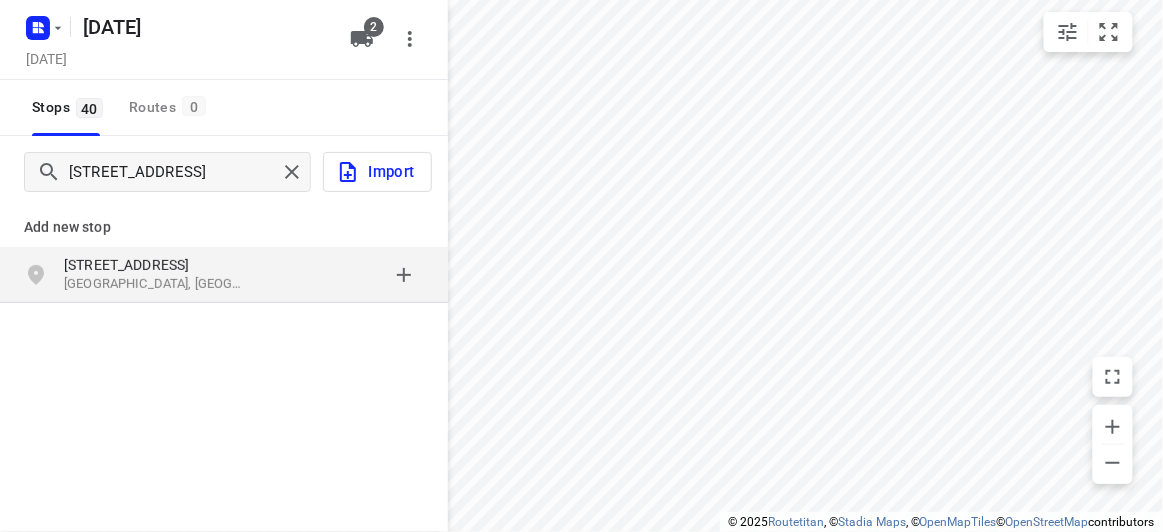 click on "[STREET_ADDRESS]" at bounding box center (156, 265) 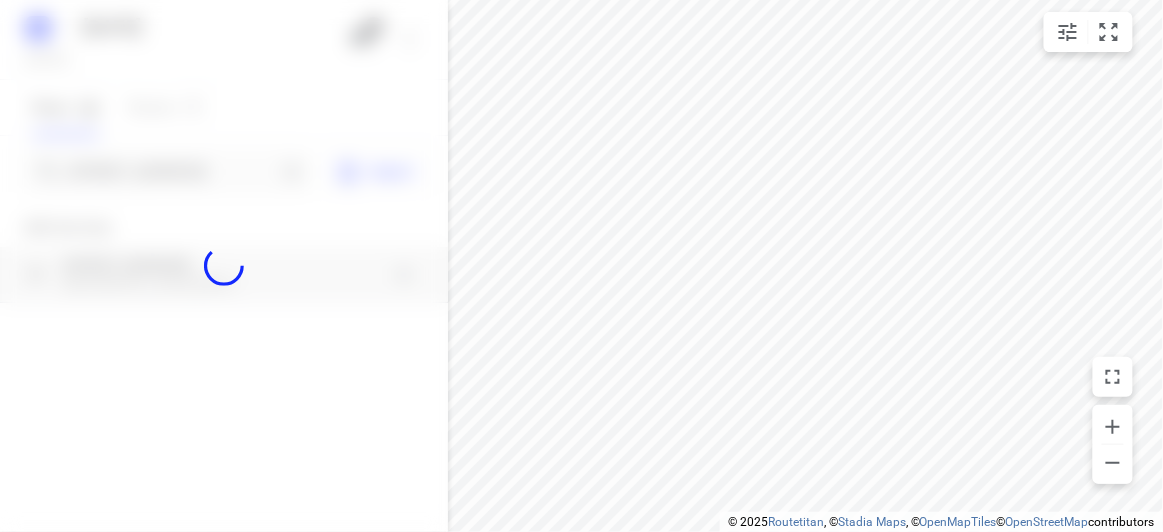 click at bounding box center (224, 266) 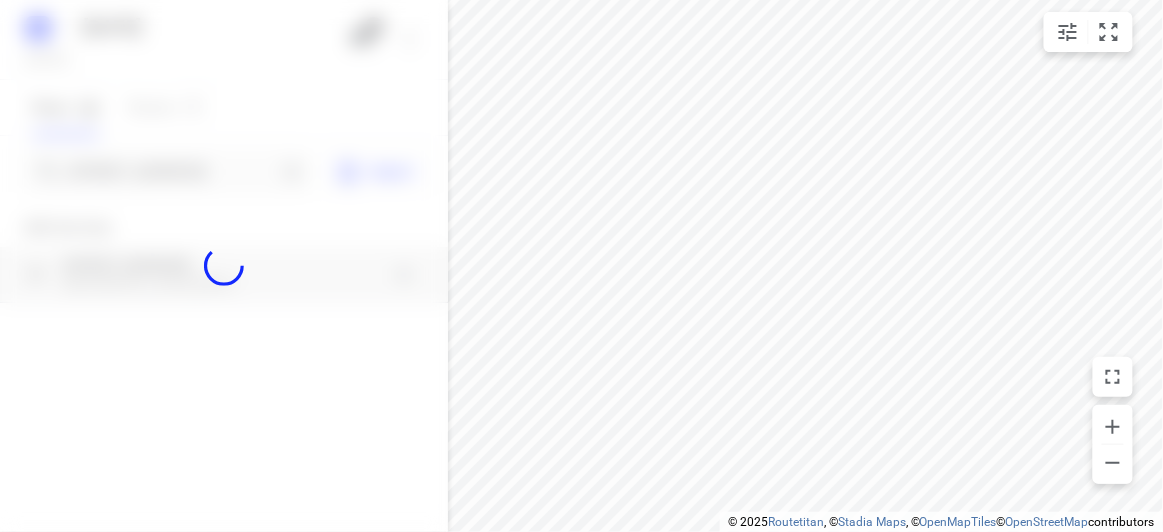 click at bounding box center (224, 266) 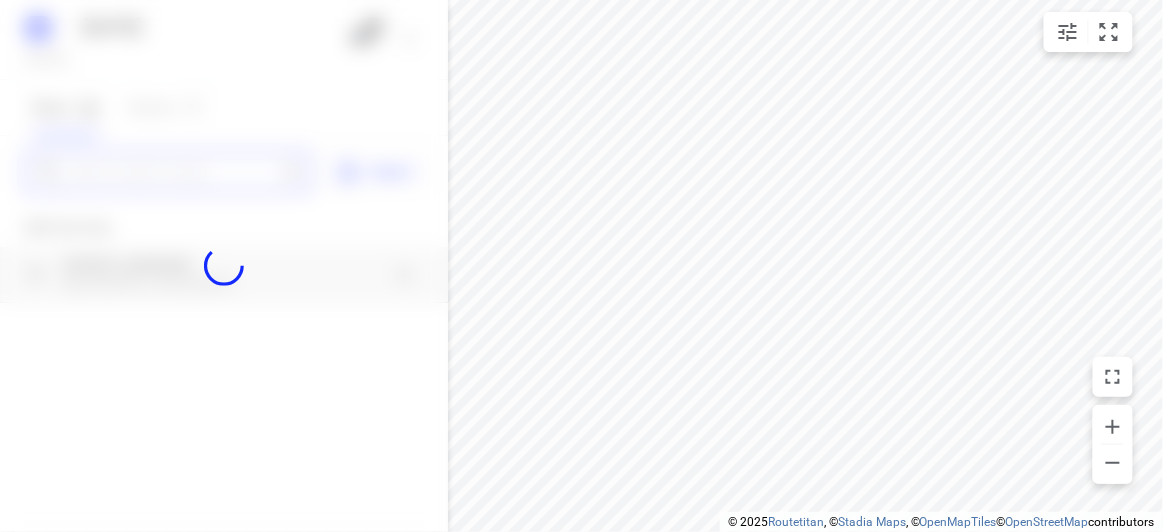 paste on "[STREET_ADDRESS][PERSON_NAME]" 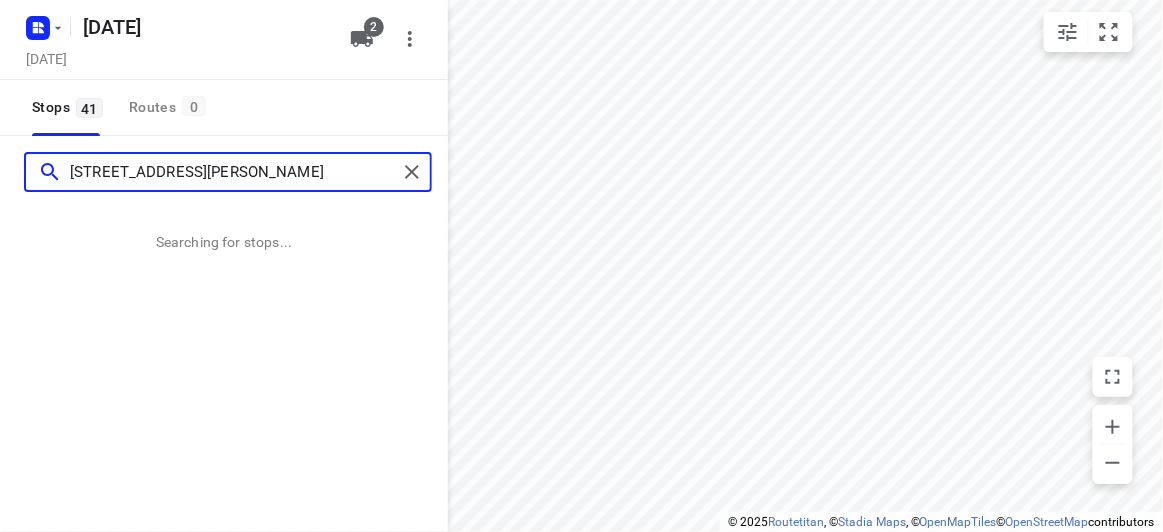 scroll, scrollTop: 0, scrollLeft: 0, axis: both 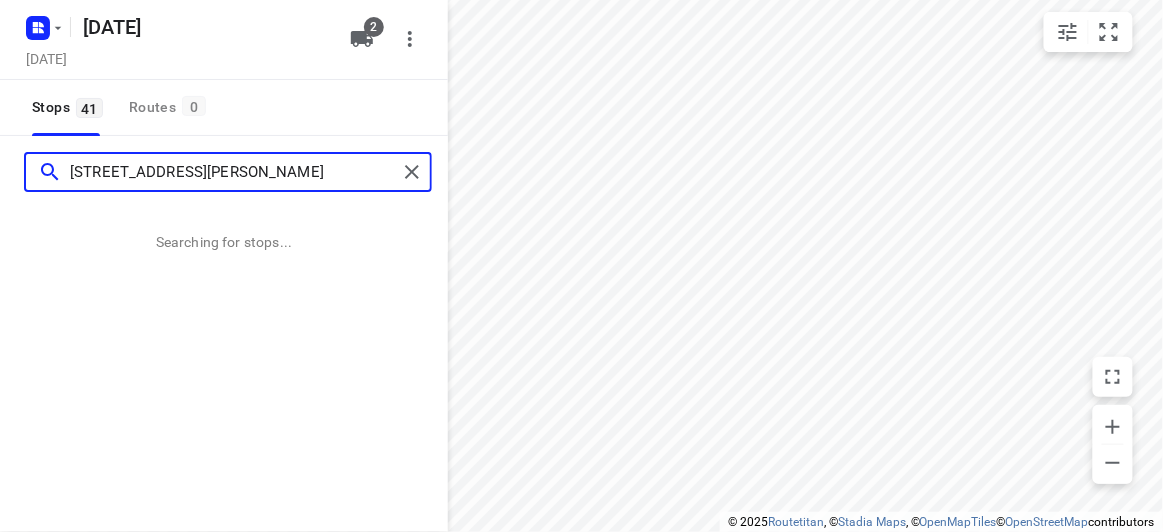 type on "[STREET_ADDRESS][PERSON_NAME]" 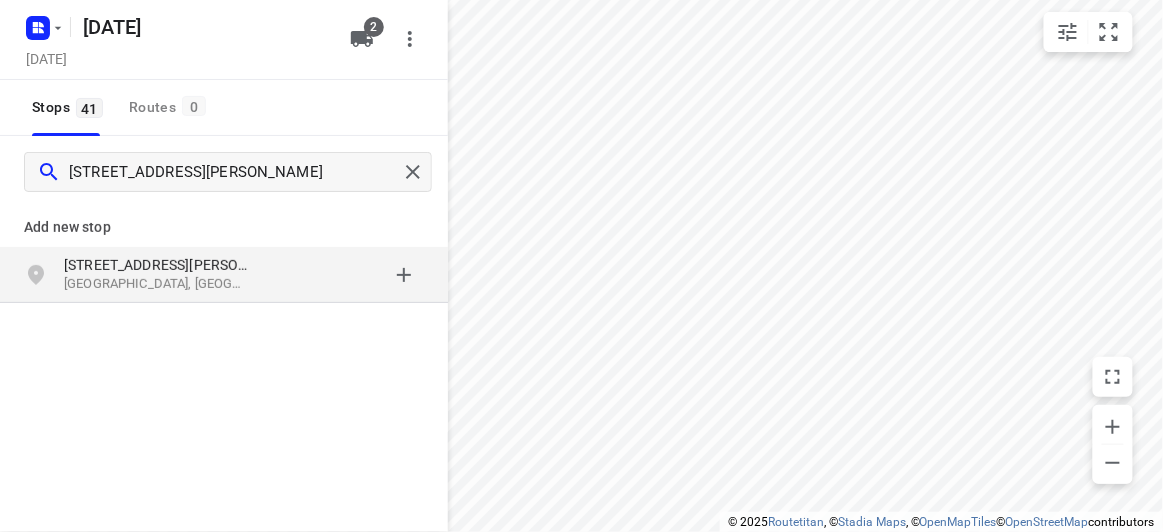 click on "[STREET_ADDRESS][PERSON_NAME]" at bounding box center [156, 265] 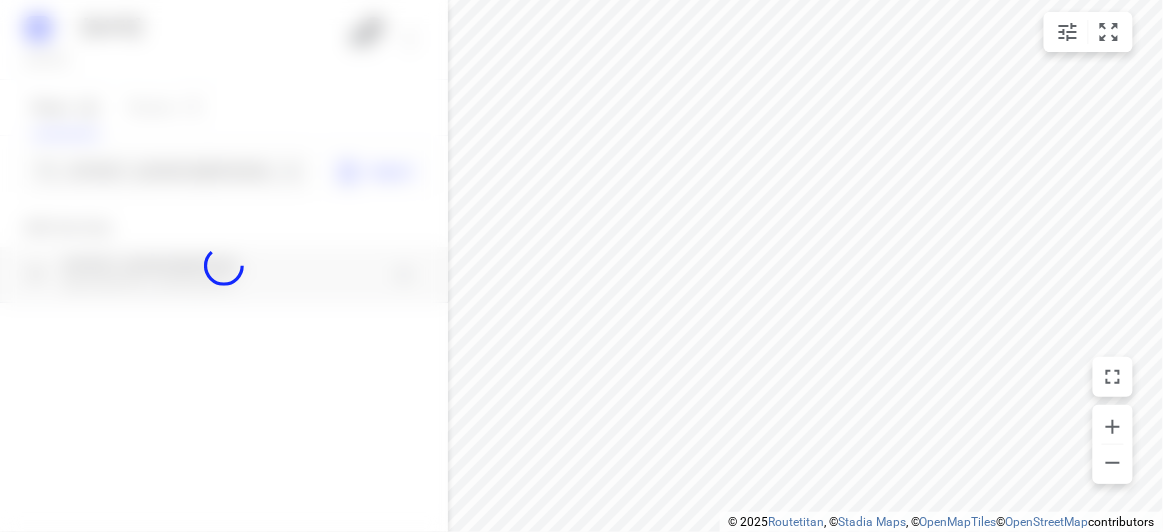 click at bounding box center (224, 266) 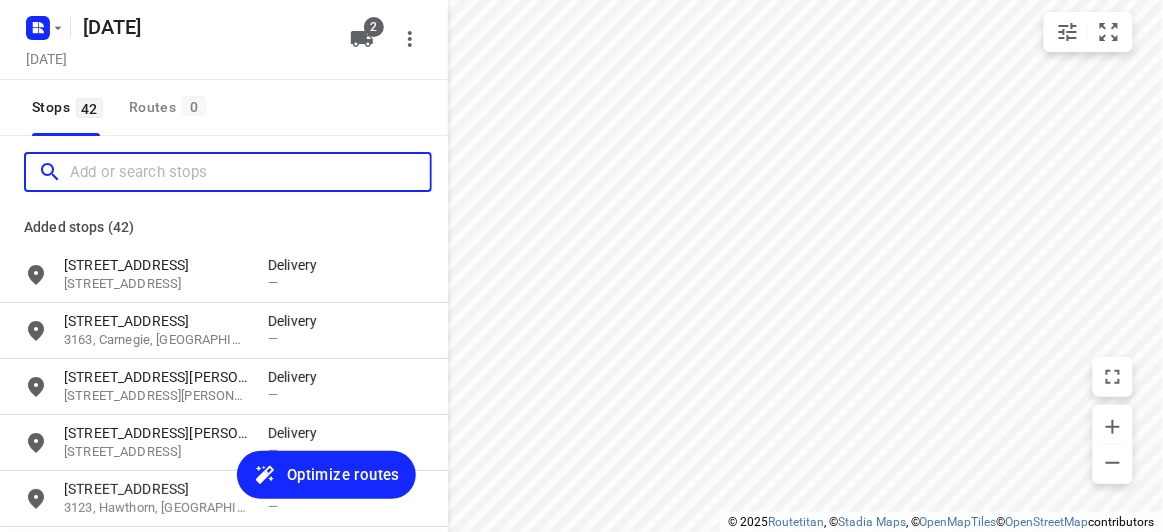 paste on "[STREET_ADDRESS]" 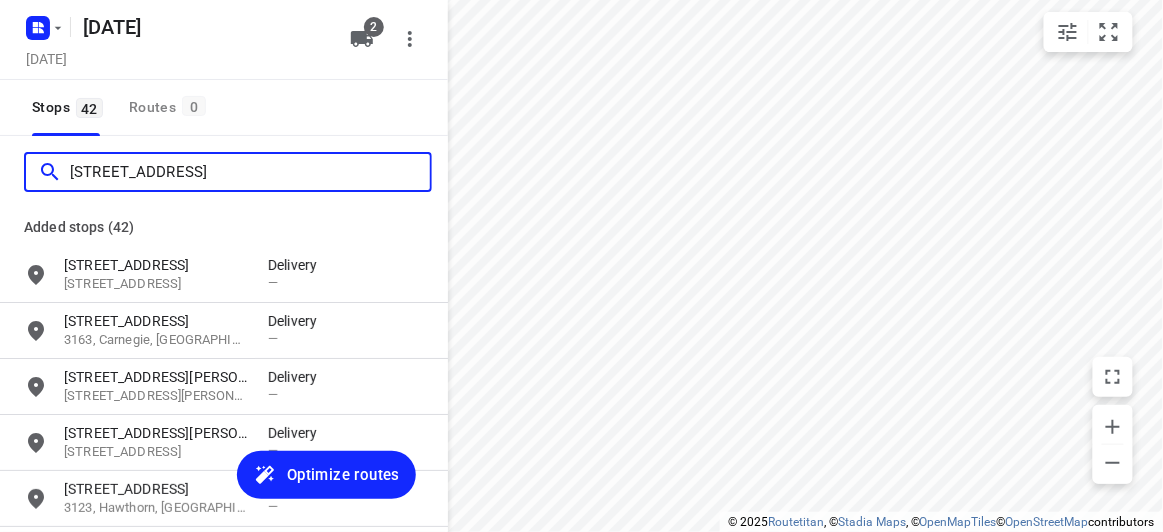 scroll, scrollTop: 0, scrollLeft: 0, axis: both 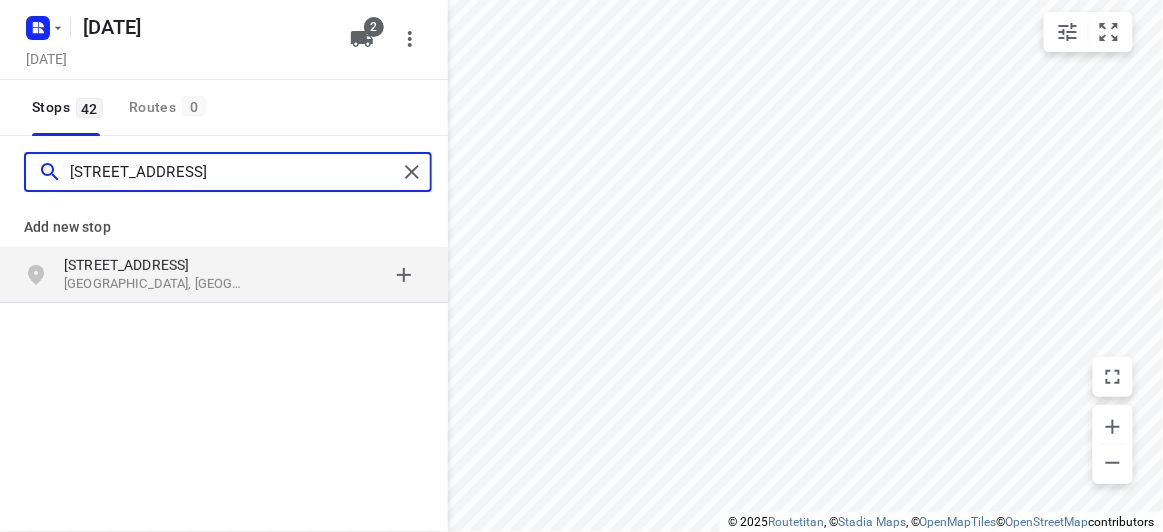 type on "[STREET_ADDRESS]" 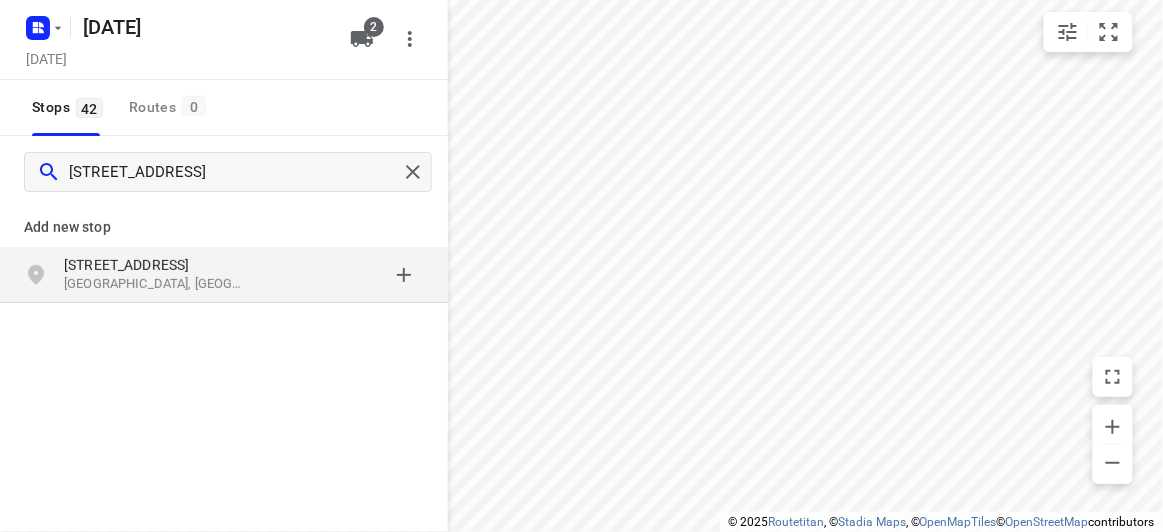 click on "[GEOGRAPHIC_DATA], [GEOGRAPHIC_DATA]" at bounding box center [156, 284] 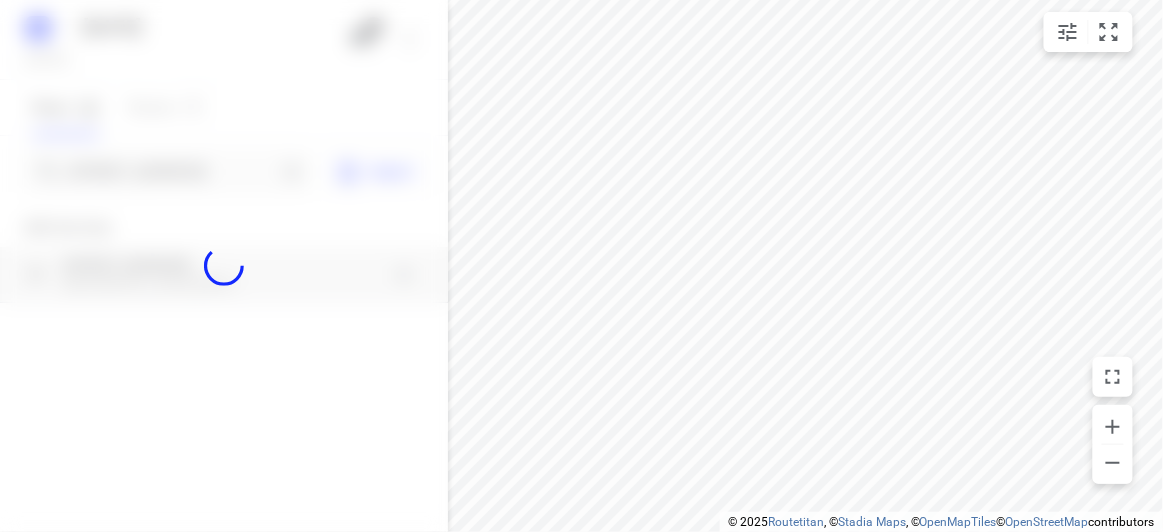 click at bounding box center (224, 266) 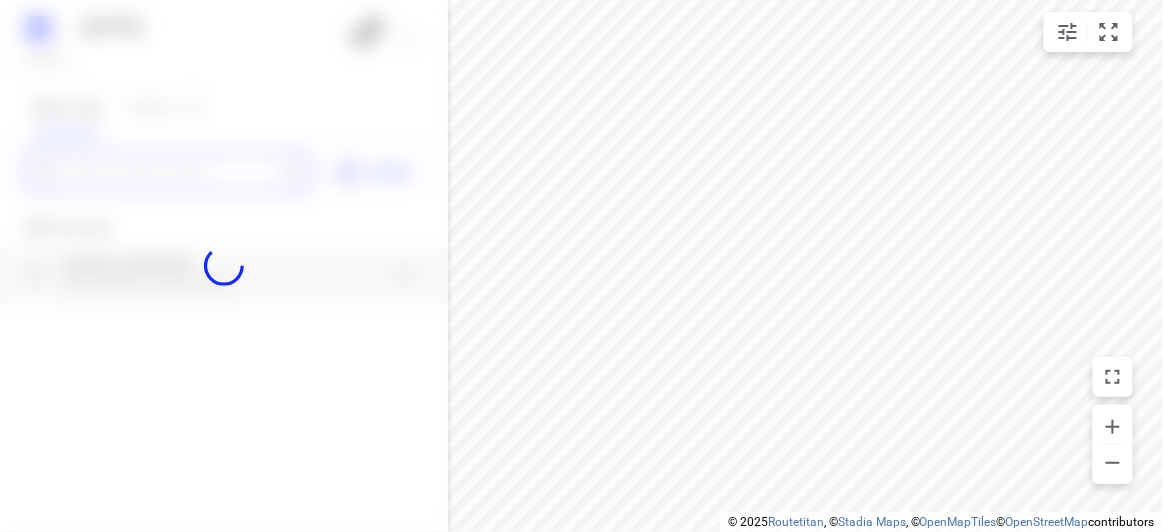 click at bounding box center [173, 172] 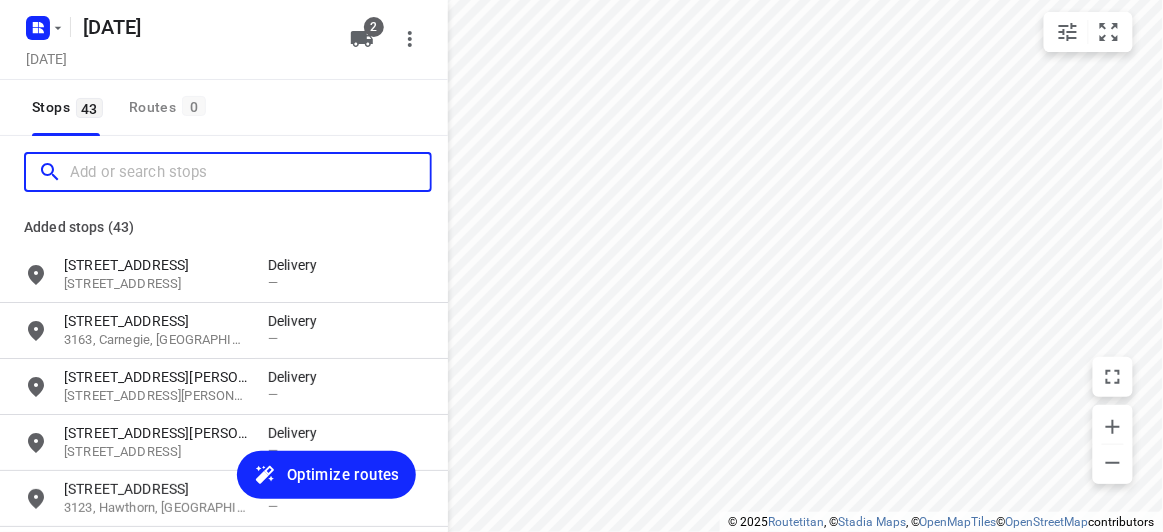 paste on "[STREET_ADDRESS][PERSON_NAME]" 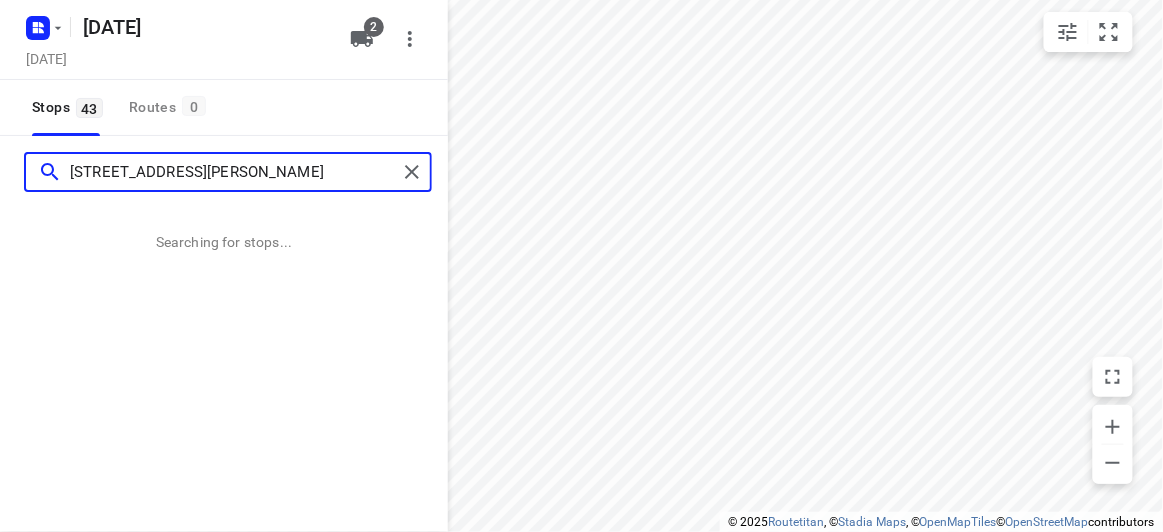 type on "[STREET_ADDRESS][PERSON_NAME]" 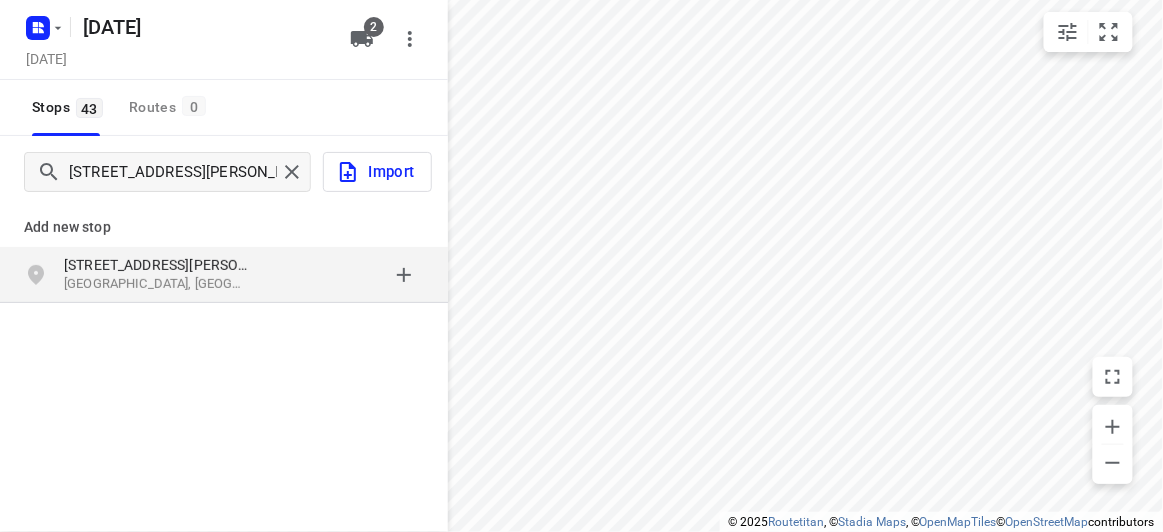 click on "[STREET_ADDRESS][PERSON_NAME]" at bounding box center [224, 275] 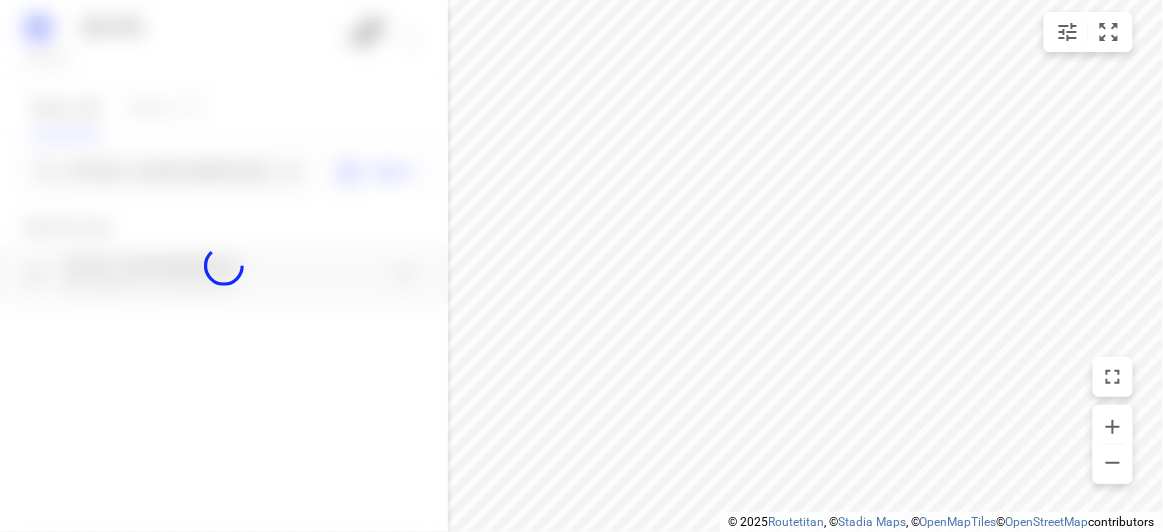 click at bounding box center [224, 266] 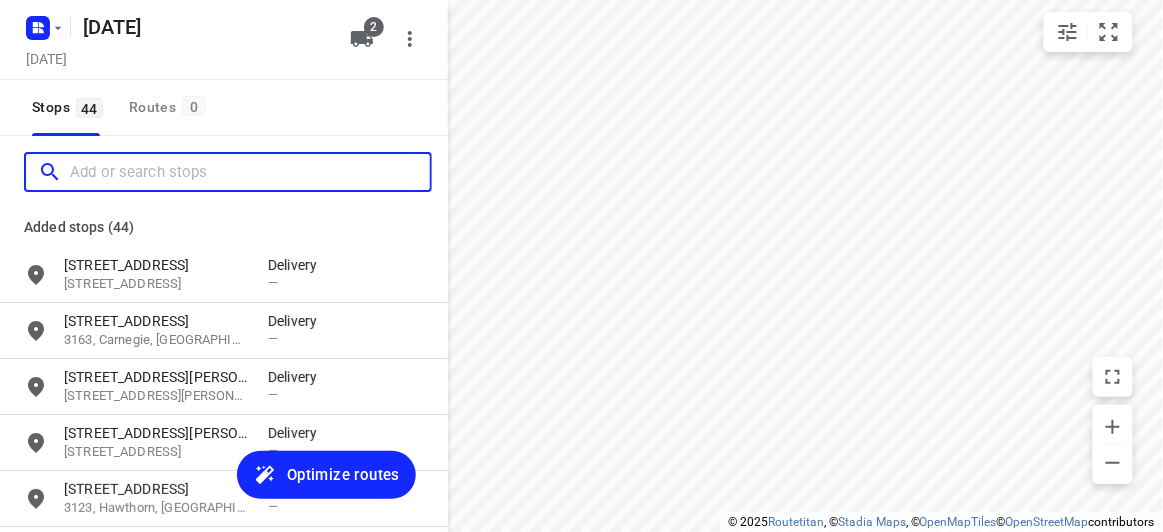 scroll, scrollTop: 0, scrollLeft: 0, axis: both 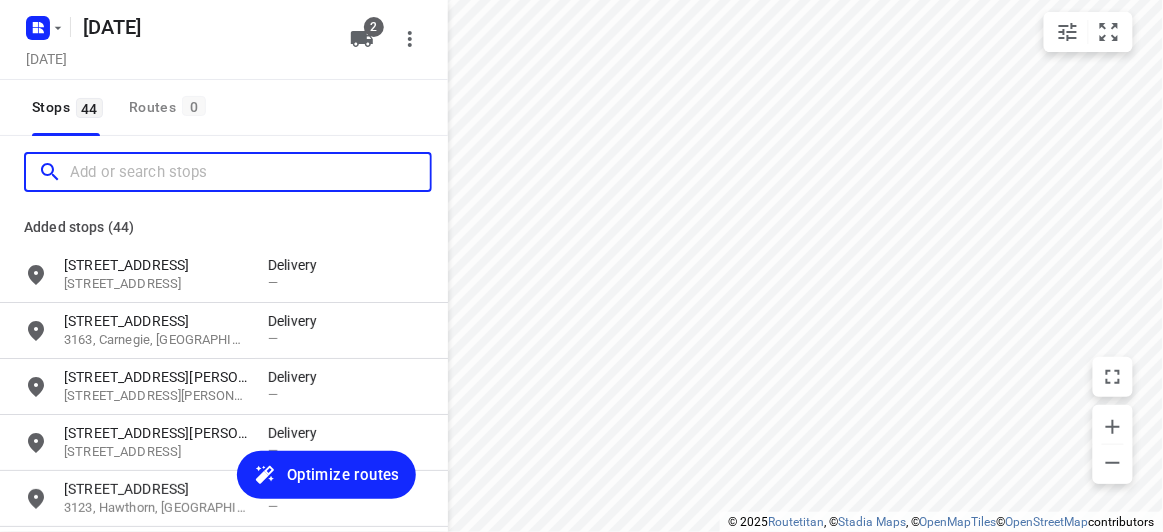 paste on "[STREET_ADDRESS]" 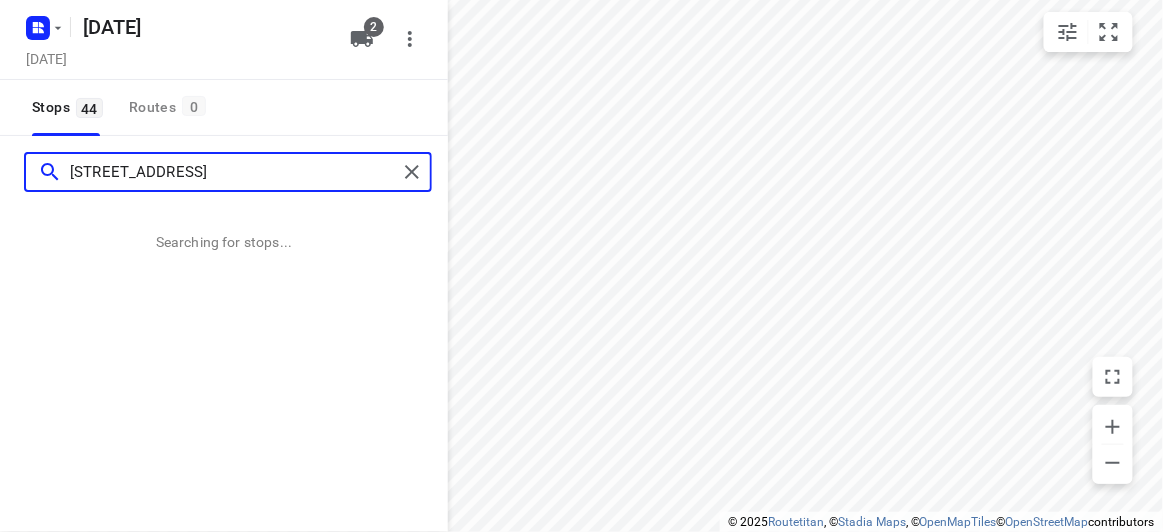 type on "[STREET_ADDRESS]" 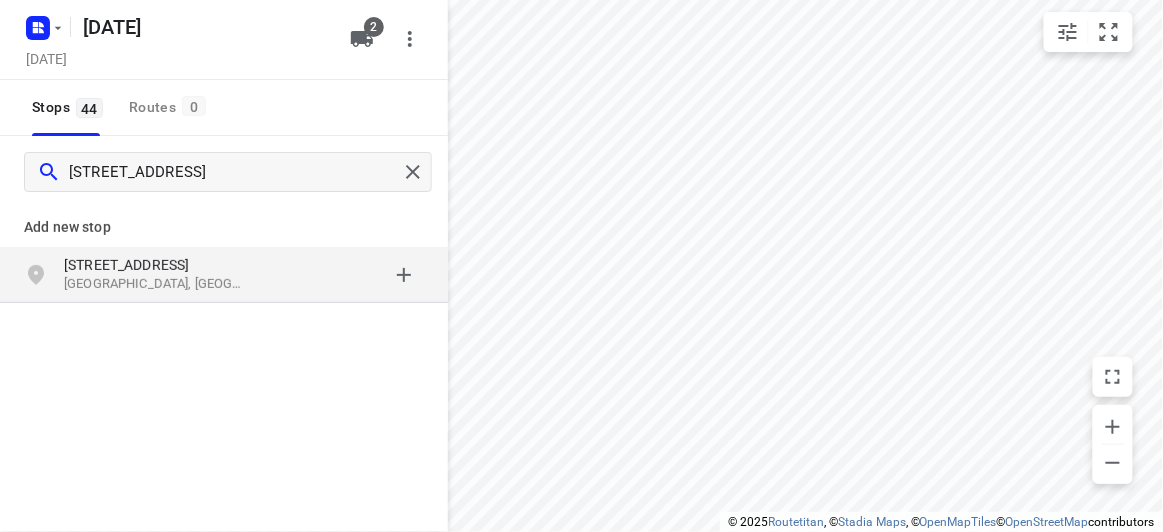 click on "[STREET_ADDRESS]" at bounding box center [156, 265] 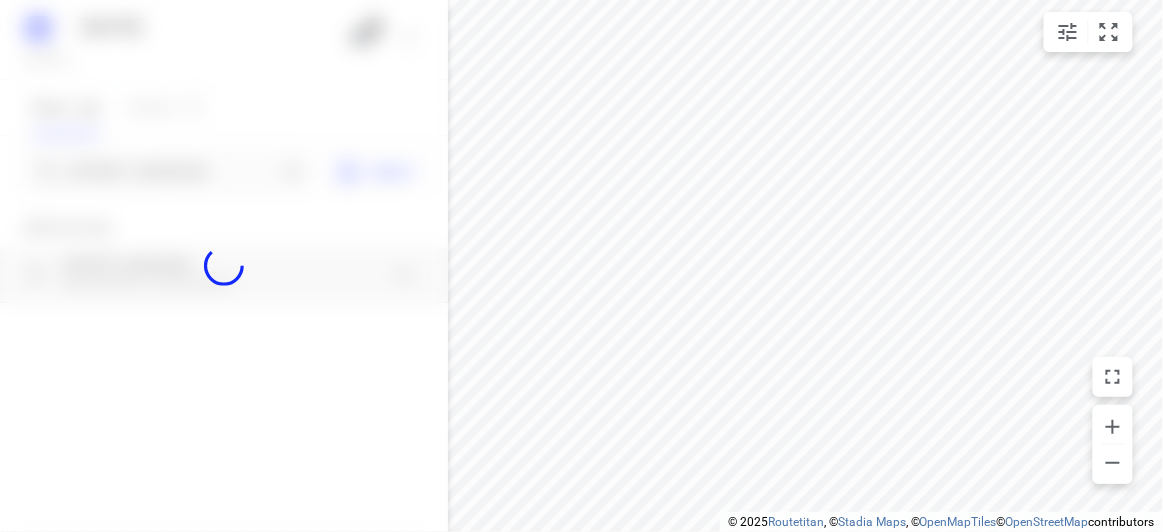 click at bounding box center (224, 266) 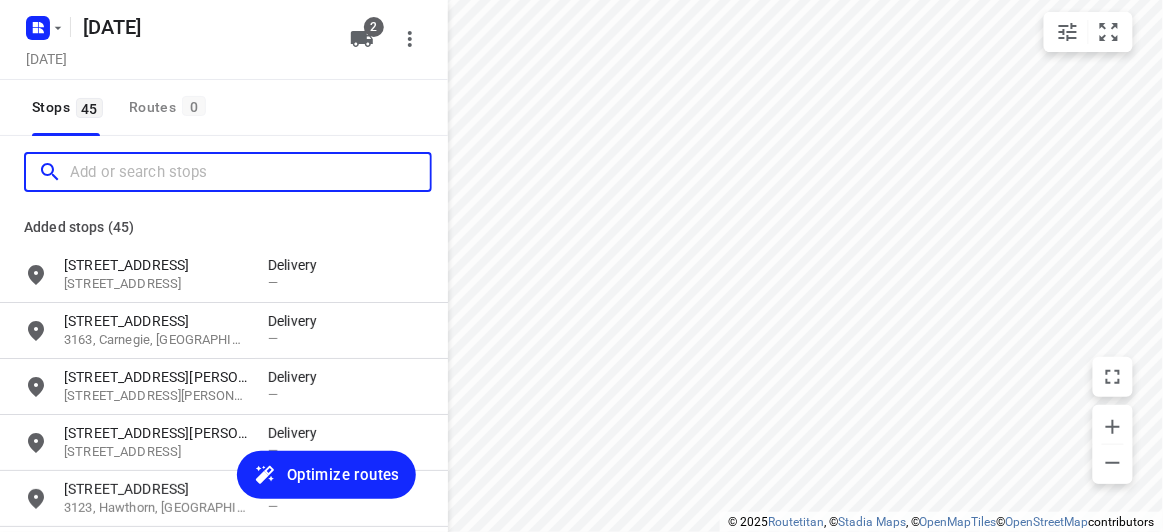 scroll, scrollTop: 0, scrollLeft: 0, axis: both 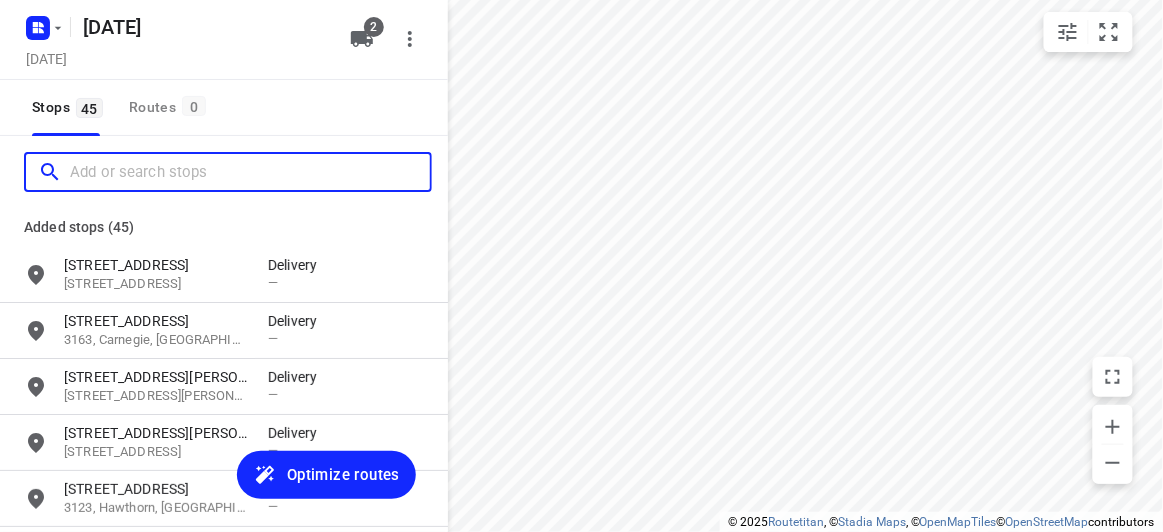 click at bounding box center [250, 172] 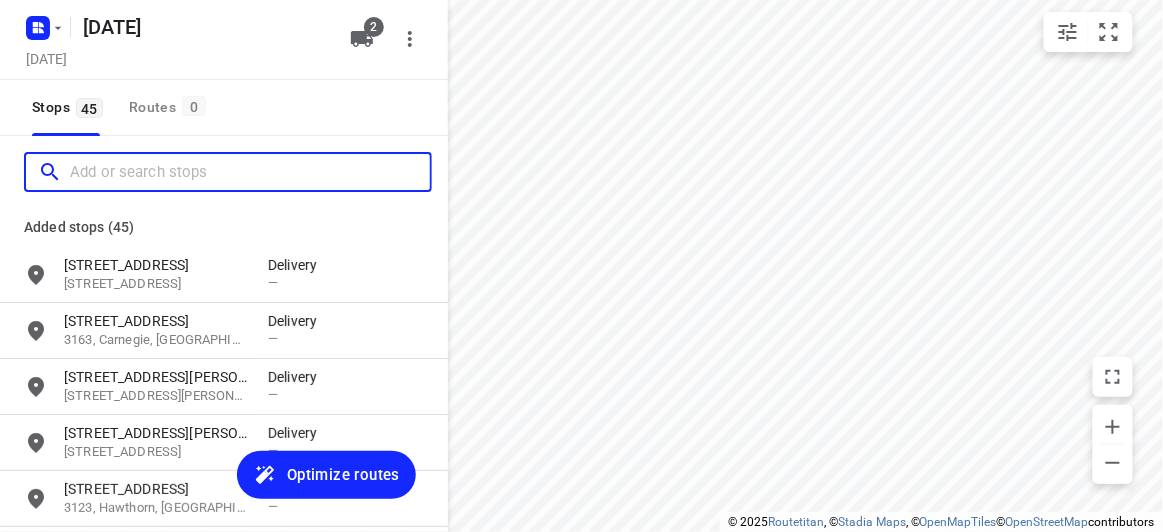 paste on "[STREET_ADDRESS][PERSON_NAME][US_STATE]" 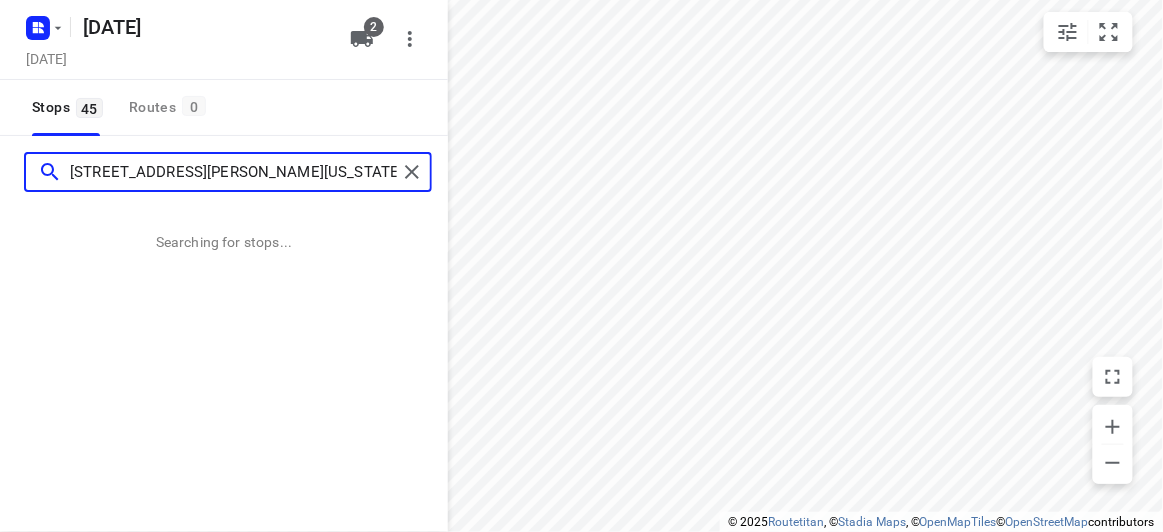type on "[STREET_ADDRESS][PERSON_NAME][US_STATE]" 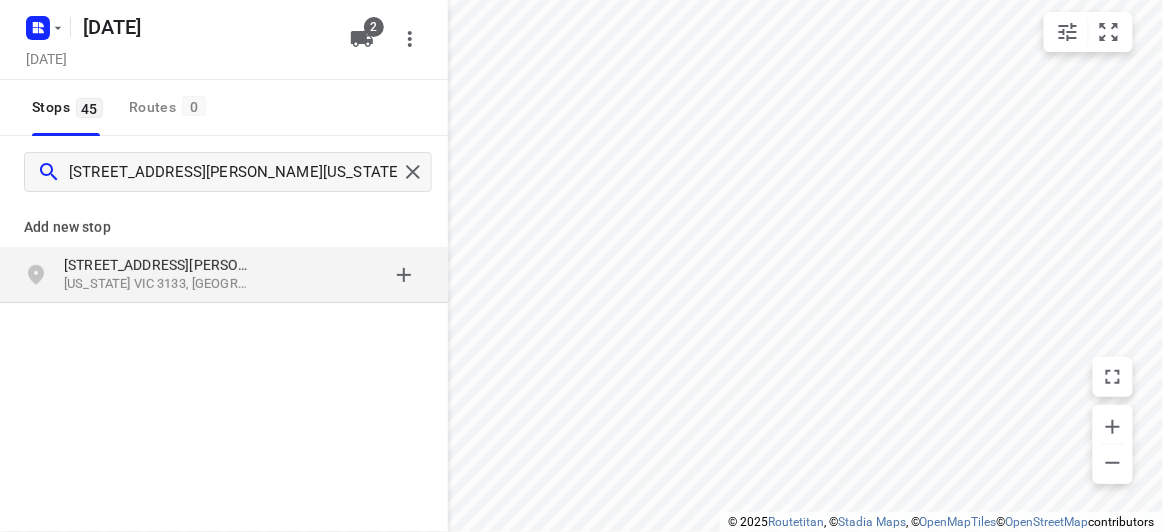 click on "[STREET_ADDRESS][PERSON_NAME][US_STATE]" at bounding box center (224, 275) 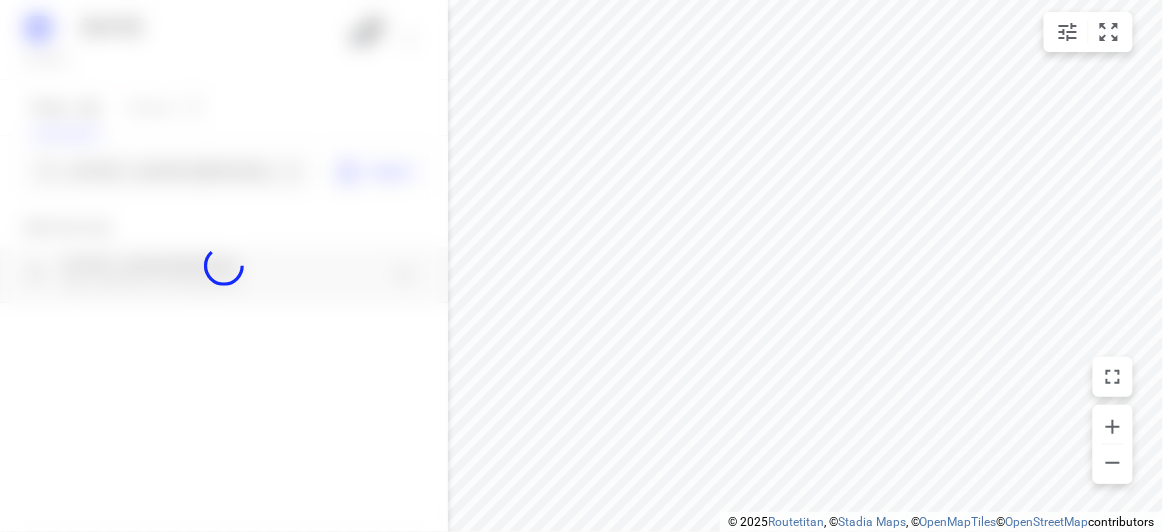 click at bounding box center [224, 266] 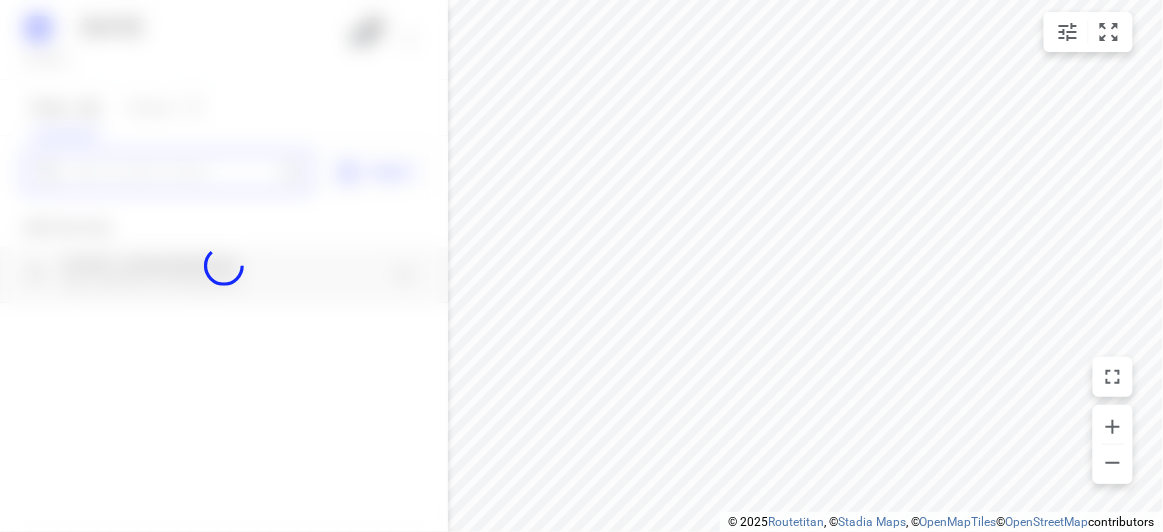 paste on "[STREET_ADDRESS][PERSON_NAME][US_STATE]" 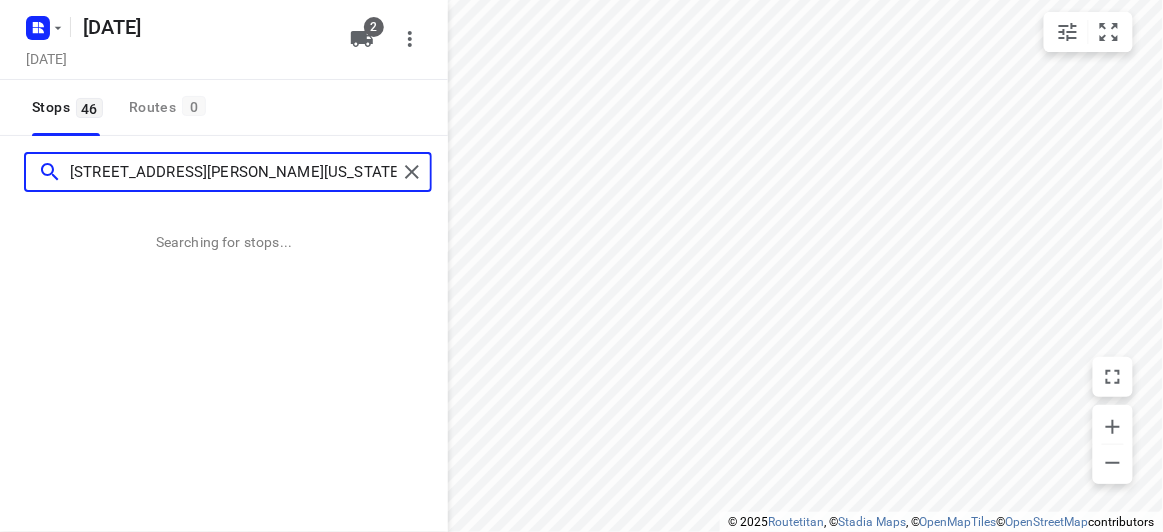 scroll, scrollTop: 0, scrollLeft: 0, axis: both 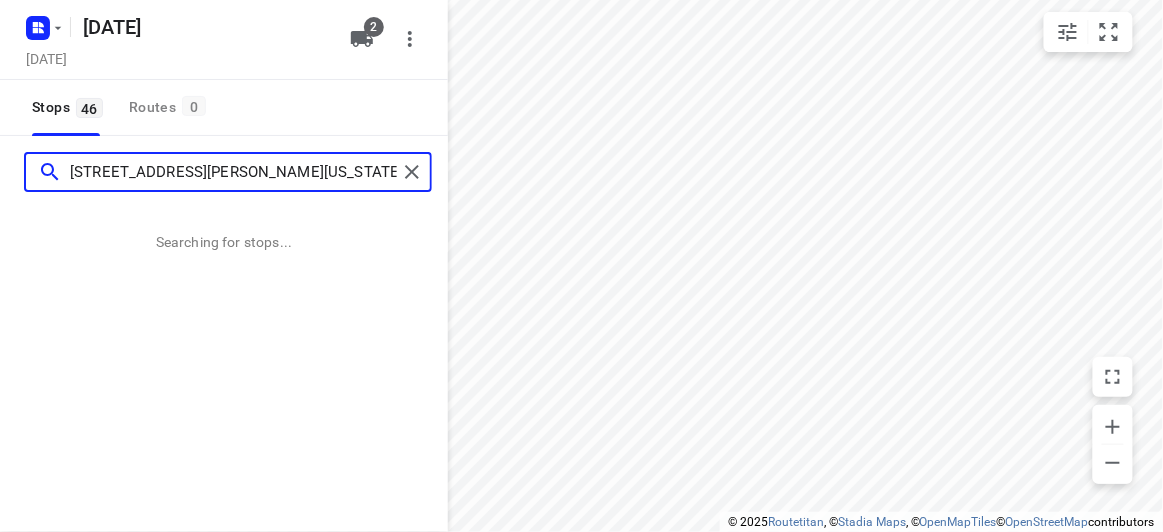 type on "[STREET_ADDRESS][PERSON_NAME][US_STATE]" 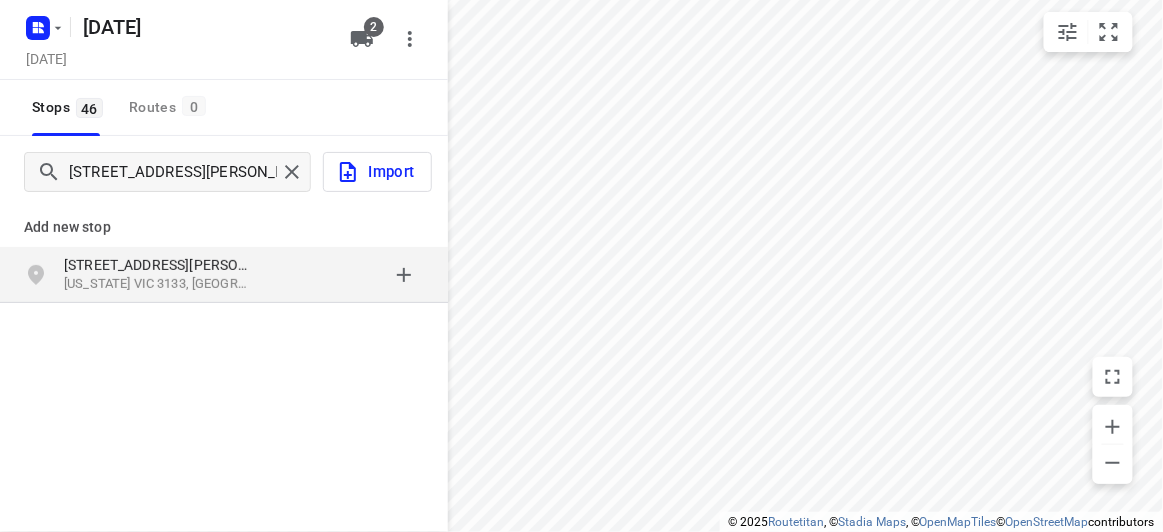 click on "[US_STATE] VIC 3133, [GEOGRAPHIC_DATA]" at bounding box center (156, 284) 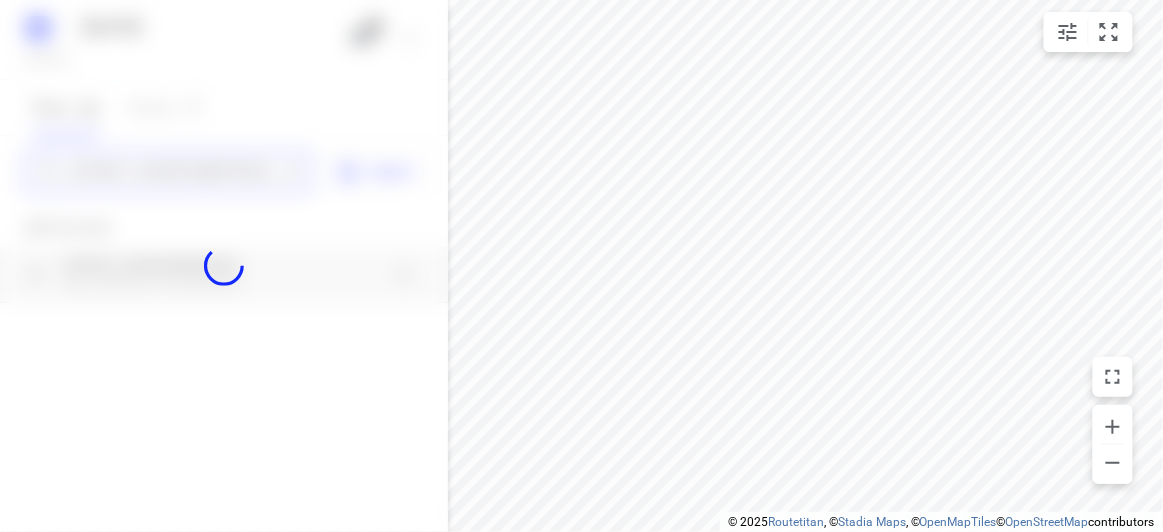 type 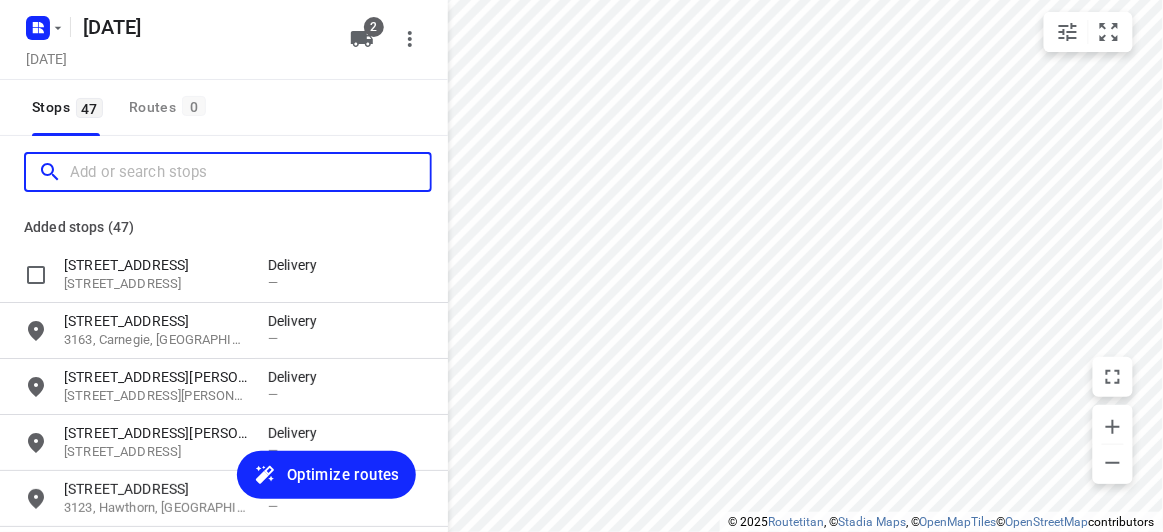 scroll, scrollTop: 0, scrollLeft: 0, axis: both 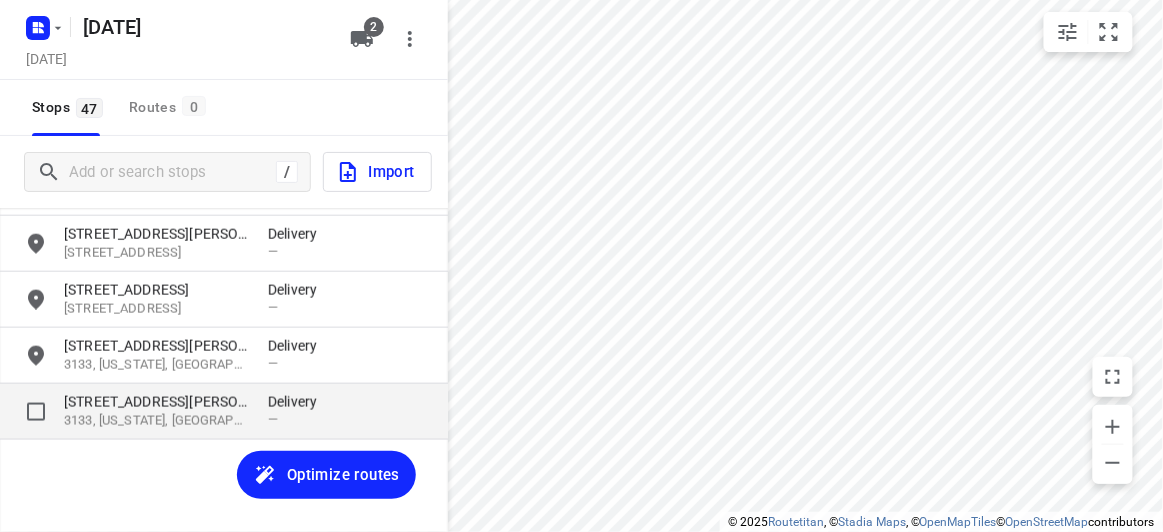 click at bounding box center [36, 412] 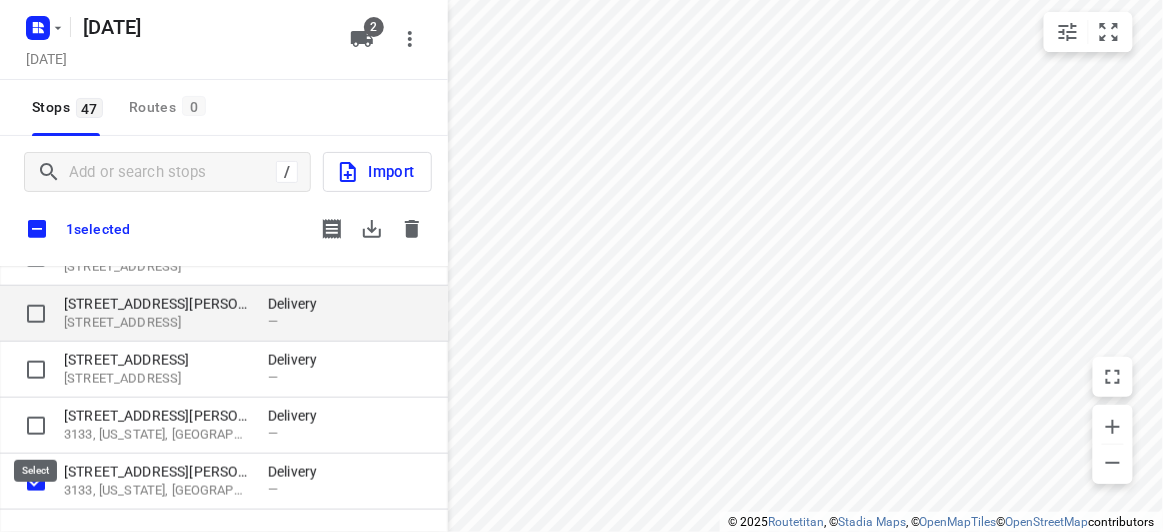 scroll, scrollTop: 2426, scrollLeft: 0, axis: vertical 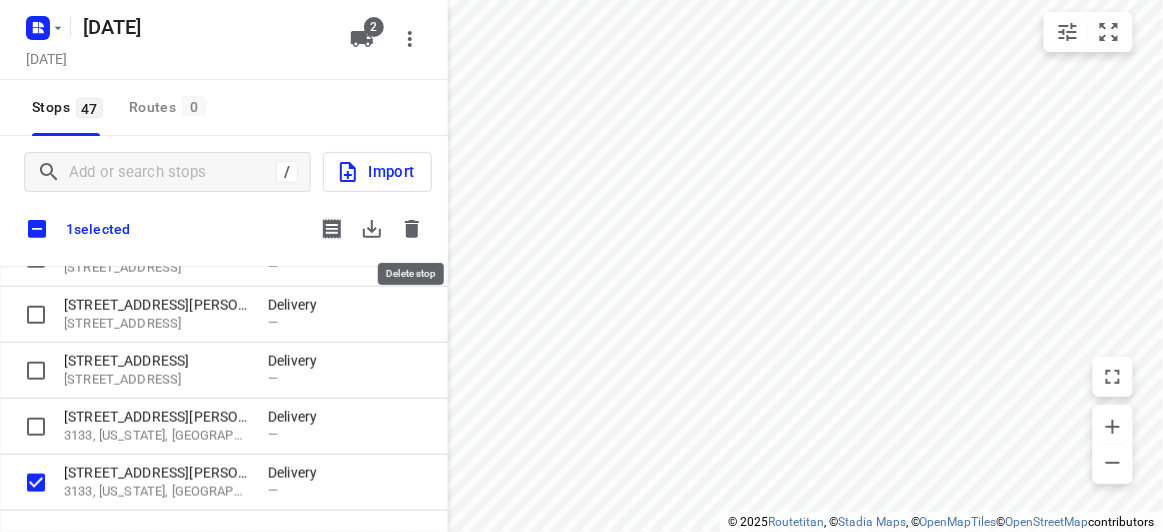 click 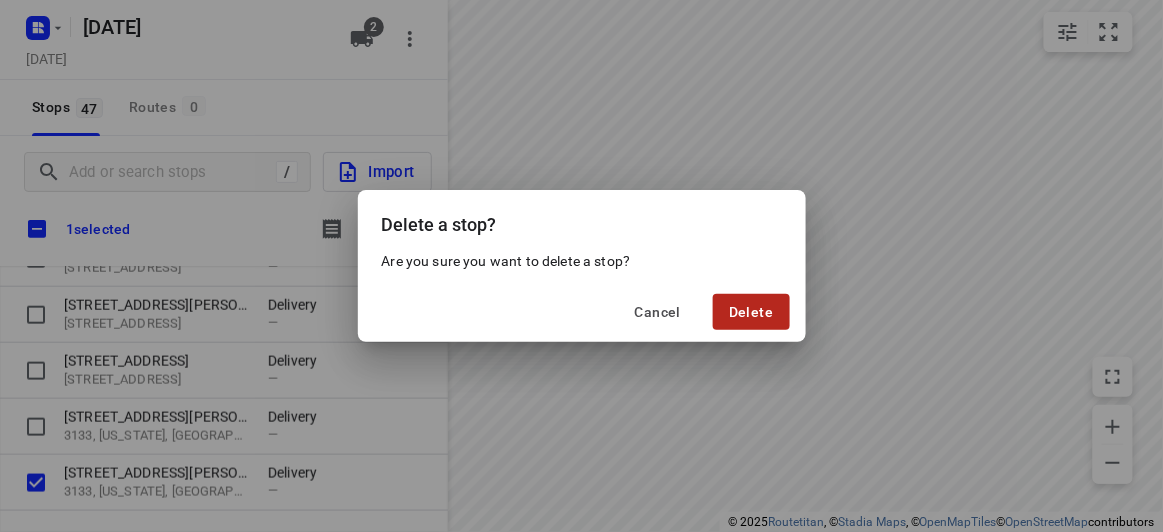 click on "Delete" at bounding box center (751, 312) 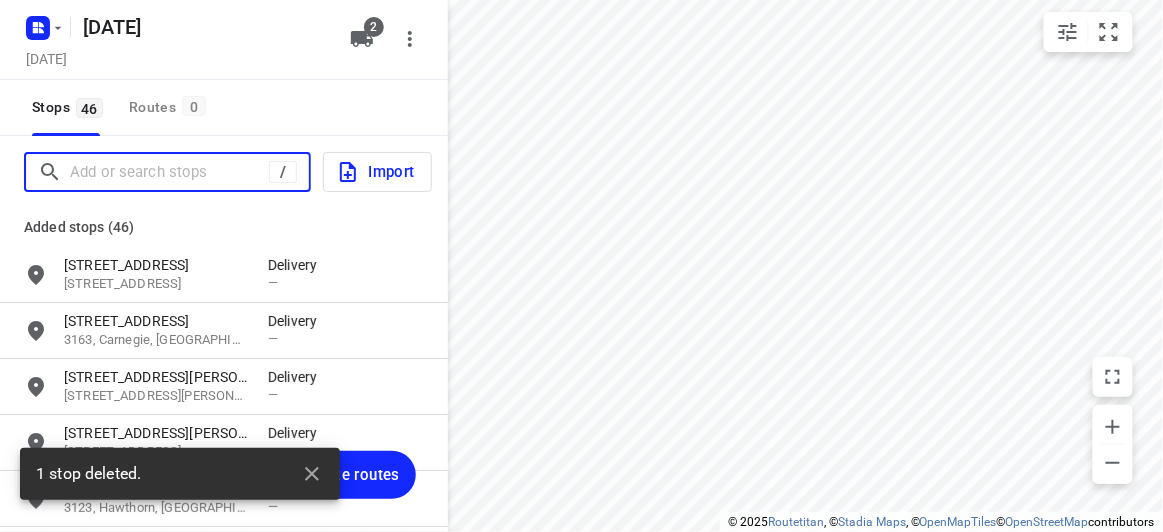 click at bounding box center (169, 172) 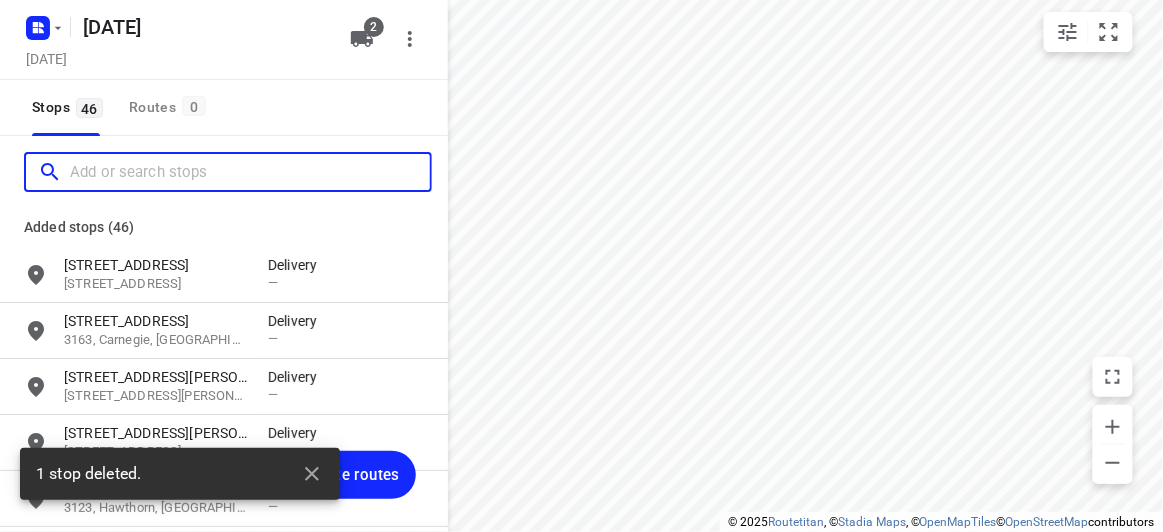 paste on "[STREET_ADDRESS][PERSON_NAME]" 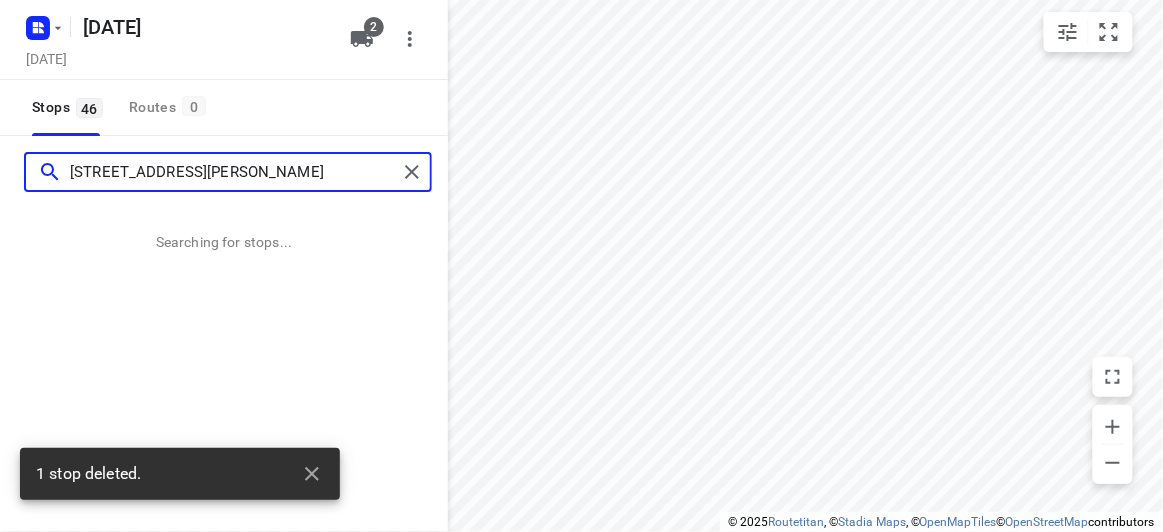 type on "[STREET_ADDRESS][PERSON_NAME]" 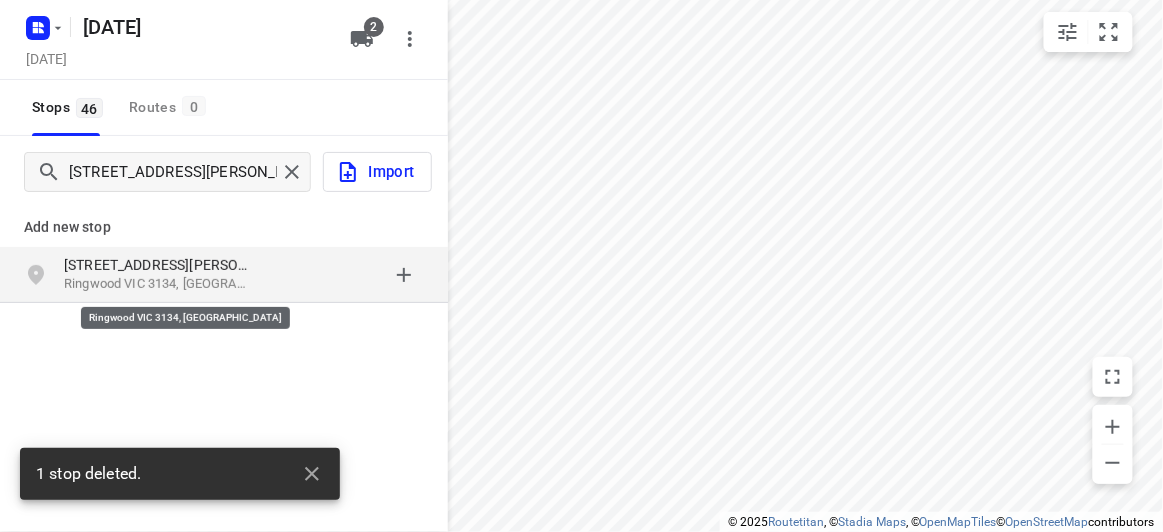 click on "Ringwood VIC 3134, [GEOGRAPHIC_DATA]" at bounding box center [156, 284] 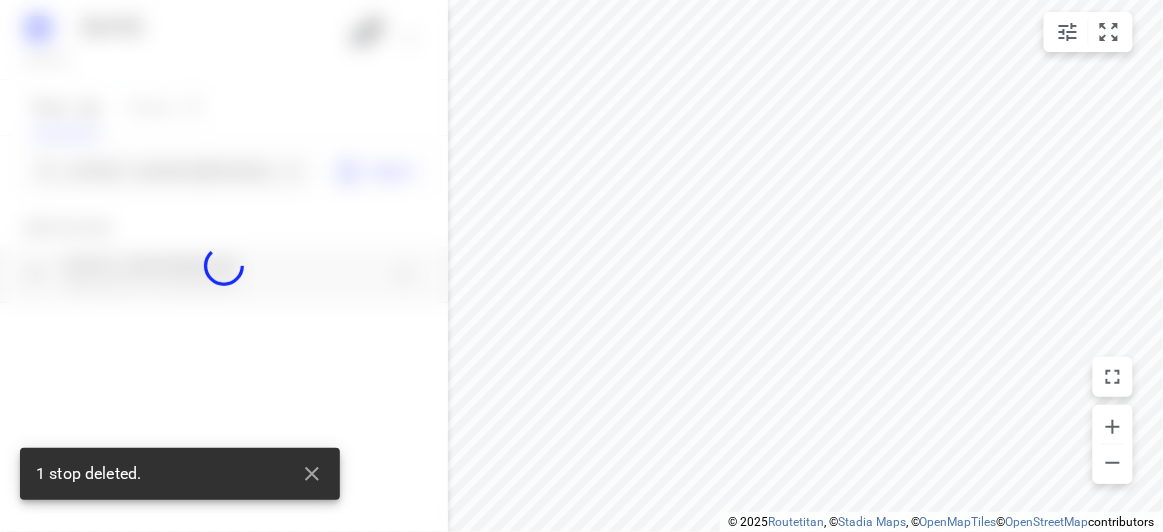 click at bounding box center [224, 266] 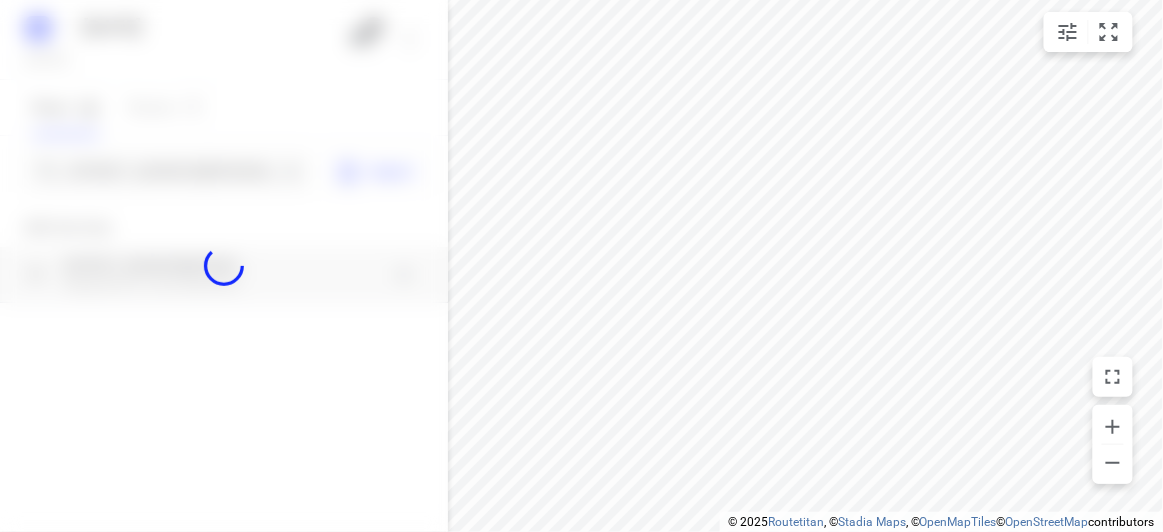 click at bounding box center [224, 266] 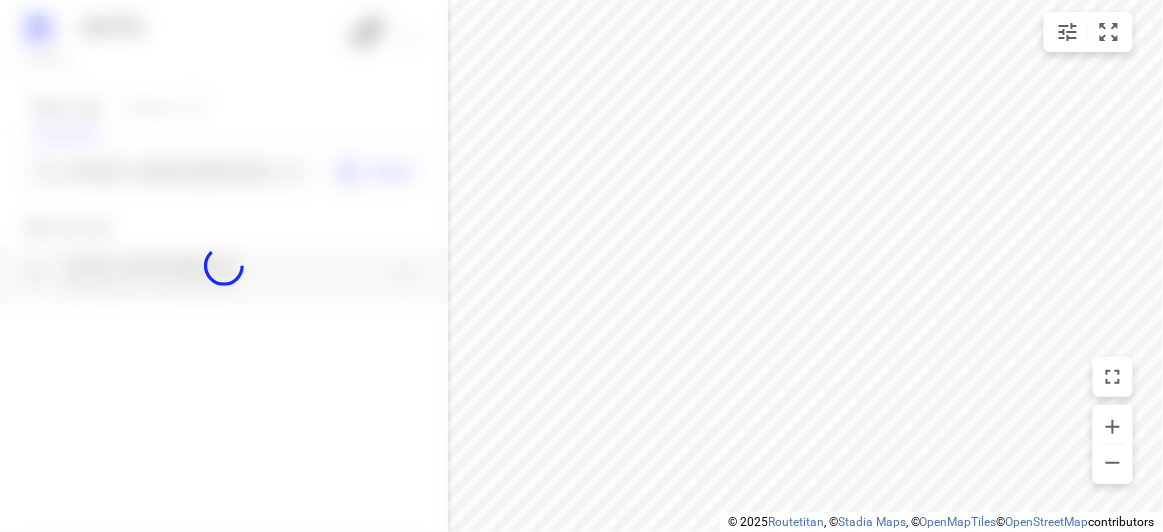 click at bounding box center (224, 266) 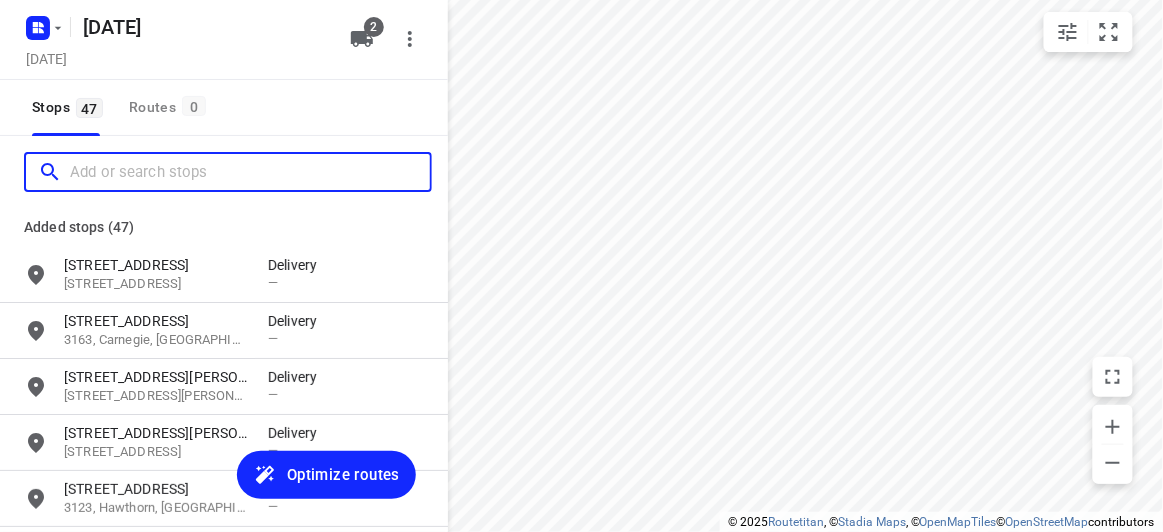 scroll, scrollTop: 0, scrollLeft: 0, axis: both 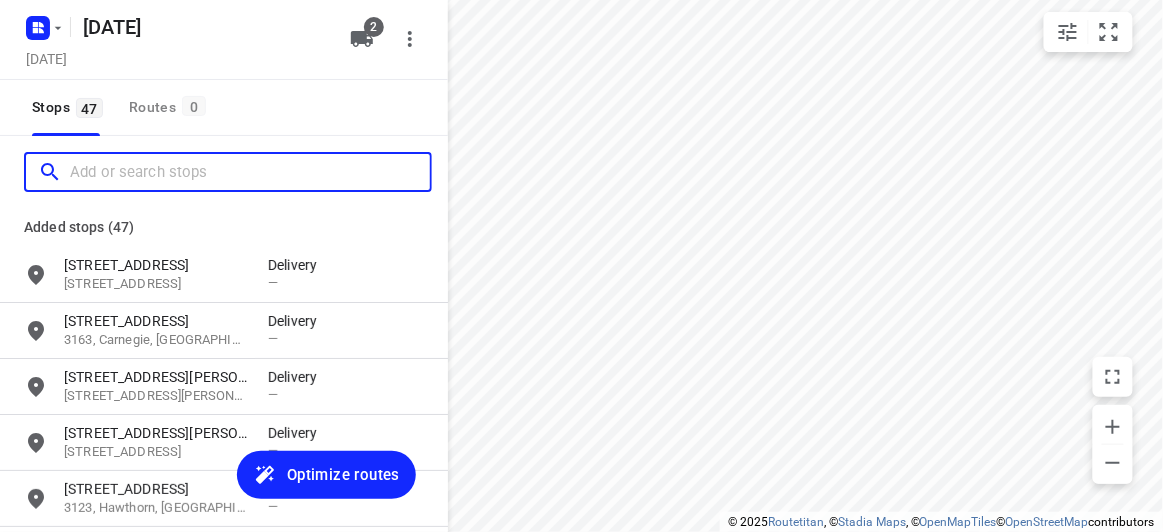 click at bounding box center [250, 172] 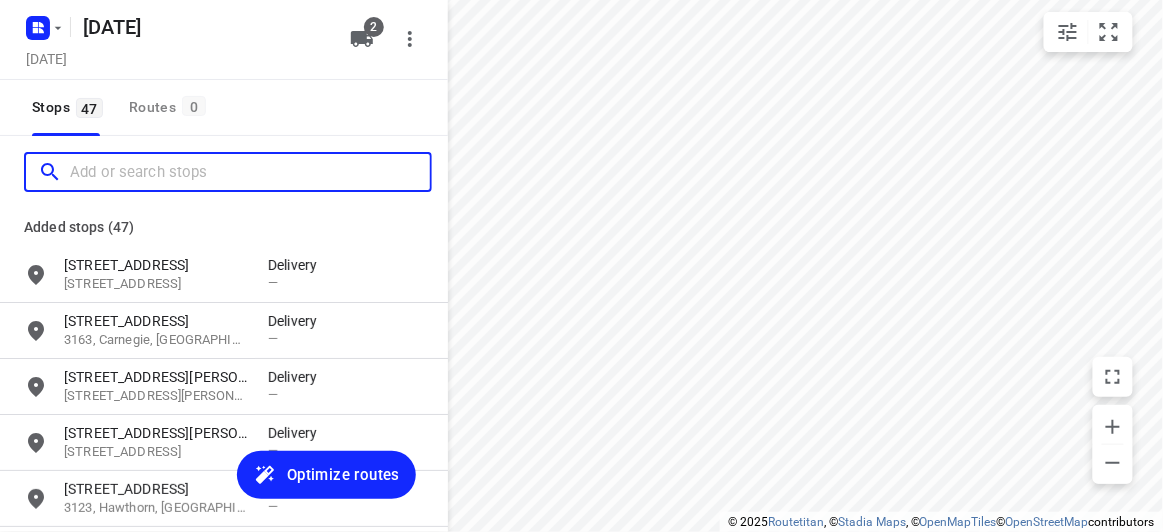 paste on "[STREET_ADDRESS]" 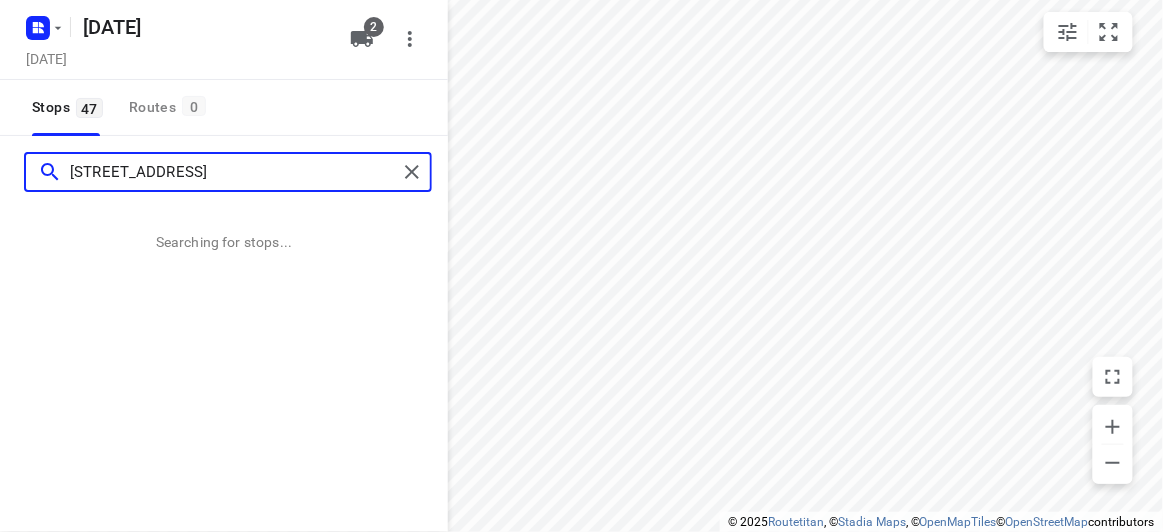 type on "[STREET_ADDRESS]" 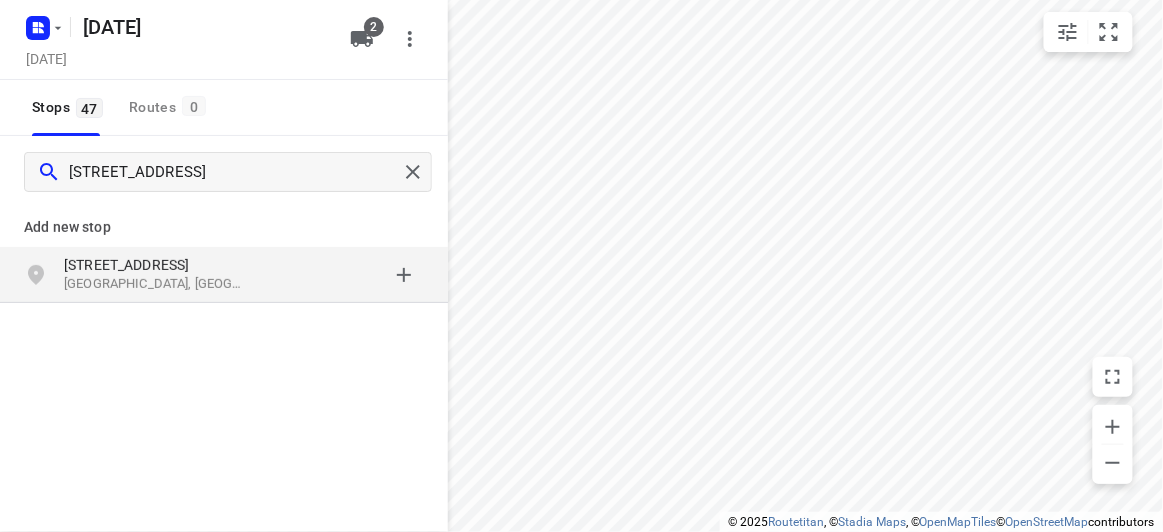 click on "[GEOGRAPHIC_DATA], [GEOGRAPHIC_DATA]" at bounding box center (156, 284) 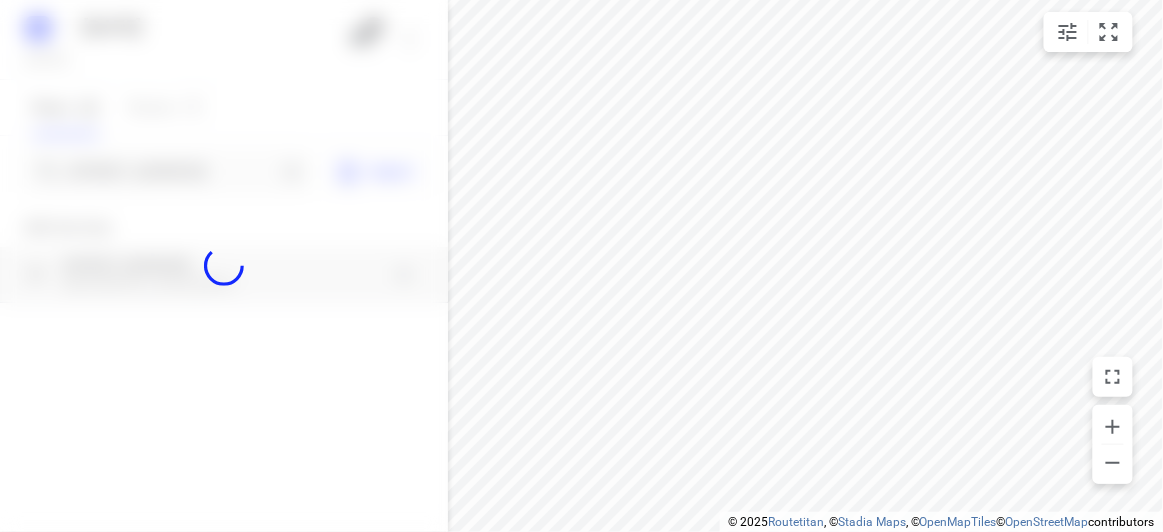 click at bounding box center (224, 266) 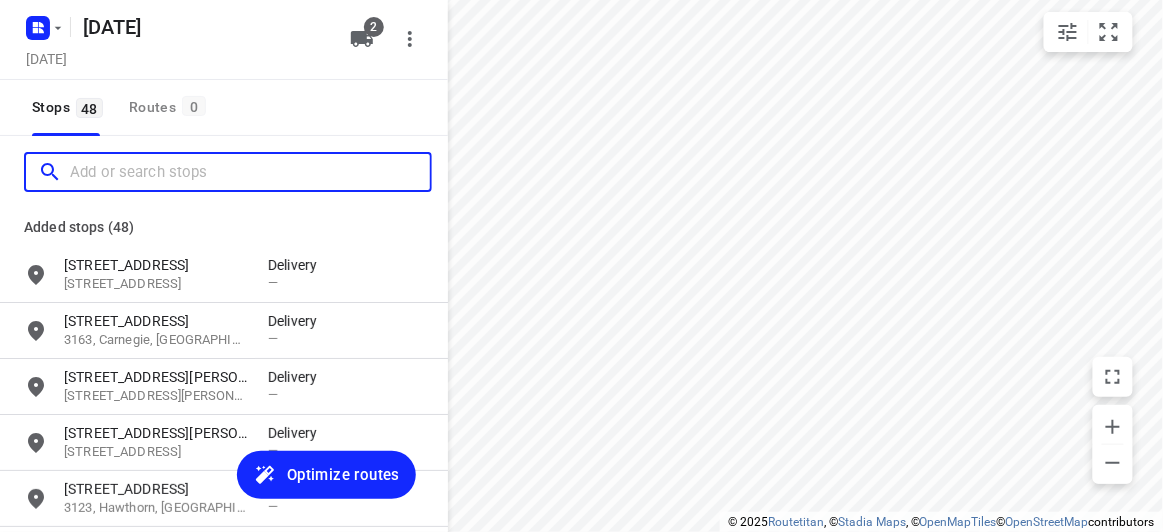 paste on "[STREET_ADDRESS]" 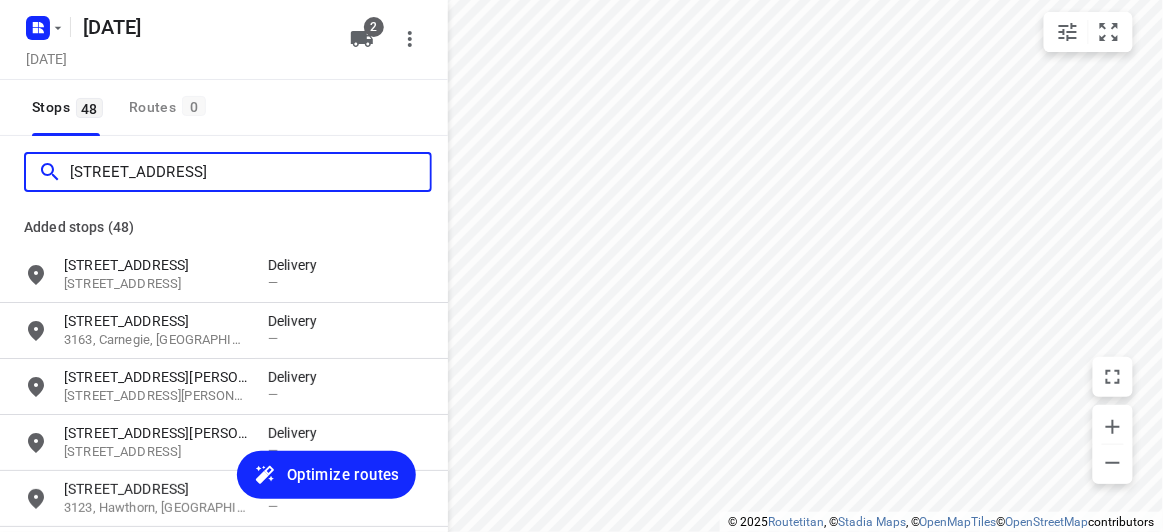 scroll, scrollTop: 0, scrollLeft: 0, axis: both 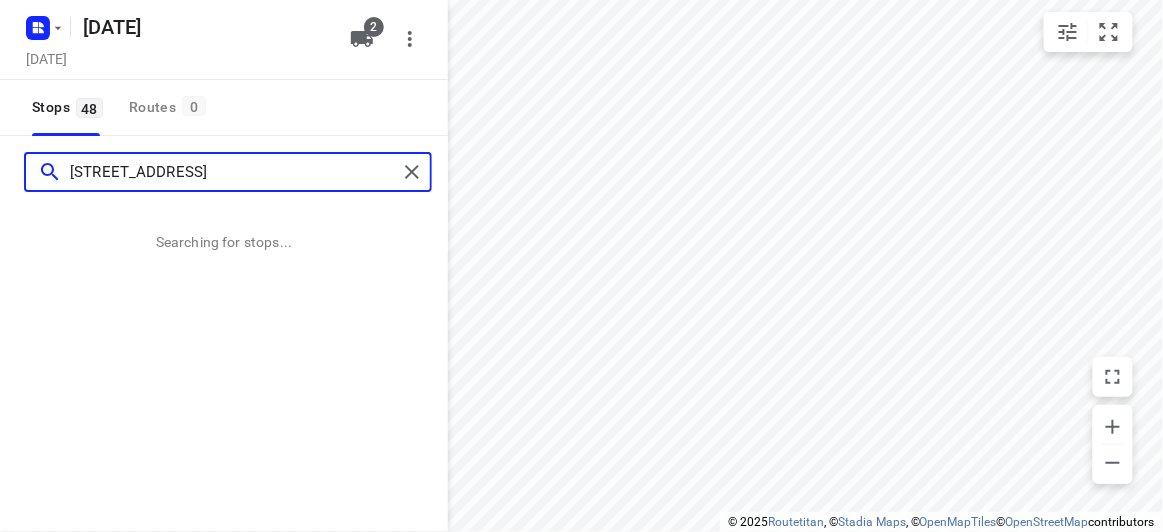 type on "[STREET_ADDRESS]" 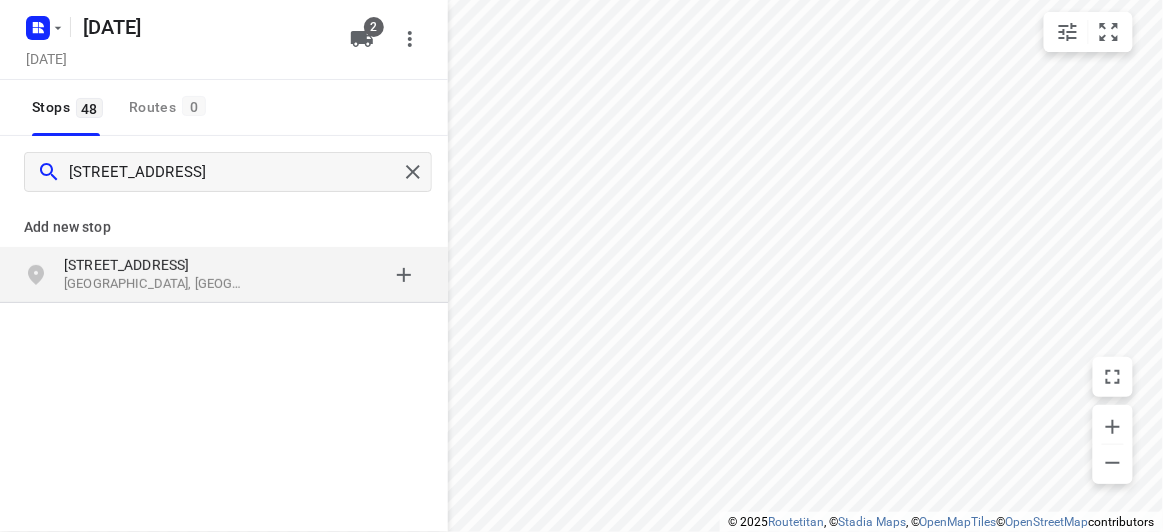 click on "[GEOGRAPHIC_DATA], [GEOGRAPHIC_DATA]" at bounding box center [156, 284] 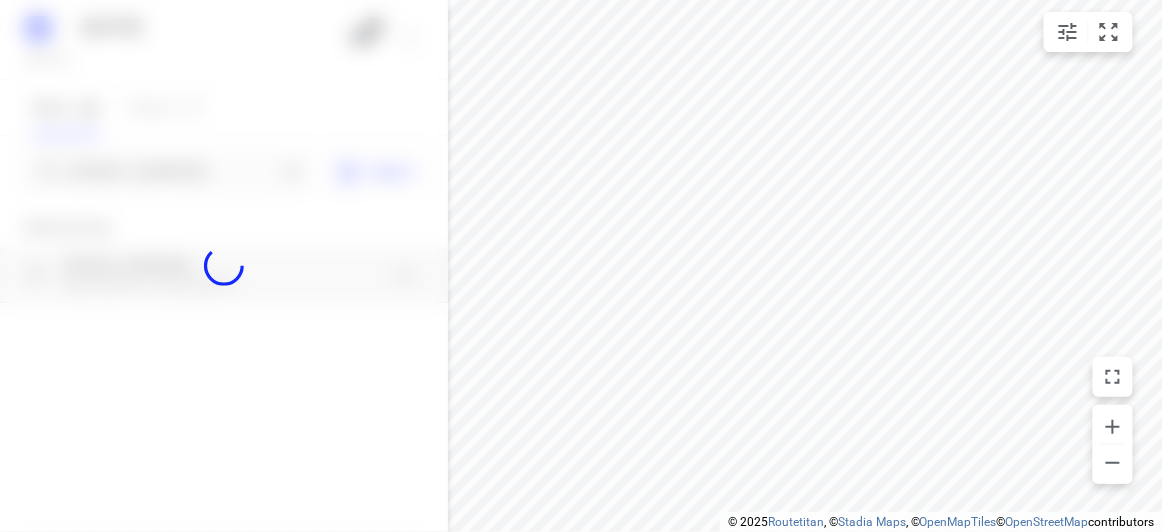 click at bounding box center (224, 266) 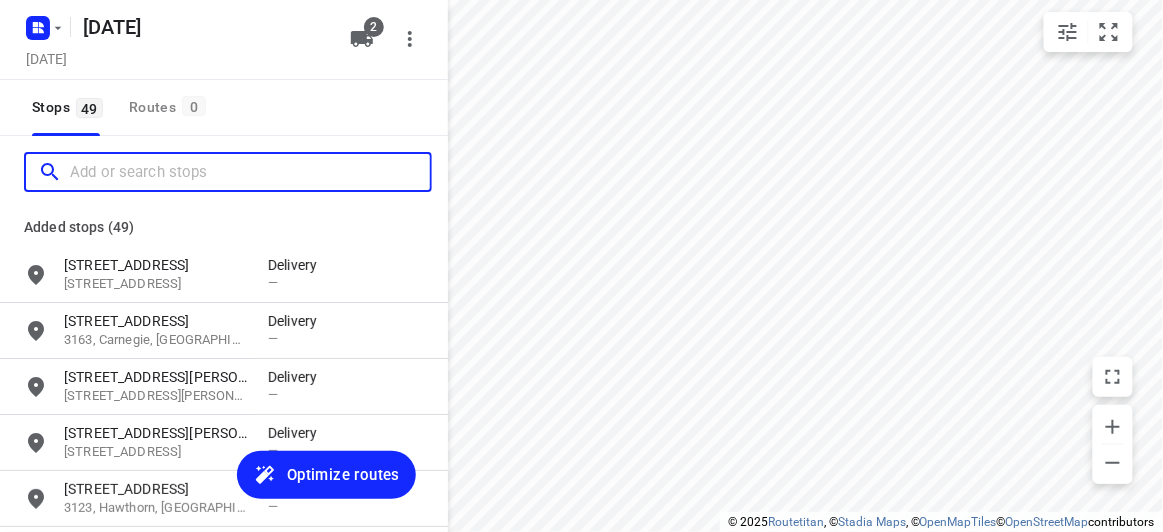 scroll, scrollTop: 0, scrollLeft: 0, axis: both 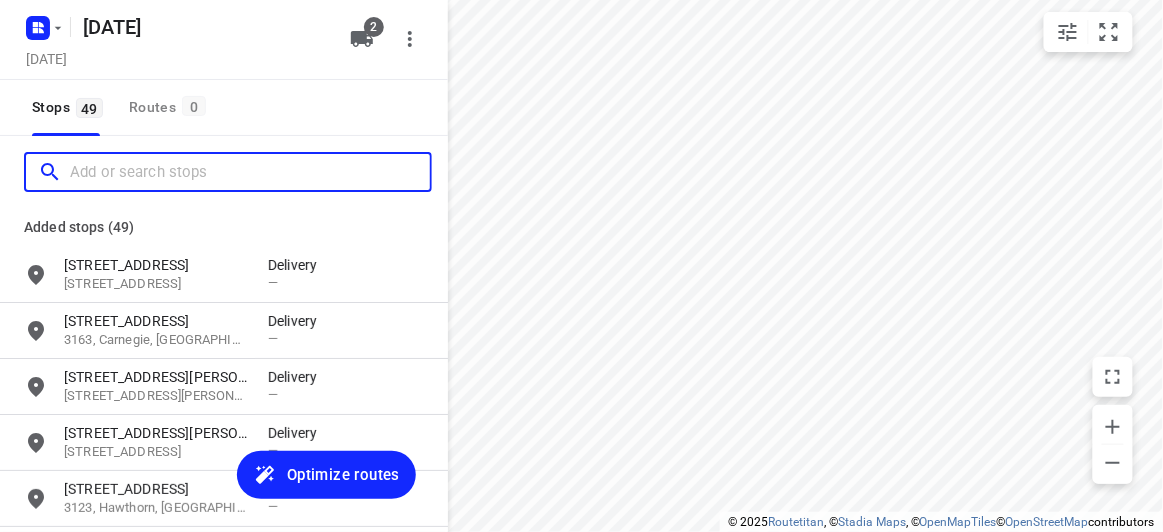 paste on "[STREET_ADDRESS]" 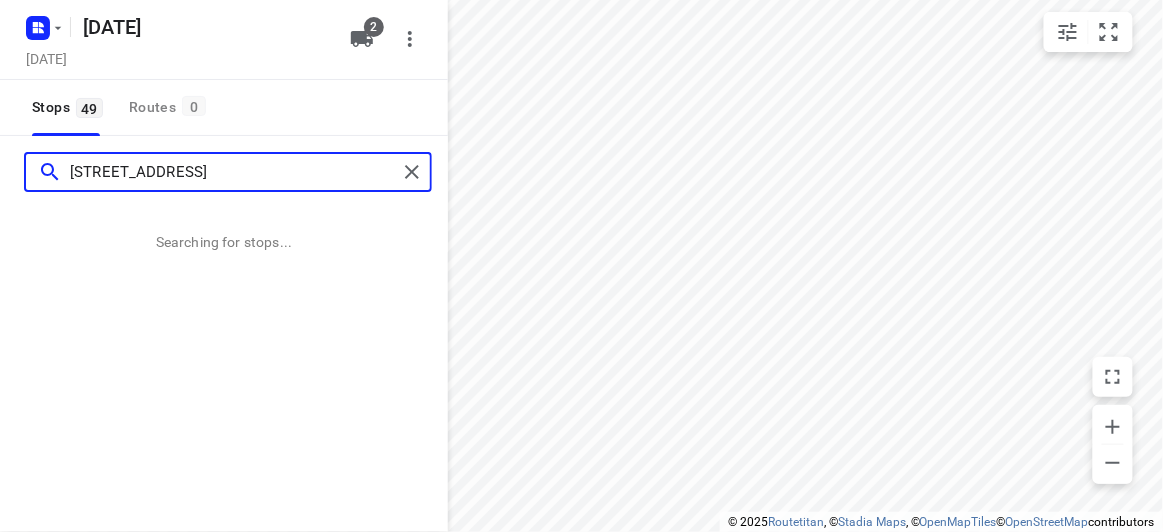type on "[STREET_ADDRESS]" 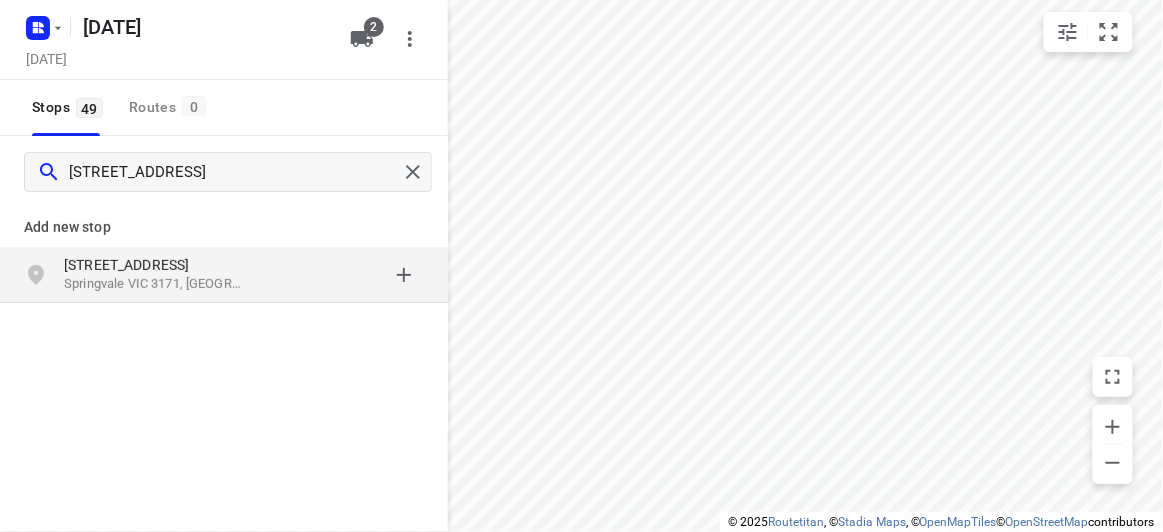 click on "Springvale VIC 3171, [GEOGRAPHIC_DATA]" at bounding box center [156, 284] 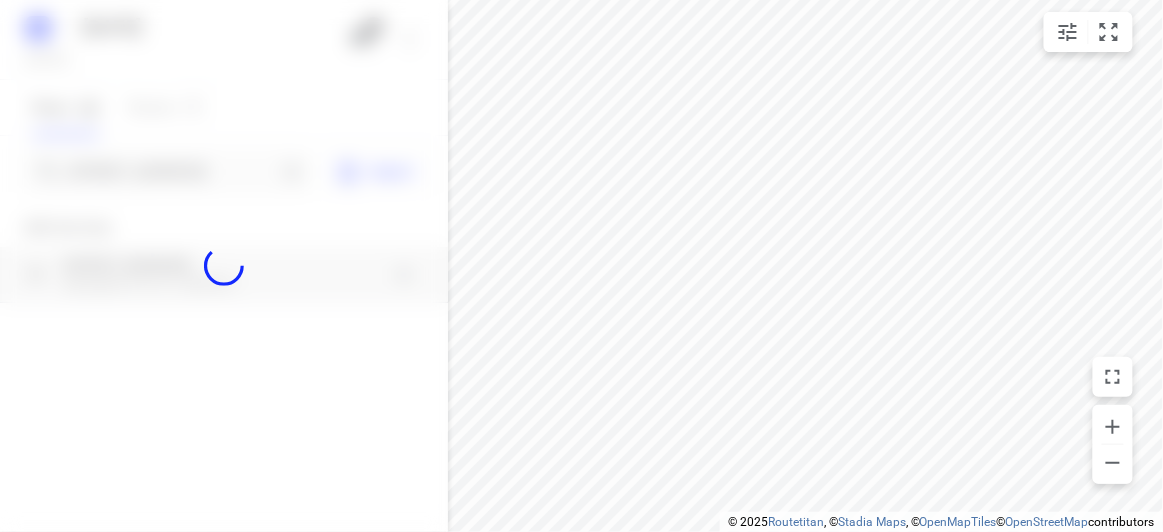 click at bounding box center (224, 266) 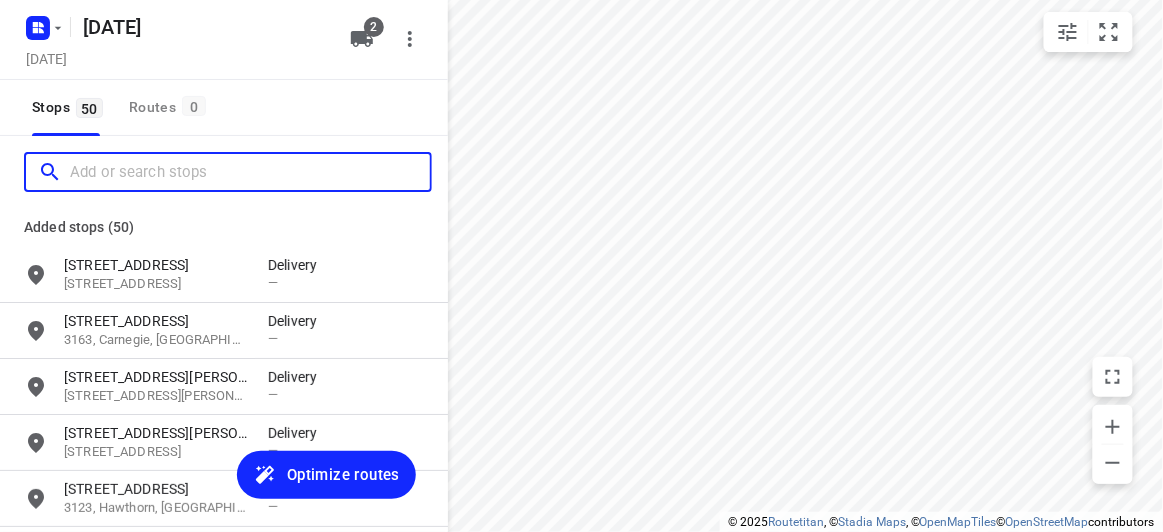 paste on "[STREET_ADDRESS]" 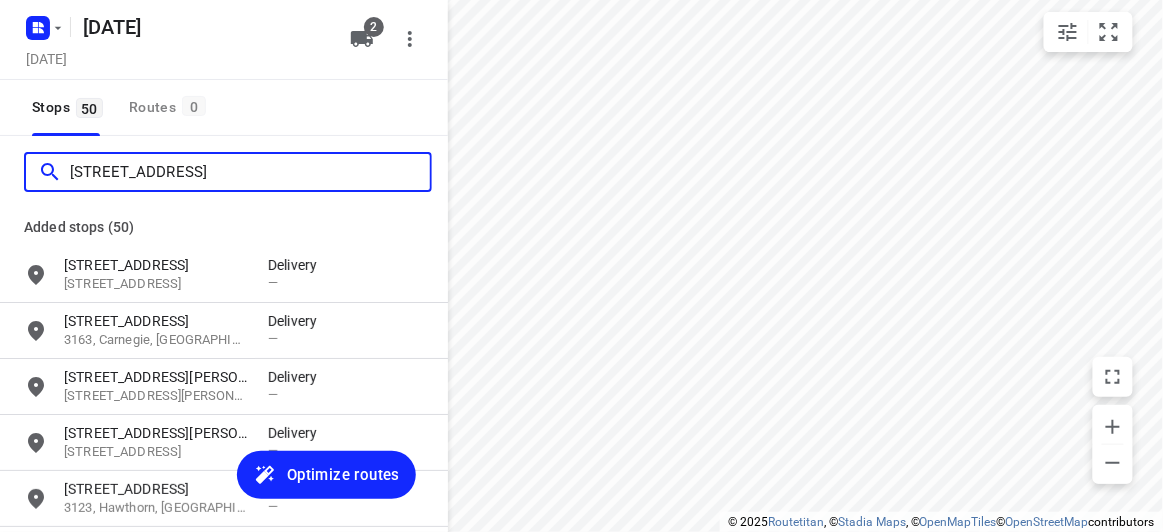 scroll, scrollTop: 0, scrollLeft: 0, axis: both 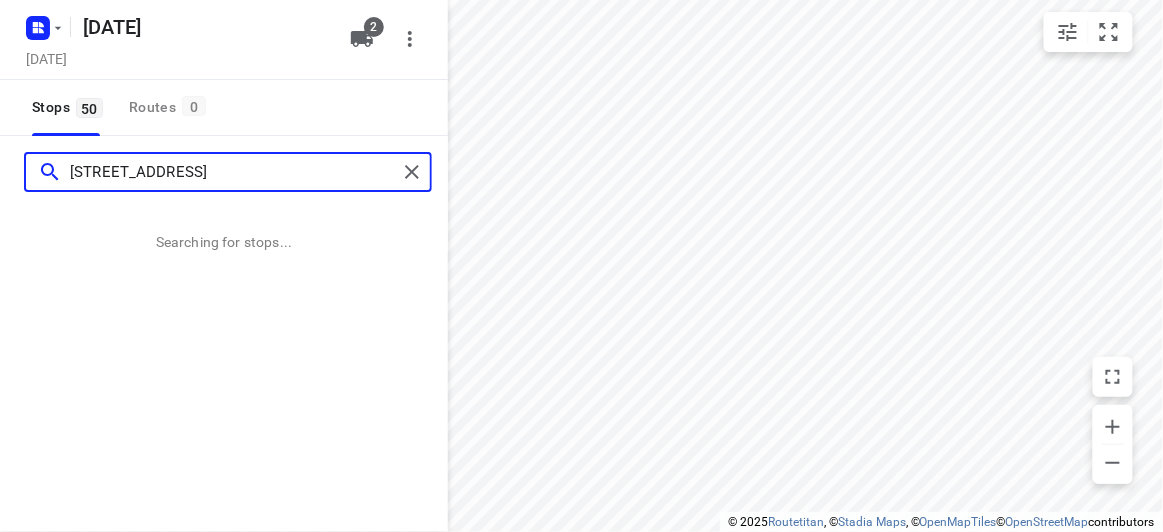type on "[STREET_ADDRESS]" 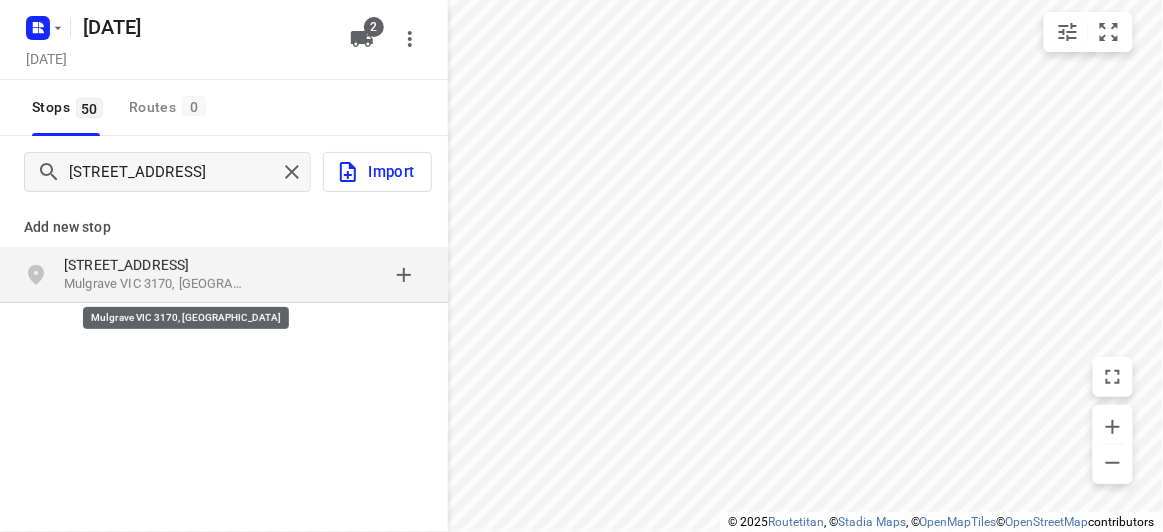 click on "Mulgrave VIC 3170, [GEOGRAPHIC_DATA]" at bounding box center (156, 284) 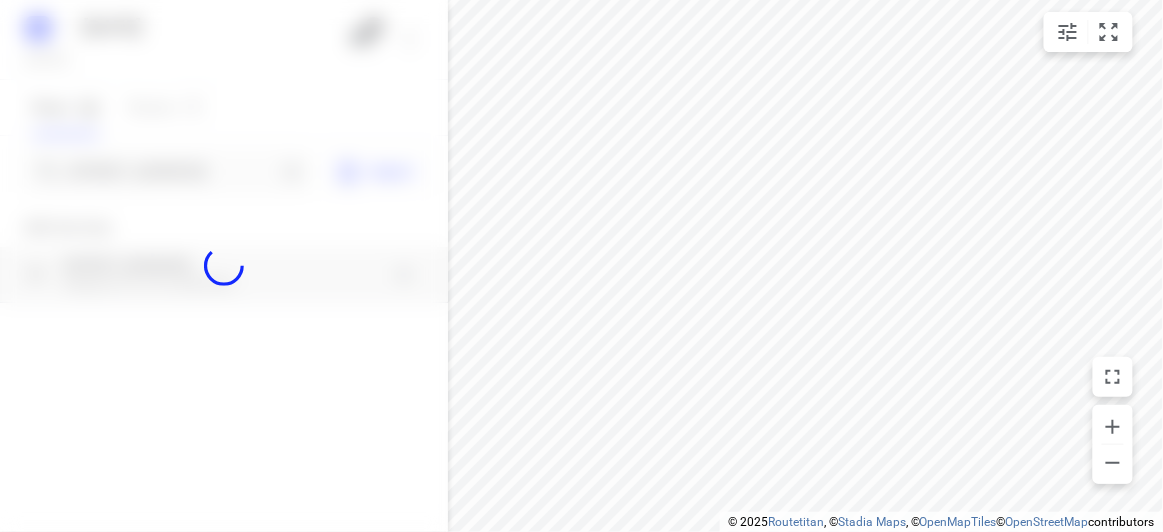 click at bounding box center [224, 266] 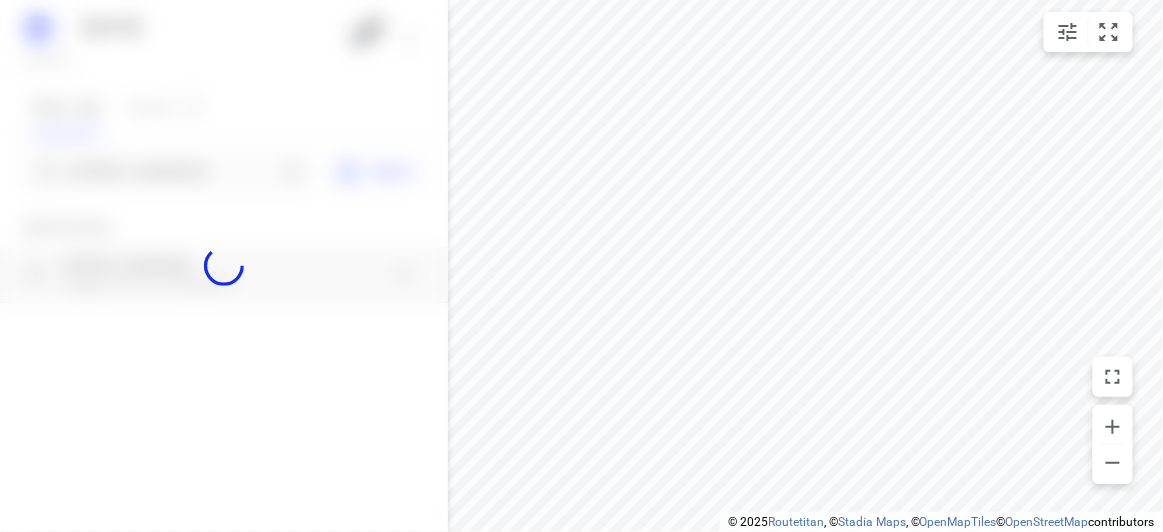 click at bounding box center (224, 266) 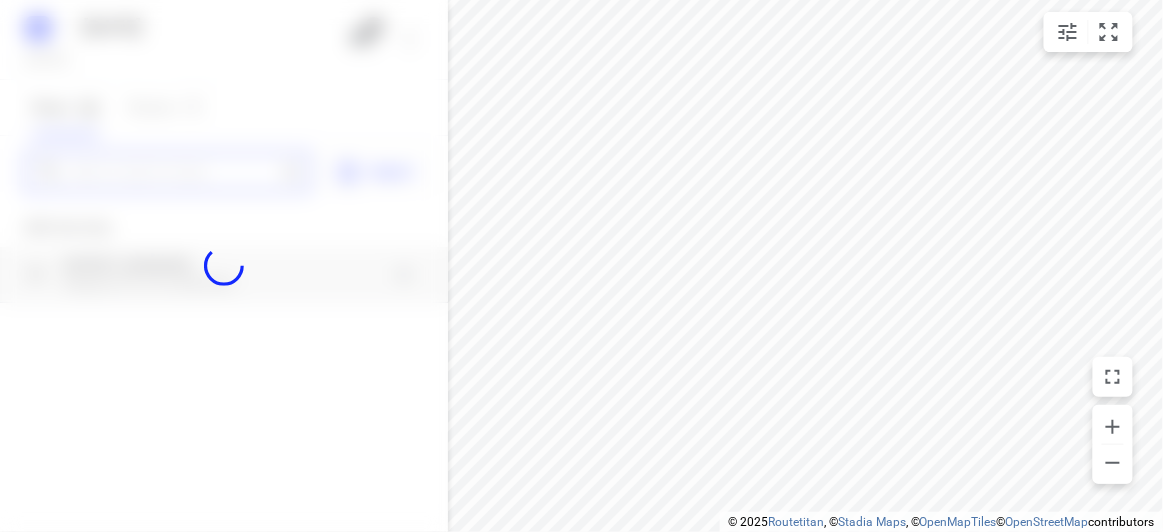 paste on "[STREET_ADDRESS][PERSON_NAME]" 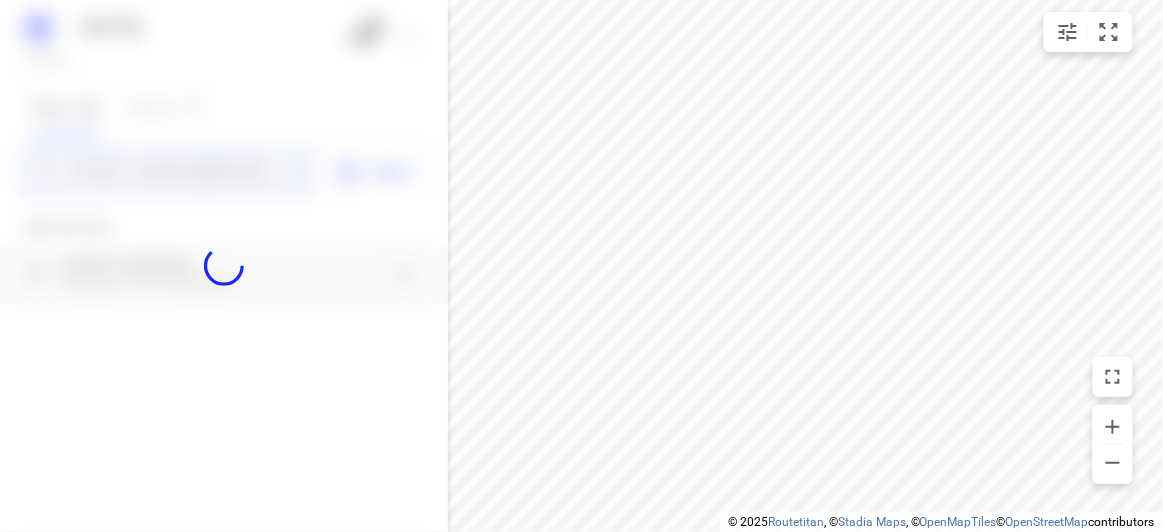 scroll, scrollTop: 0, scrollLeft: 0, axis: both 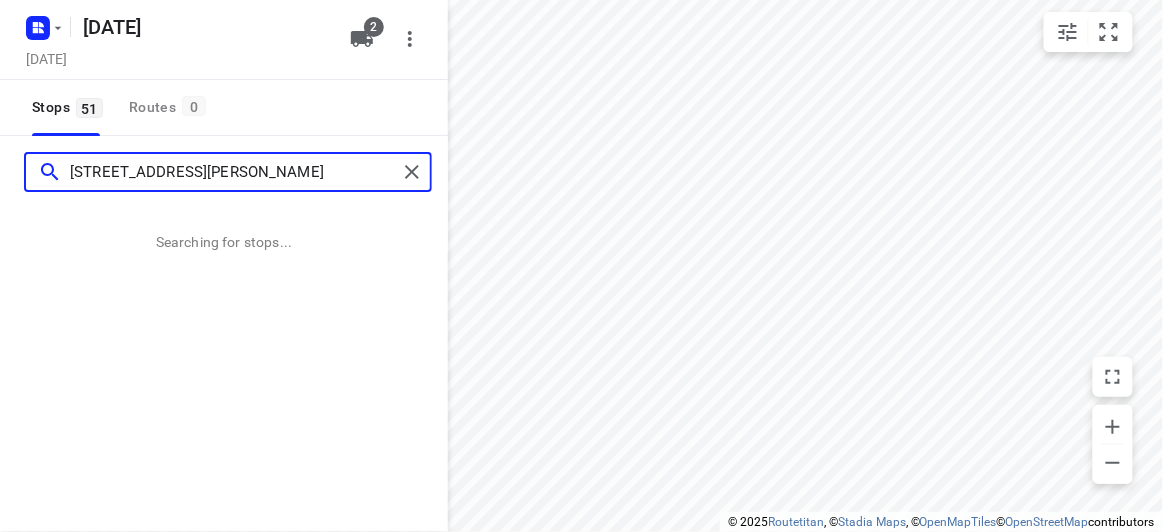 type on "[STREET_ADDRESS][PERSON_NAME]" 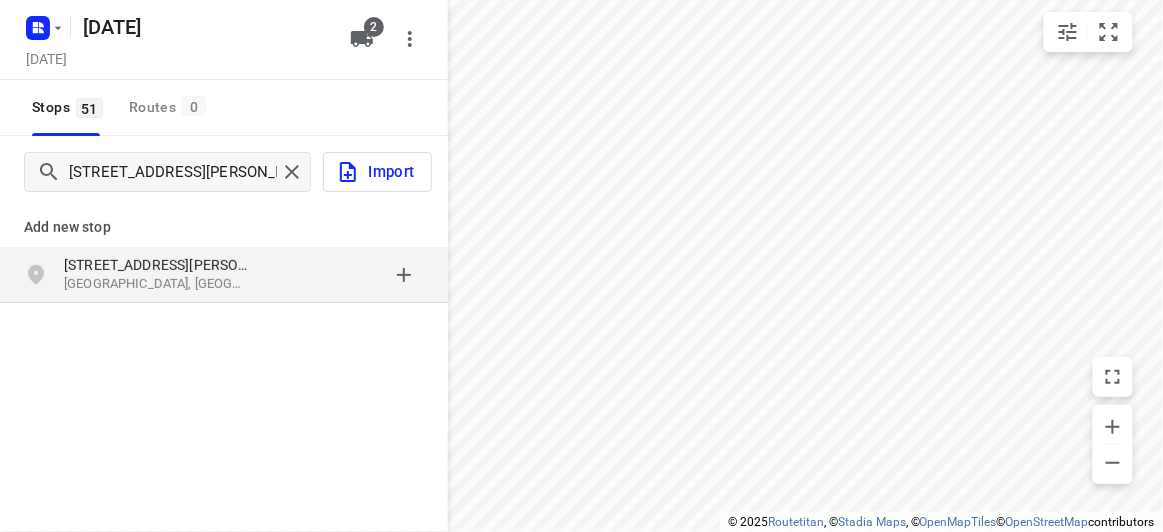click on "Add new stop [STREET_ADDRESS][PERSON_NAME]" at bounding box center [224, 320] 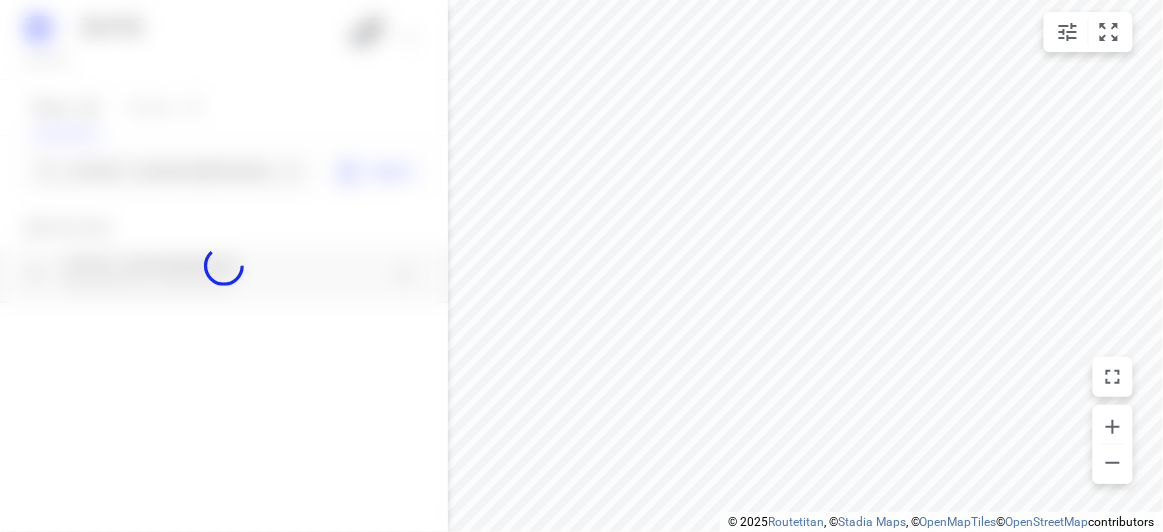 click at bounding box center [224, 266] 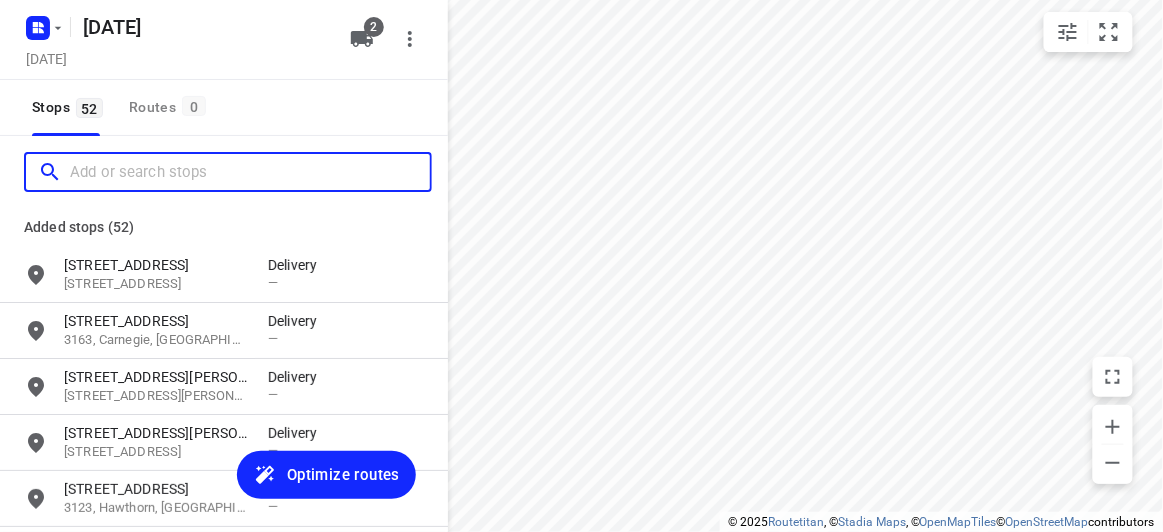 paste on "[STREET_ADDRESS][PERSON_NAME]" 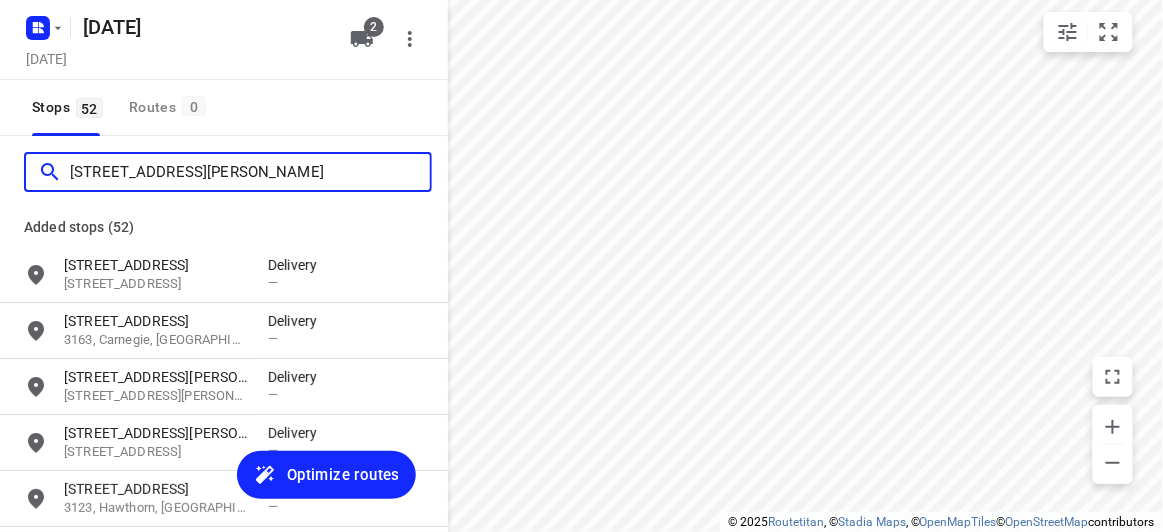 scroll, scrollTop: 0, scrollLeft: 0, axis: both 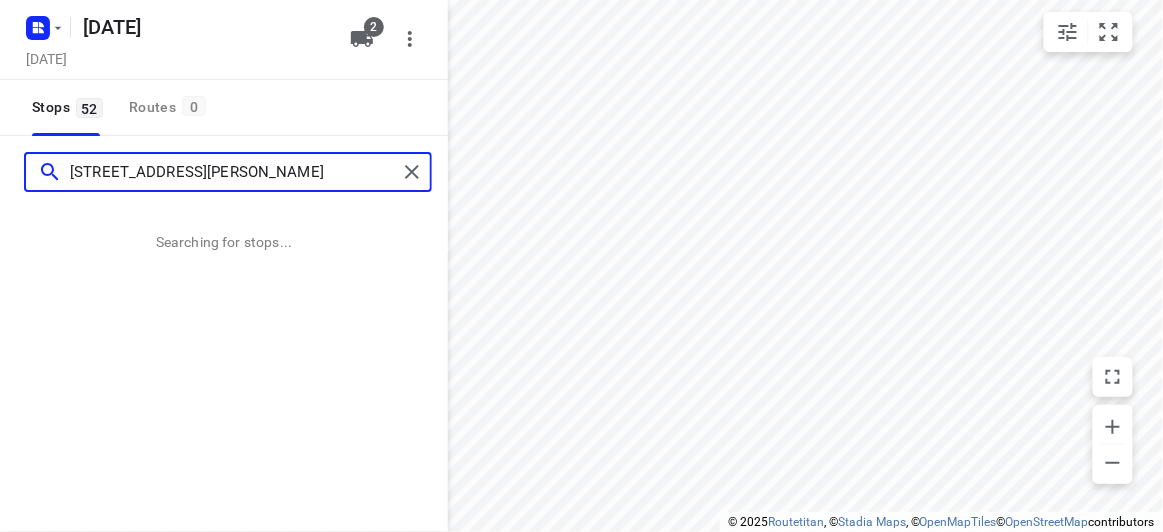 type on "[STREET_ADDRESS][PERSON_NAME]" 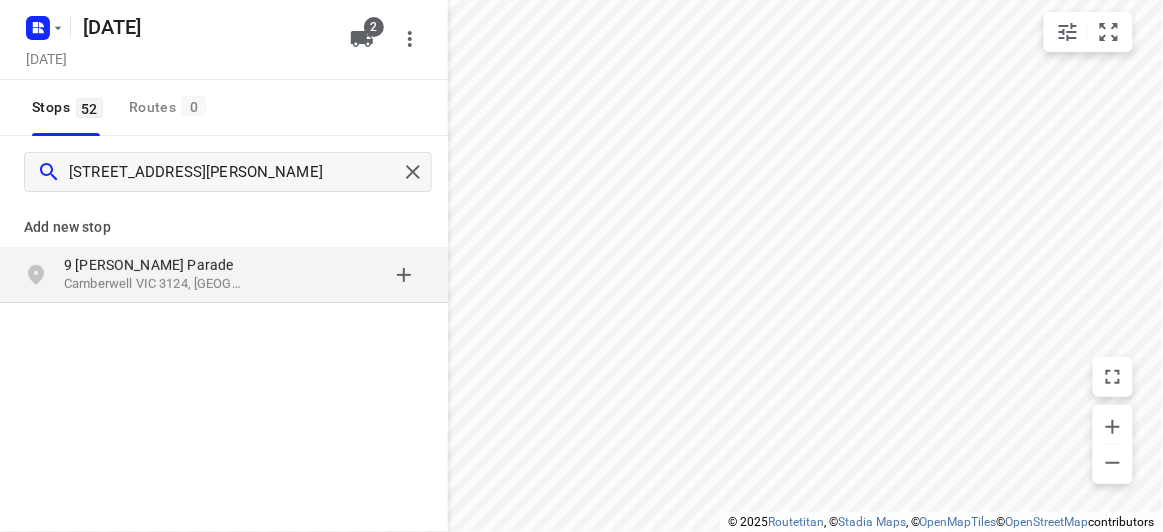 click on "Add new stop" at bounding box center [224, 227] 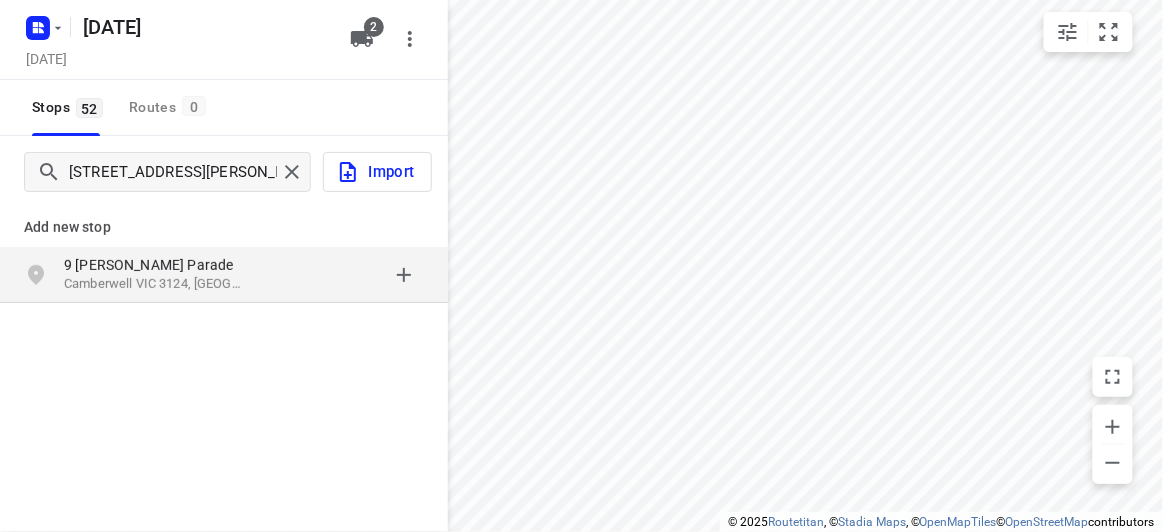 click on "[STREET_ADDRESS][PERSON_NAME]" at bounding box center [224, 275] 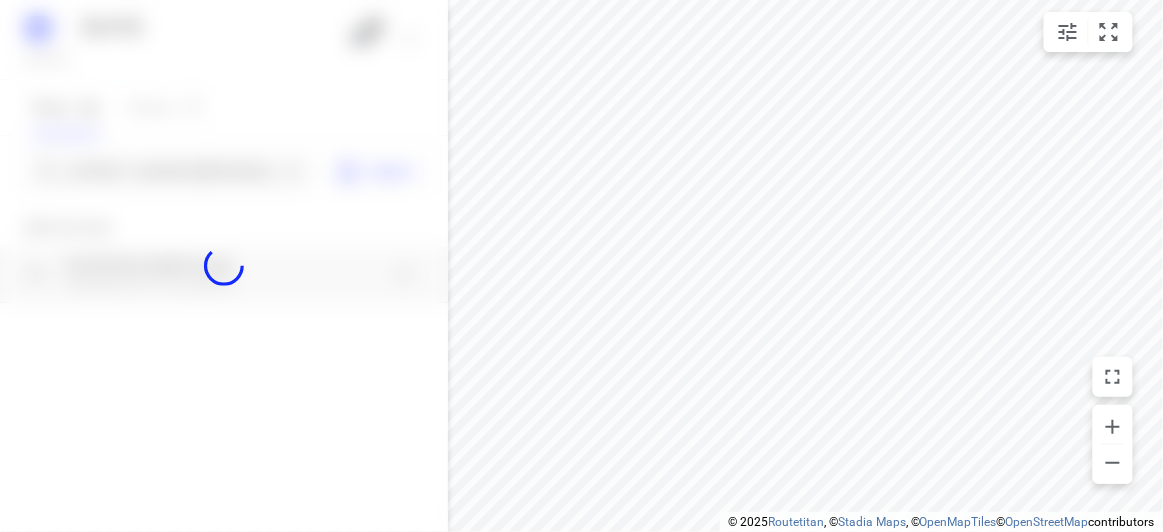 click at bounding box center (224, 266) 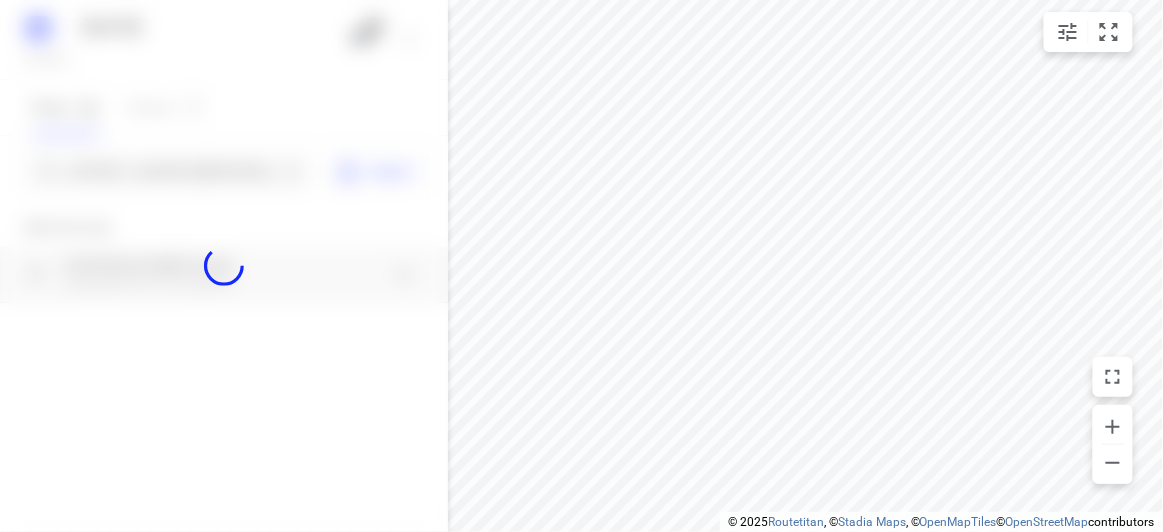 click at bounding box center (224, 266) 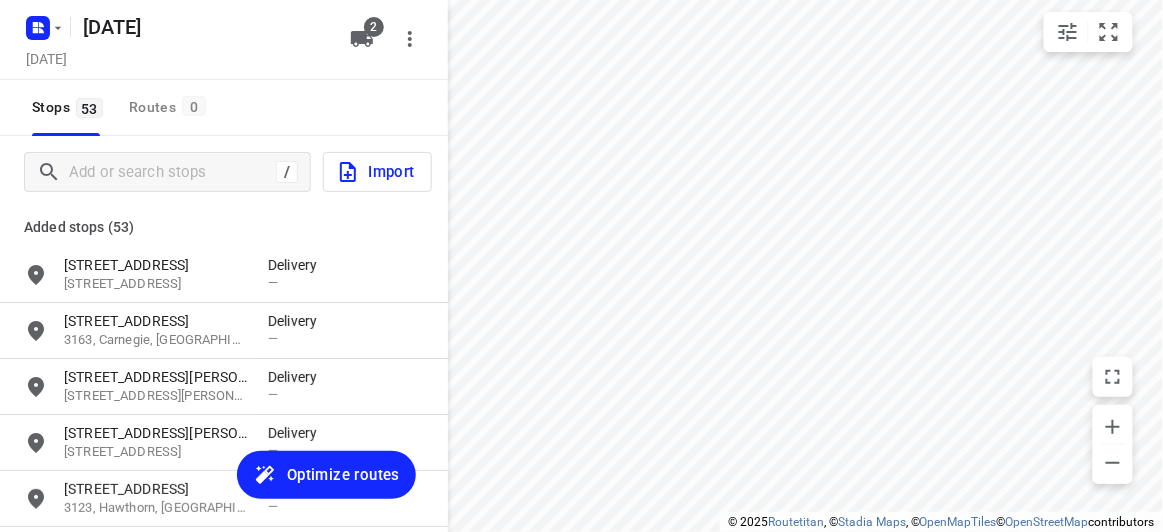 click on "/ Import" at bounding box center (224, 172) 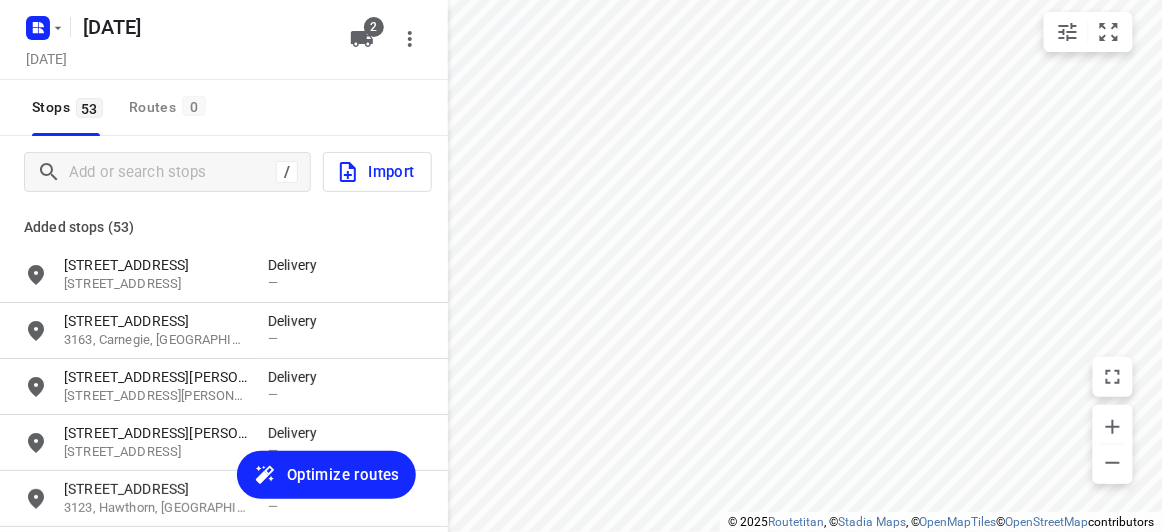 scroll, scrollTop: 0, scrollLeft: 0, axis: both 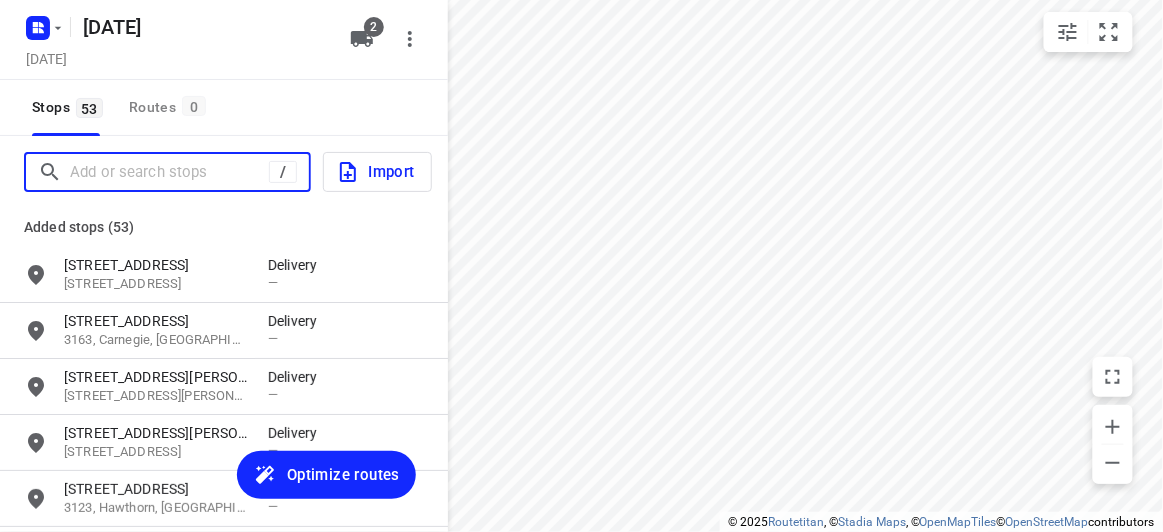 click at bounding box center (169, 172) 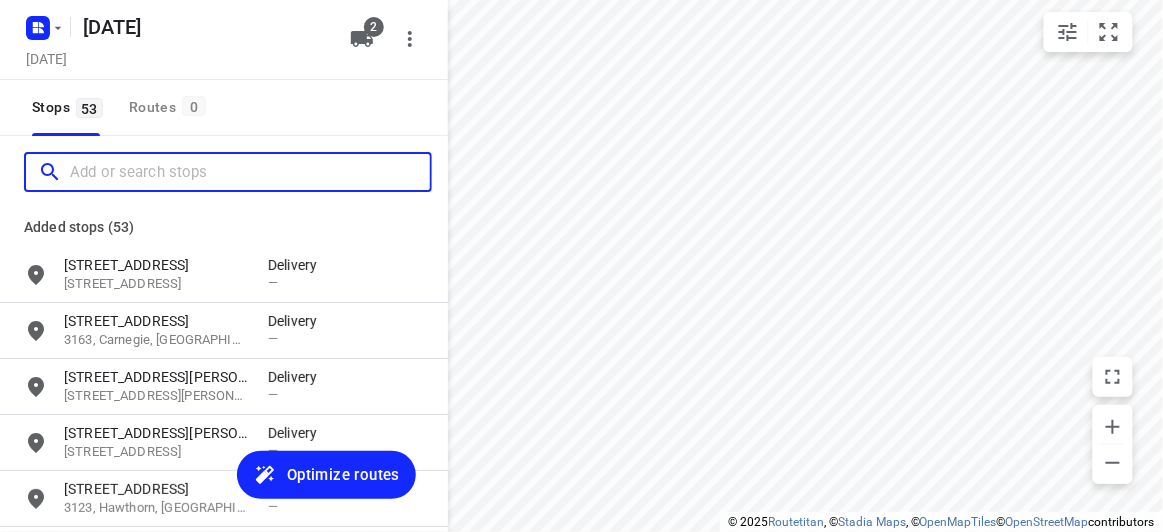 paste on "[STREET_ADDRESS][PERSON_NAME]" 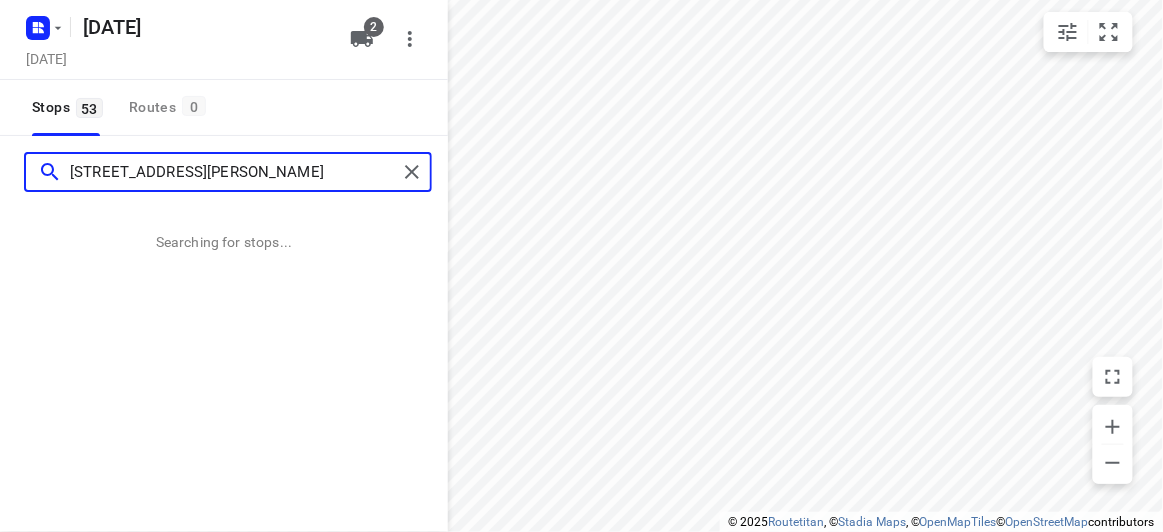 type on "[STREET_ADDRESS][PERSON_NAME]" 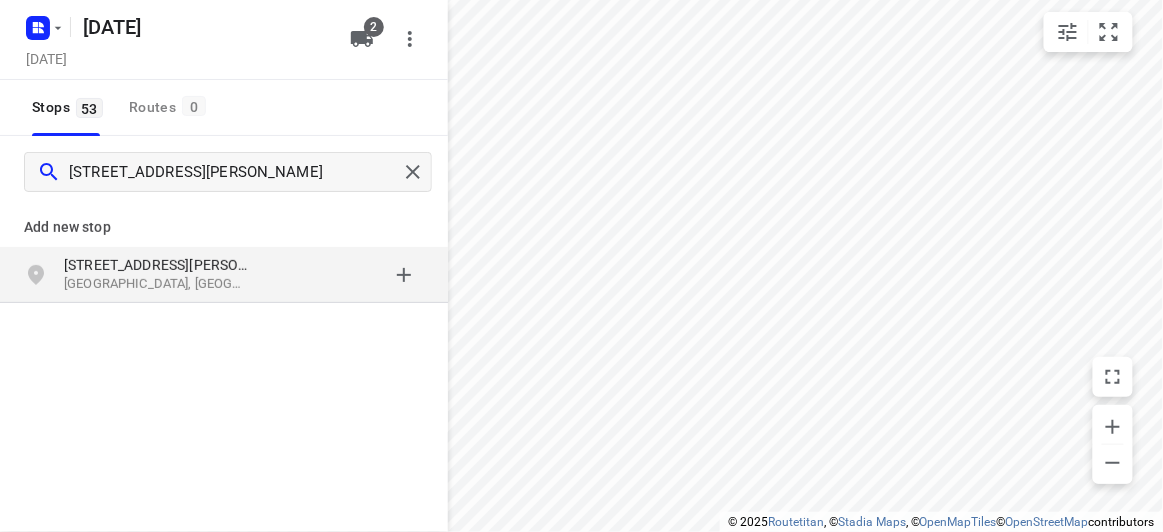 click on "[STREET_ADDRESS][PERSON_NAME]" at bounding box center (156, 265) 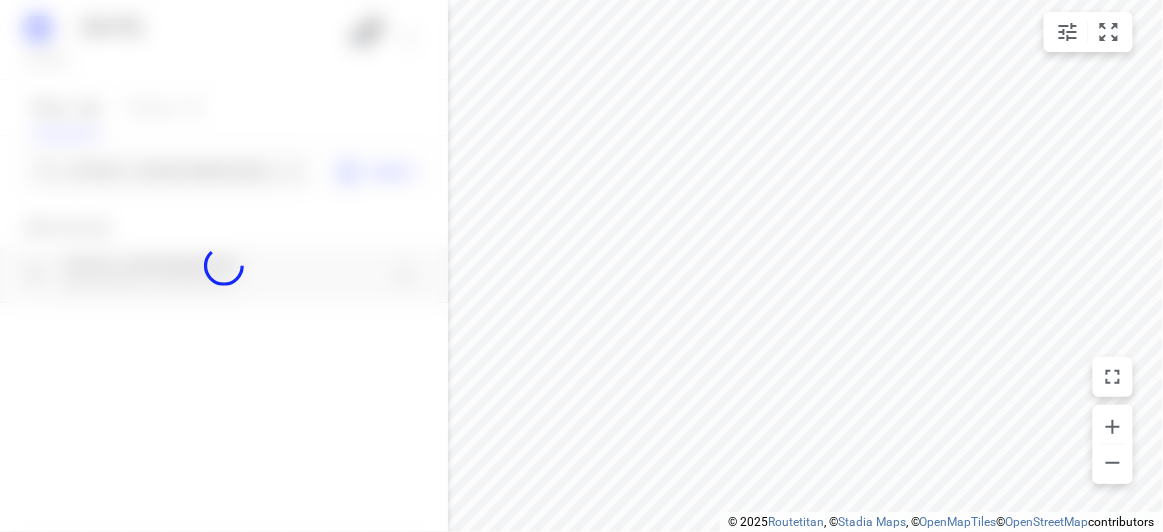 click at bounding box center (224, 266) 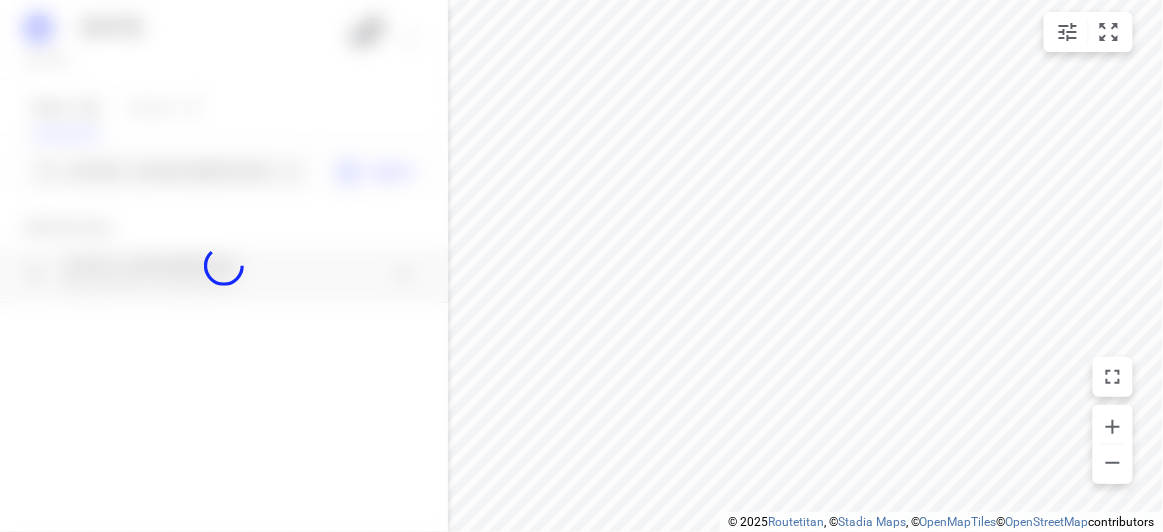 click at bounding box center [224, 266] 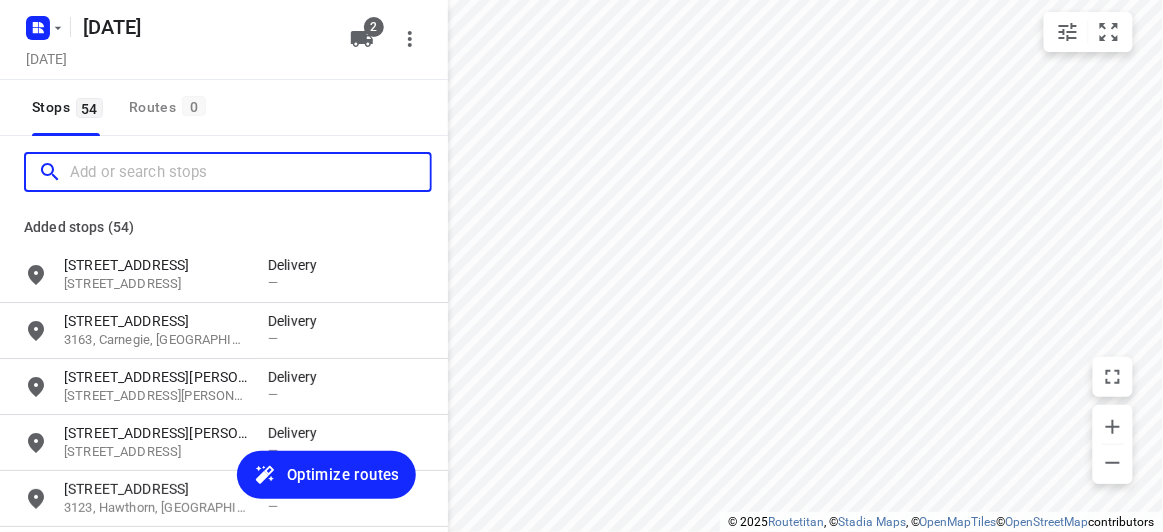 scroll, scrollTop: 0, scrollLeft: 0, axis: both 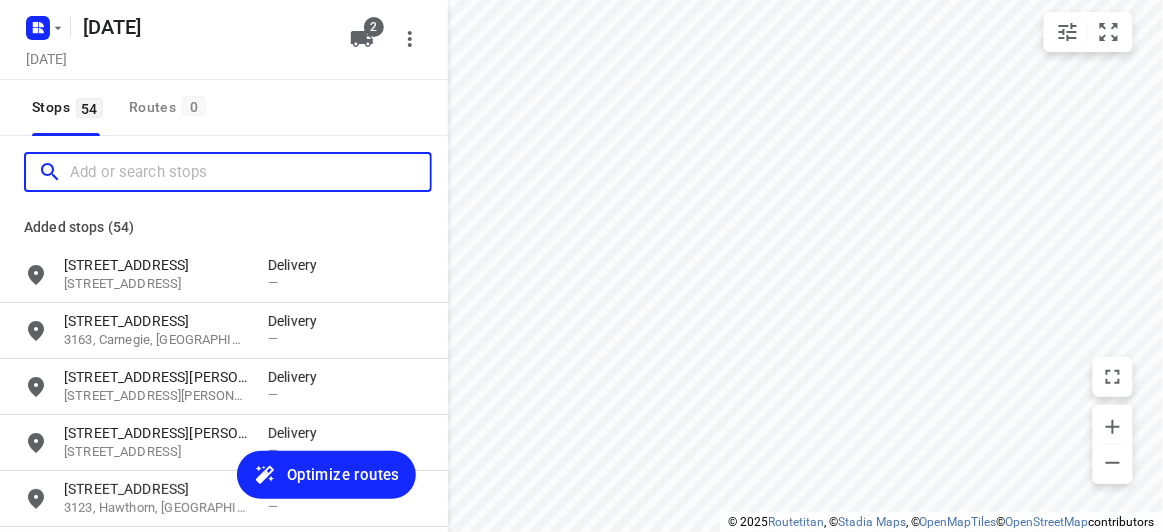 paste on "[STREET_ADDRESS]" 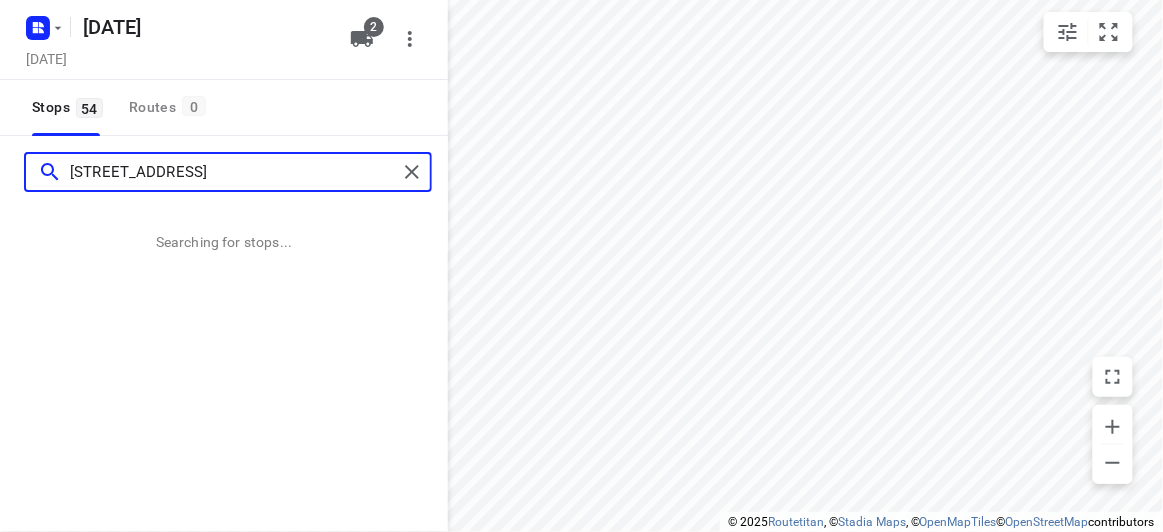 type on "[STREET_ADDRESS]" 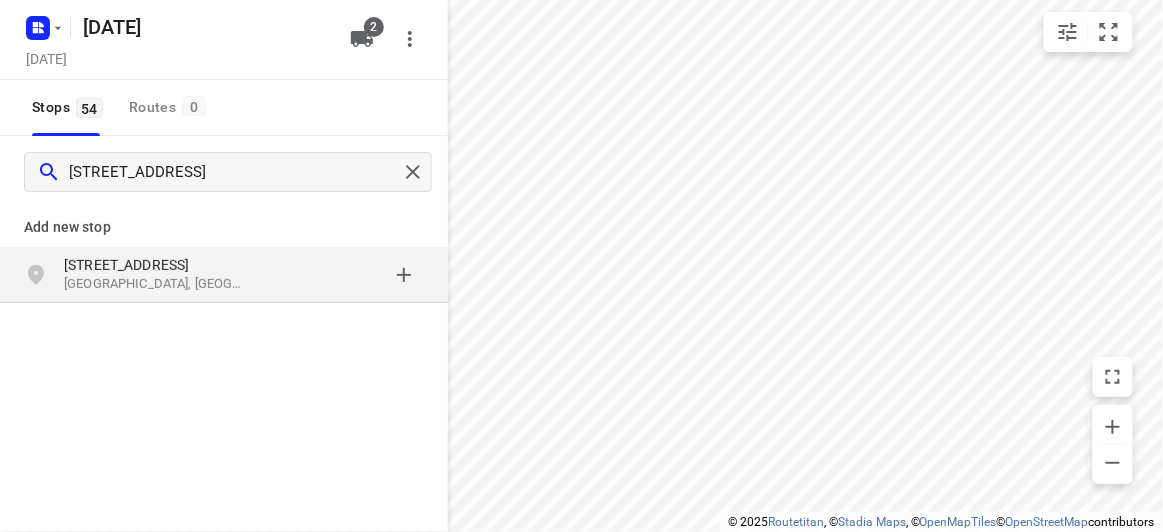 click on "Add new stop [STREET_ADDRESS]" at bounding box center (224, 320) 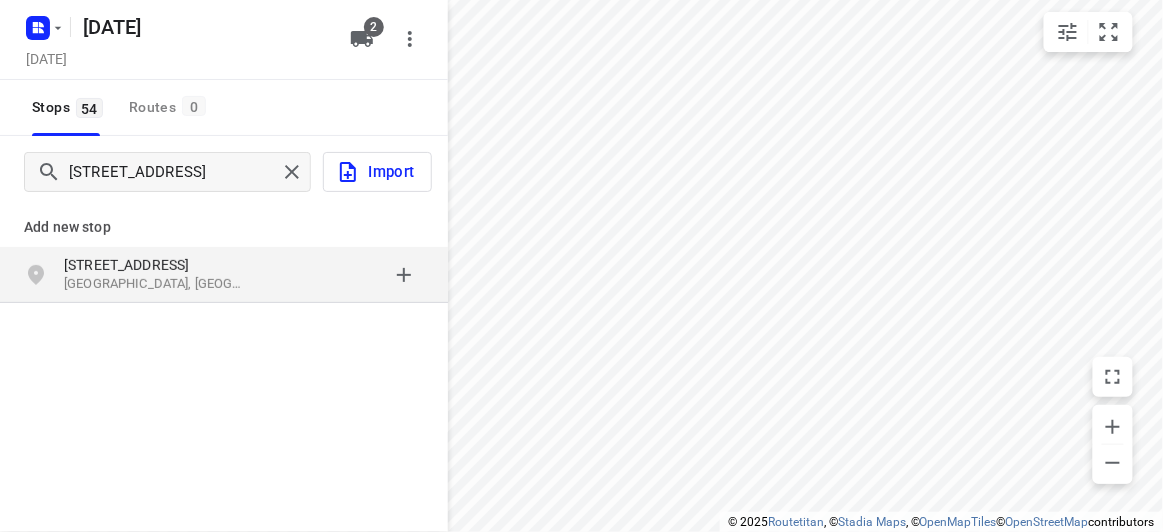 click on "[STREET_ADDRESS]" at bounding box center [224, 275] 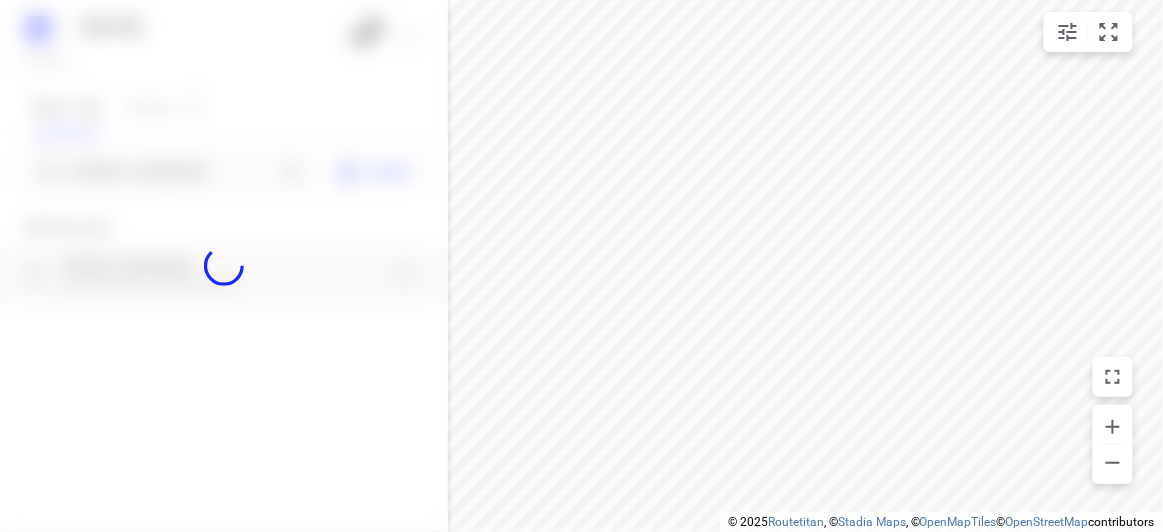 click at bounding box center (224, 266) 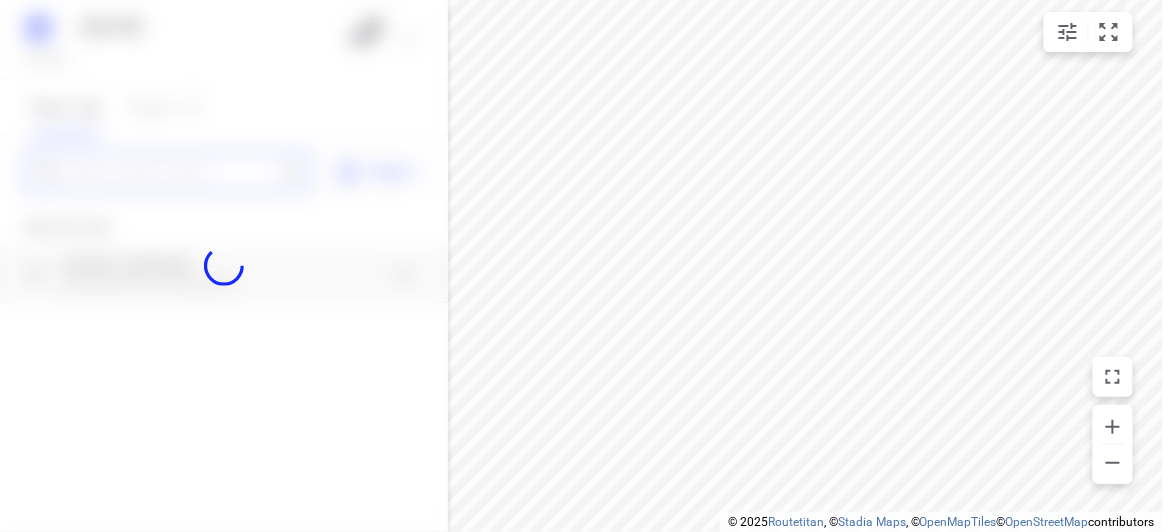 paste on "[STREET_ADDRESS][PERSON_NAME]" 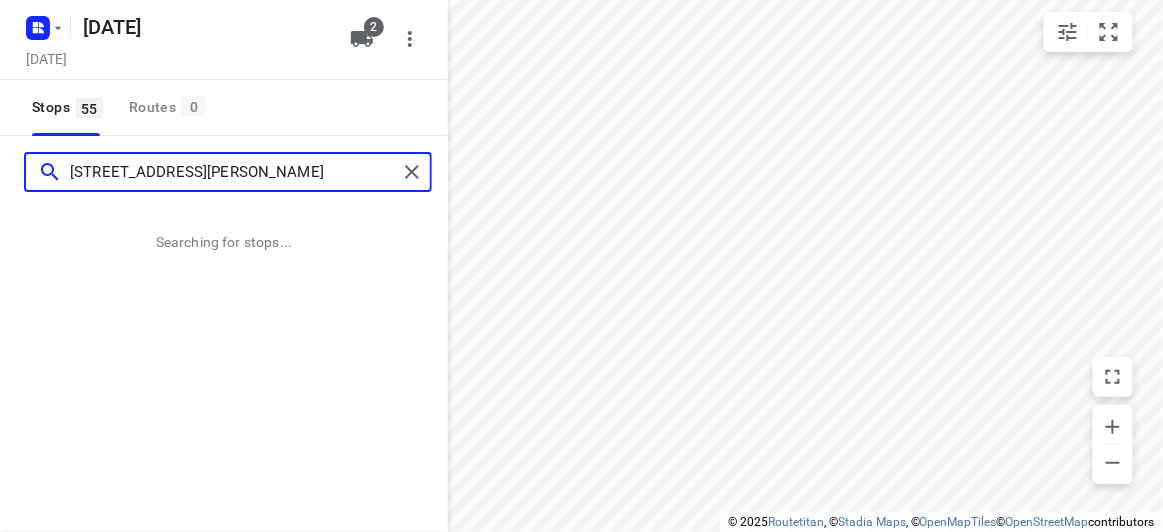 scroll, scrollTop: 0, scrollLeft: 0, axis: both 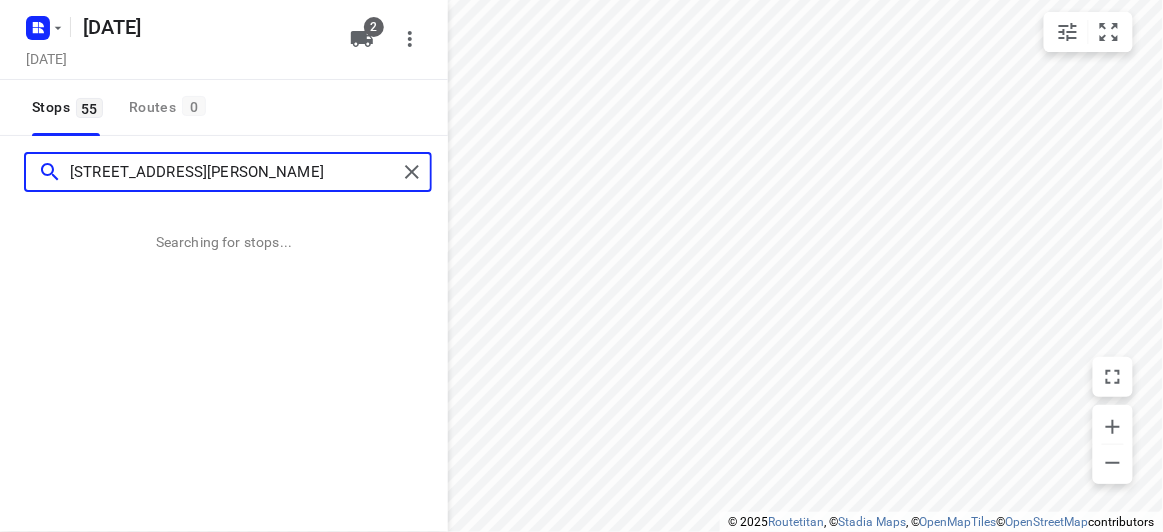 type on "[STREET_ADDRESS][PERSON_NAME]" 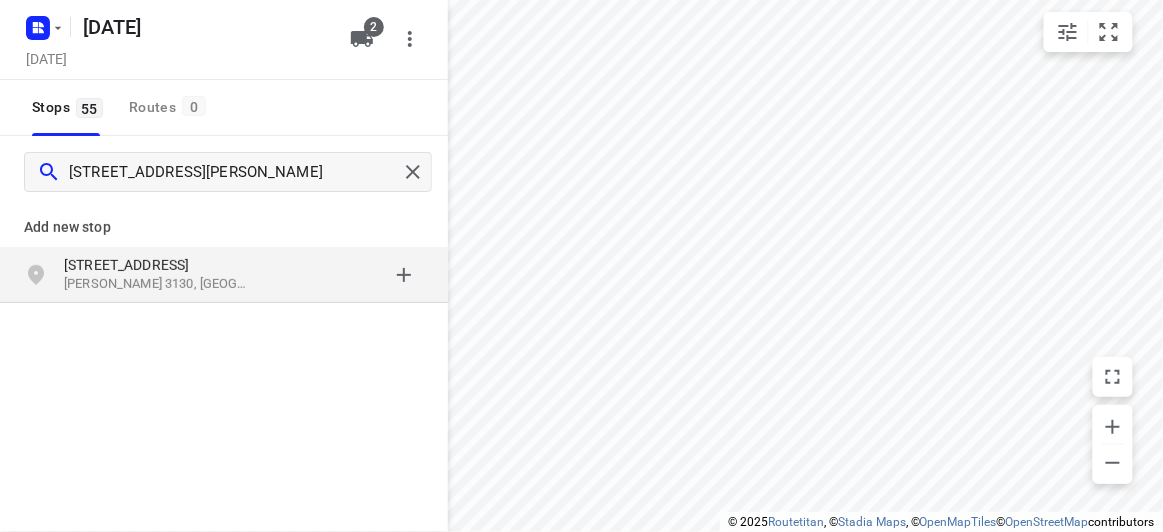 click on "[STREET_ADDRESS]" at bounding box center [156, 265] 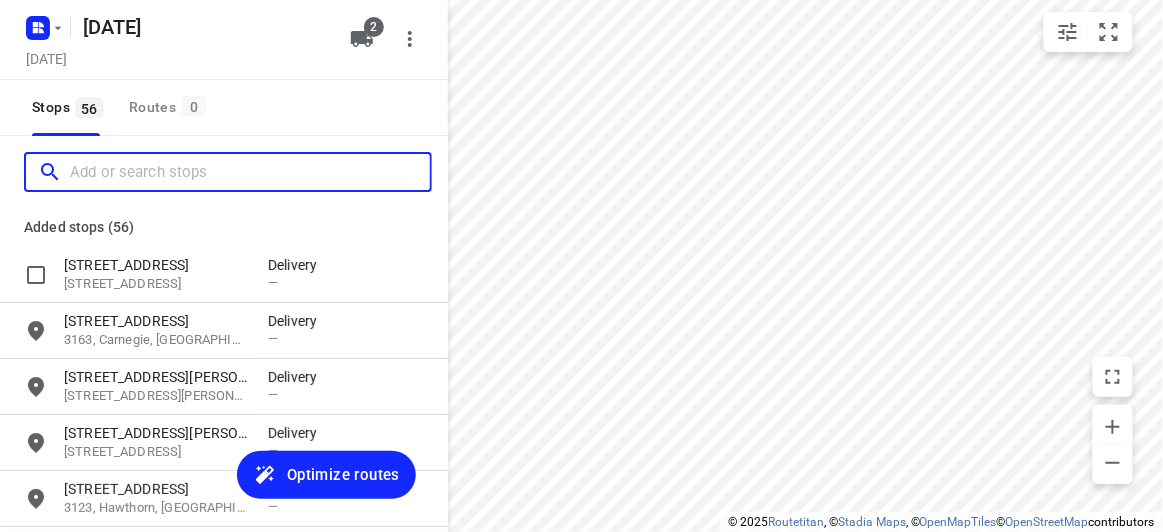 scroll, scrollTop: 0, scrollLeft: 0, axis: both 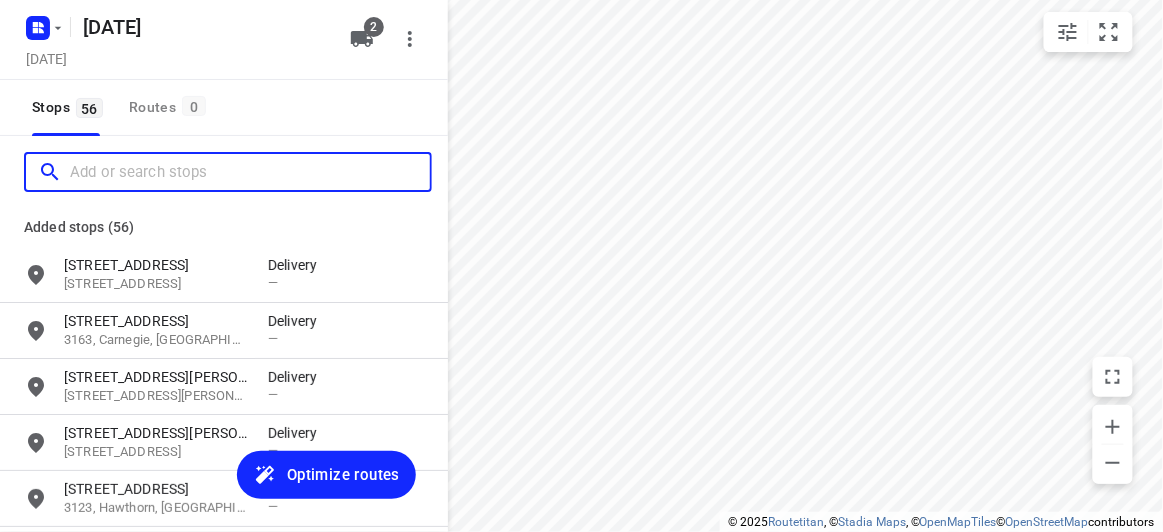 paste on "[STREET_ADDRESS][PERSON_NAME]" 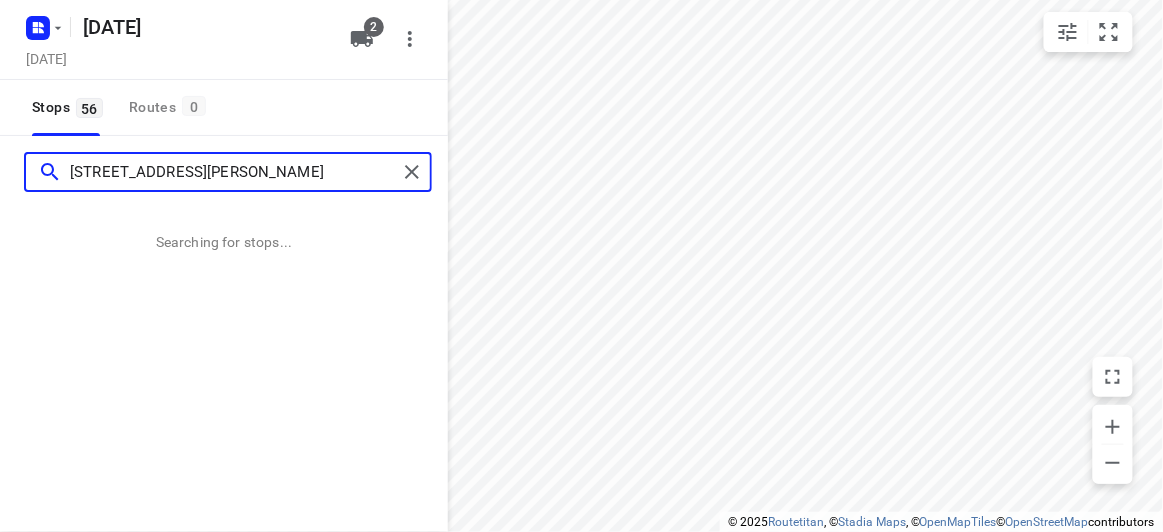 type on "[STREET_ADDRESS][PERSON_NAME]" 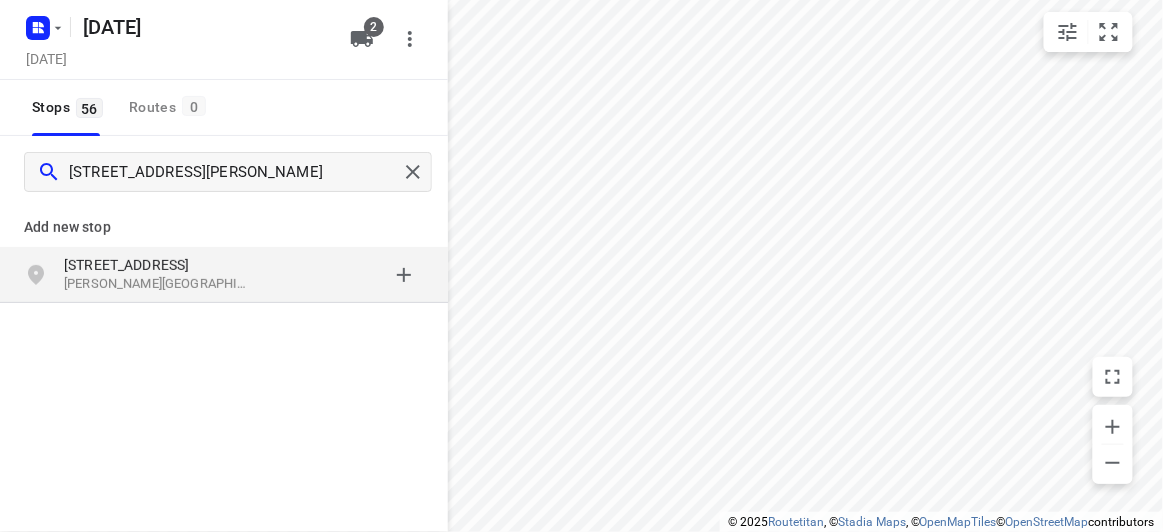 click at bounding box center [346, 275] 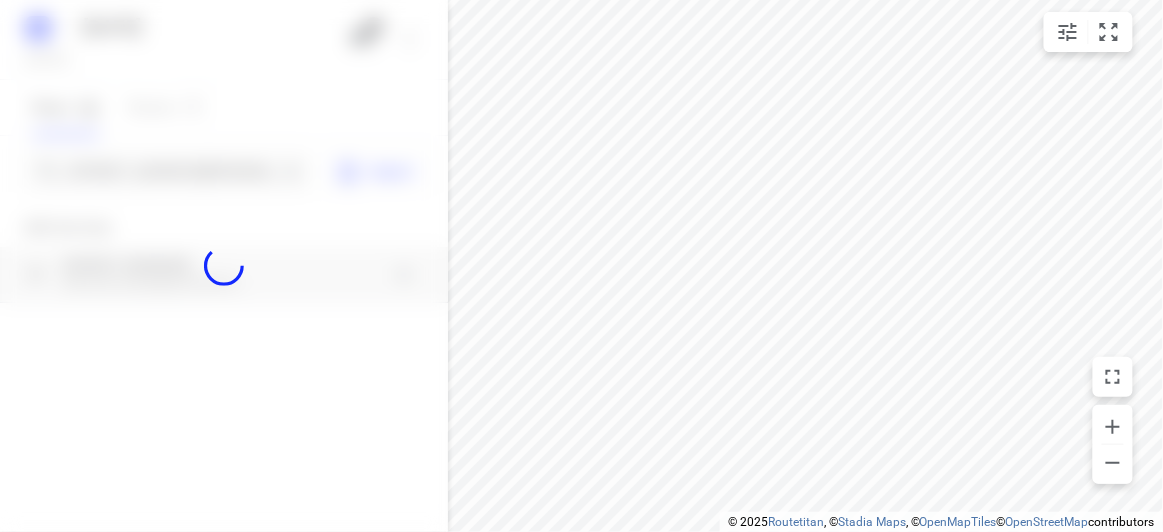 click at bounding box center (224, 266) 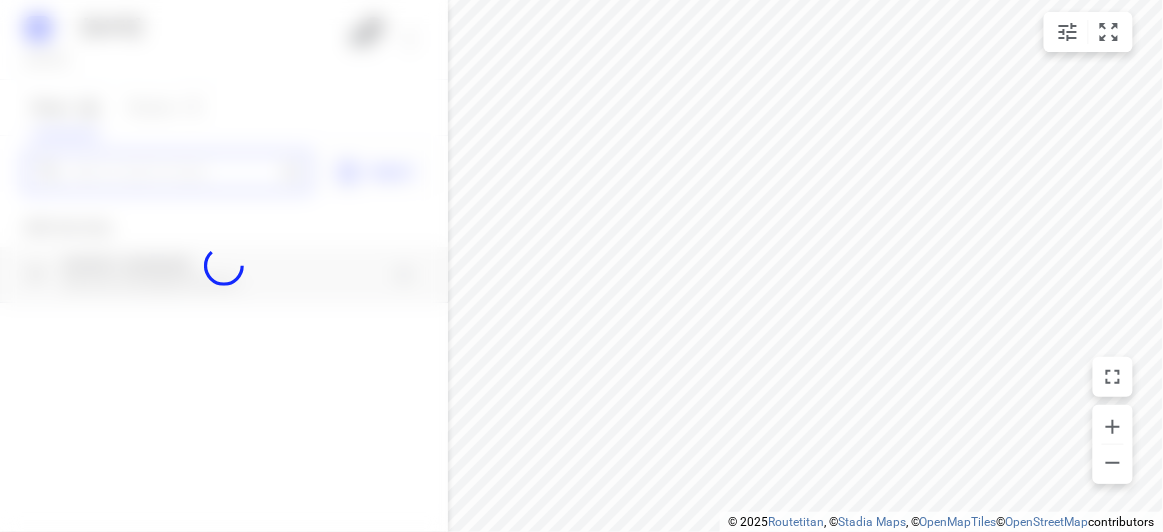 click at bounding box center (173, 172) 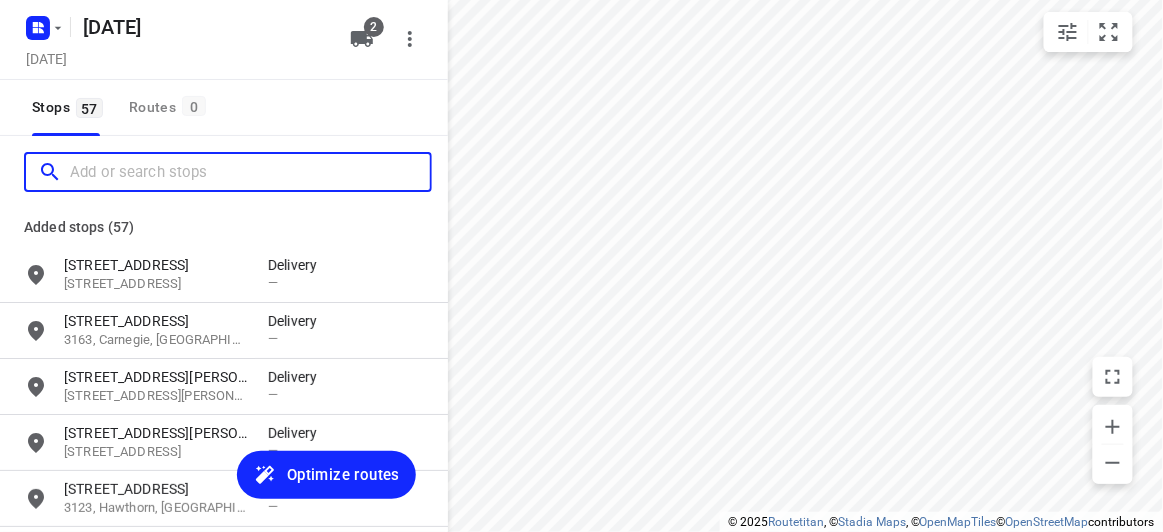 scroll, scrollTop: 0, scrollLeft: 0, axis: both 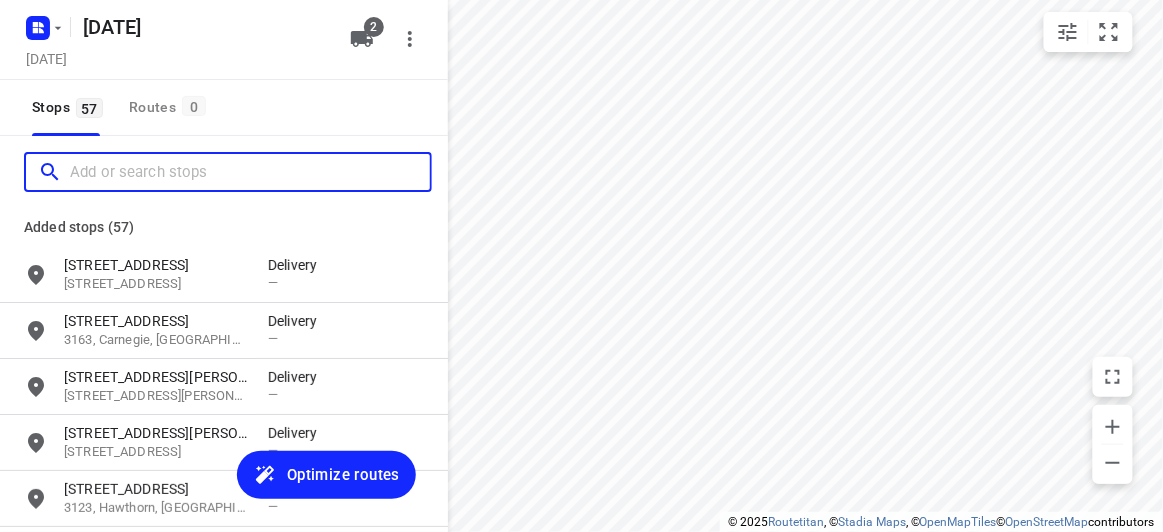 paste on "[STREET_ADDRESS][PERSON_NAME]" 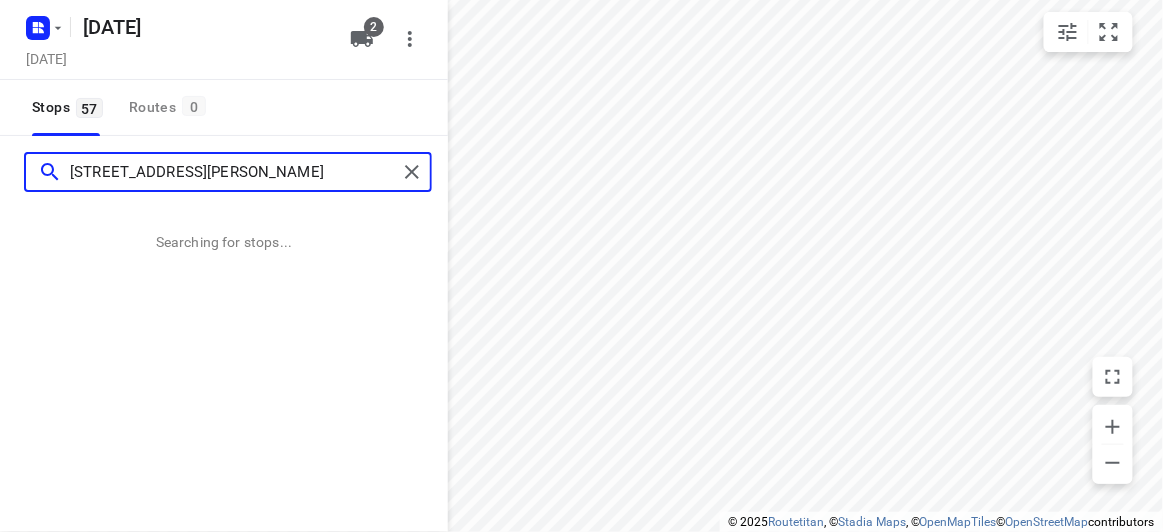 type on "[STREET_ADDRESS][PERSON_NAME]" 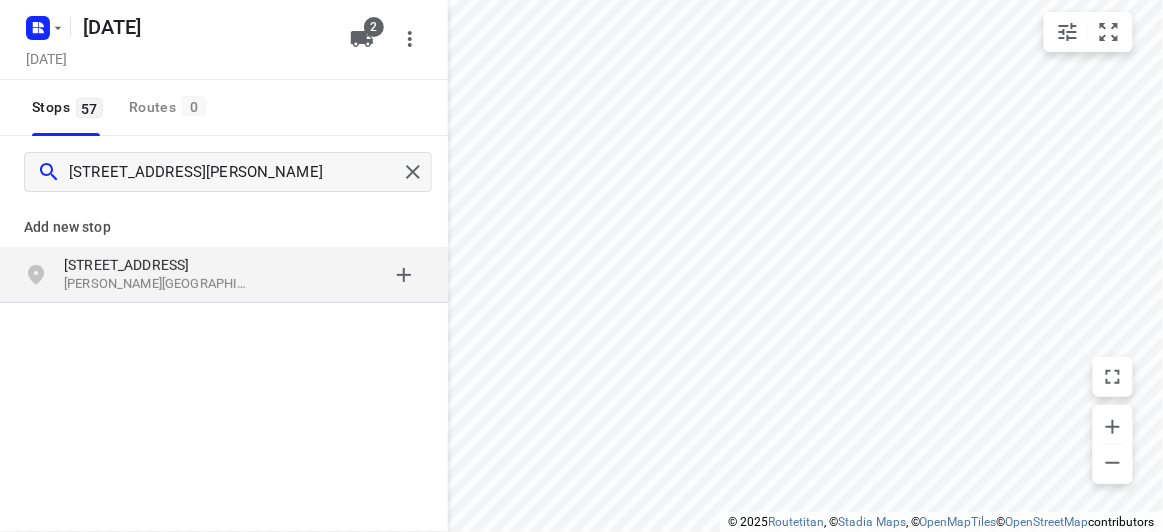 click at bounding box center [346, 275] 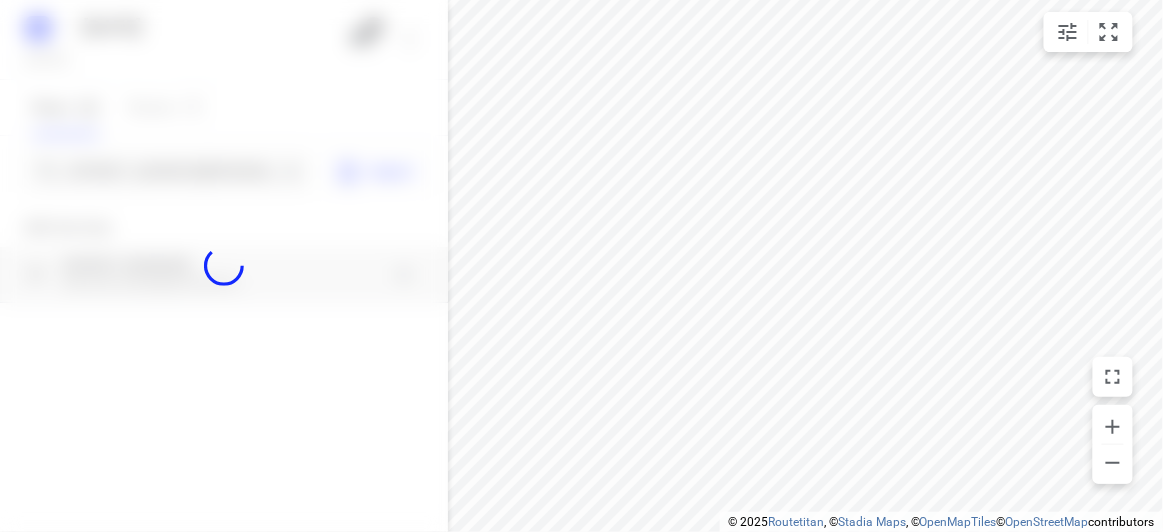 click at bounding box center (224, 266) 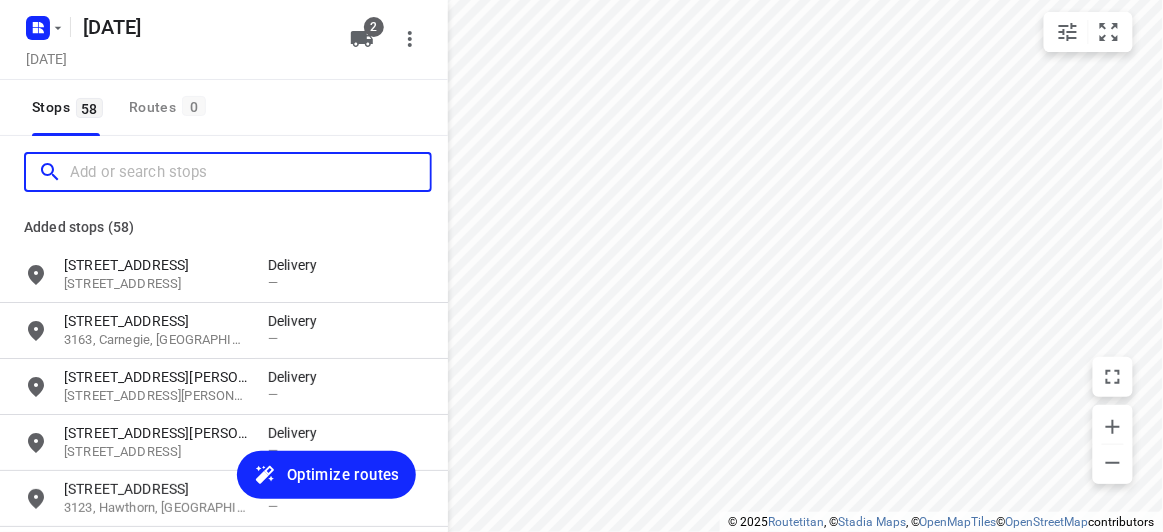 scroll, scrollTop: 0, scrollLeft: 0, axis: both 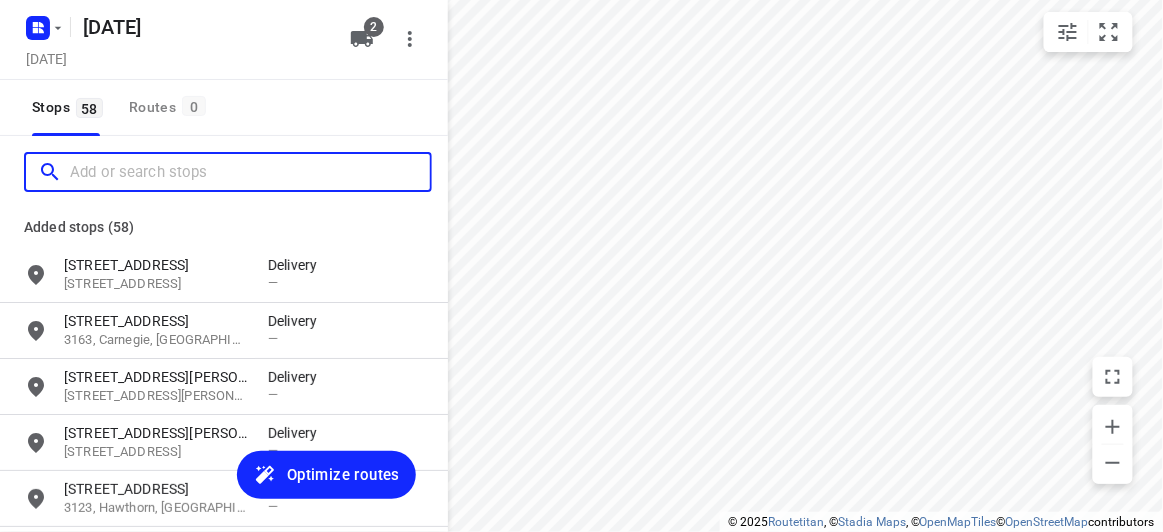 paste on "[STREET_ADDRESS][PERSON_NAME]" 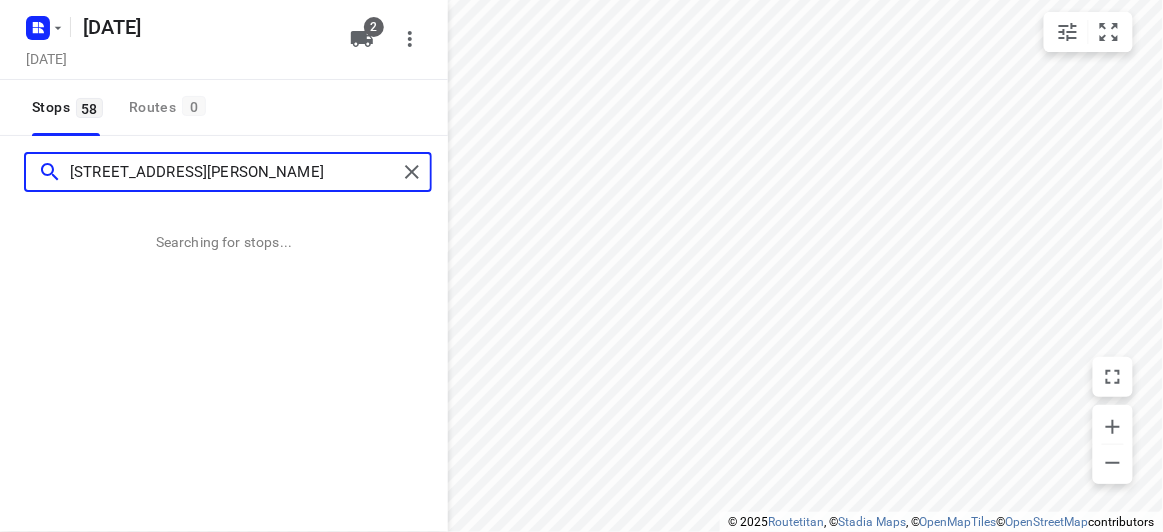 type on "[STREET_ADDRESS][PERSON_NAME]" 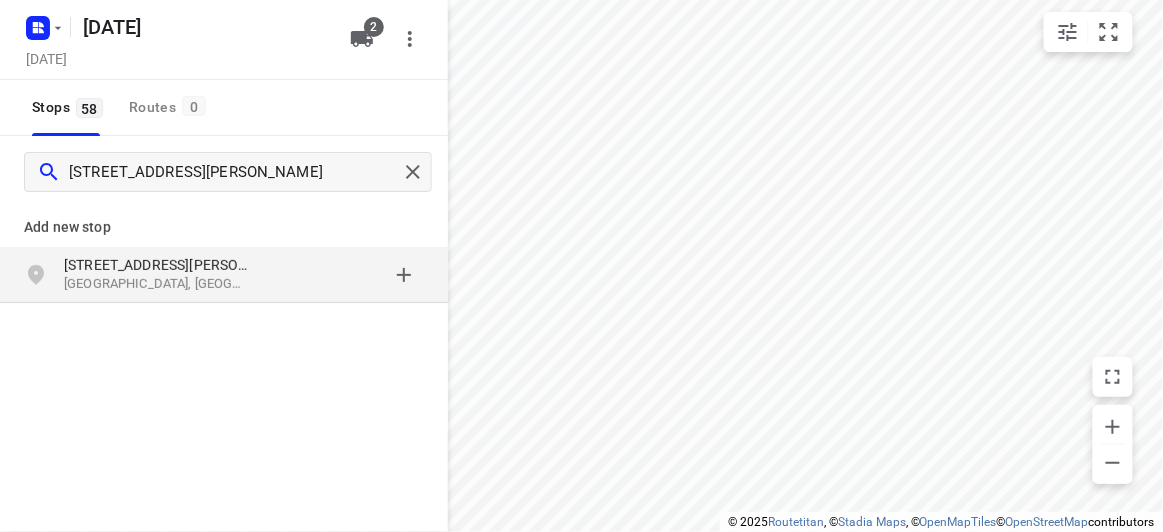click on "[STREET_ADDRESS][PERSON_NAME]" at bounding box center [224, 275] 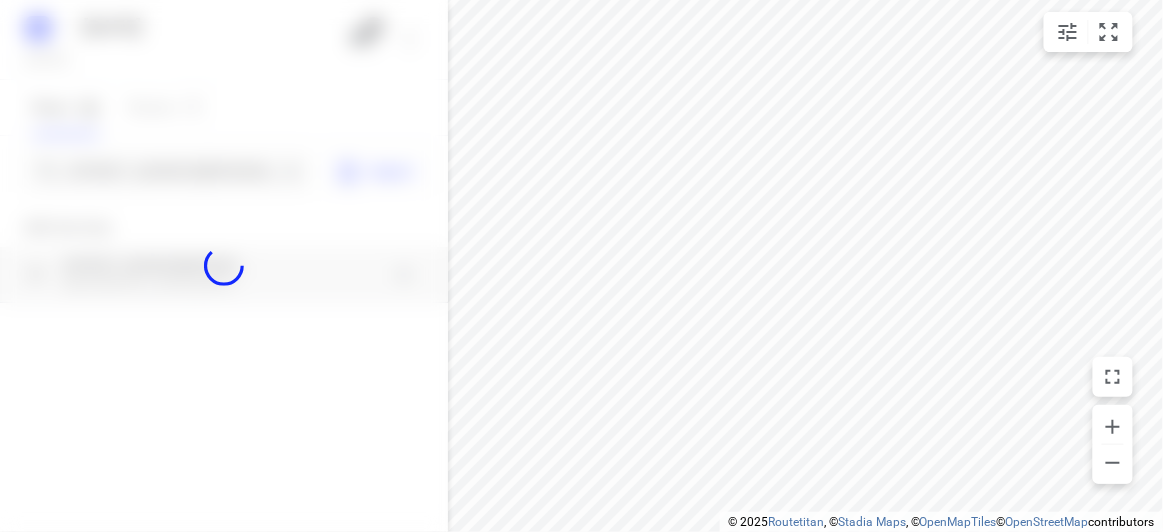 click at bounding box center [224, 266] 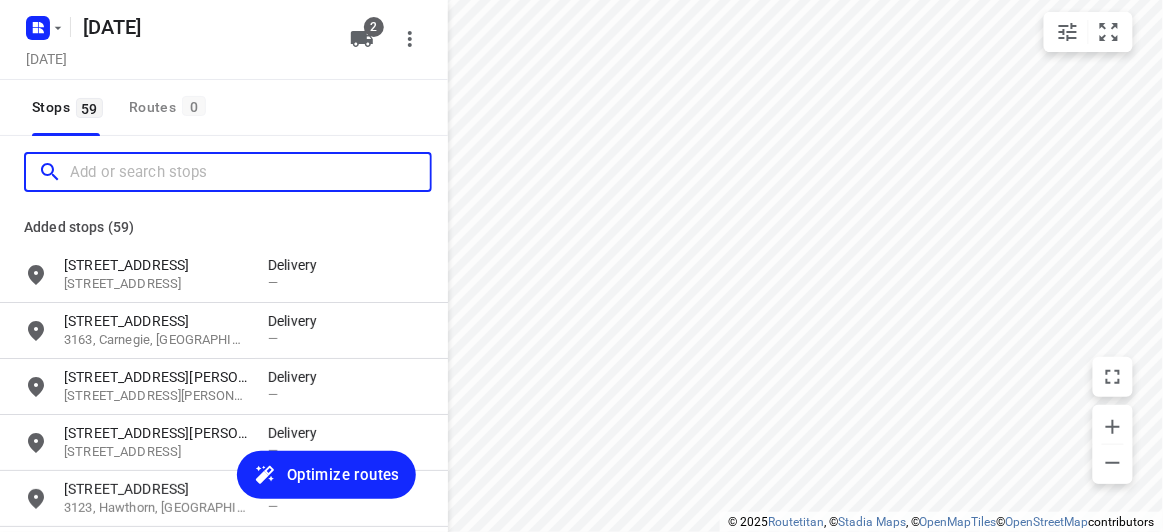scroll, scrollTop: 0, scrollLeft: 0, axis: both 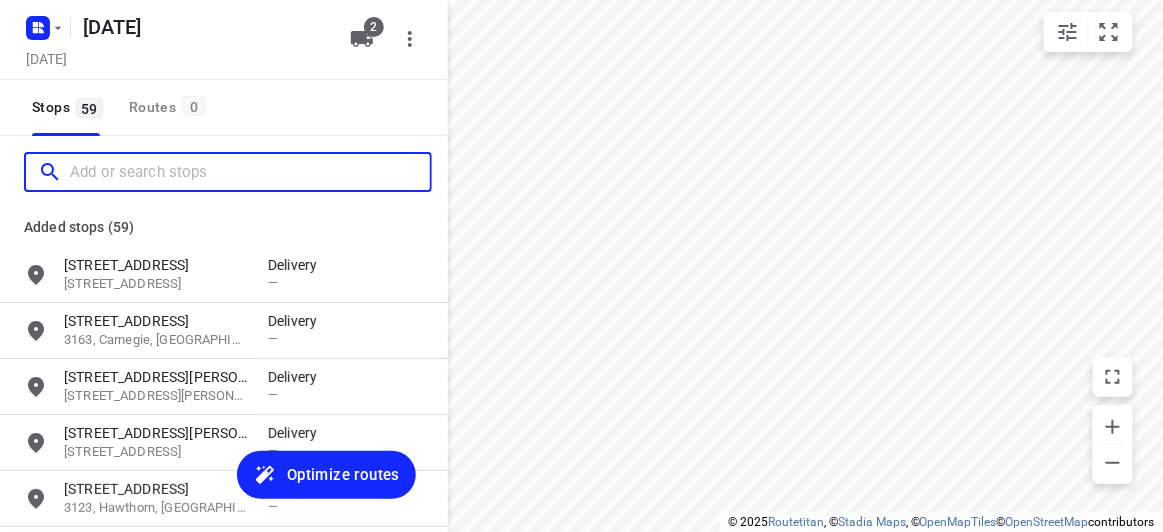 paste on "[STREET_ADDRESS]" 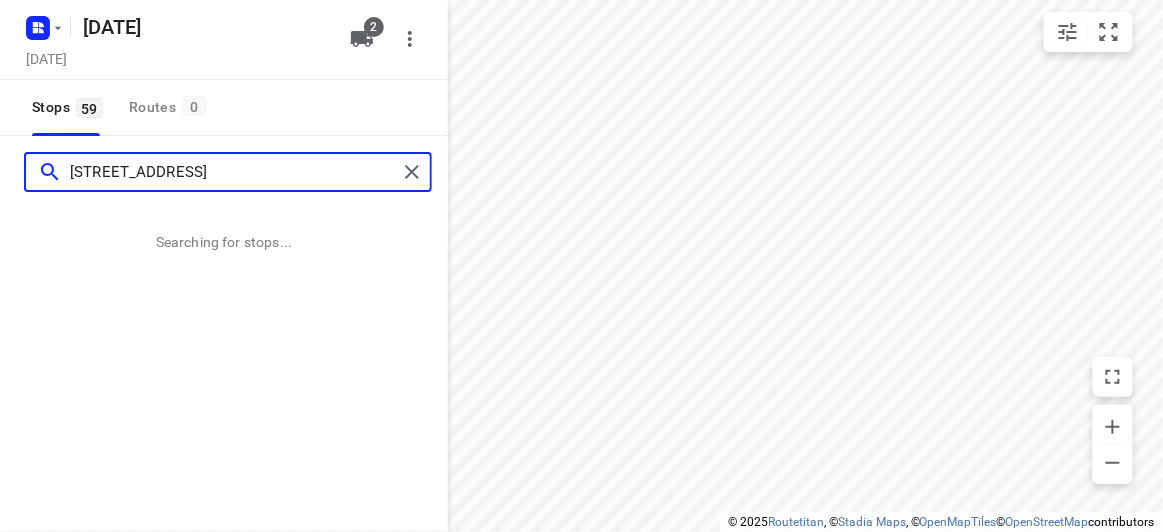 type on "[STREET_ADDRESS]" 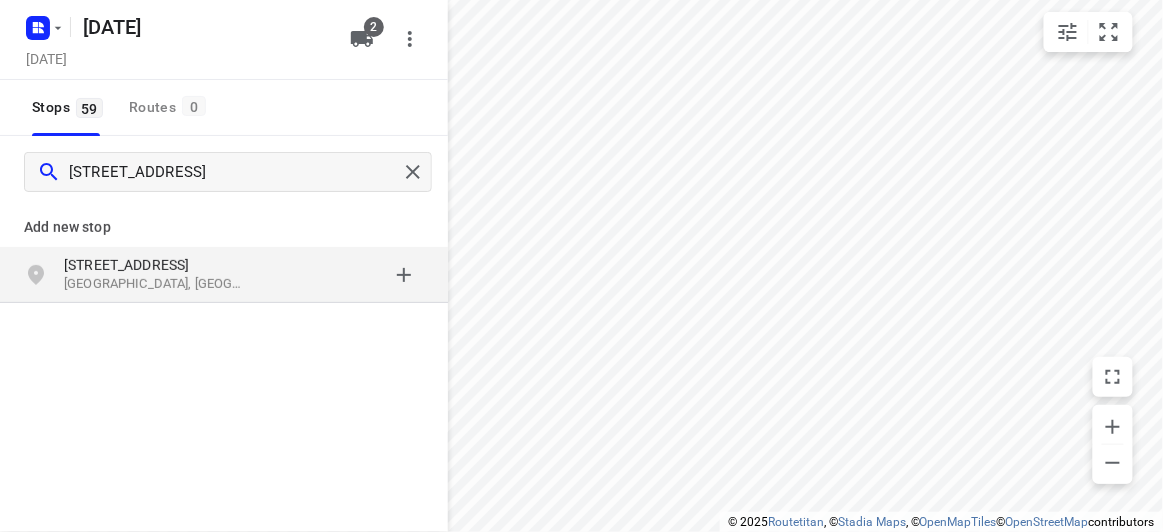 click at bounding box center (346, 275) 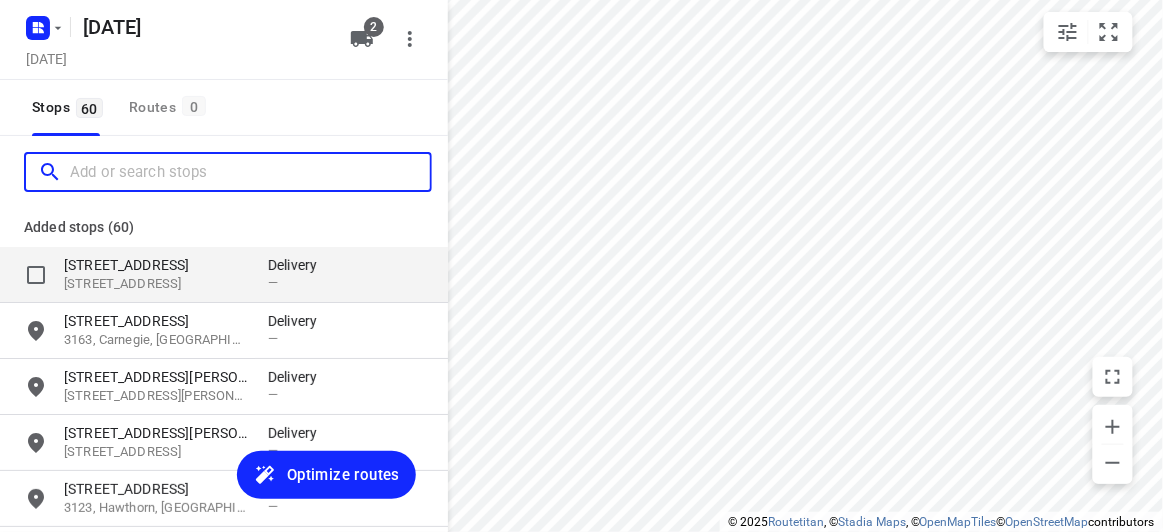 scroll, scrollTop: 0, scrollLeft: 0, axis: both 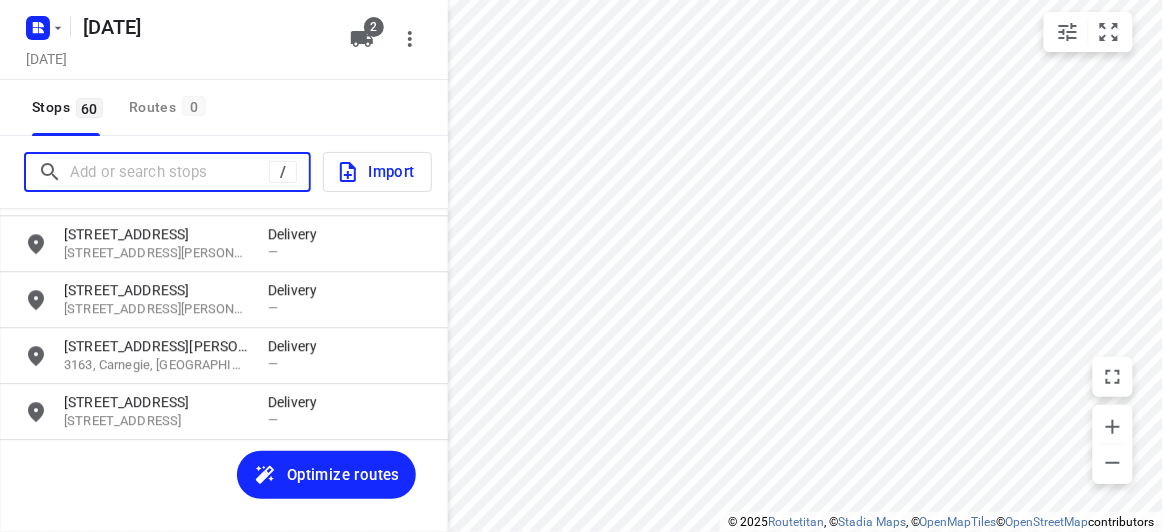 click at bounding box center (169, 172) 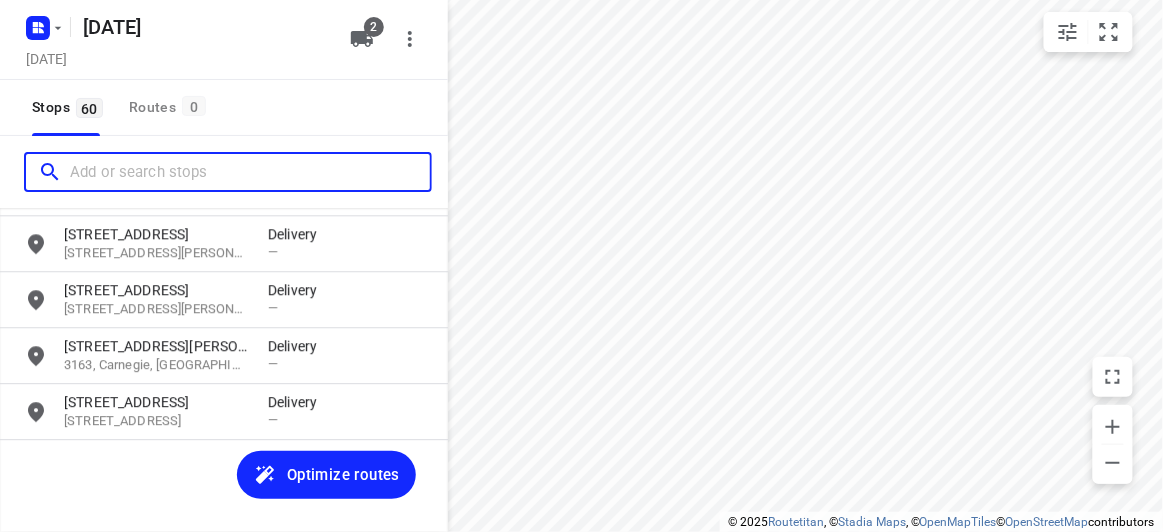 paste on "[STREET_ADDRESS][PERSON_NAME]" 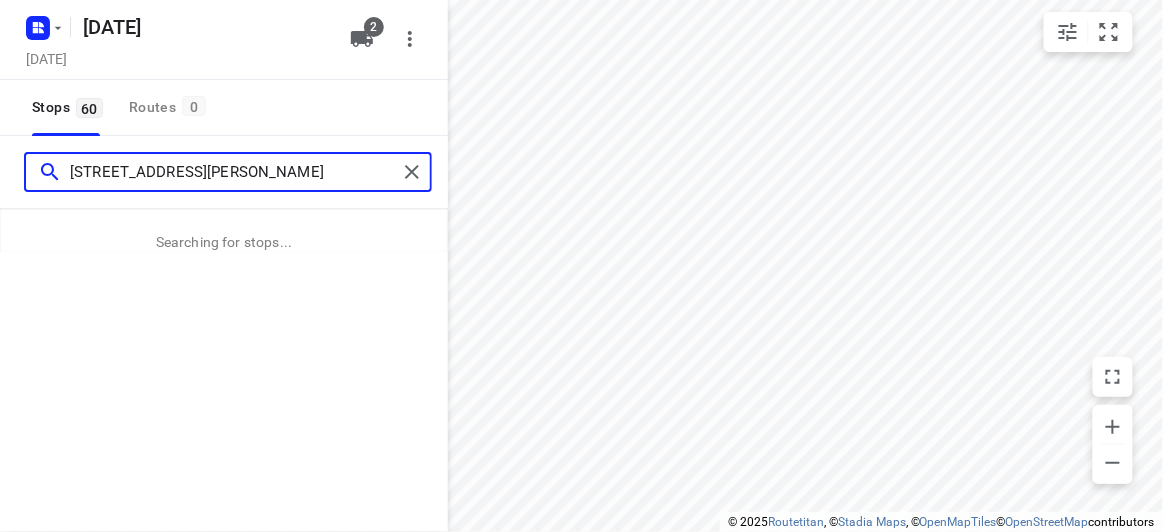 type on "[STREET_ADDRESS][PERSON_NAME]" 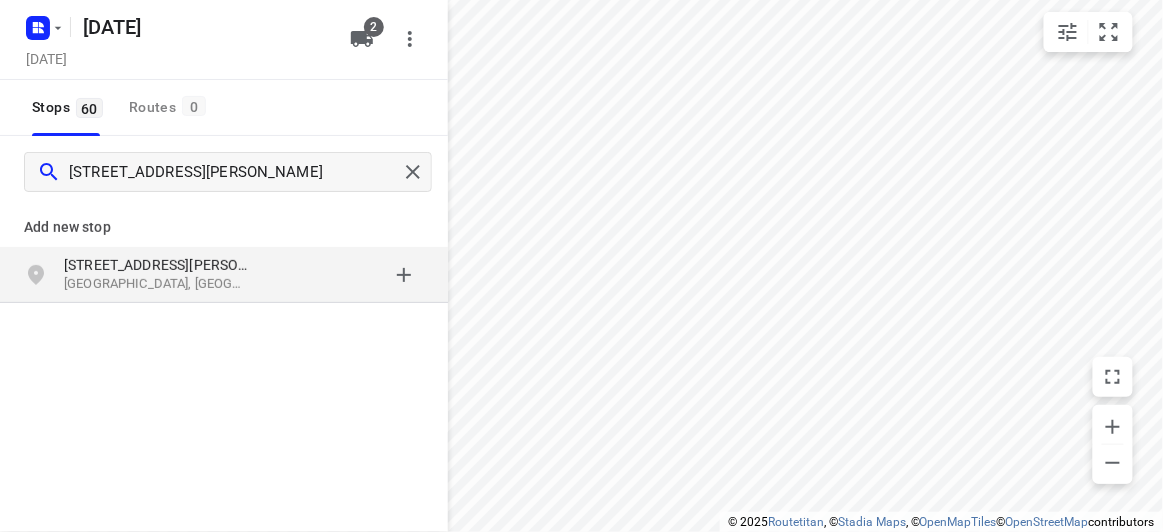 click on "[STREET_ADDRESS][PERSON_NAME]" at bounding box center [224, 275] 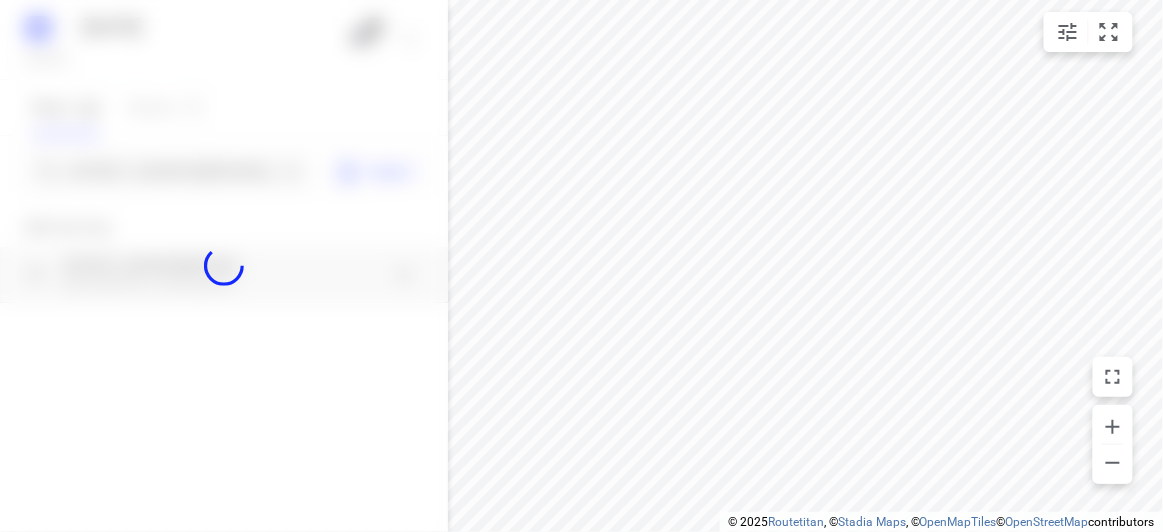 click at bounding box center (224, 266) 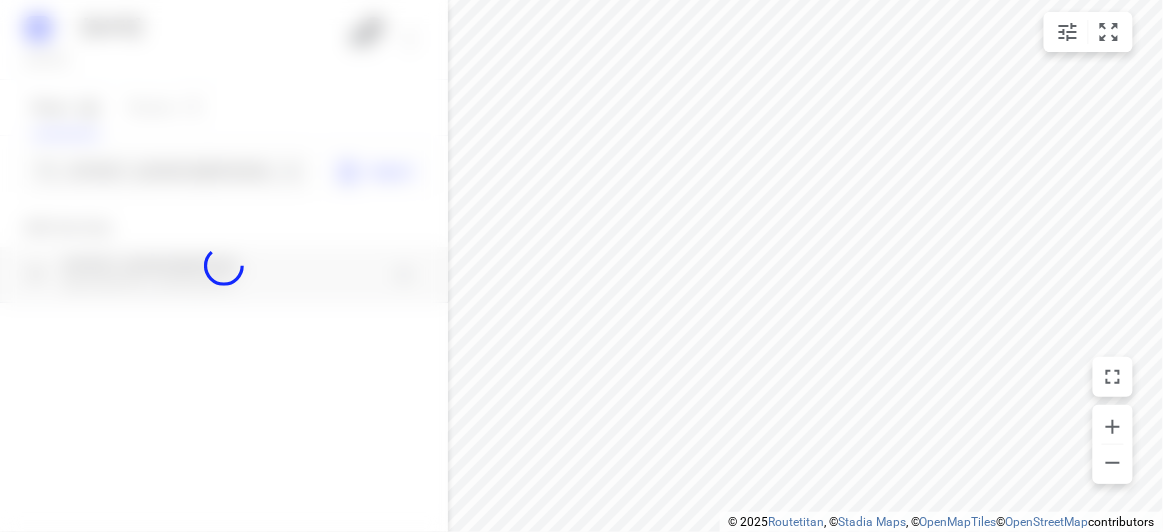 click at bounding box center [224, 266] 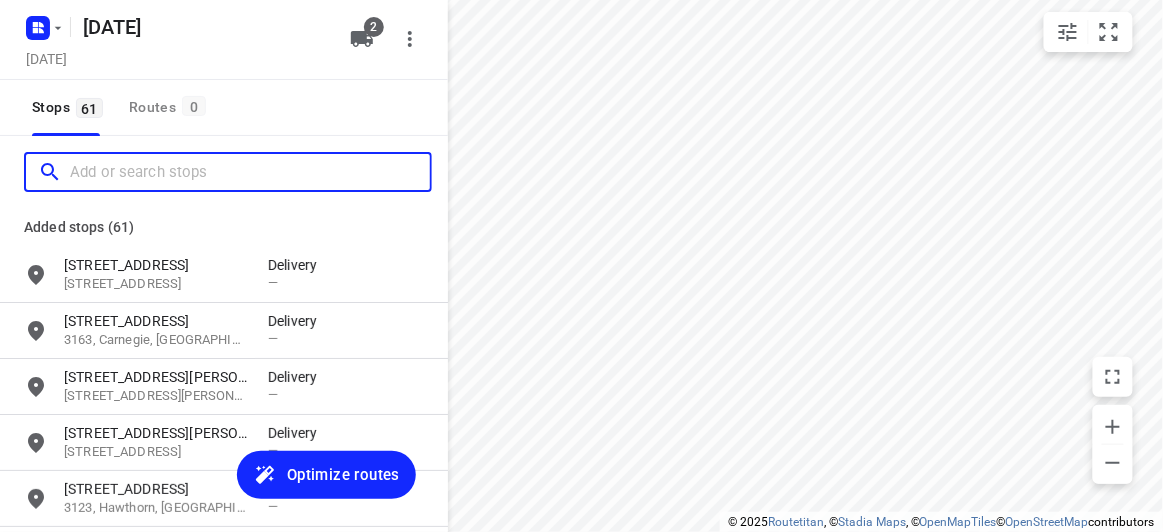scroll, scrollTop: 0, scrollLeft: 0, axis: both 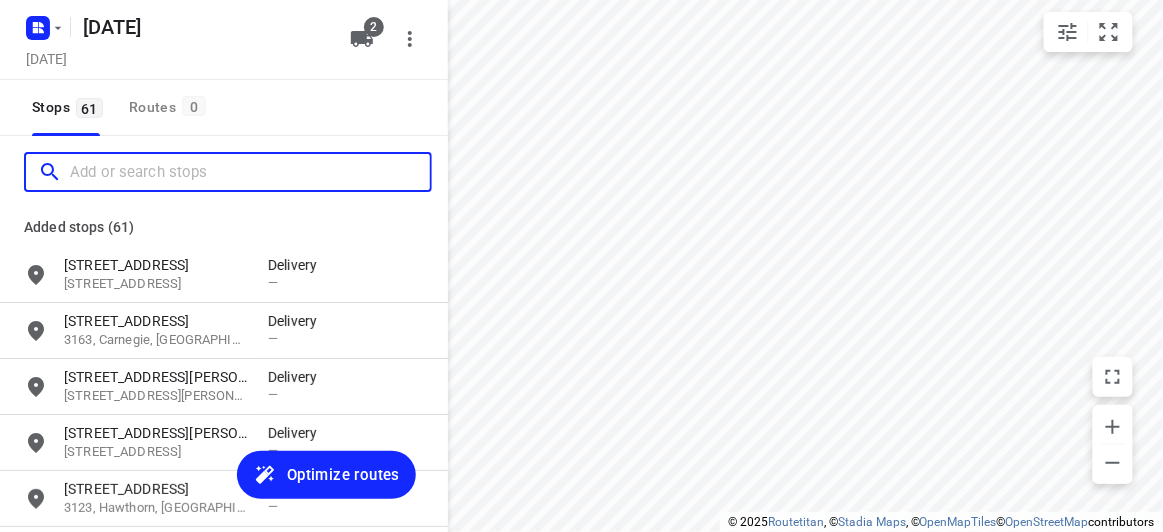 paste on "[STREET_ADDRESS][US_STATE]" 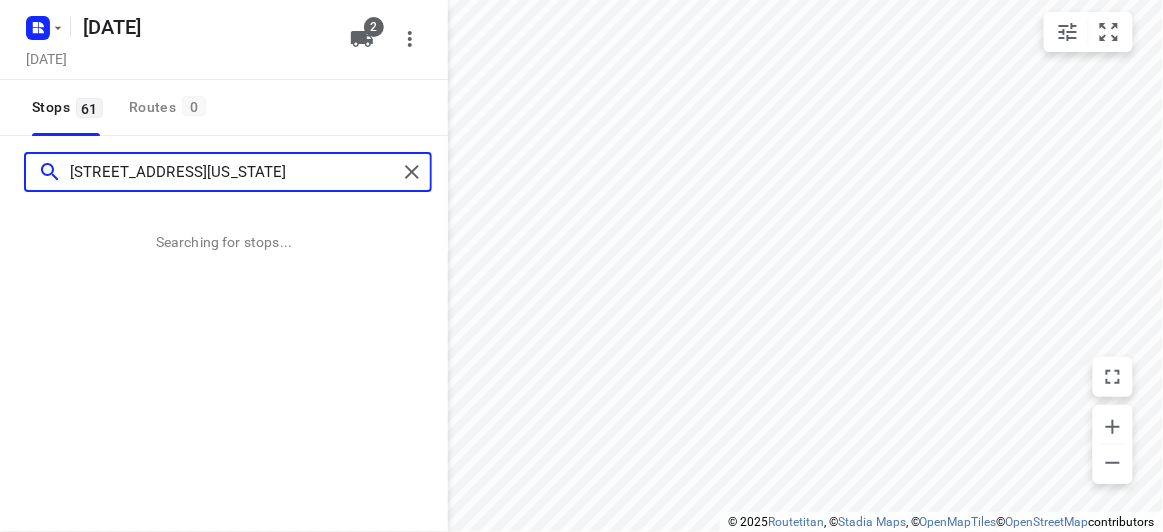 type on "[STREET_ADDRESS][US_STATE]" 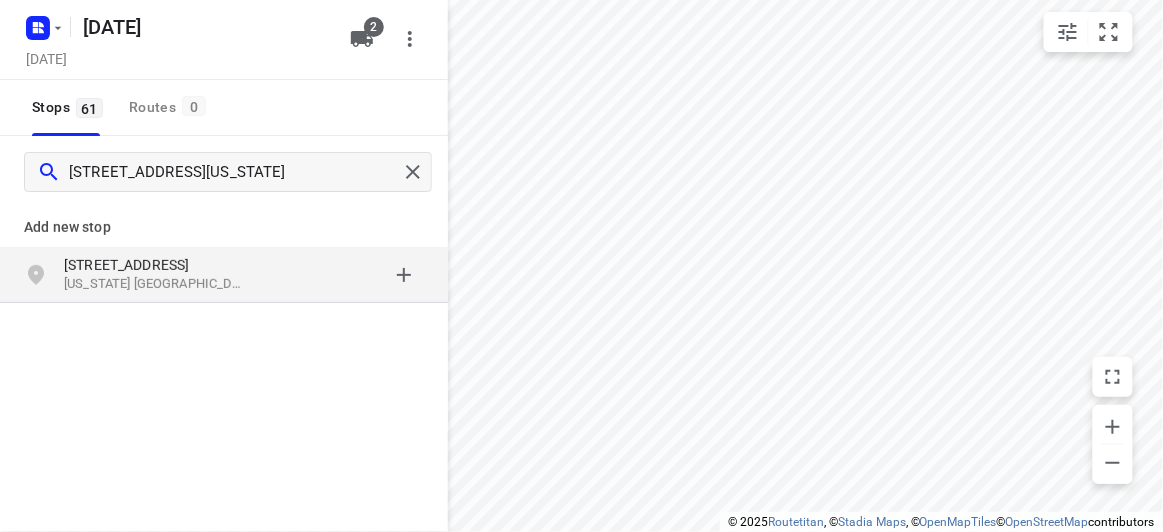 click on "[STREET_ADDRESS]" at bounding box center (156, 265) 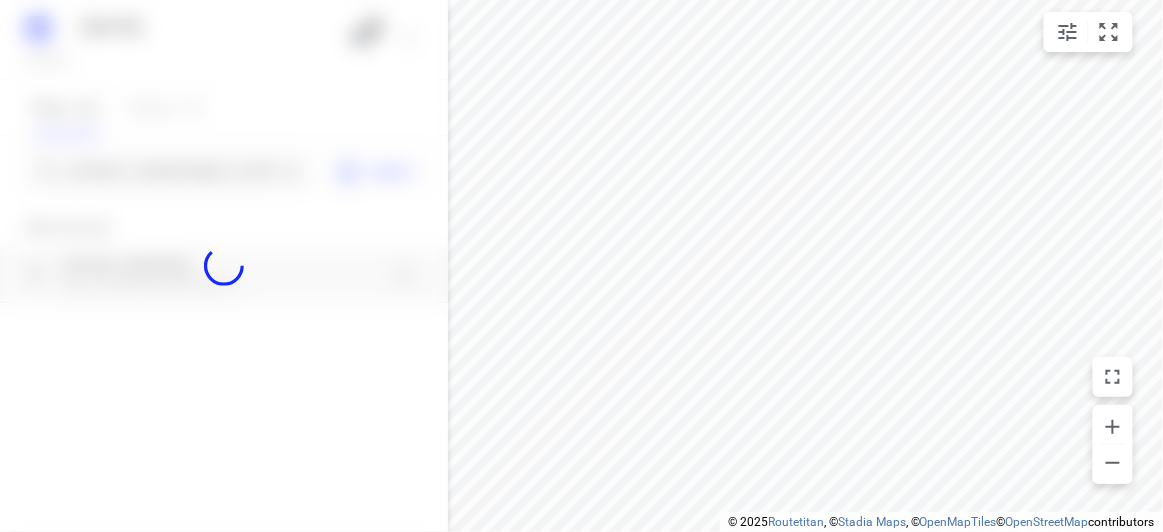 click at bounding box center [224, 266] 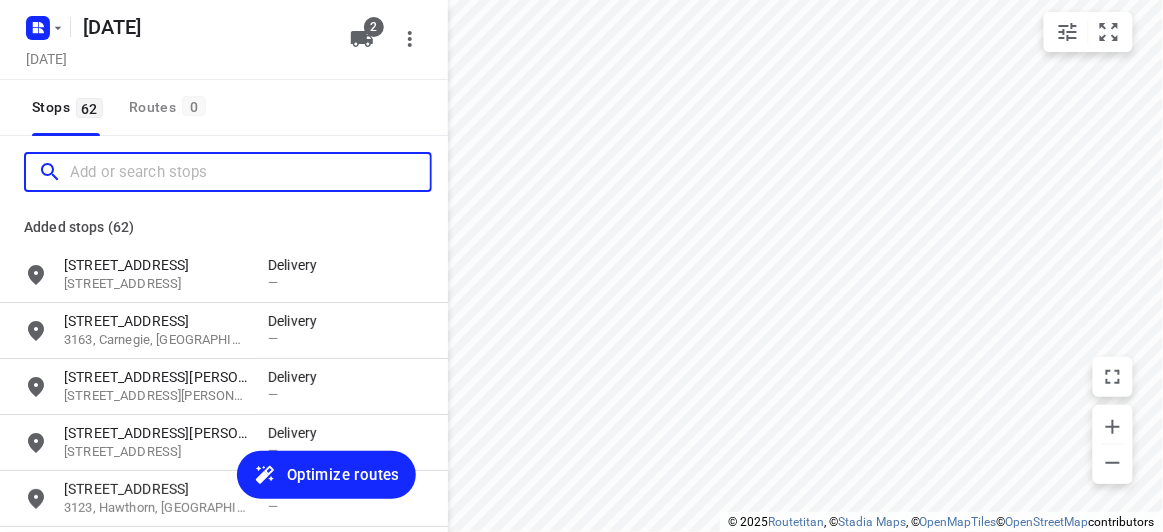 paste on "[STREET_ADDRESS][PERSON_NAME][PERSON_NAME]" 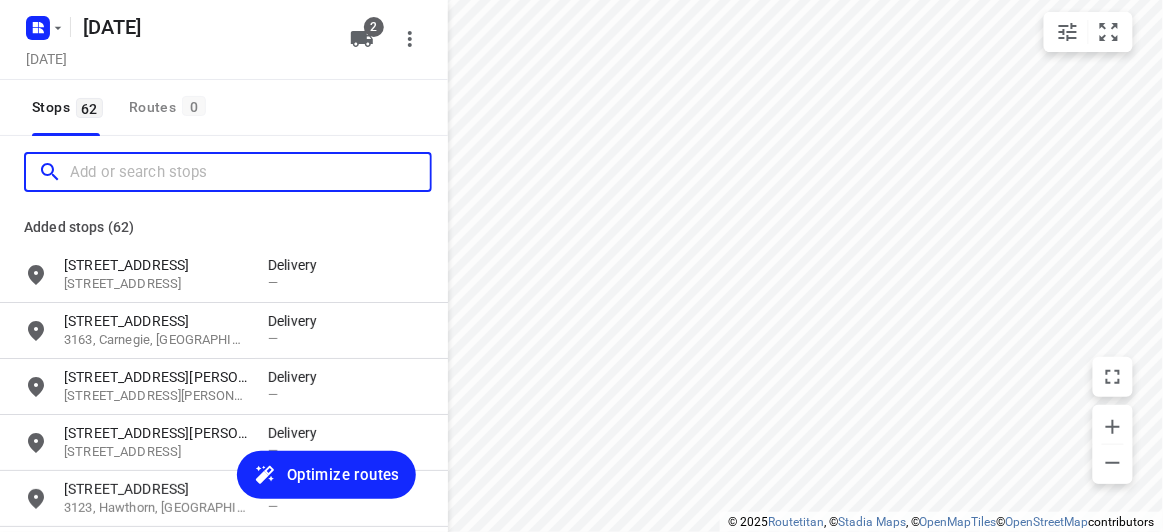 scroll, scrollTop: 0, scrollLeft: 0, axis: both 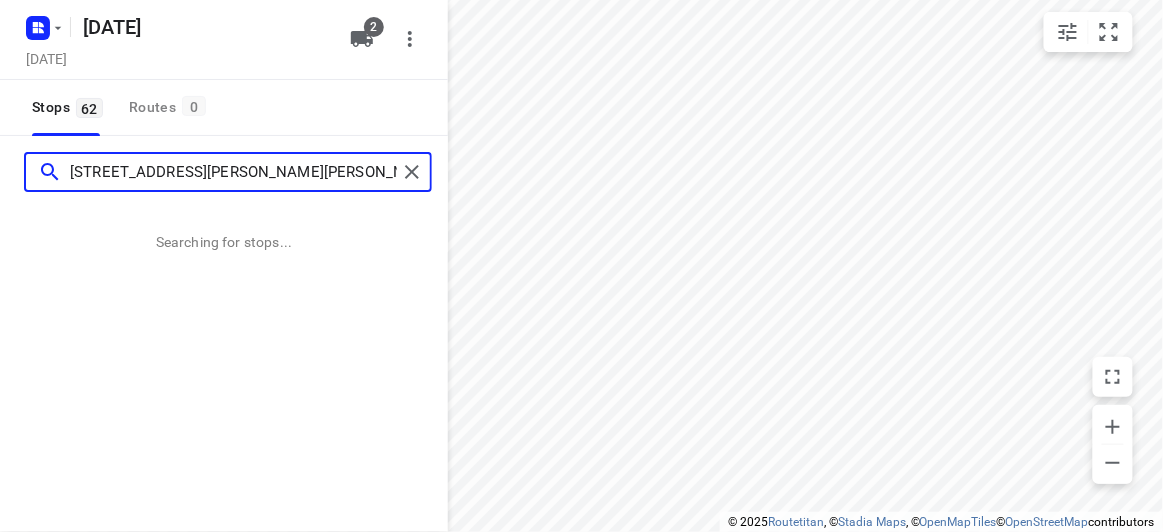 type on "[STREET_ADDRESS][PERSON_NAME][PERSON_NAME]" 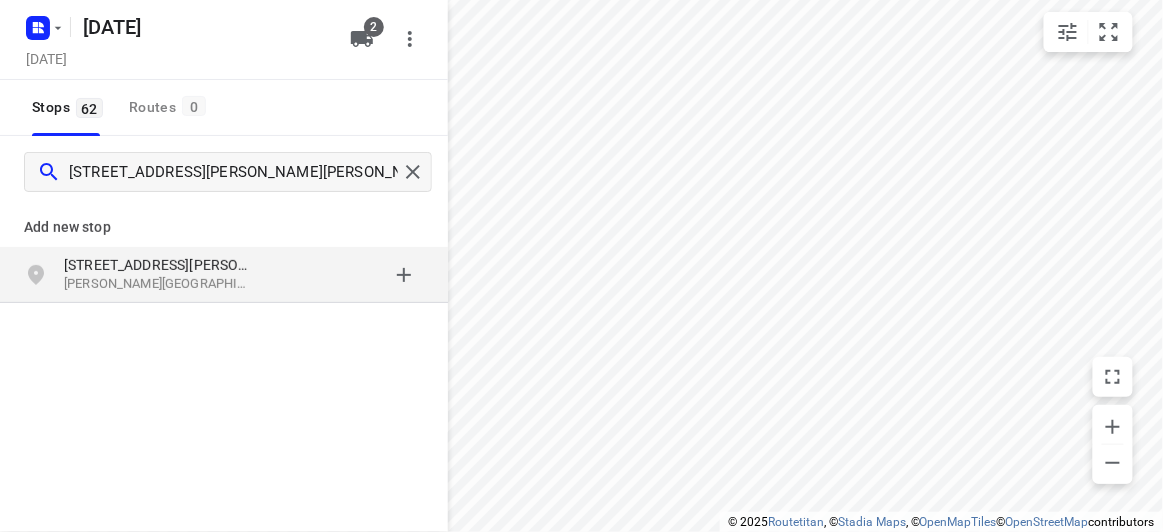 drag, startPoint x: 733, startPoint y: 528, endPoint x: 99, endPoint y: 262, distance: 687.5405 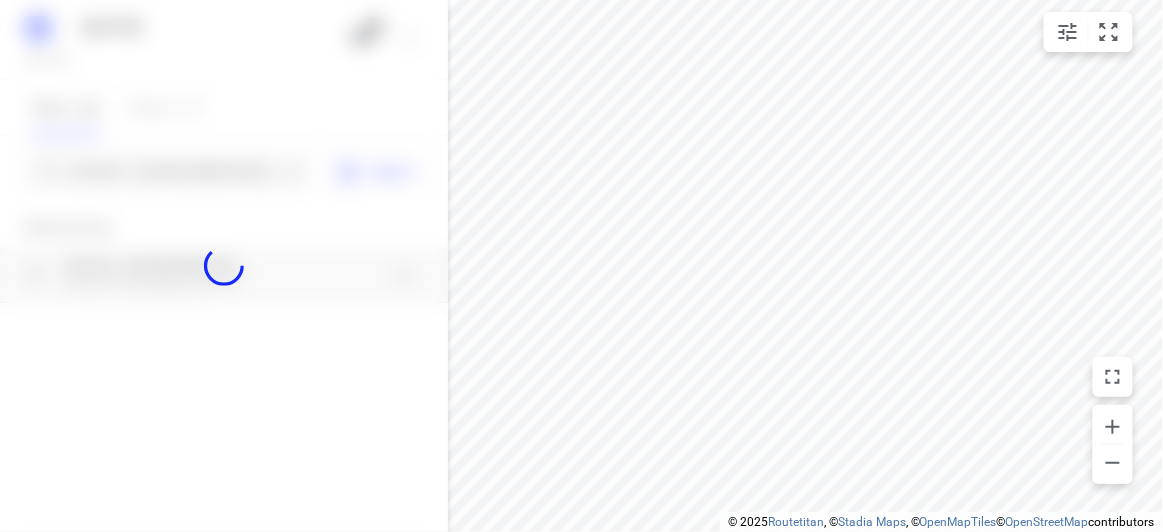 click at bounding box center (224, 266) 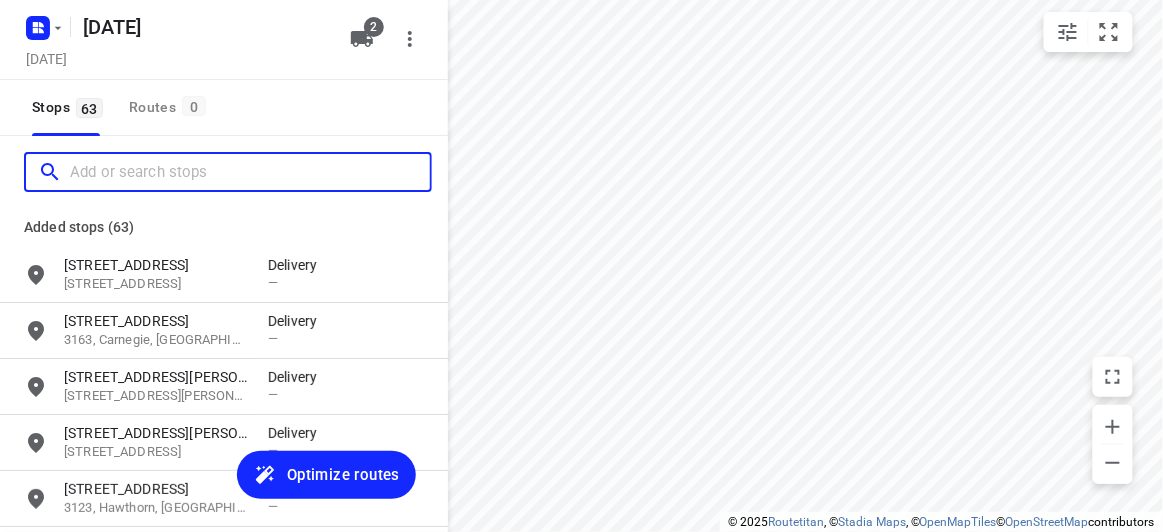 scroll, scrollTop: 0, scrollLeft: 0, axis: both 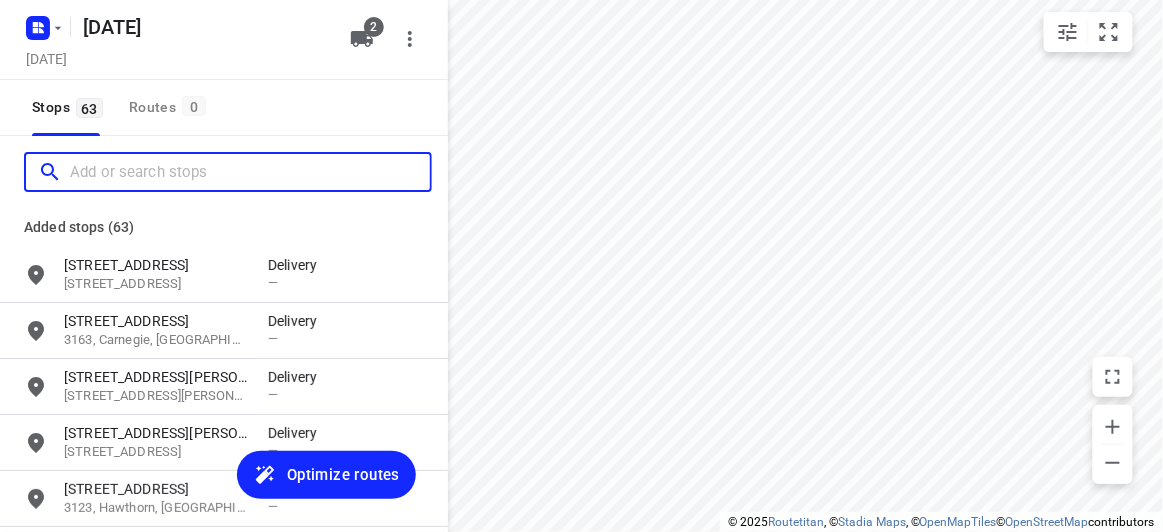 paste on "[STREET_ADDRESS][DEMOGRAPHIC_DATA]" 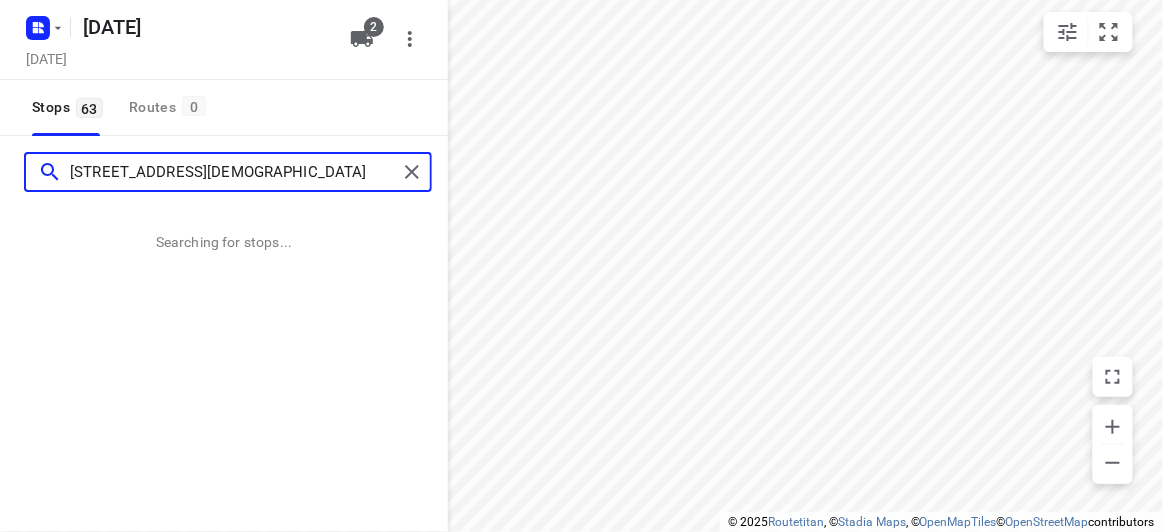 type on "[STREET_ADDRESS][DEMOGRAPHIC_DATA]" 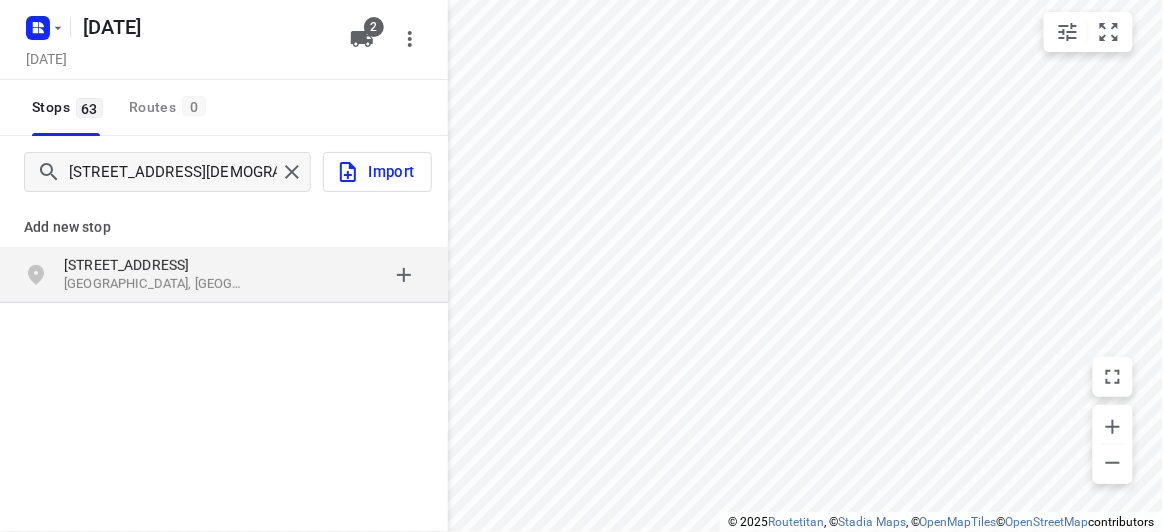 click on "[STREET_ADDRESS]" at bounding box center (166, 265) 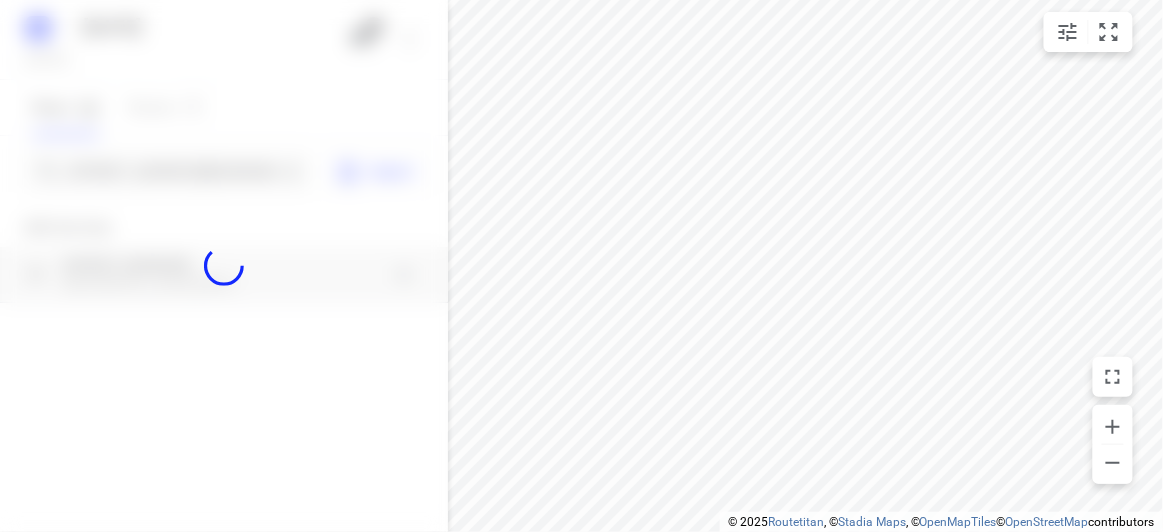click at bounding box center (224, 266) 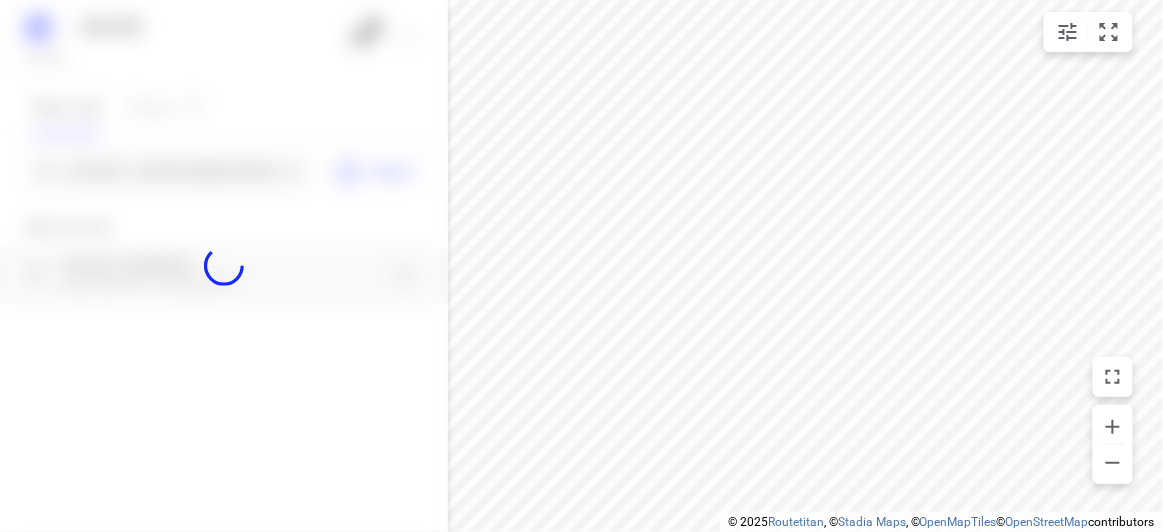 click at bounding box center [224, 266] 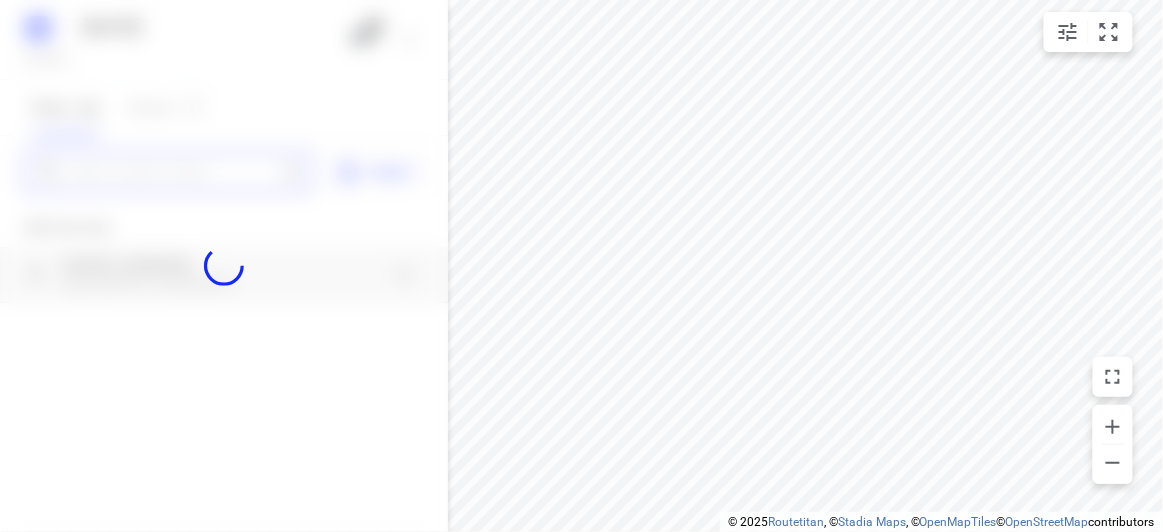 paste on "[STREET_ADDRESS][PERSON_NAME]" 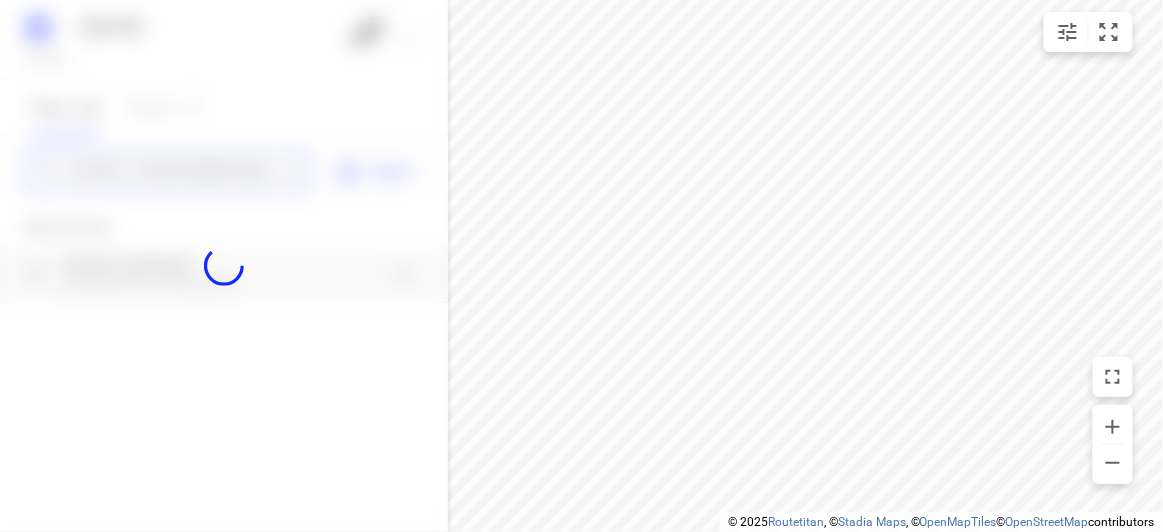 scroll, scrollTop: 0, scrollLeft: 0, axis: both 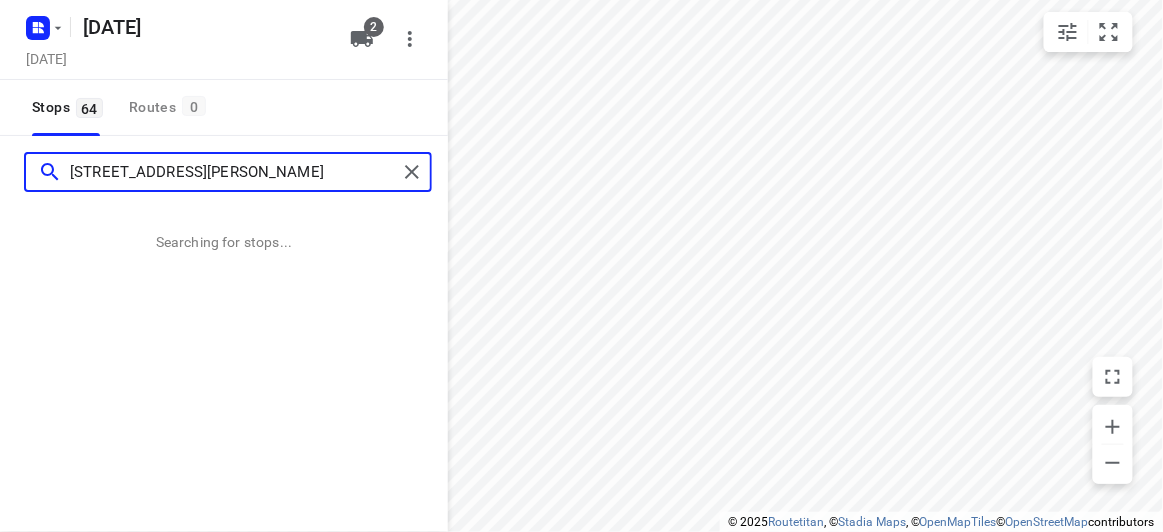 type on "[STREET_ADDRESS][PERSON_NAME]" 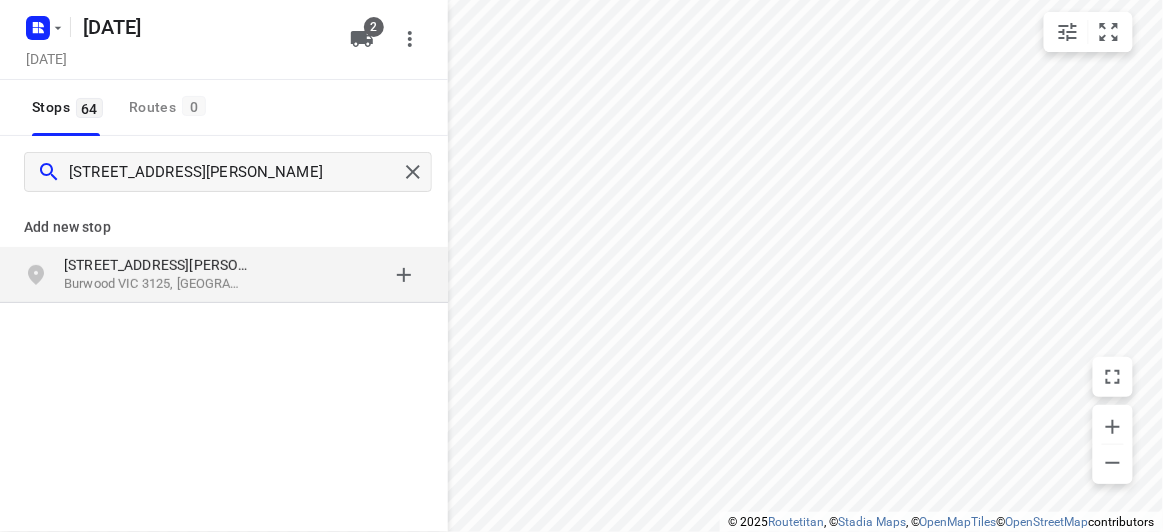 click on "Add new stop [STREET_ADDRESS][PERSON_NAME]" at bounding box center [224, 320] 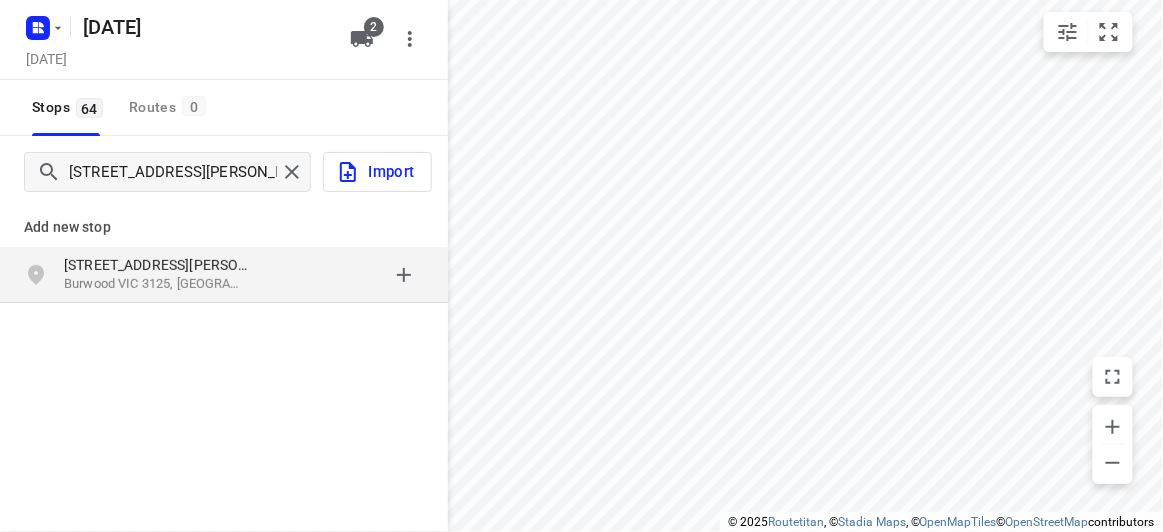 click on "Burwood VIC 3125, [GEOGRAPHIC_DATA]" at bounding box center [156, 284] 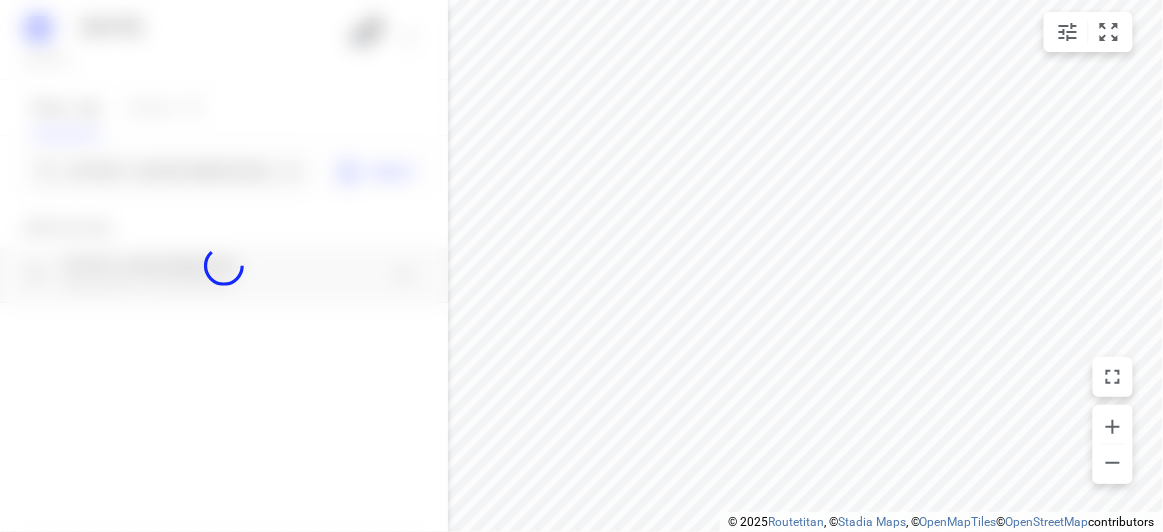 click at bounding box center (224, 266) 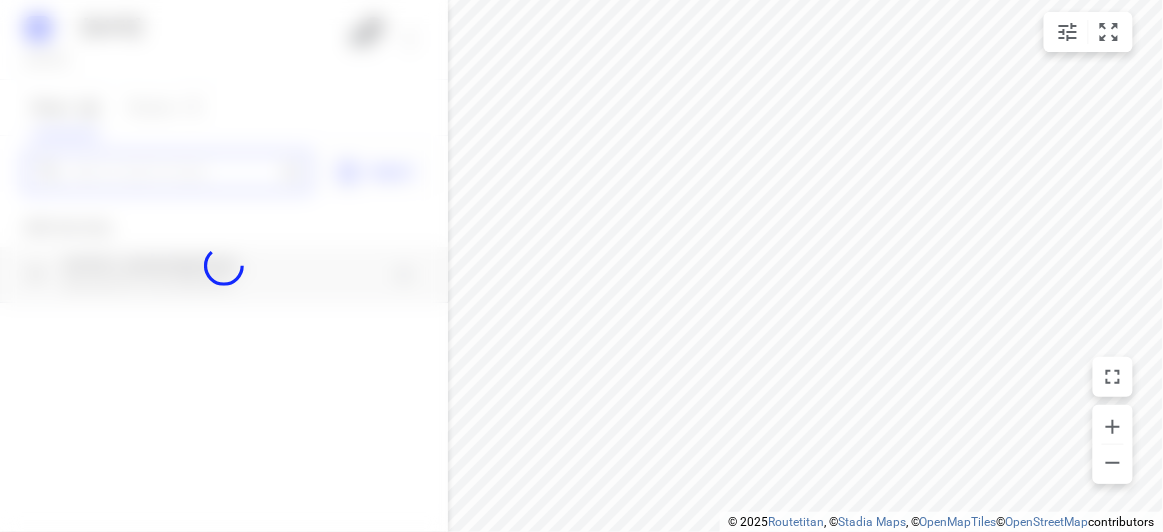 paste on "[STREET_ADDRESS] [STREET_ADDRESS]" 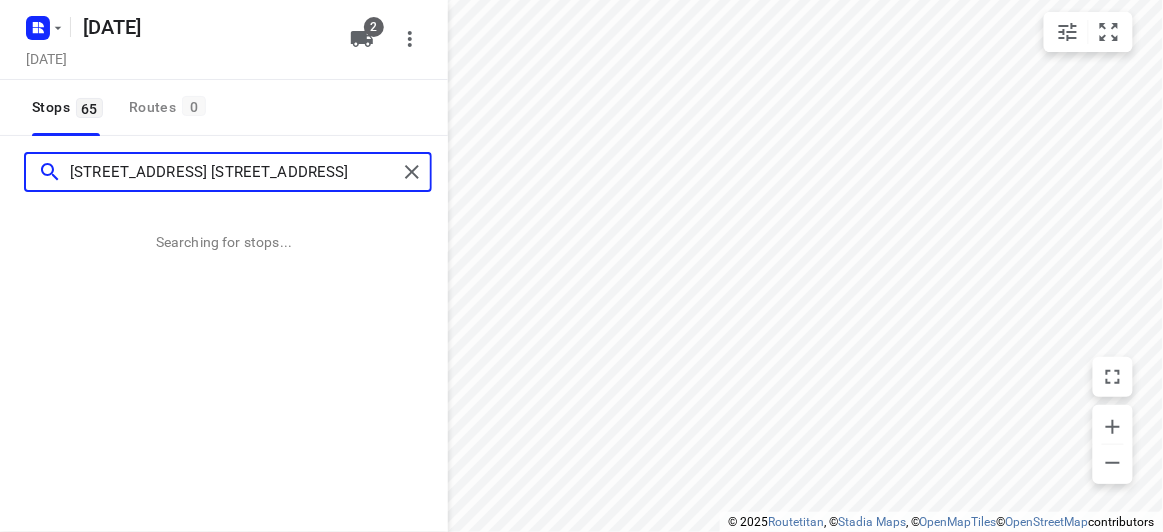 scroll, scrollTop: 0, scrollLeft: 0, axis: both 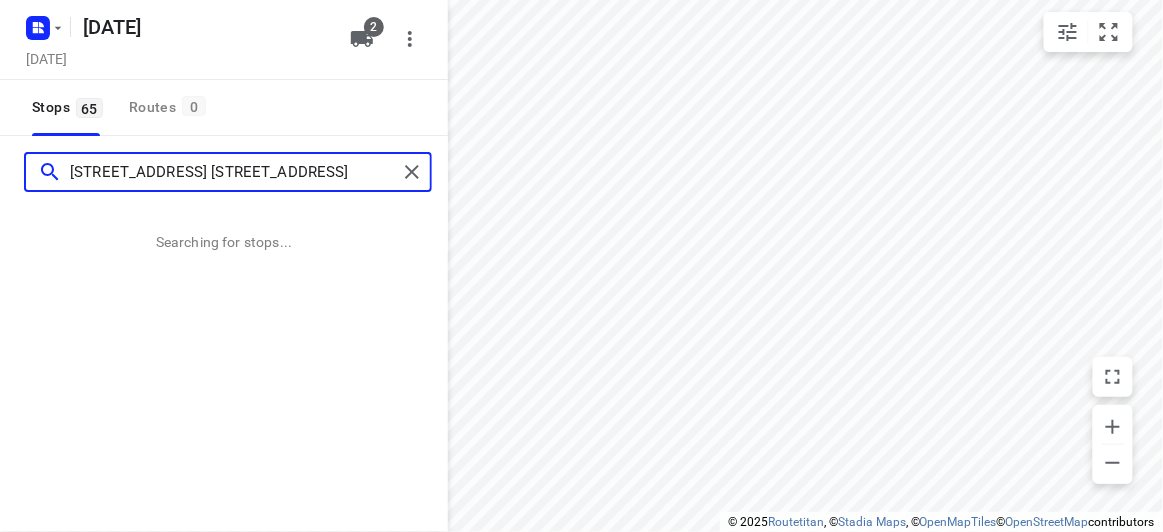 type on "[STREET_ADDRESS] [STREET_ADDRESS]" 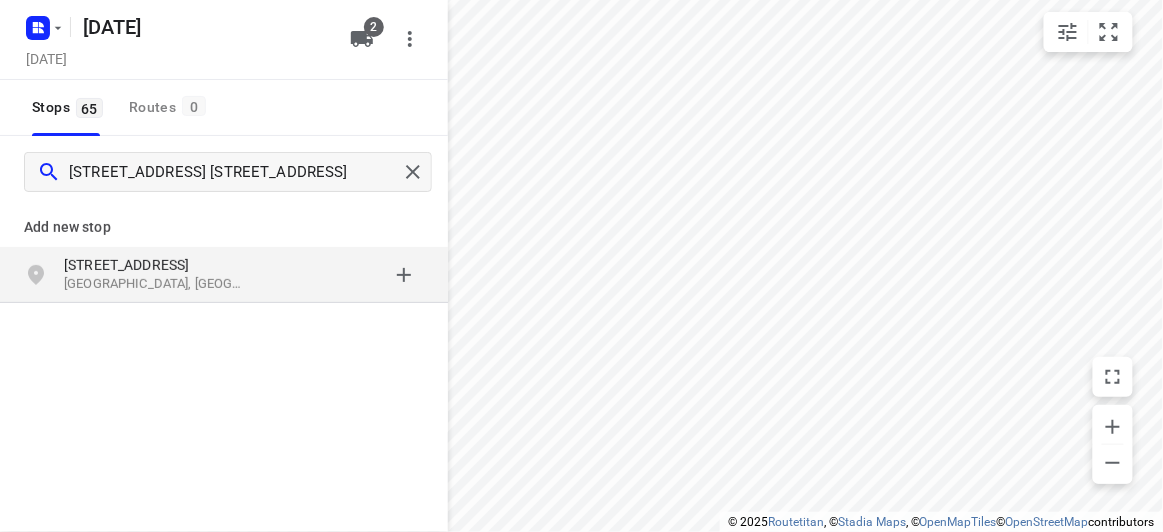 click on "[STREET_ADDRESS]" at bounding box center [156, 265] 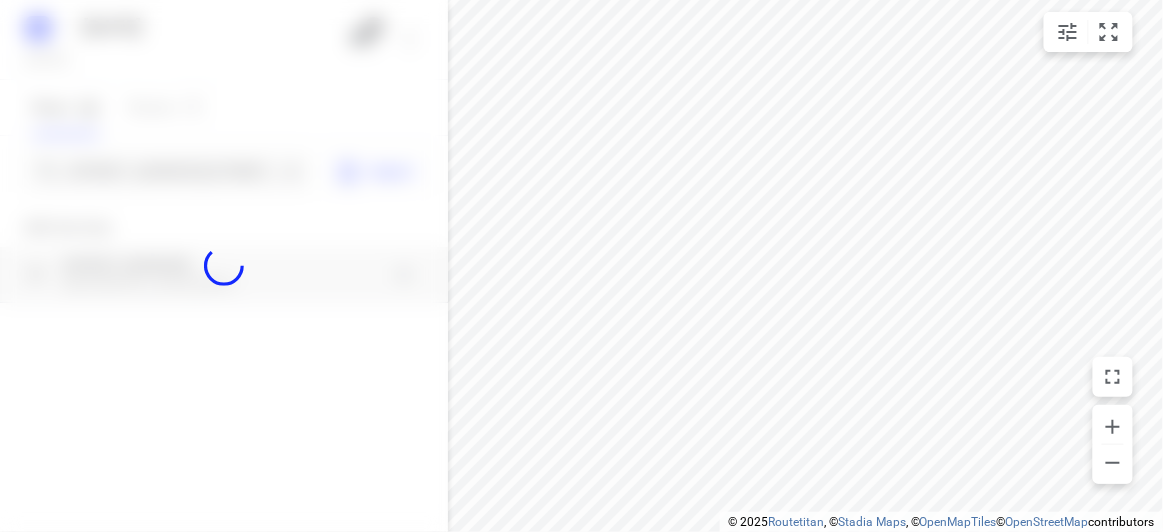 click at bounding box center (224, 266) 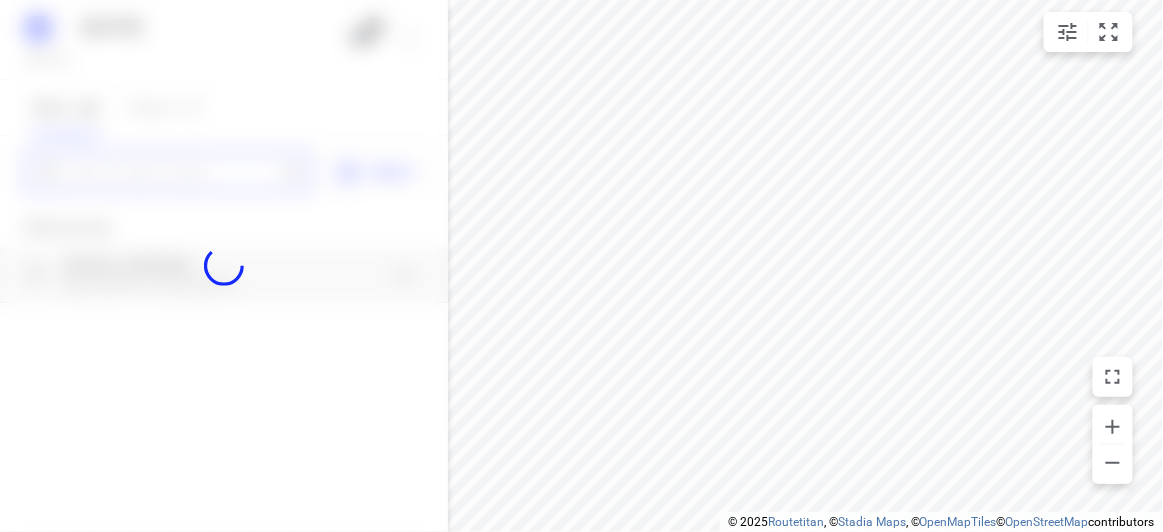 paste on "[STREET_ADDRESS]" 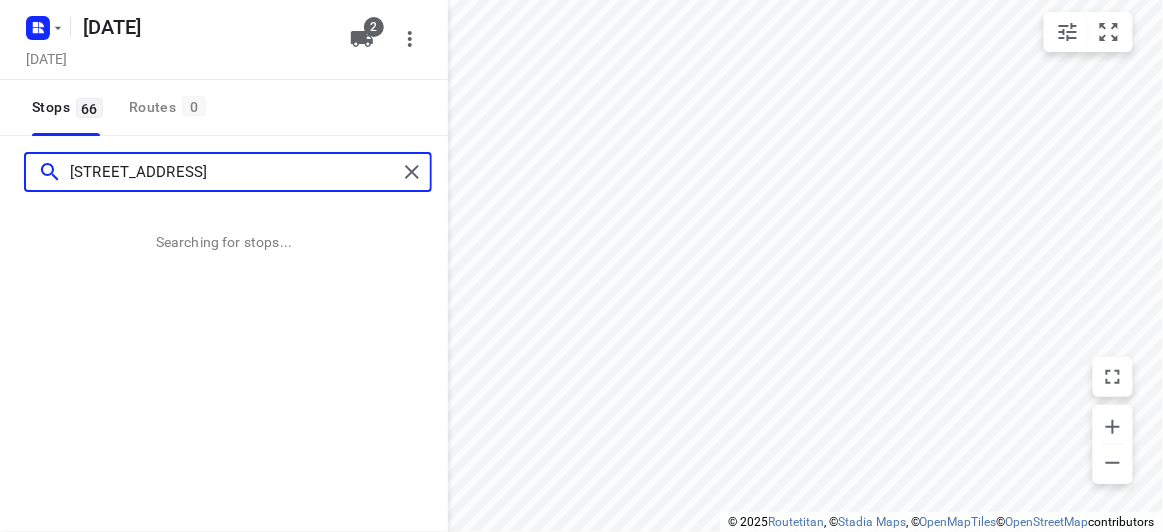 scroll, scrollTop: 0, scrollLeft: 0, axis: both 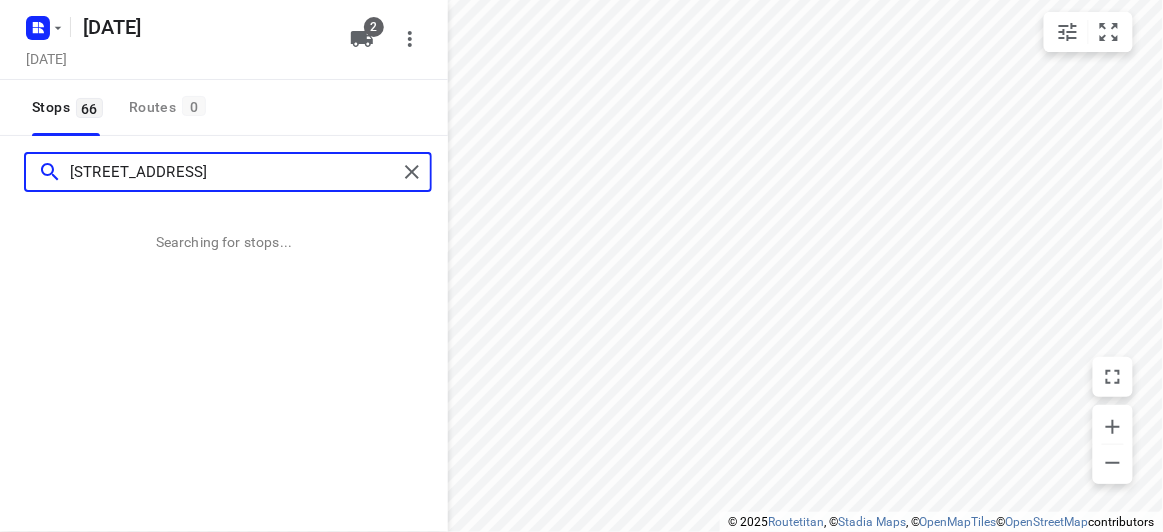 type on "[STREET_ADDRESS]" 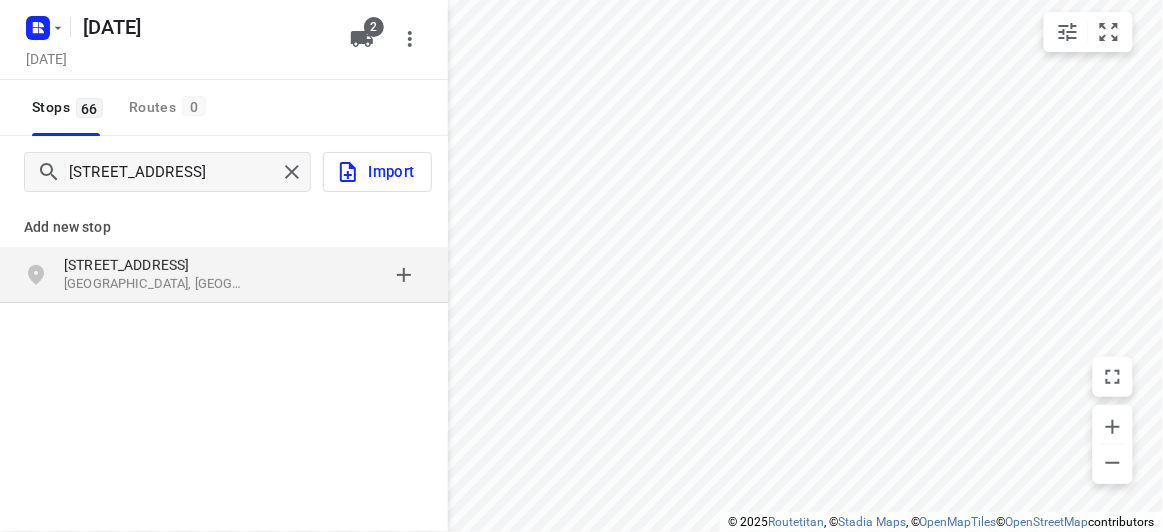 click on "Add new stop" at bounding box center [224, 219] 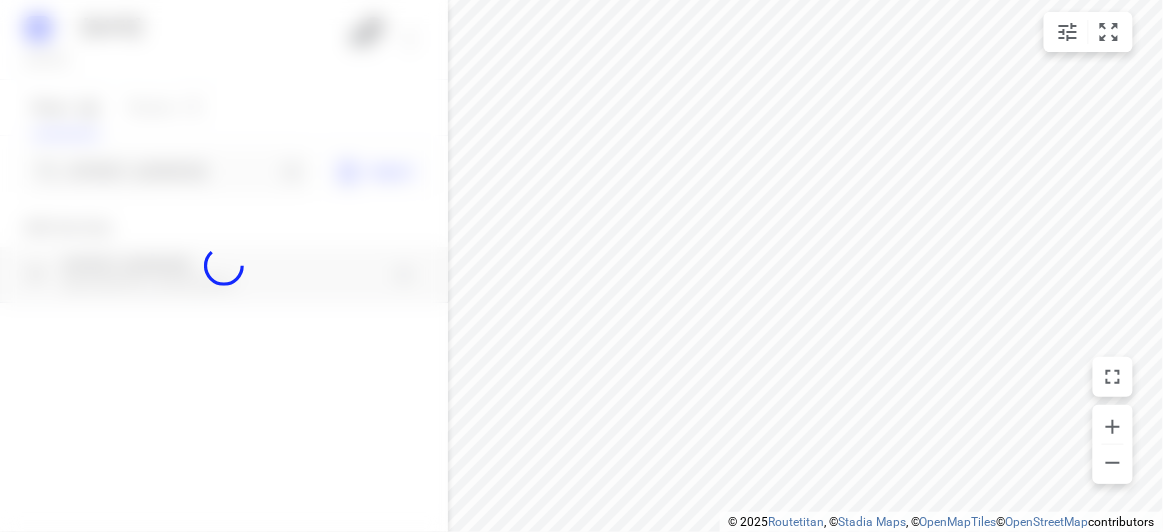 click at bounding box center (224, 266) 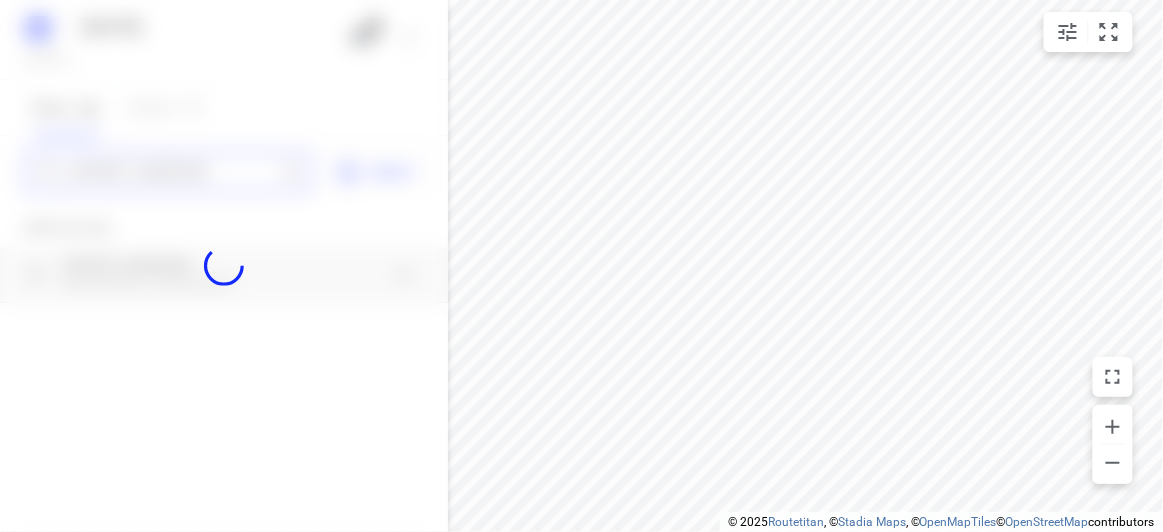 click on "[STREET_ADDRESS]" at bounding box center [173, 172] 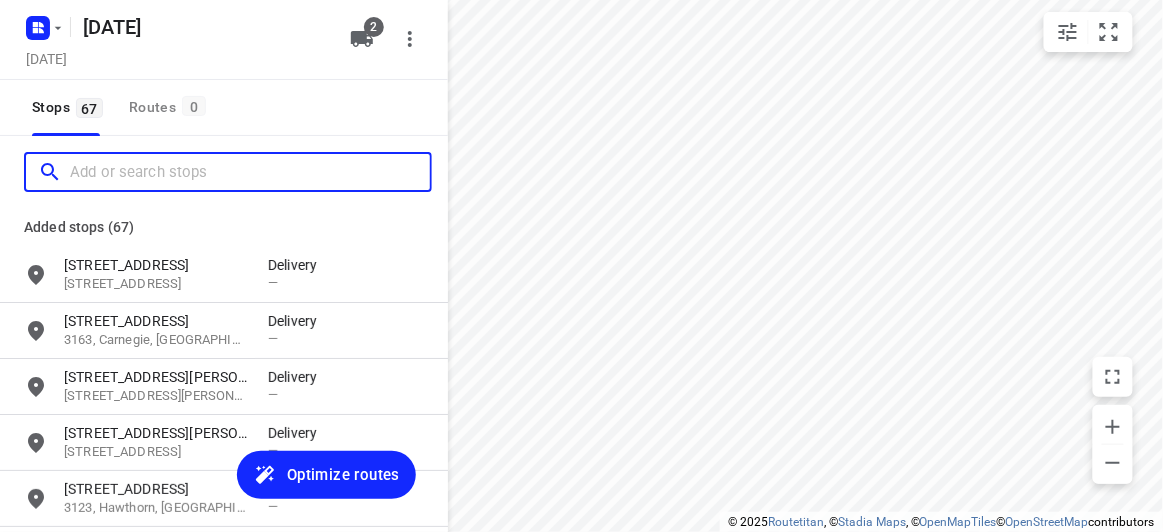 scroll, scrollTop: 0, scrollLeft: 0, axis: both 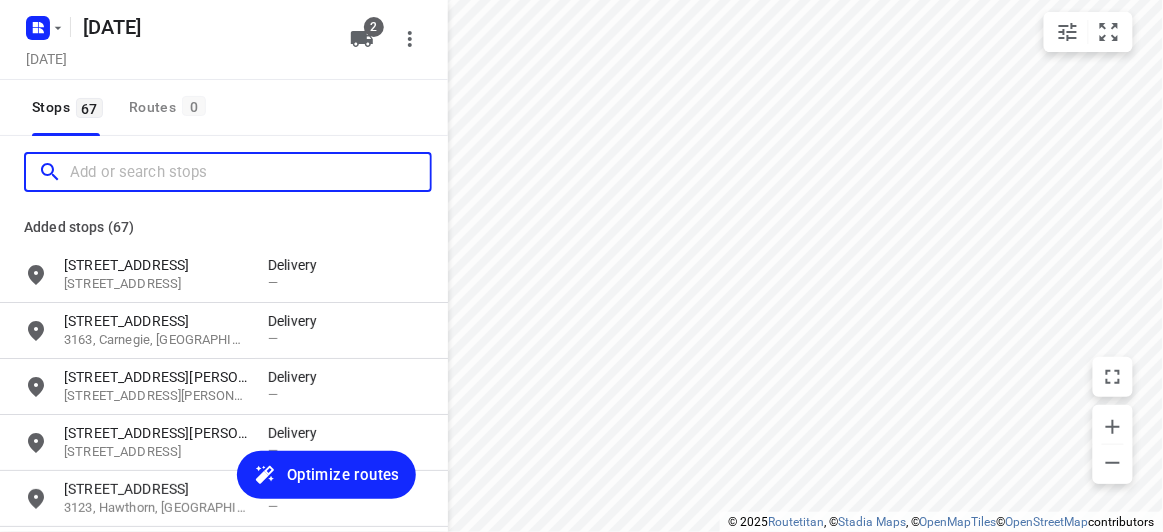 paste on "[STREET_ADDRESS][PERSON_NAME]" 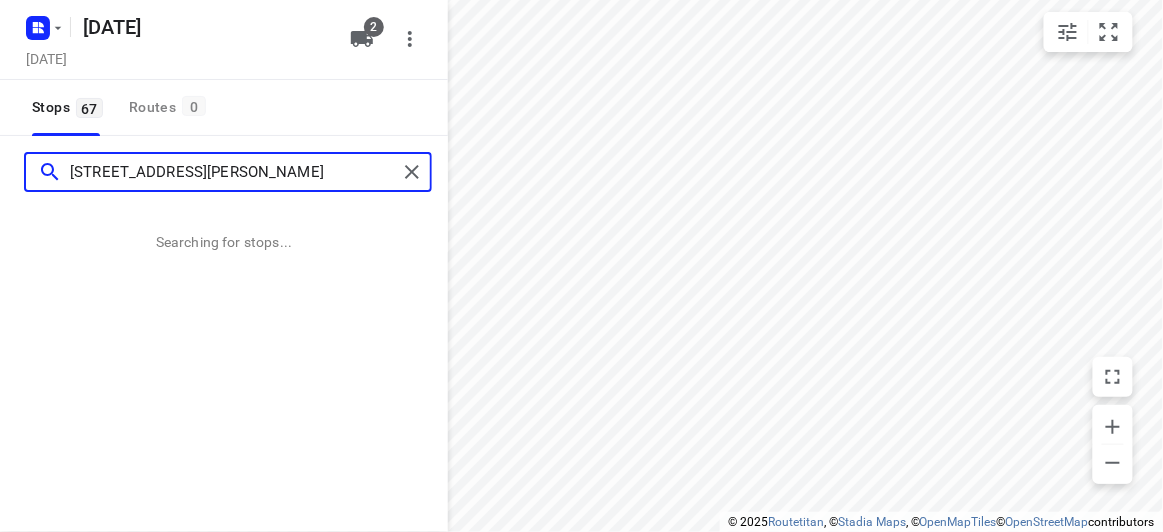 type on "[STREET_ADDRESS][PERSON_NAME]" 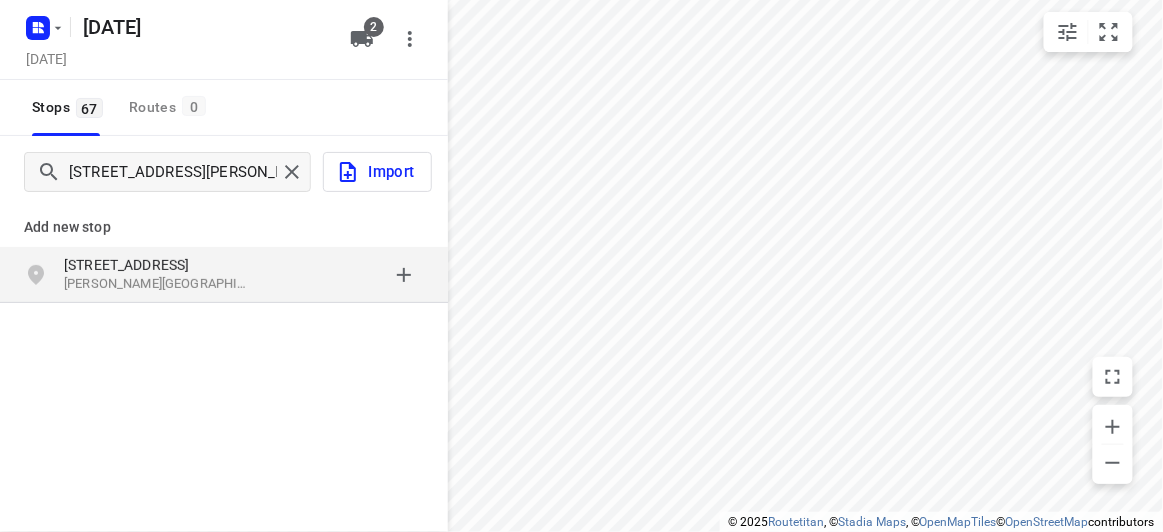 click on "Add new stop [STREET_ADDRESS][PERSON_NAME]" at bounding box center (224, 320) 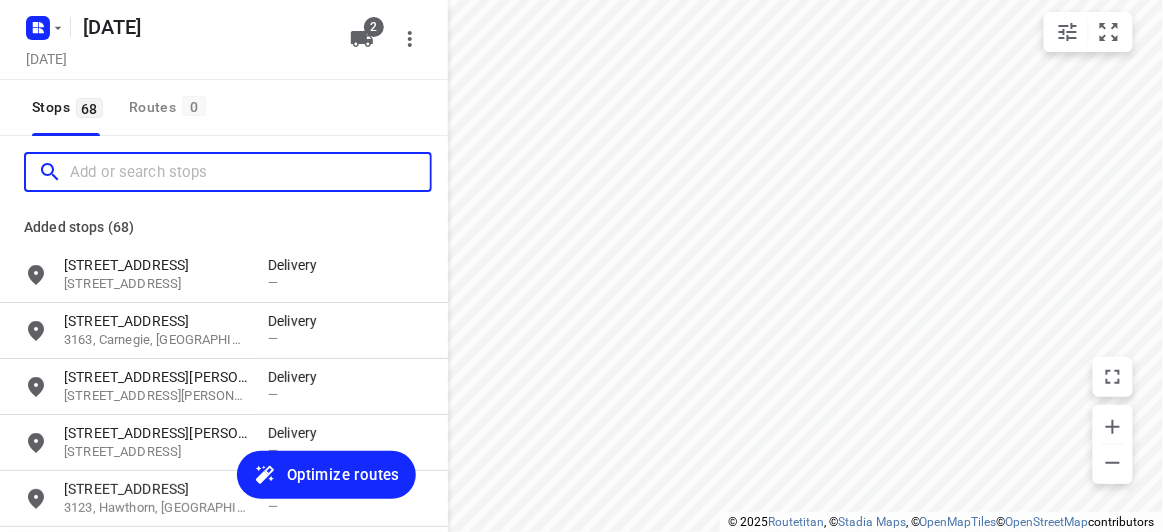 scroll, scrollTop: 0, scrollLeft: 0, axis: both 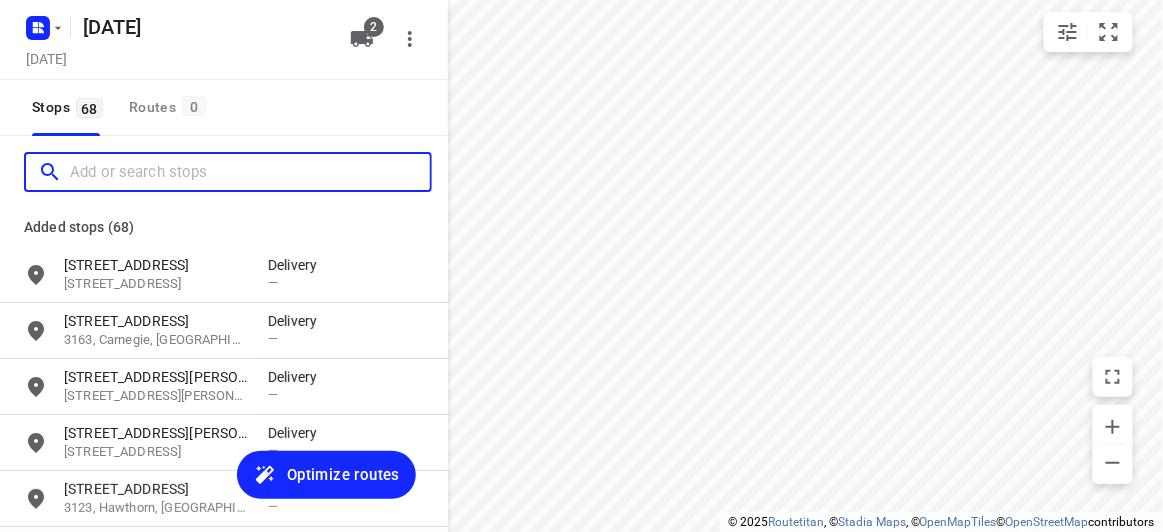 click at bounding box center [250, 172] 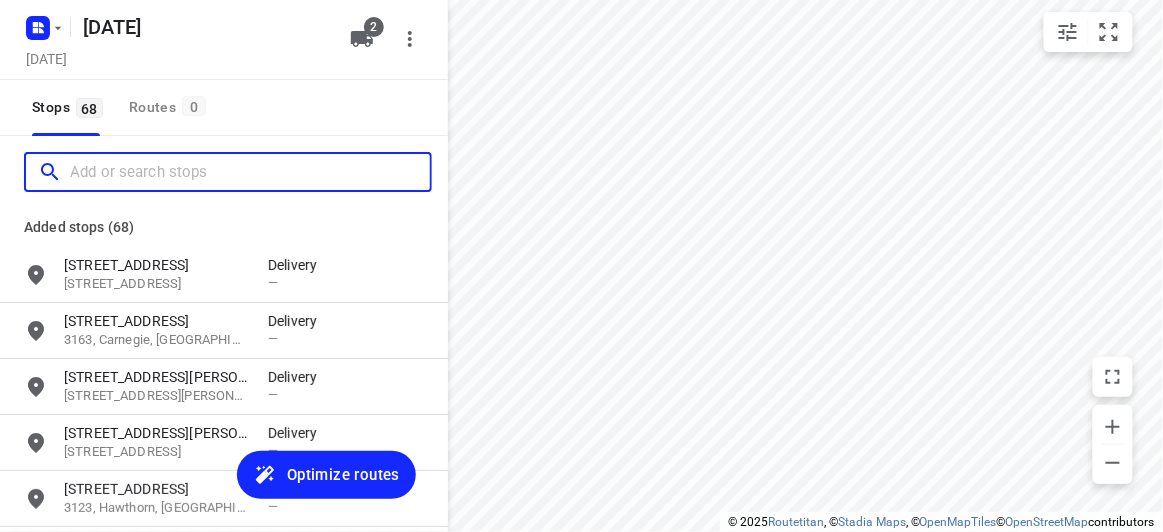 paste on "[STREET_ADDRESS][PERSON_NAME]" 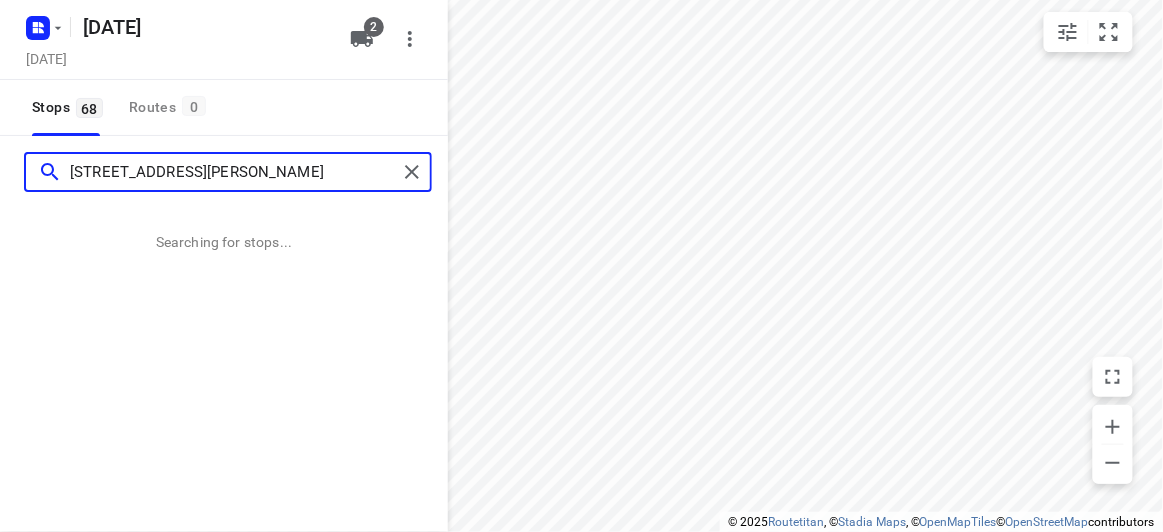 type on "[STREET_ADDRESS][PERSON_NAME]" 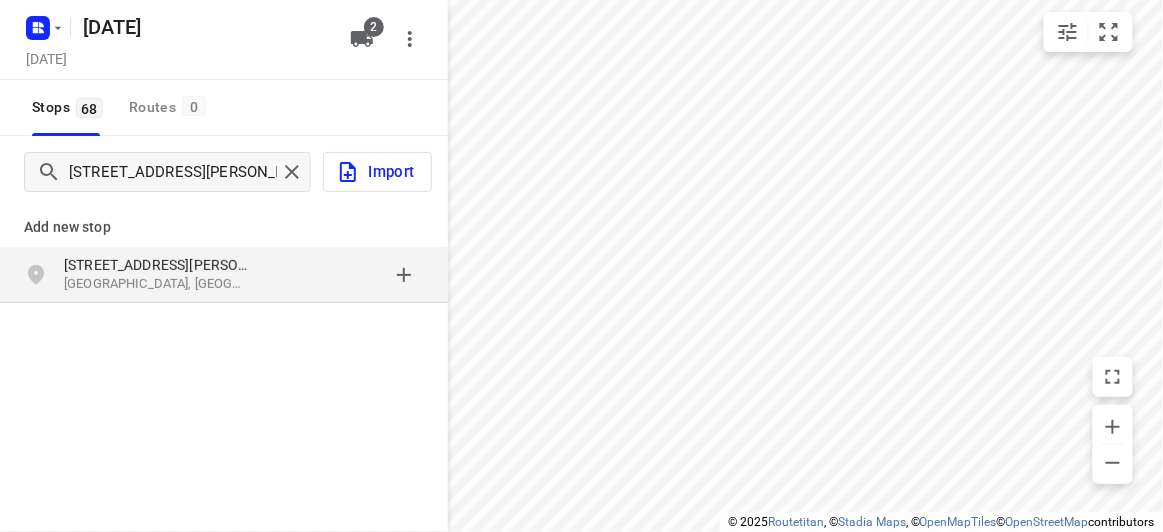 click on "[STREET_ADDRESS][PERSON_NAME]" at bounding box center [166, 265] 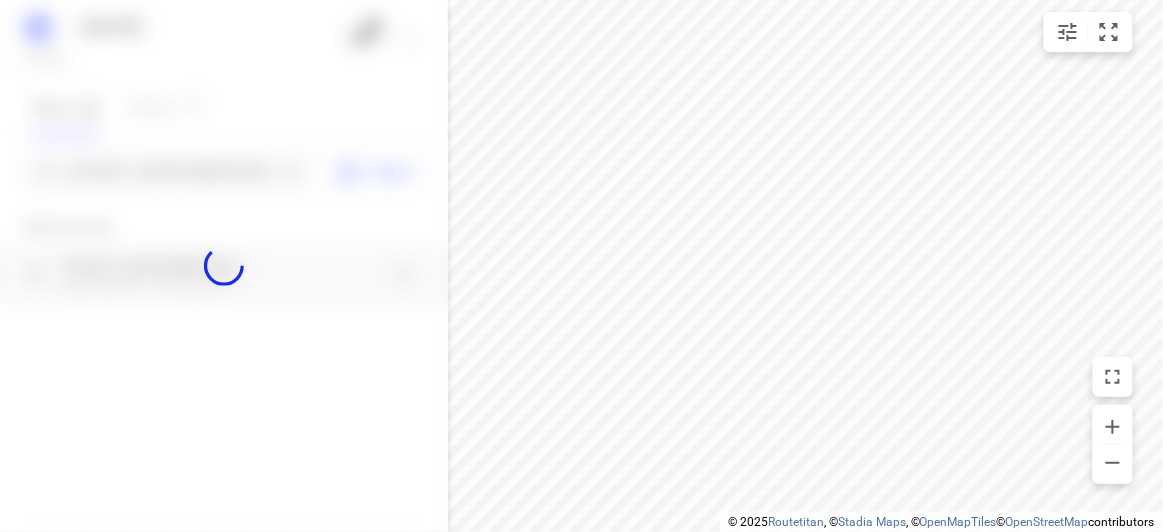 click at bounding box center [224, 266] 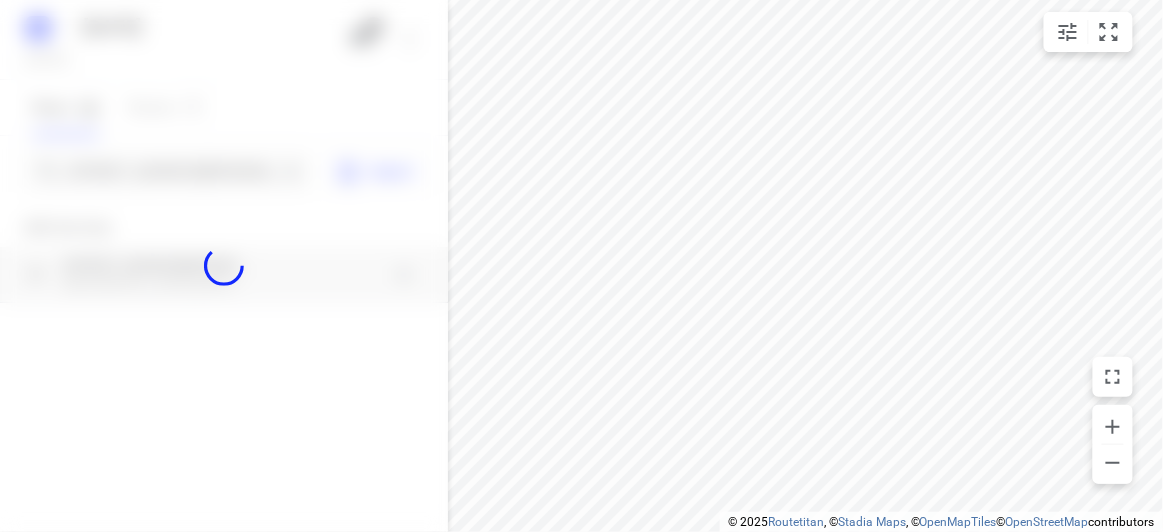 click at bounding box center (224, 266) 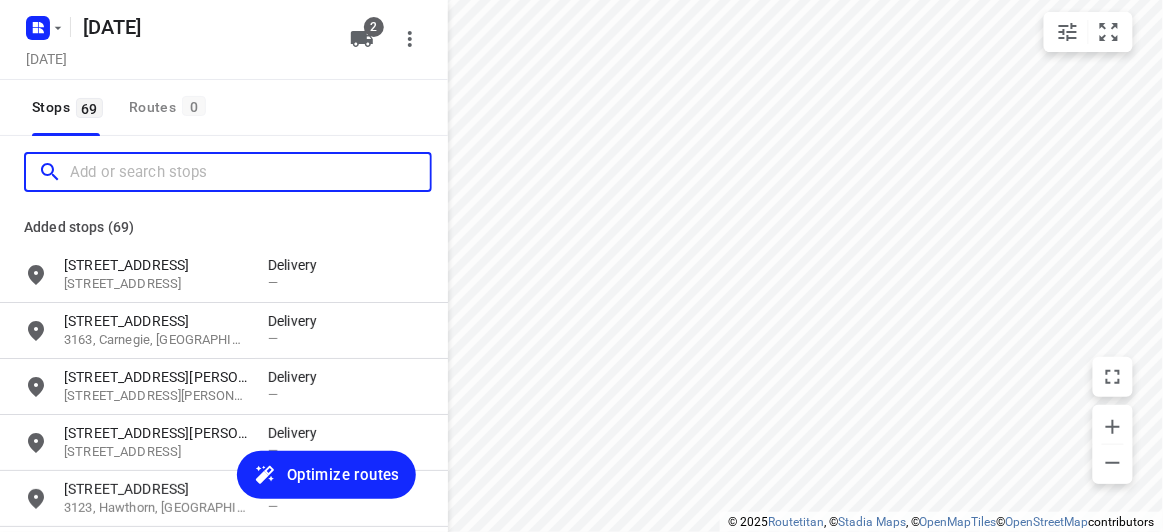 scroll, scrollTop: 0, scrollLeft: 0, axis: both 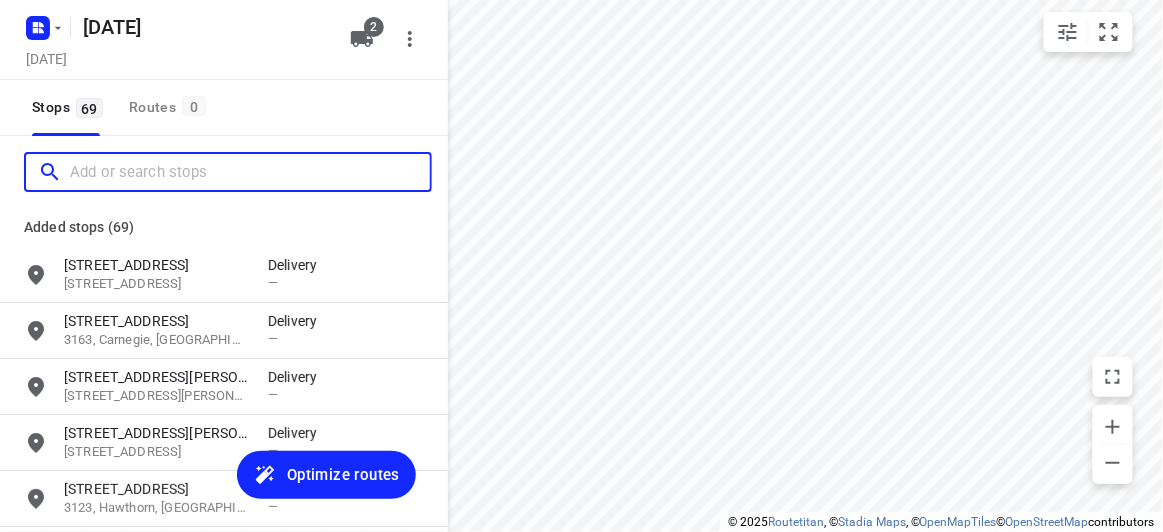 click at bounding box center (250, 172) 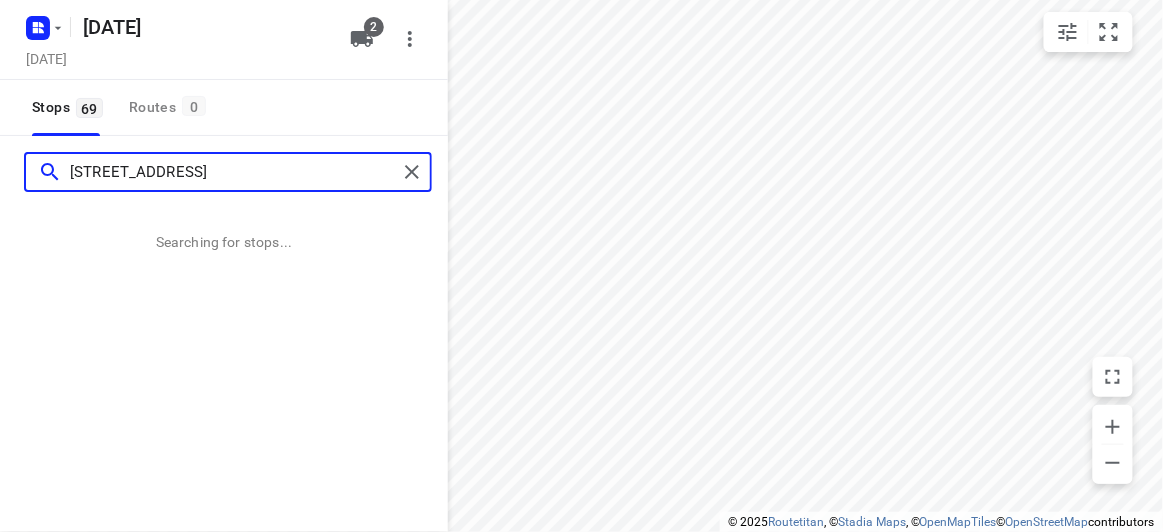 type on "[STREET_ADDRESS]" 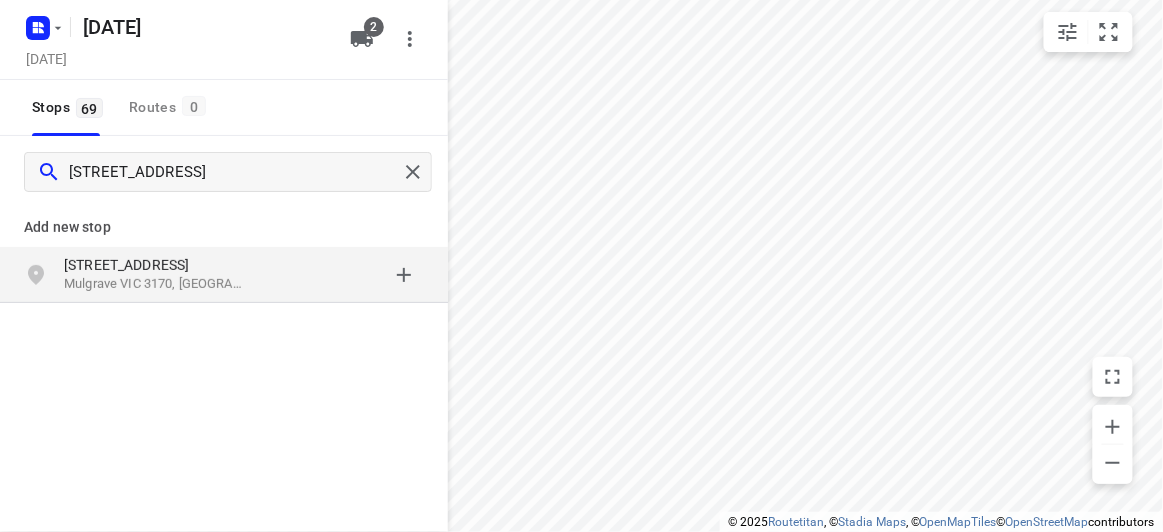 click at bounding box center [346, 275] 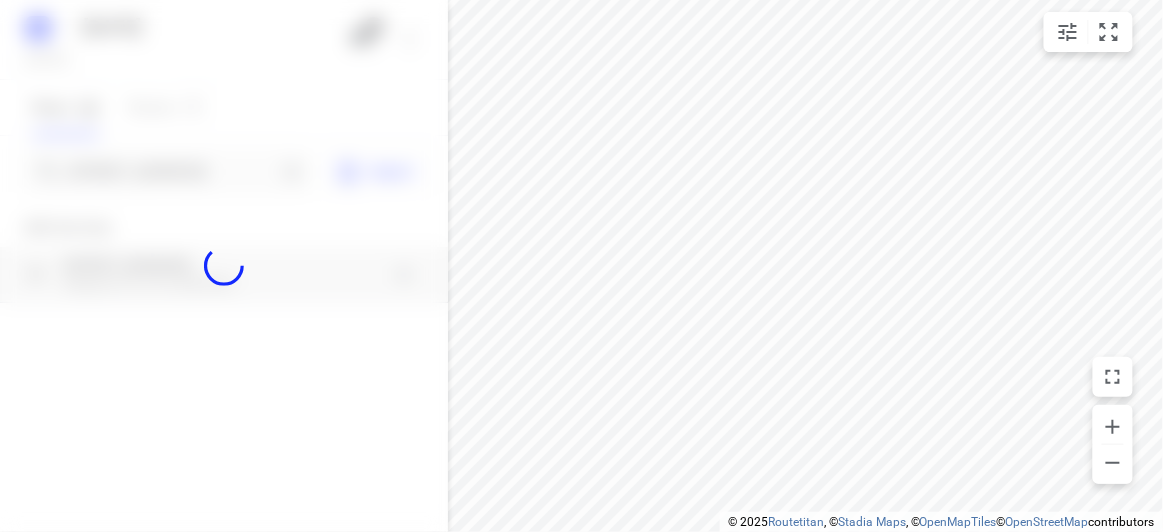 click at bounding box center [224, 266] 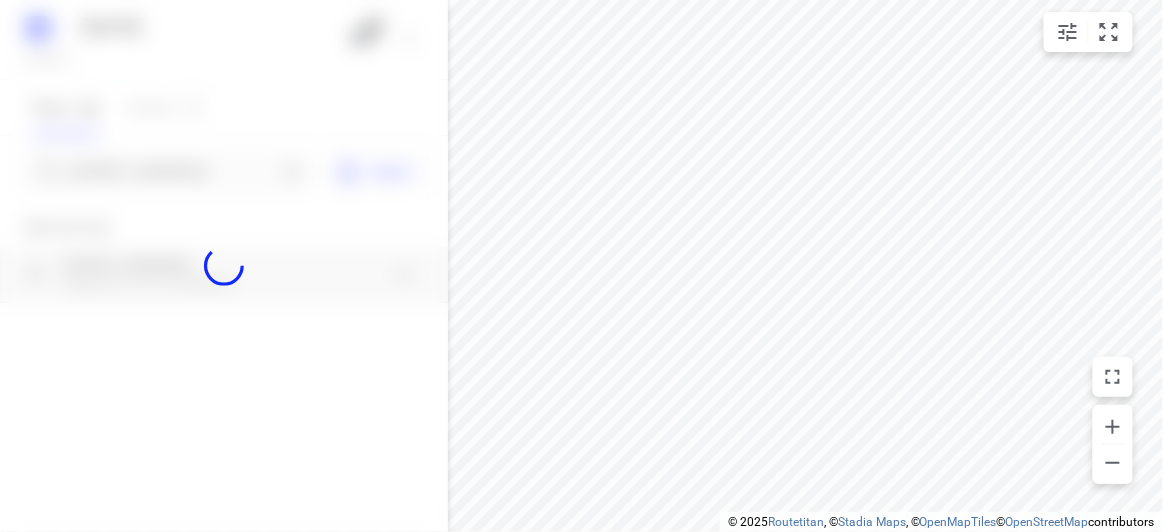 click at bounding box center [224, 266] 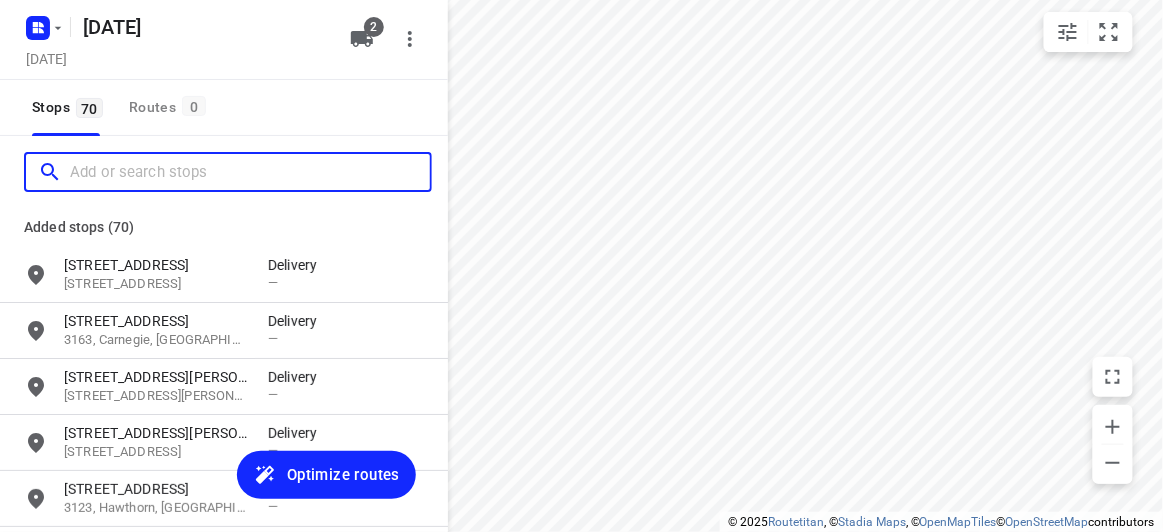 scroll, scrollTop: 0, scrollLeft: 0, axis: both 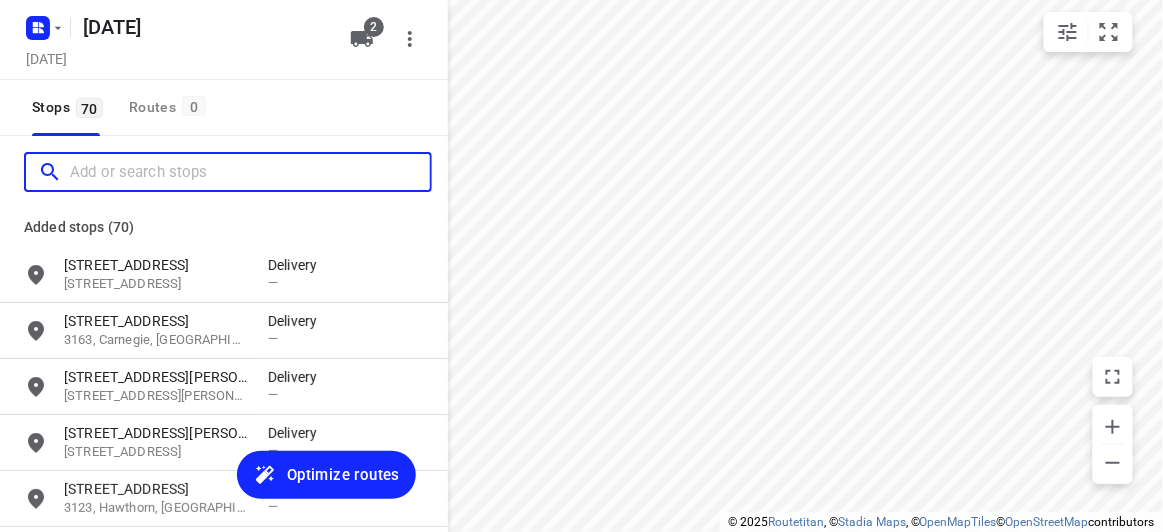 click at bounding box center (250, 172) 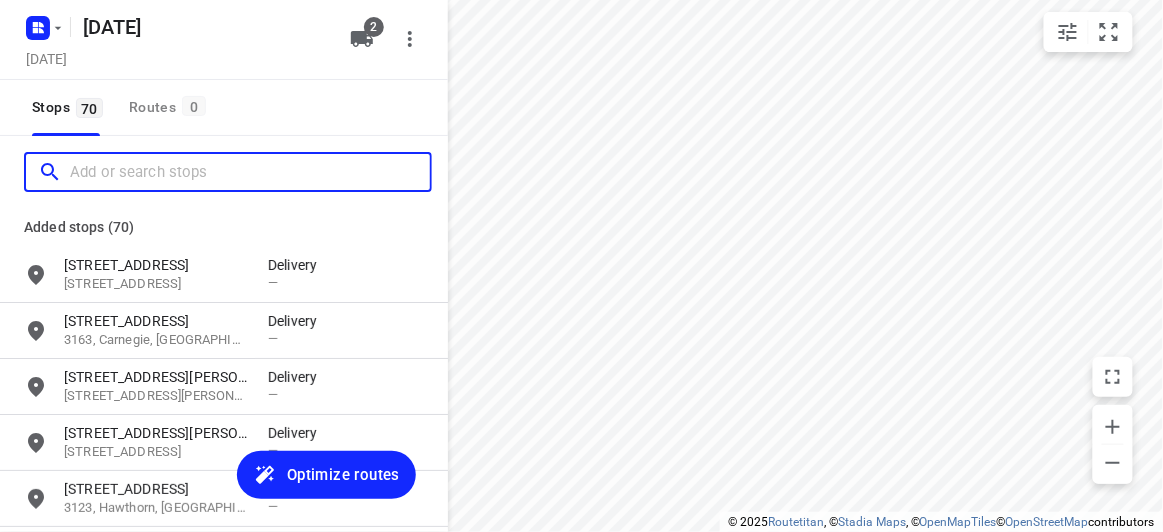paste on "/[STREET_ADDRESS]" 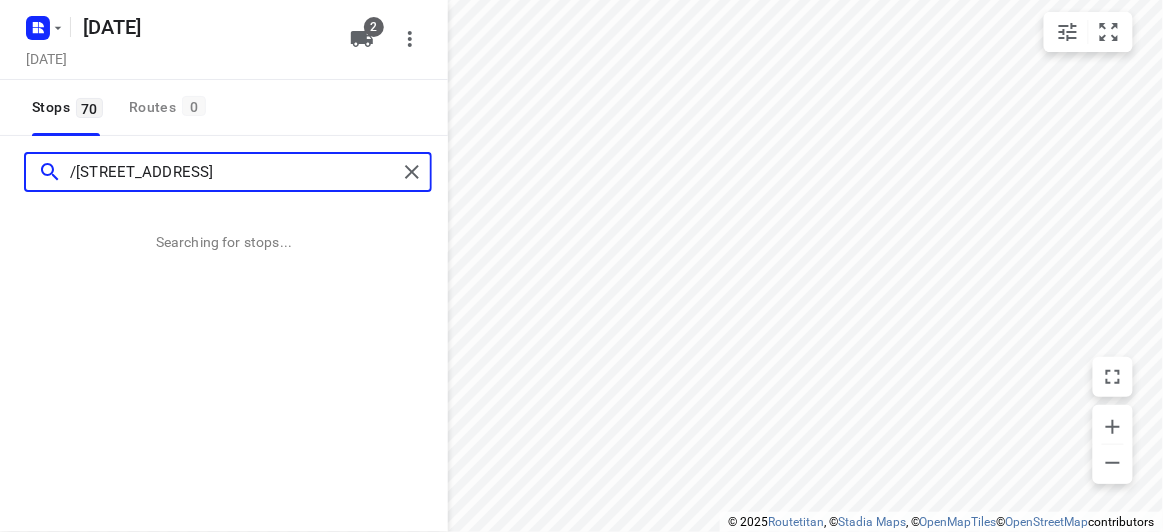 type on "/[STREET_ADDRESS]" 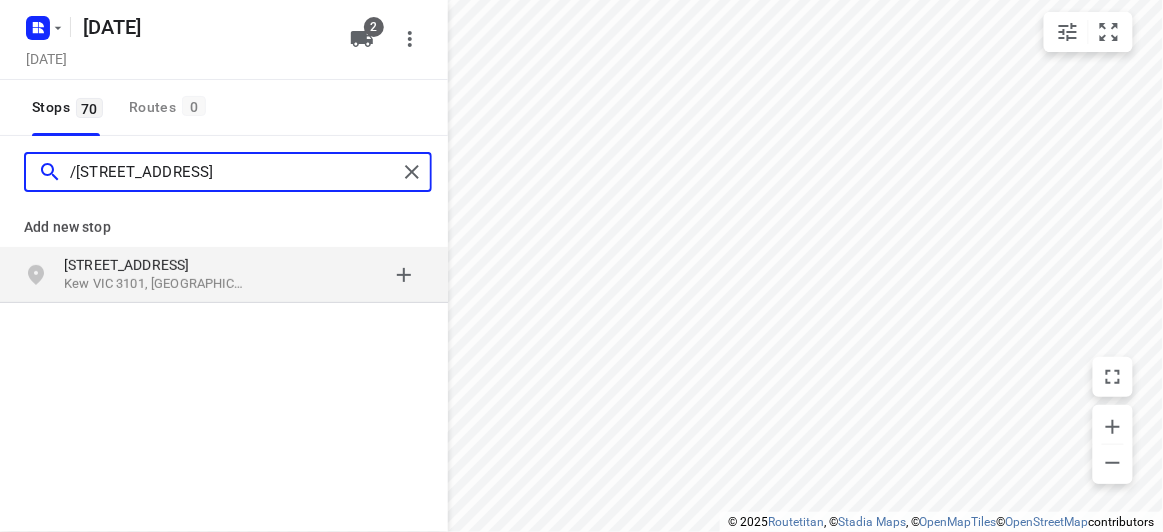 click on "/[STREET_ADDRESS]" at bounding box center [233, 172] 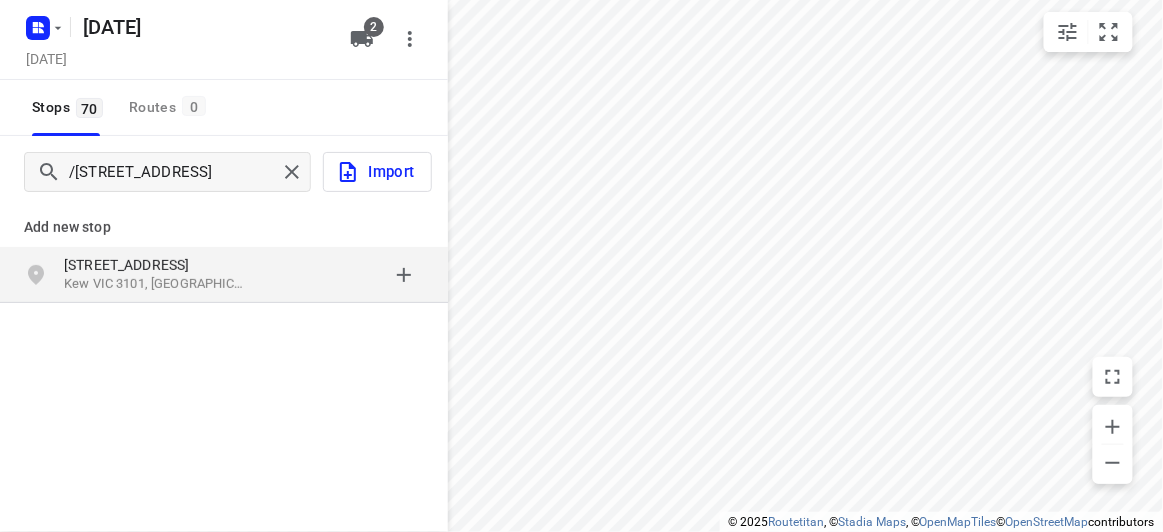 click on "[STREET_ADDRESS]" at bounding box center (224, 275) 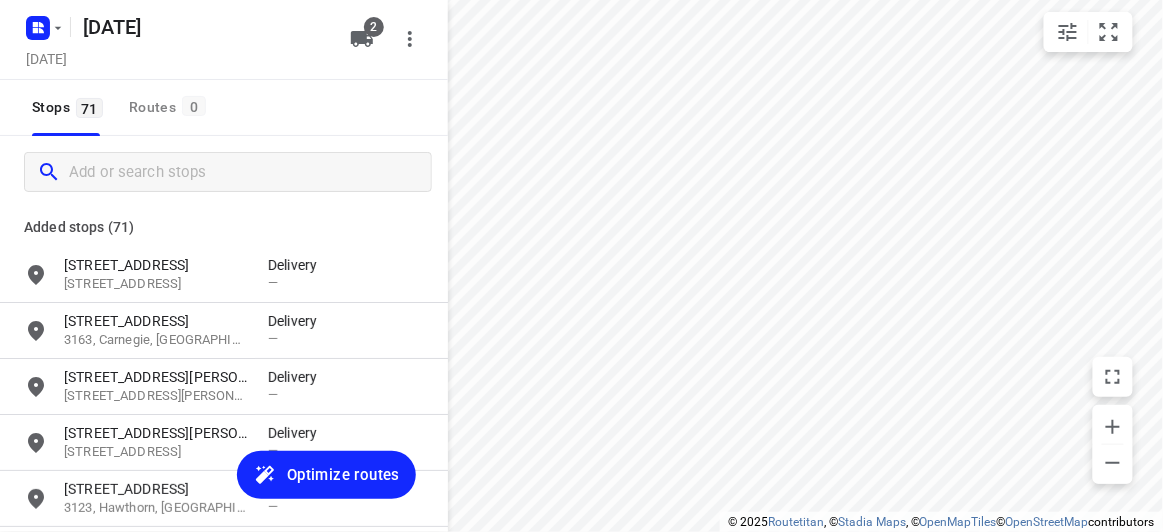 click at bounding box center [228, 172] 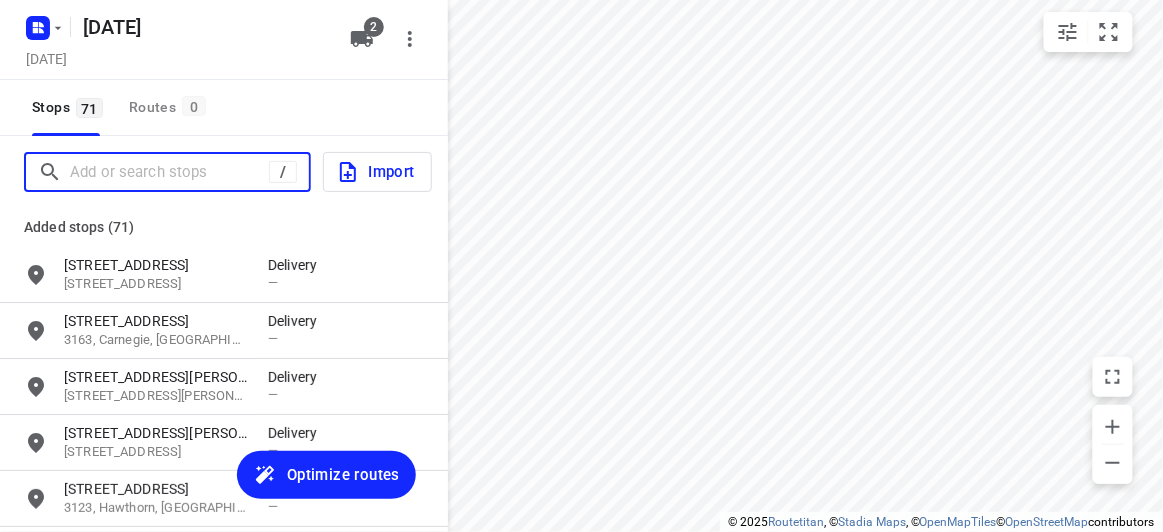 click at bounding box center (169, 172) 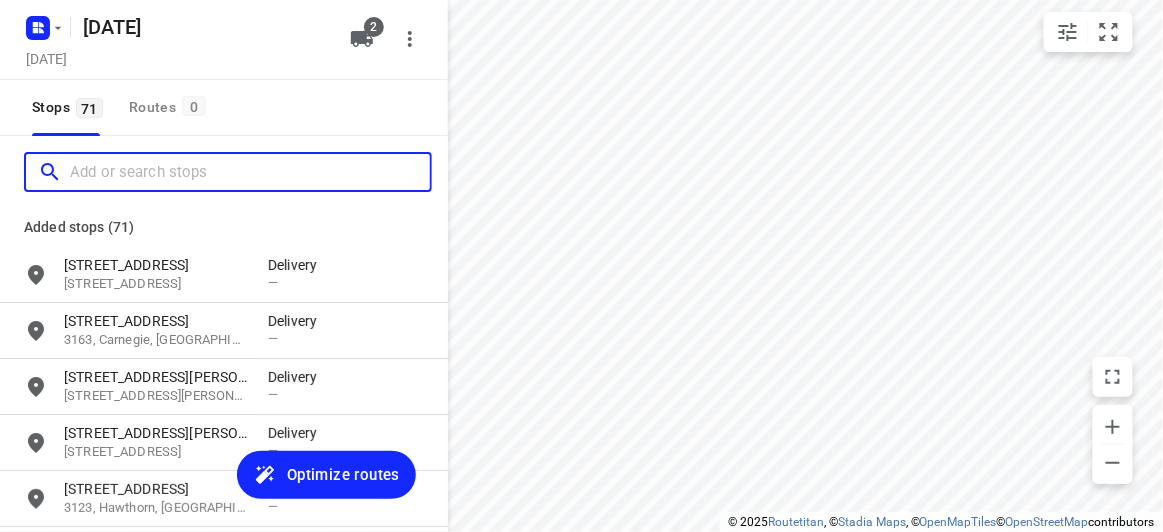 paste on "[STREET_ADDRESS][PERSON_NAME]" 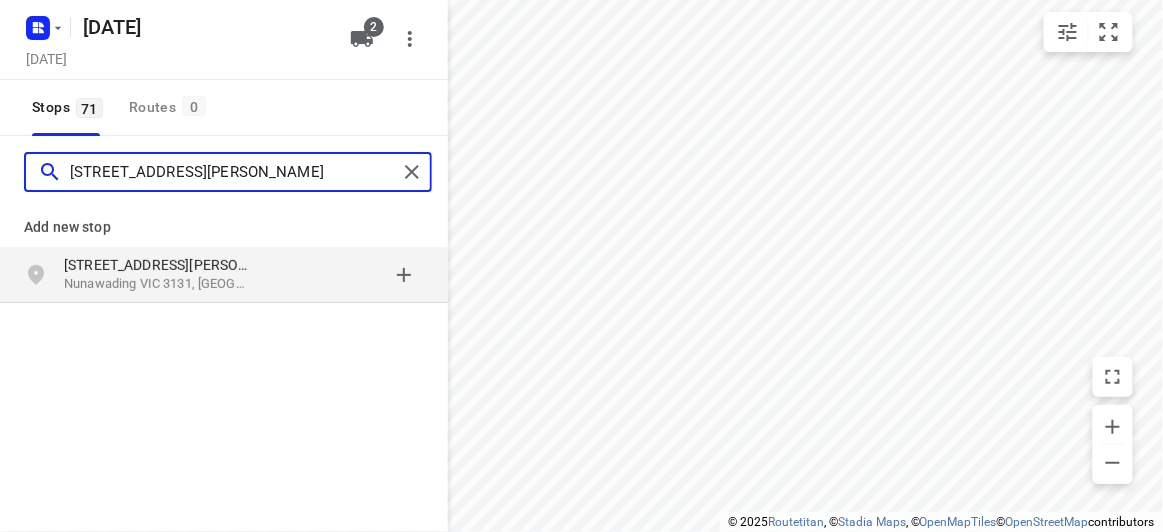 type on "[STREET_ADDRESS][PERSON_NAME]" 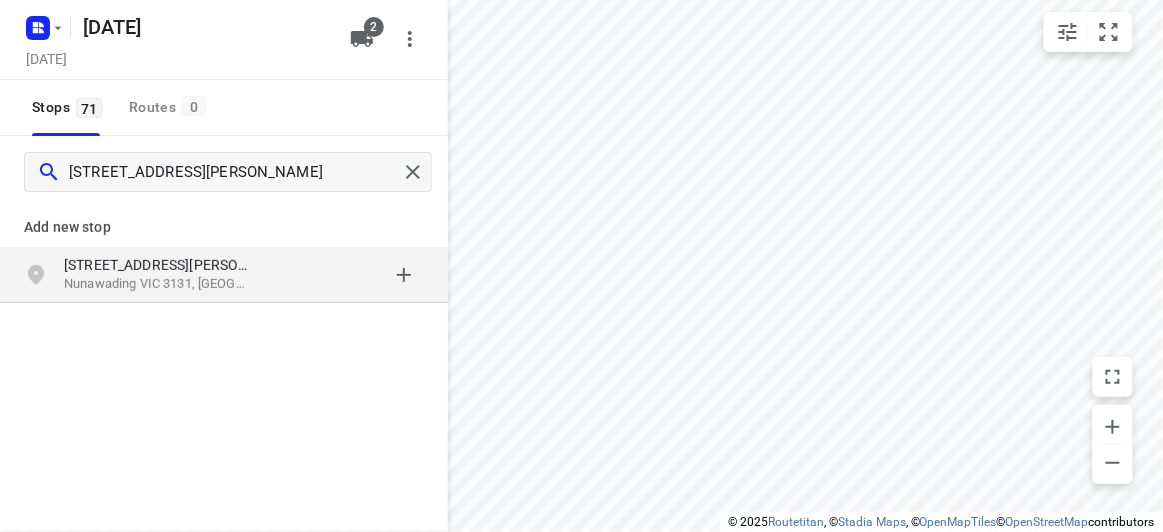 click on "Nunawading VIC 3131, [GEOGRAPHIC_DATA]" at bounding box center (156, 284) 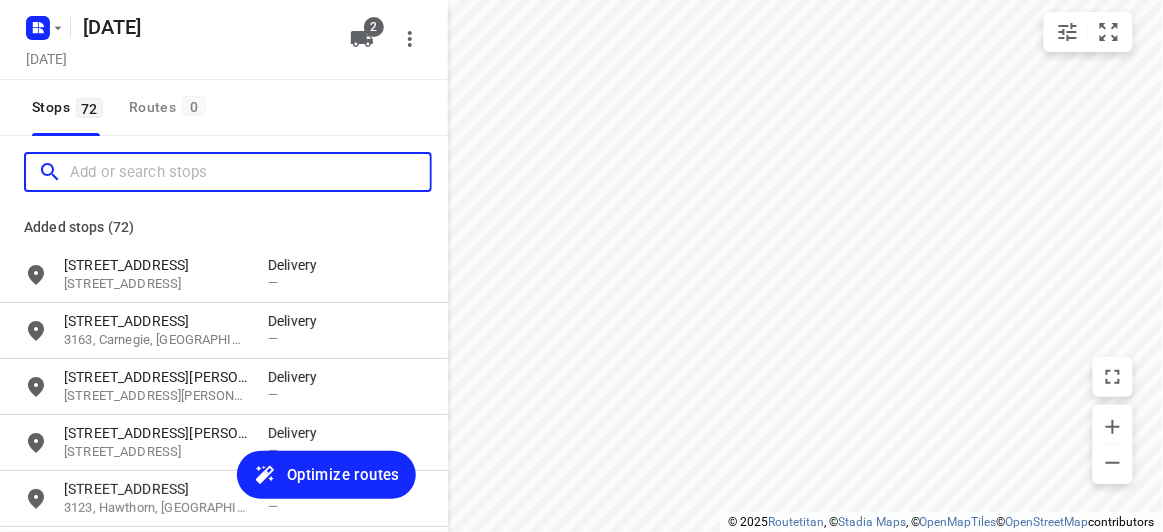 scroll, scrollTop: 0, scrollLeft: 0, axis: both 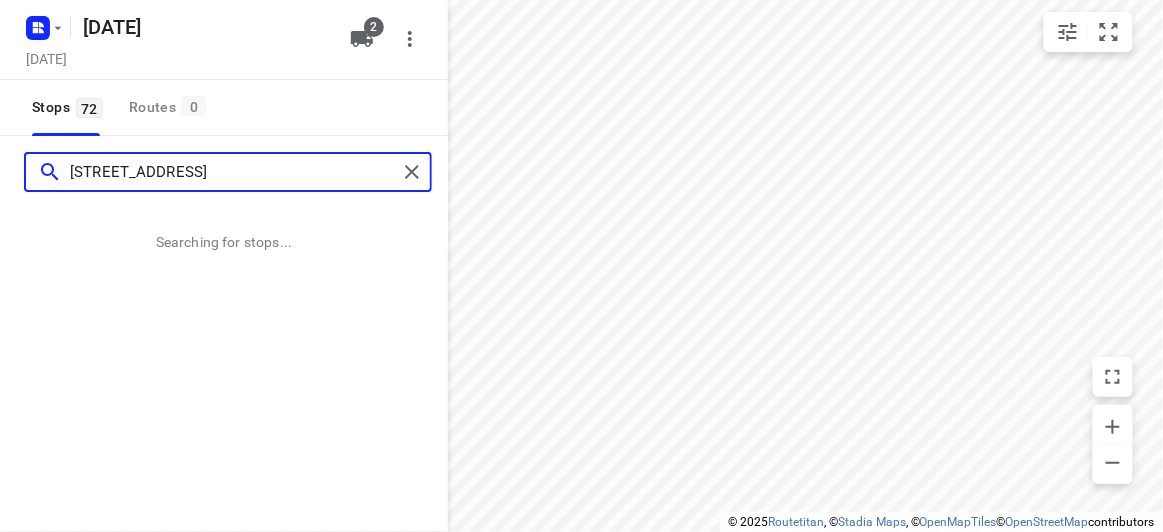 type on "[STREET_ADDRESS]" 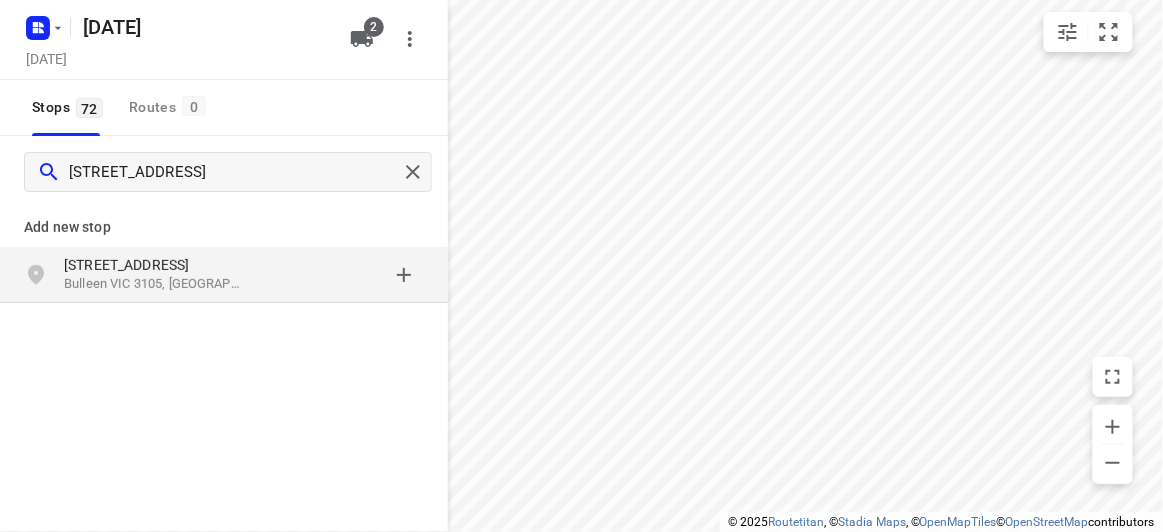 click on "[STREET_ADDRESS]" at bounding box center (156, 265) 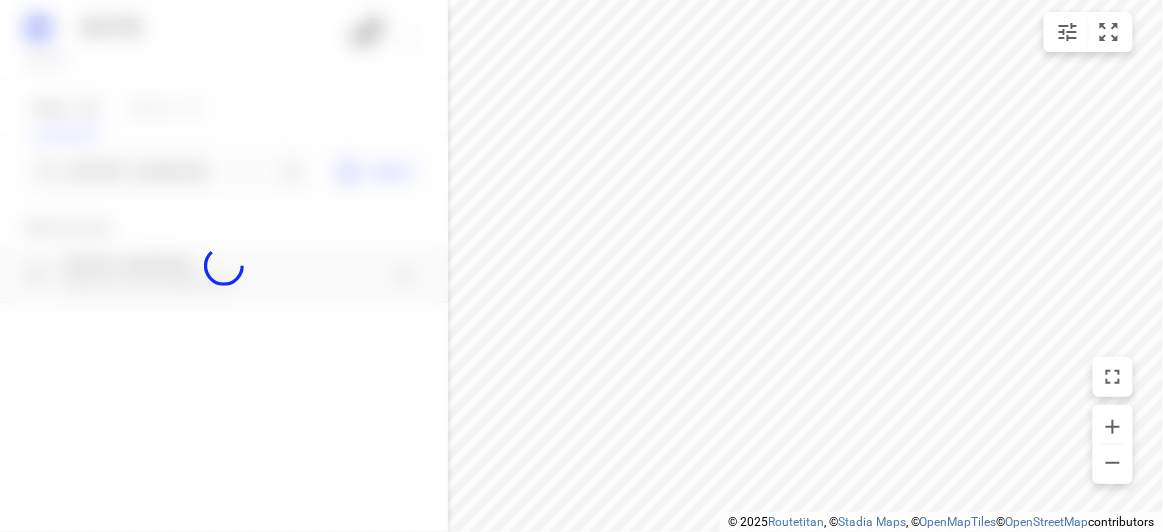 click at bounding box center (224, 266) 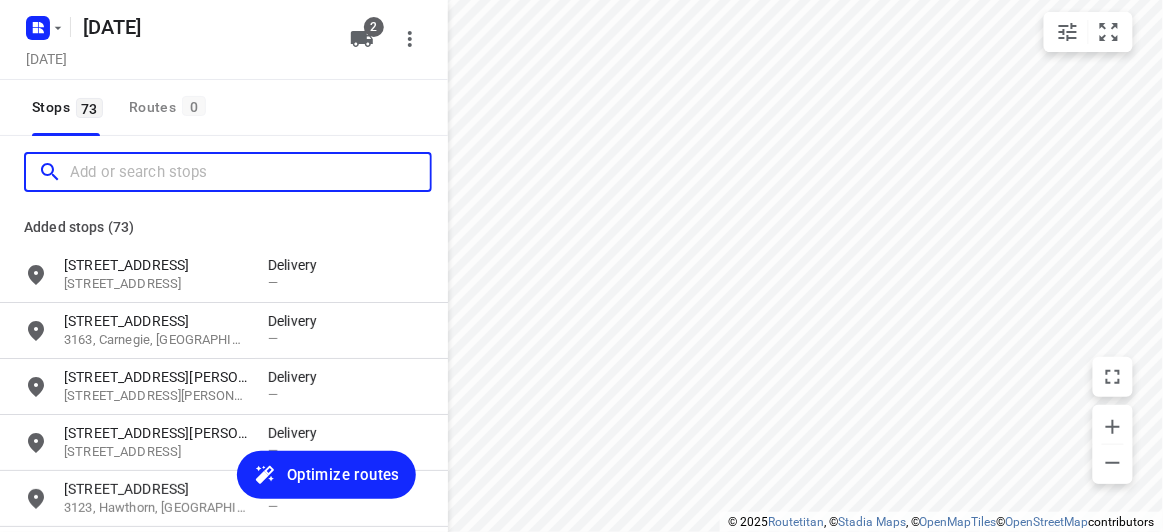scroll, scrollTop: 0, scrollLeft: 0, axis: both 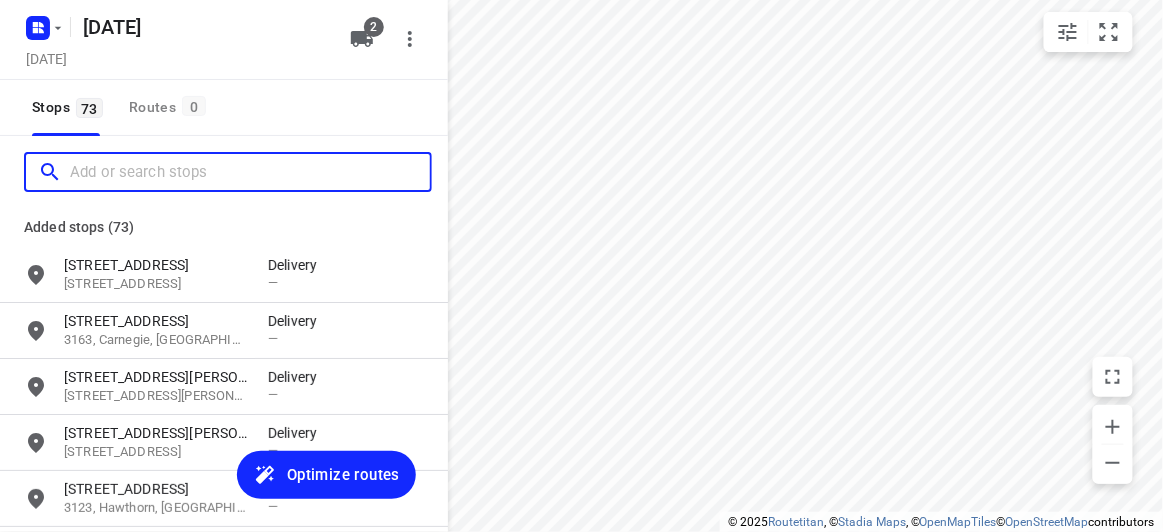 click at bounding box center (250, 172) 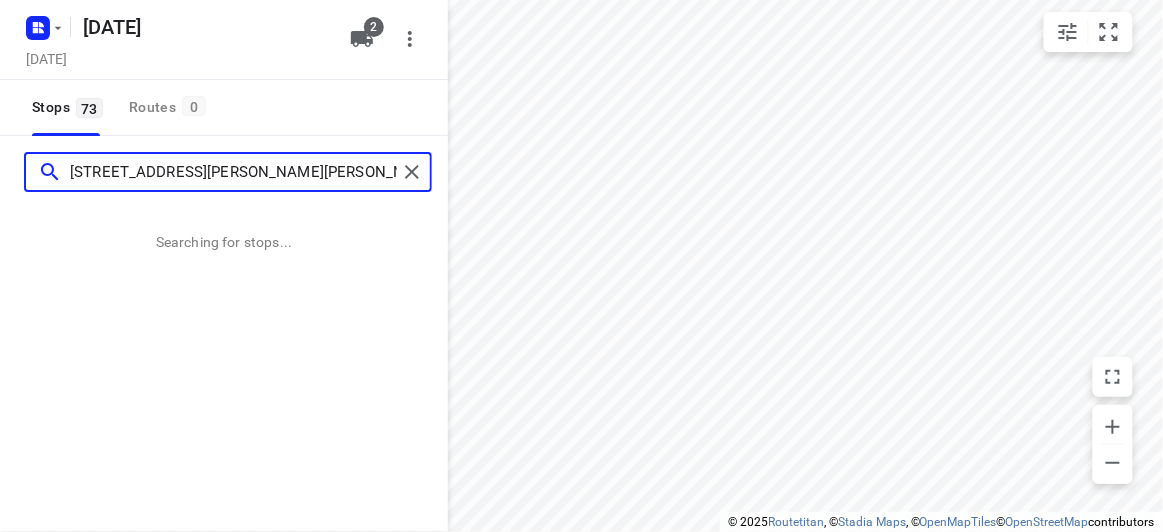 type on "[STREET_ADDRESS][PERSON_NAME][PERSON_NAME]" 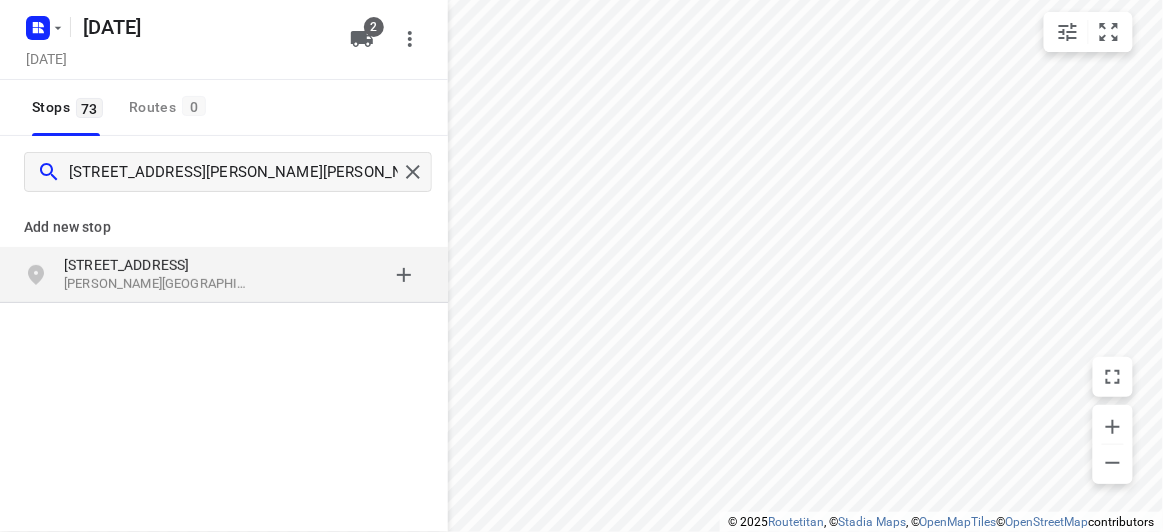 click at bounding box center [346, 275] 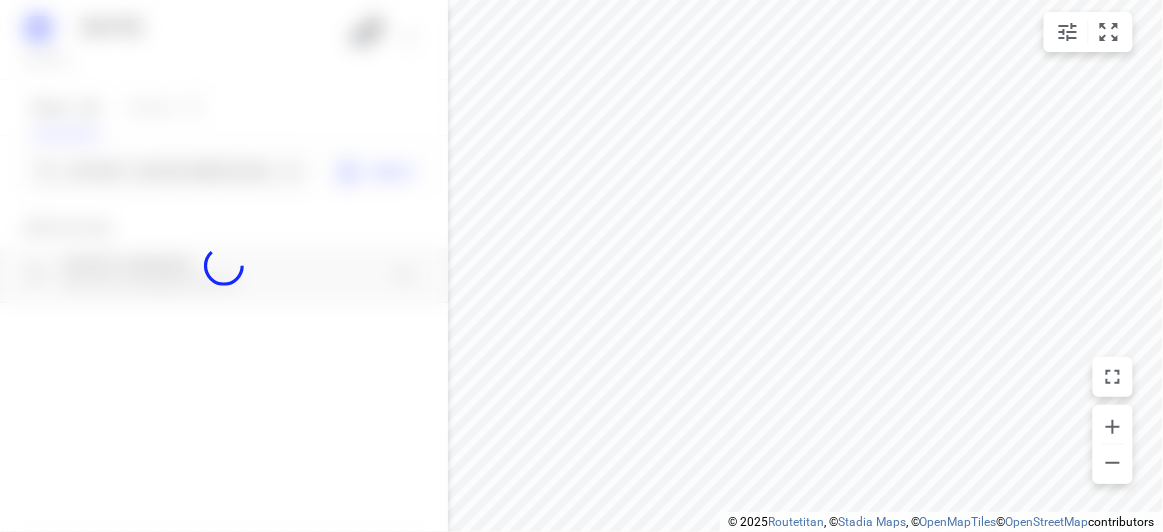 click at bounding box center (224, 266) 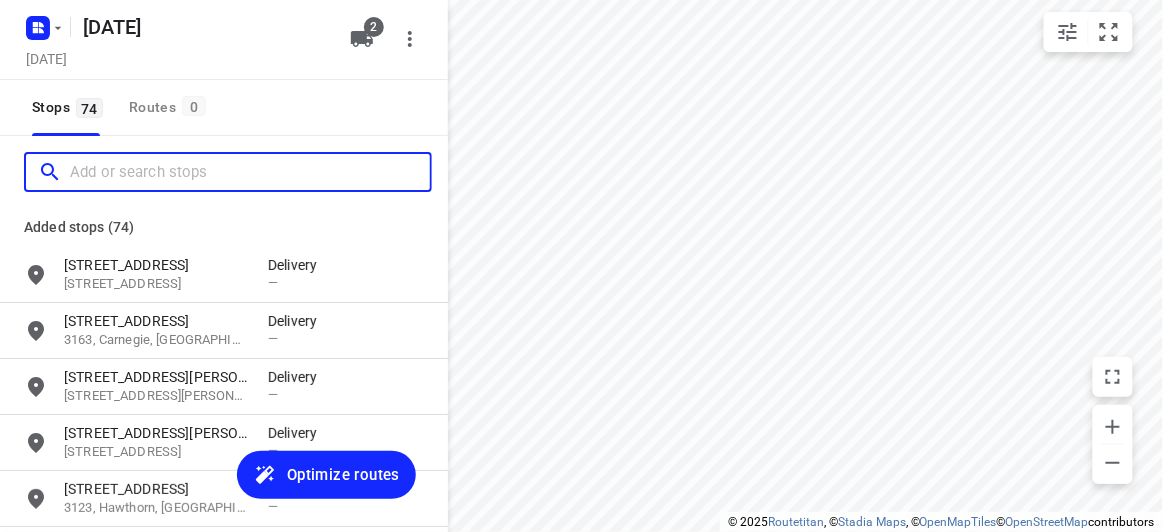 paste on "[STREET_ADDRESS][PERSON_NAME]" 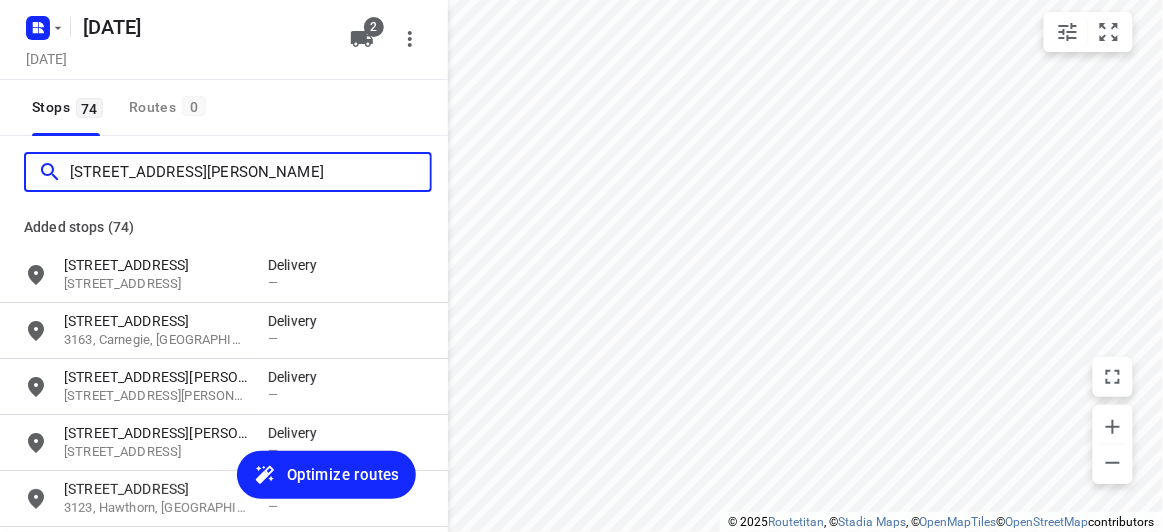 scroll, scrollTop: 0, scrollLeft: 0, axis: both 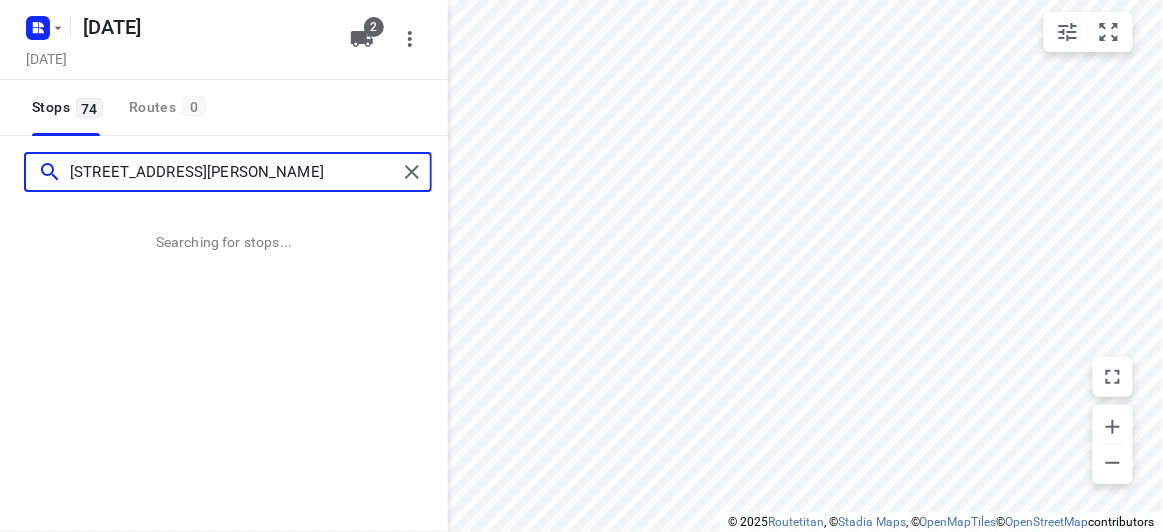 type on "[STREET_ADDRESS][PERSON_NAME]" 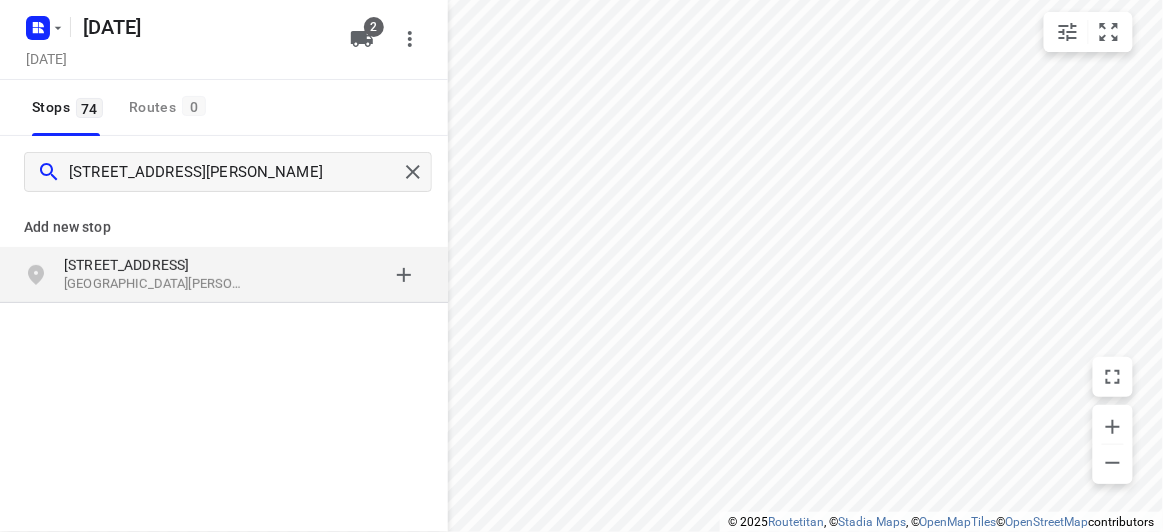 click on "[STREET_ADDRESS]" at bounding box center [166, 265] 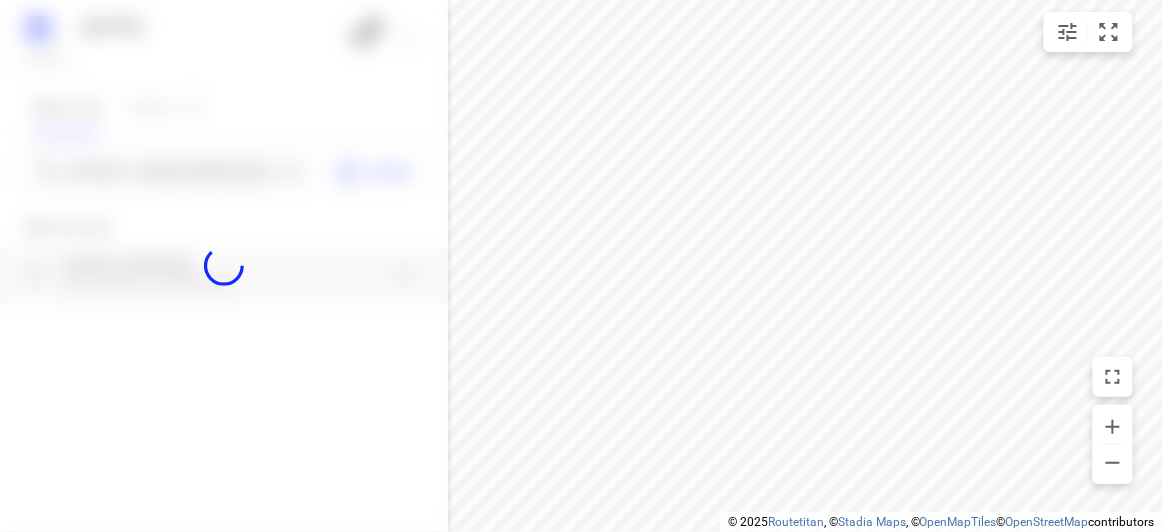 click at bounding box center [224, 266] 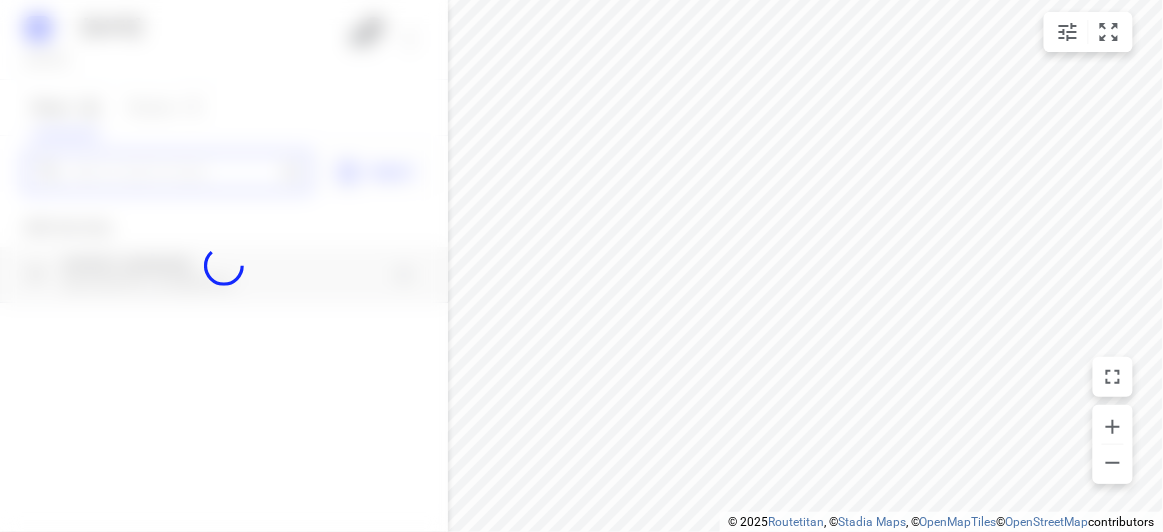 scroll, scrollTop: 0, scrollLeft: 0, axis: both 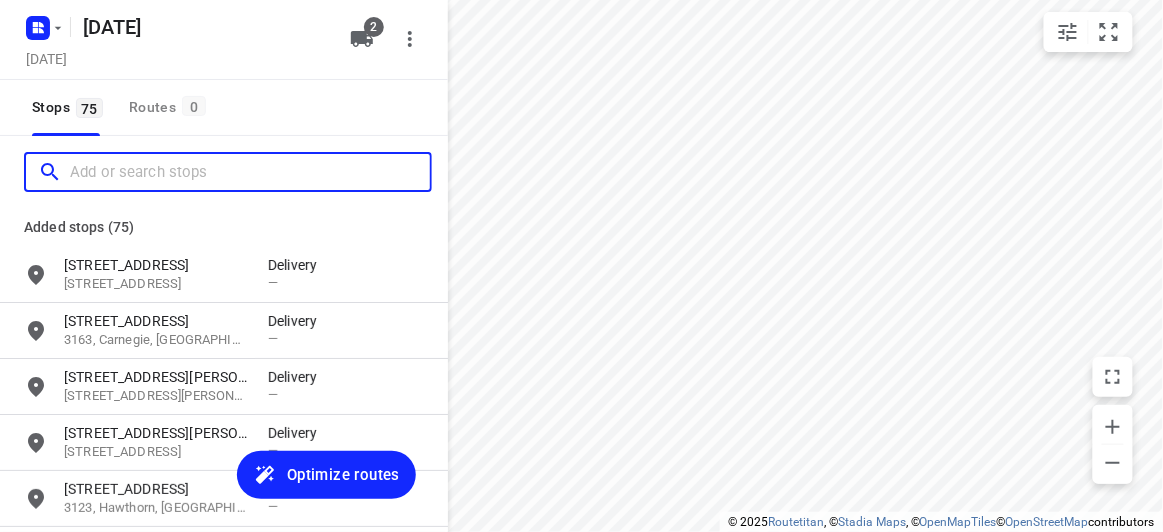 click at bounding box center (250, 172) 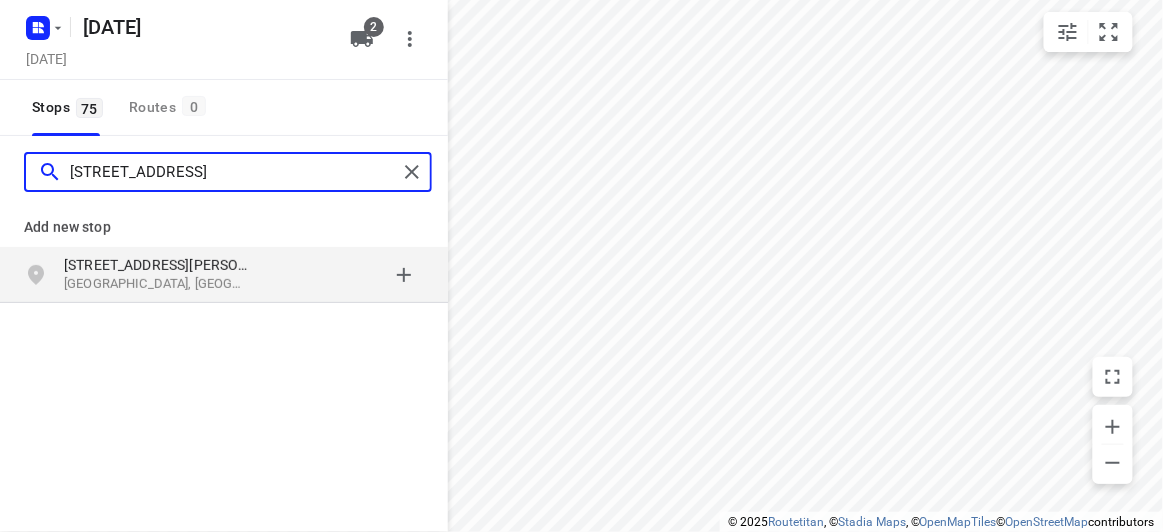 type on "[STREET_ADDRESS]" 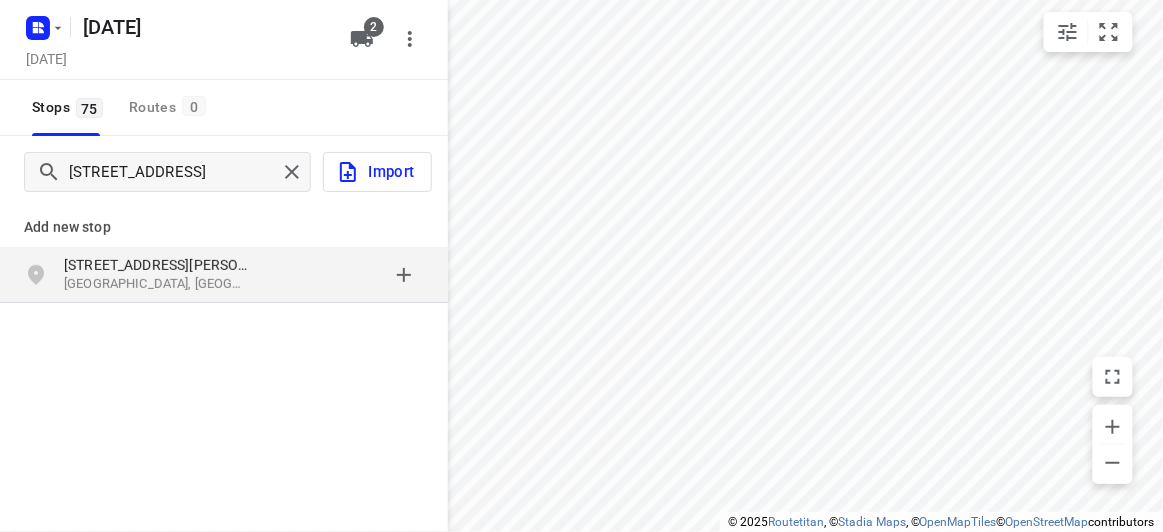 click on "[GEOGRAPHIC_DATA], [GEOGRAPHIC_DATA]" at bounding box center [156, 284] 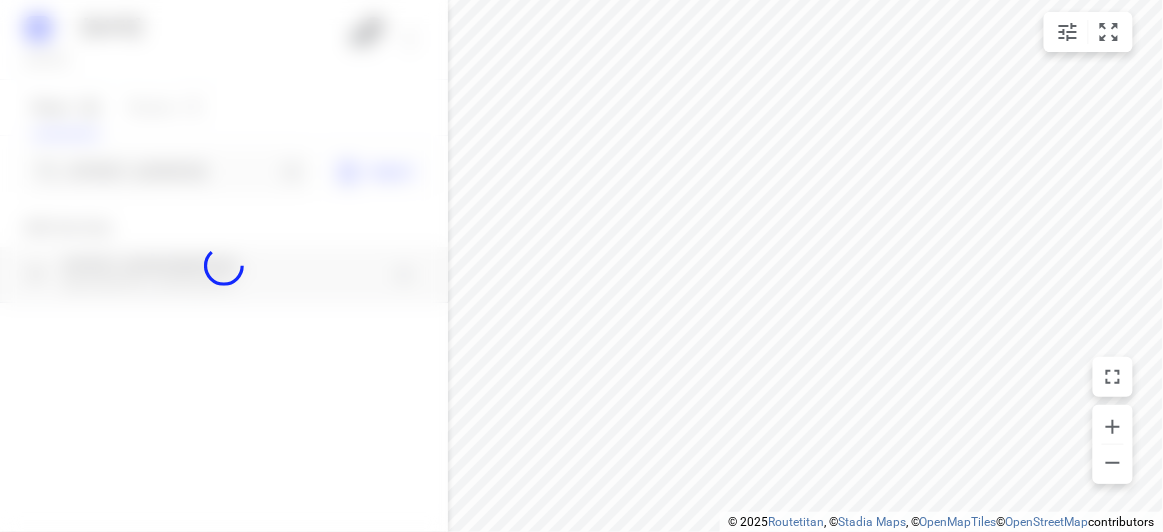 click at bounding box center [224, 266] 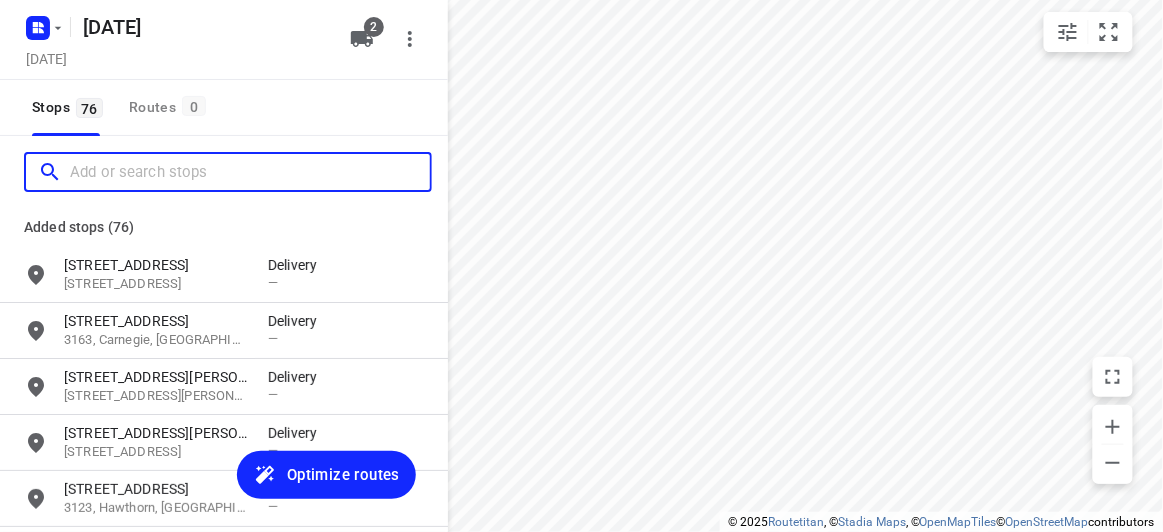 paste on "[STREET_ADDRESS]" 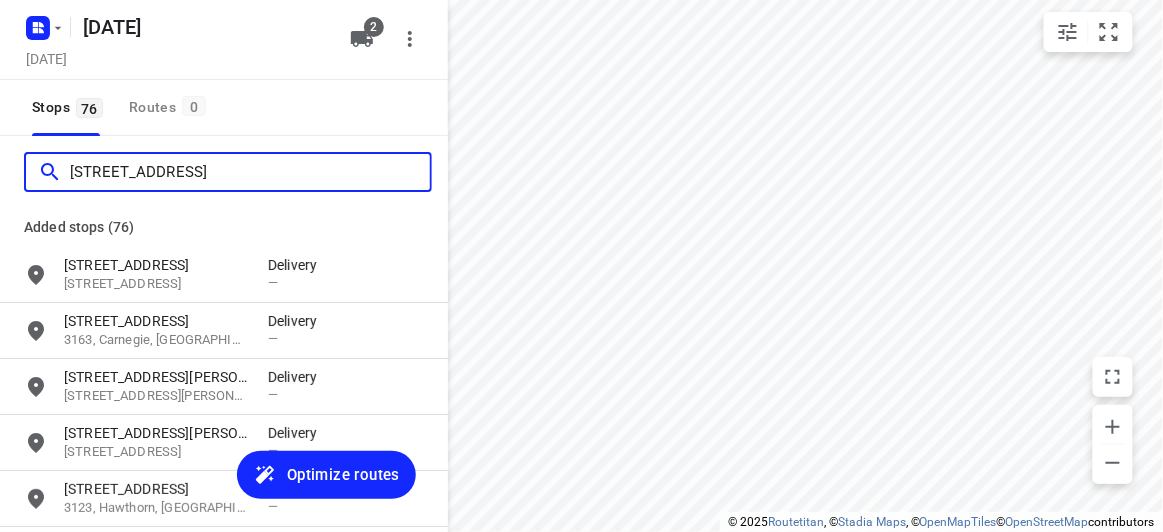 scroll, scrollTop: 0, scrollLeft: 0, axis: both 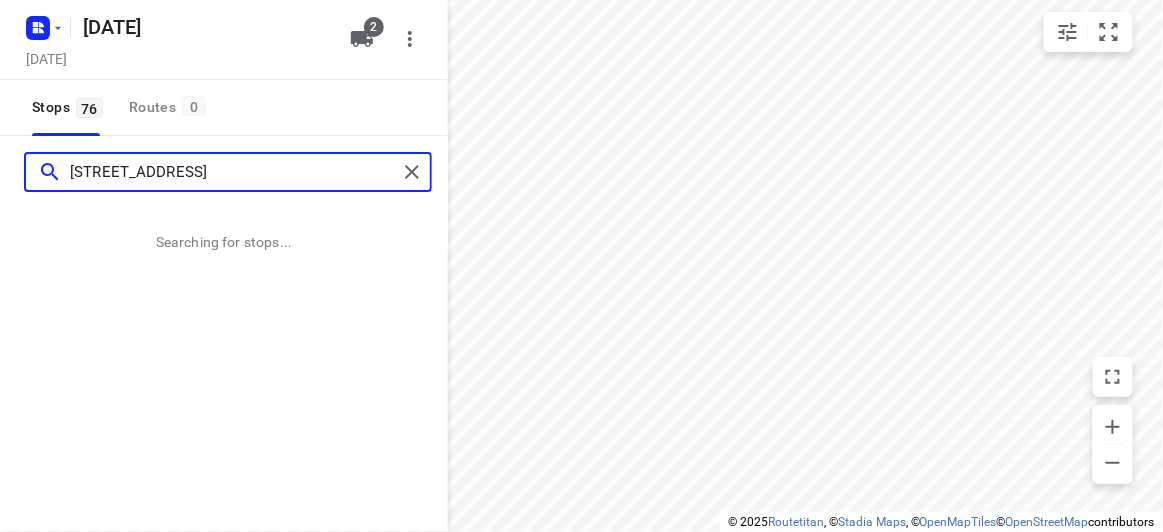 type on "[STREET_ADDRESS]" 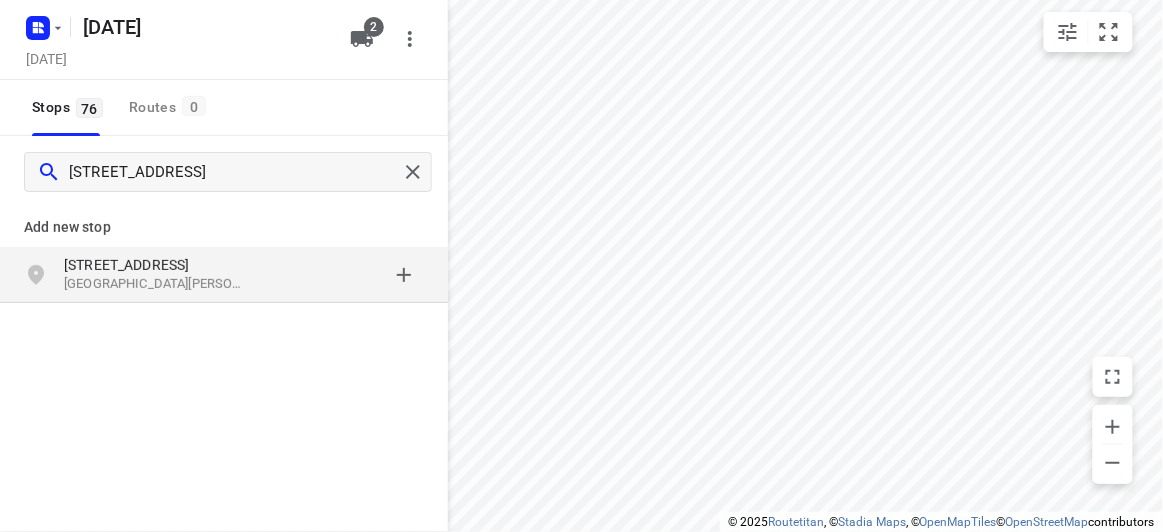 click on "[GEOGRAPHIC_DATA][PERSON_NAME], [GEOGRAPHIC_DATA]" at bounding box center [156, 284] 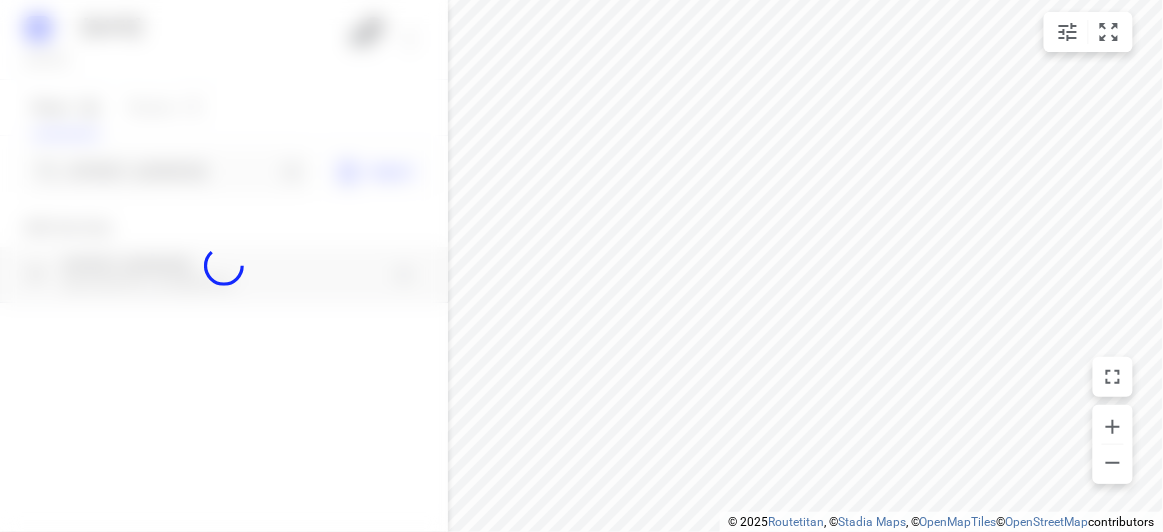 click at bounding box center (224, 266) 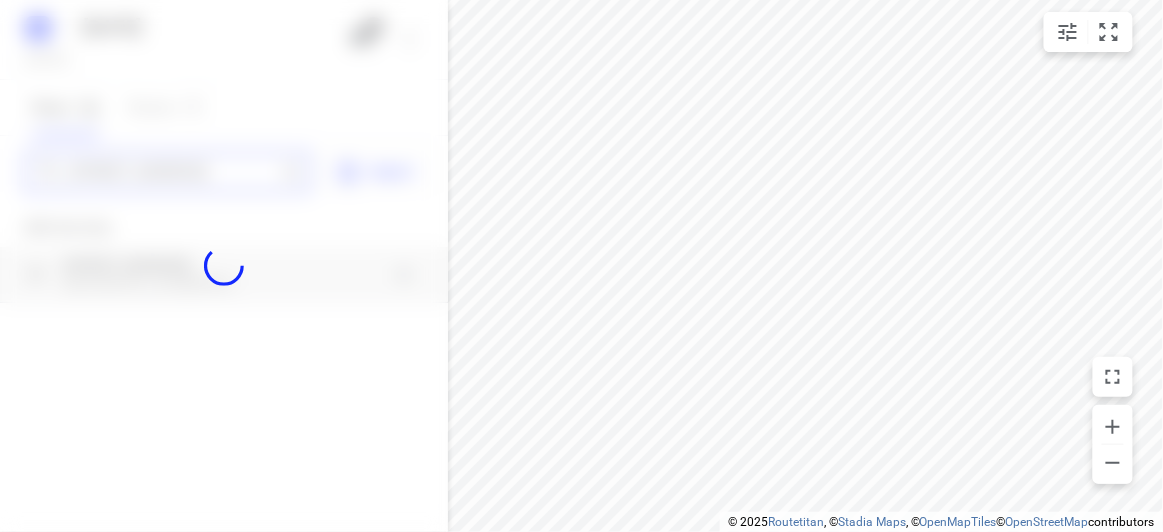 click on "[DATE], [DATE] 20 2 Stops 76 Routes 0 21 Chancellor drive [GEOGRAPHIC_DATA] 3150 Import Add new stop [STREET_ADDRESS][PERSON_NAME] Routing Settings Optimization preference Shortest distance distance Optimization preference Distance Format KM km Distance Format Default stop duration 5 minutes Default stop duration Default stop load 1 units Default stop load Allow late stops   Maximum amount of time drivers may be late at a stop Allow reloads BETA   Vehicles may return to the depot to load more stops. Fixed departure time   Vehicles must depart at the start of their working hours Cancel Save" at bounding box center [224, 266] 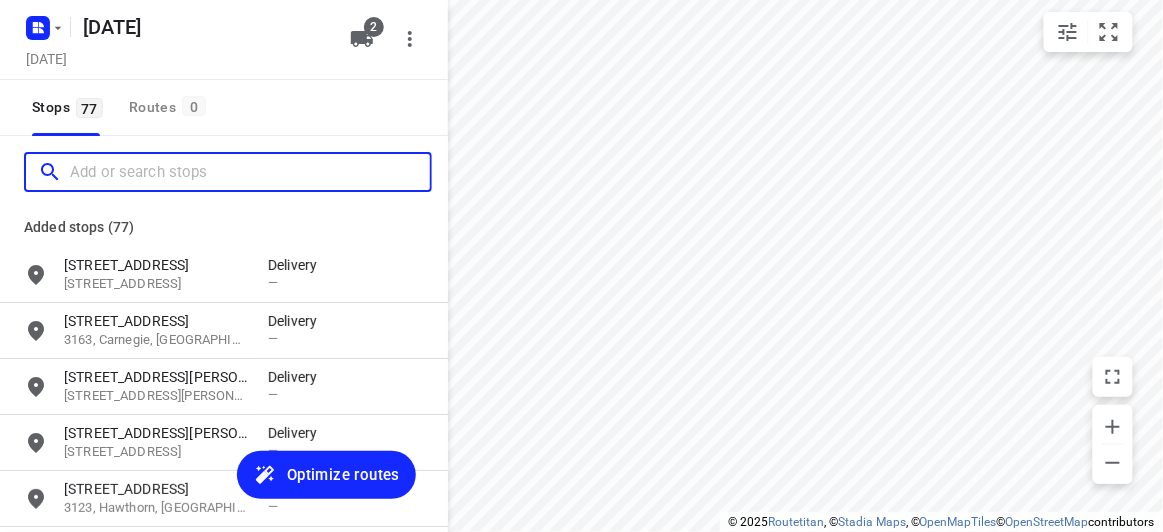 scroll, scrollTop: 0, scrollLeft: 0, axis: both 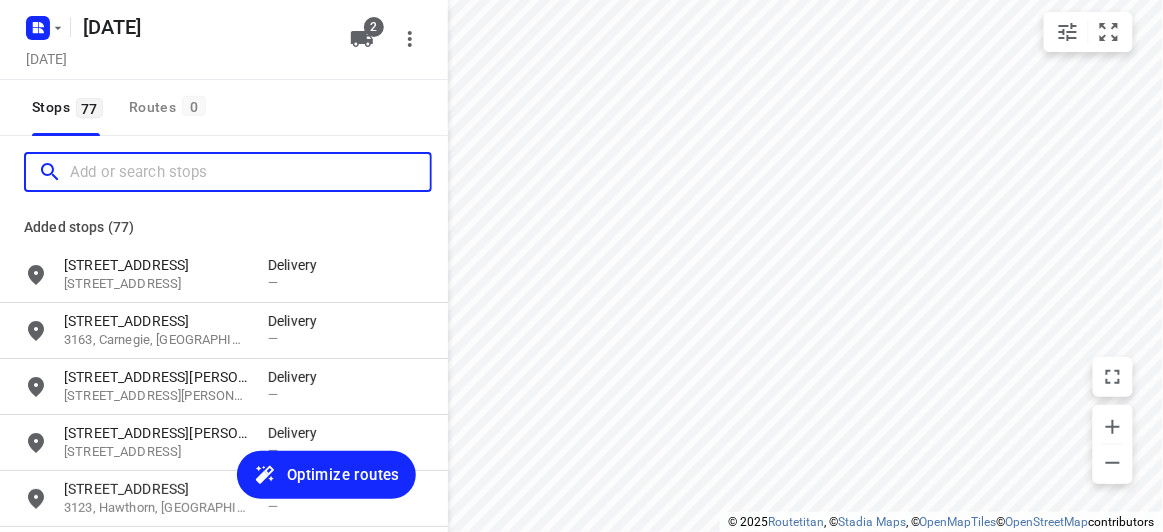 paste on "[STREET_ADDRESS]" 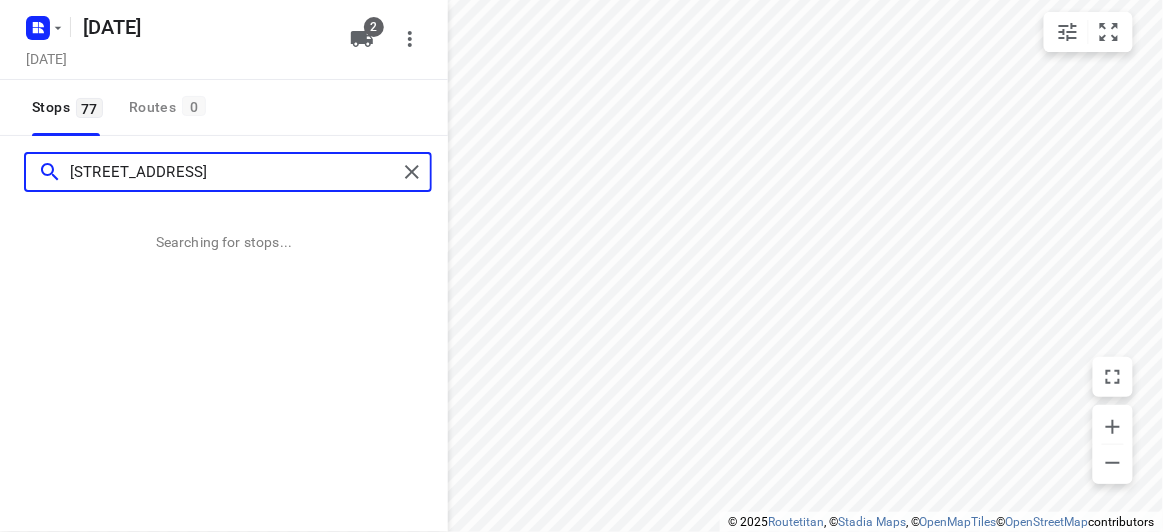 type on "[STREET_ADDRESS]" 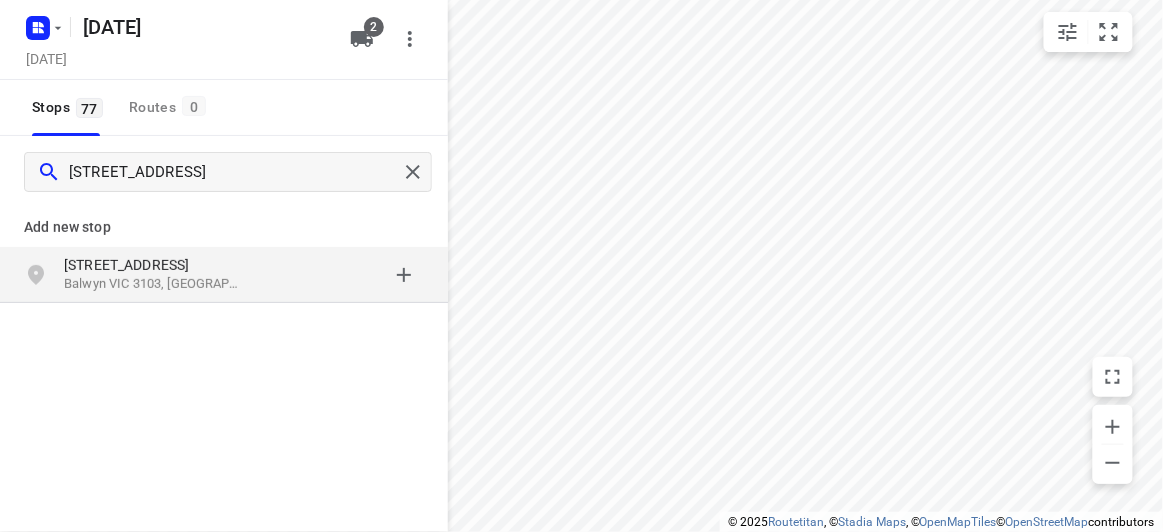 click on "[STREET_ADDRESS]" at bounding box center (156, 265) 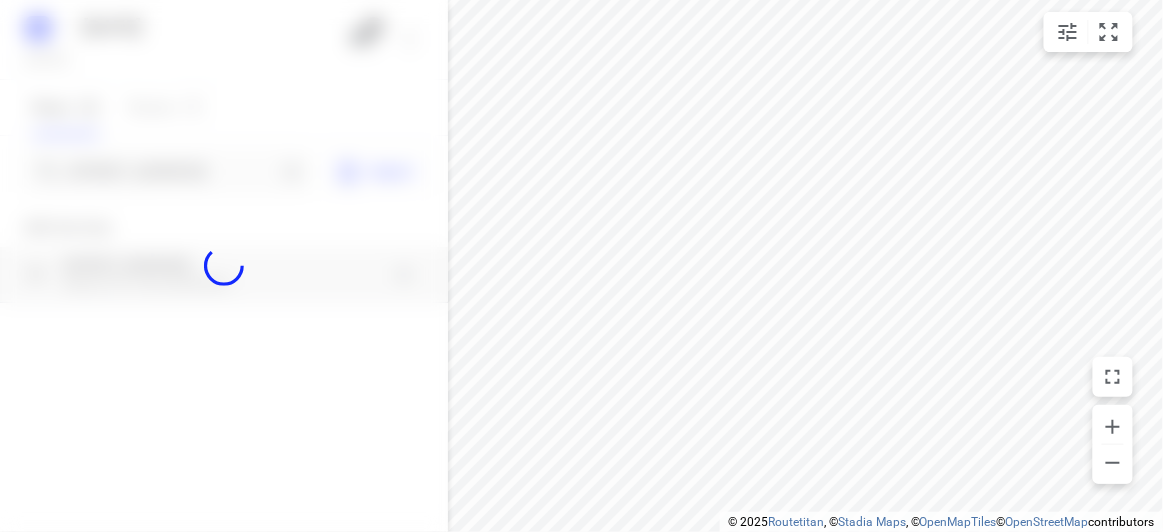 click at bounding box center [224, 266] 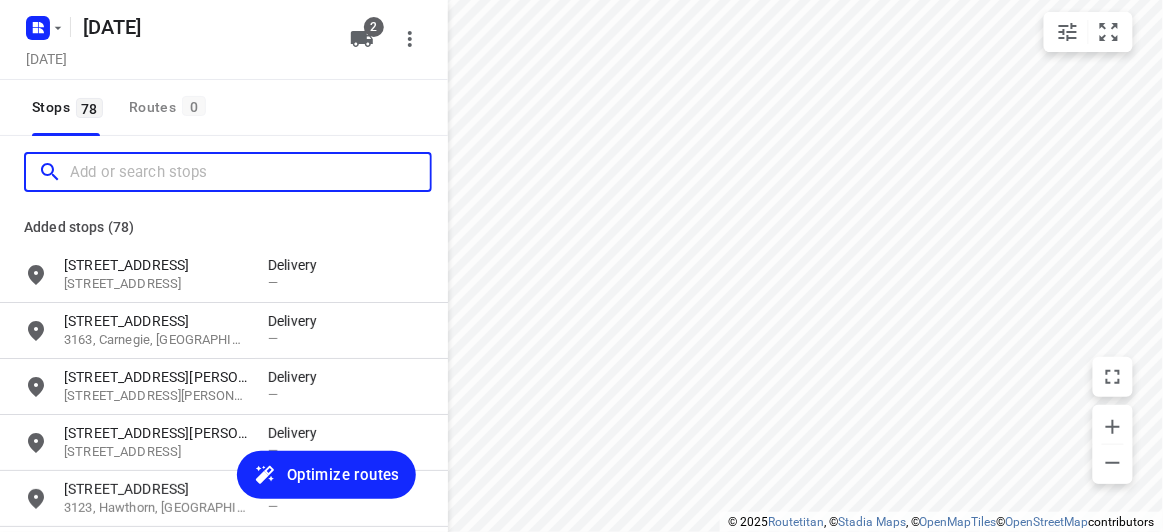 scroll, scrollTop: 0, scrollLeft: 0, axis: both 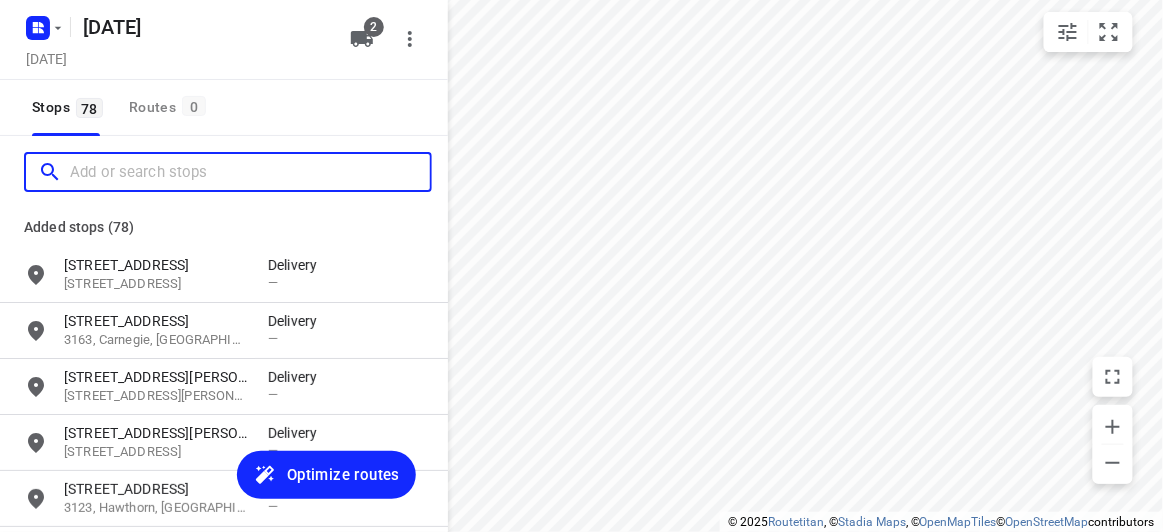 click at bounding box center [250, 172] 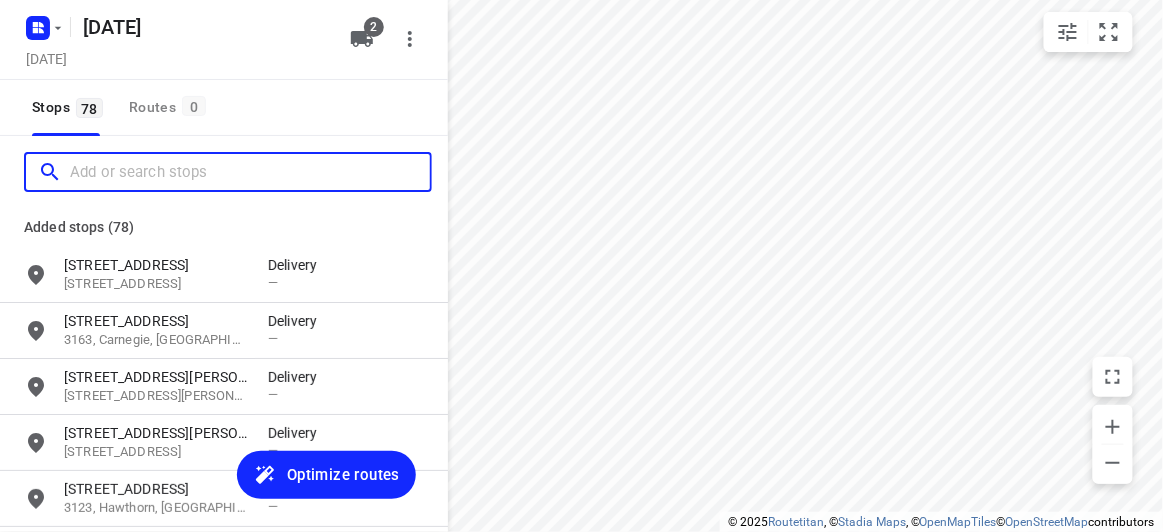 paste on "[STREET_ADDRESS]" 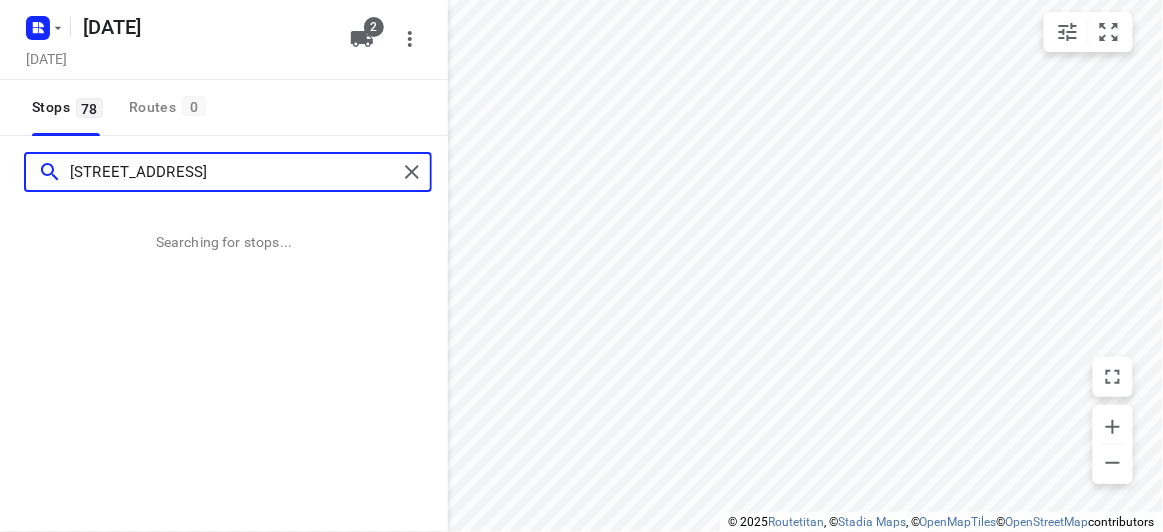 type on "[STREET_ADDRESS]" 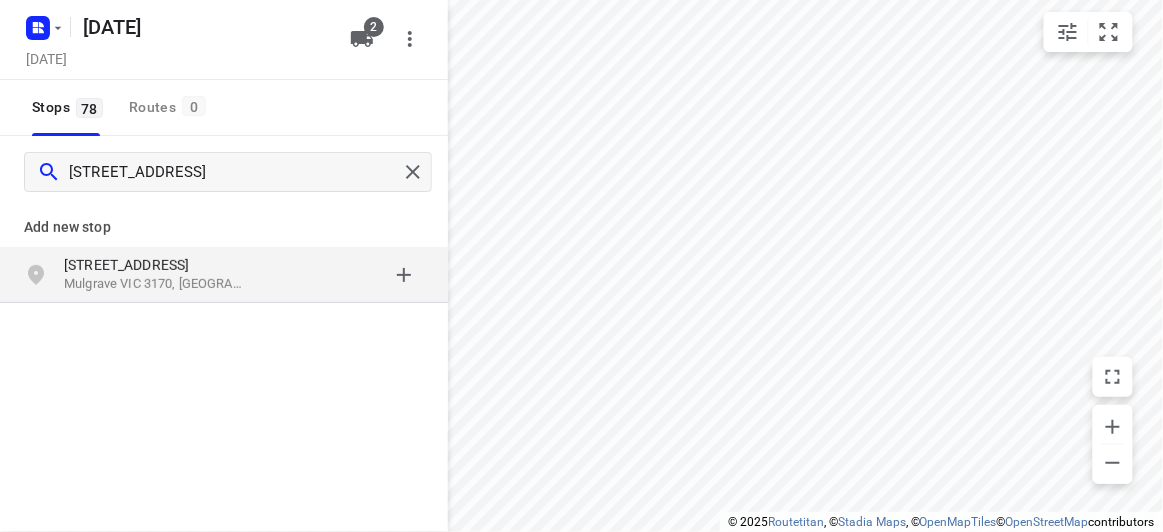 click on "Add new stop [STREET_ADDRESS]" at bounding box center (224, 320) 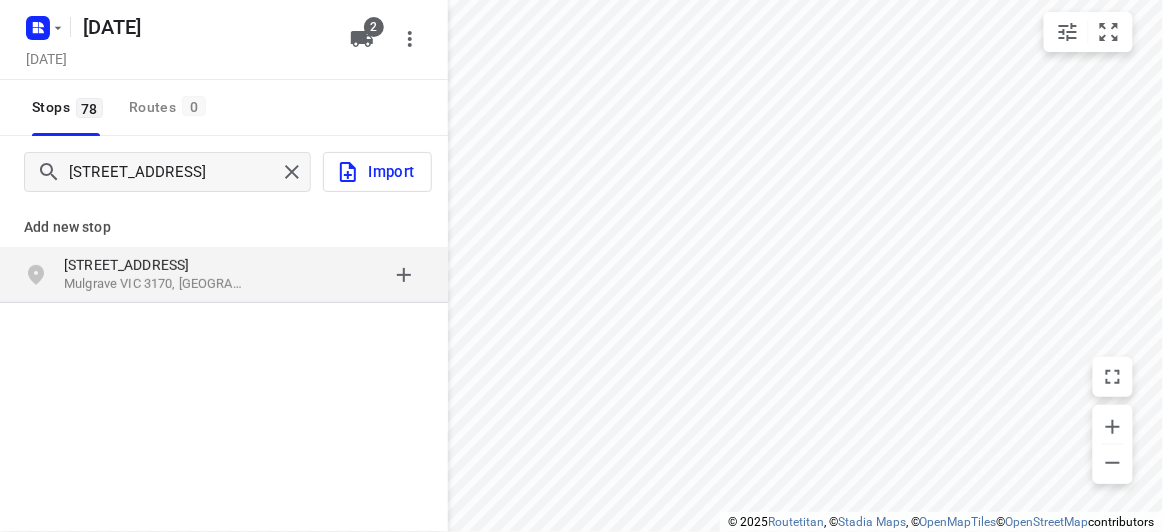 click at bounding box center [346, 275] 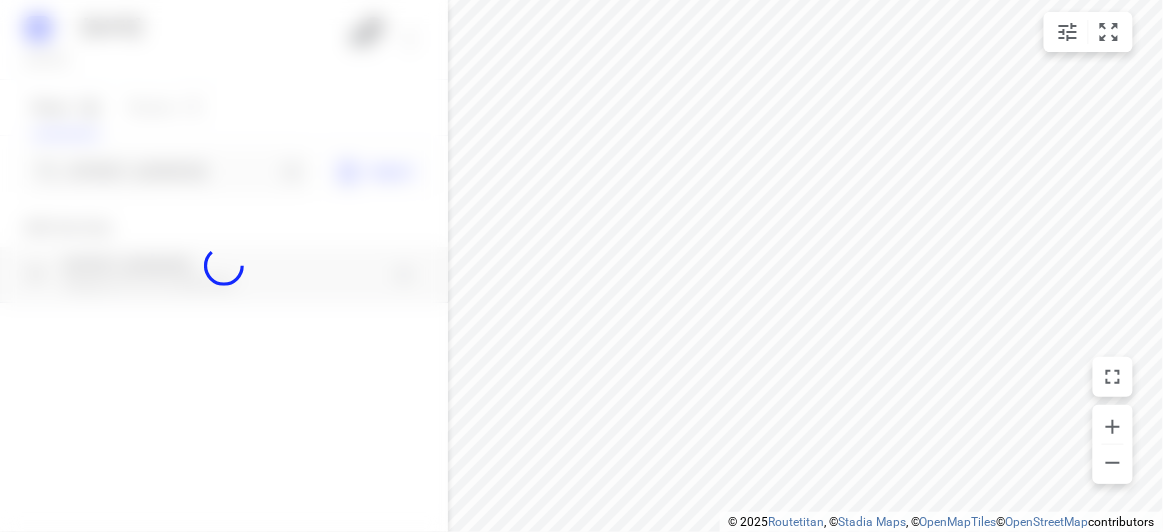 click at bounding box center [224, 266] 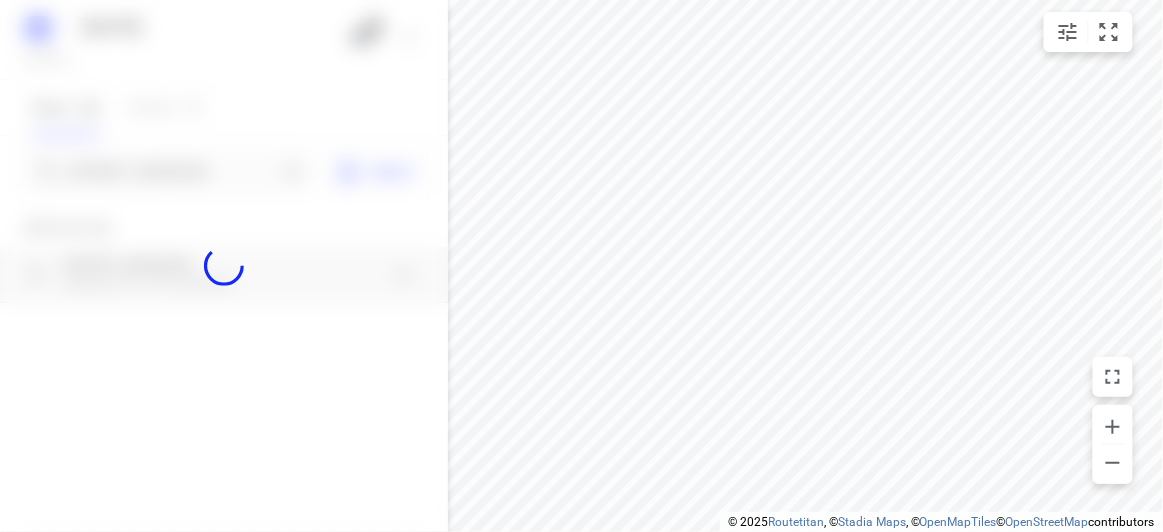 click at bounding box center (224, 266) 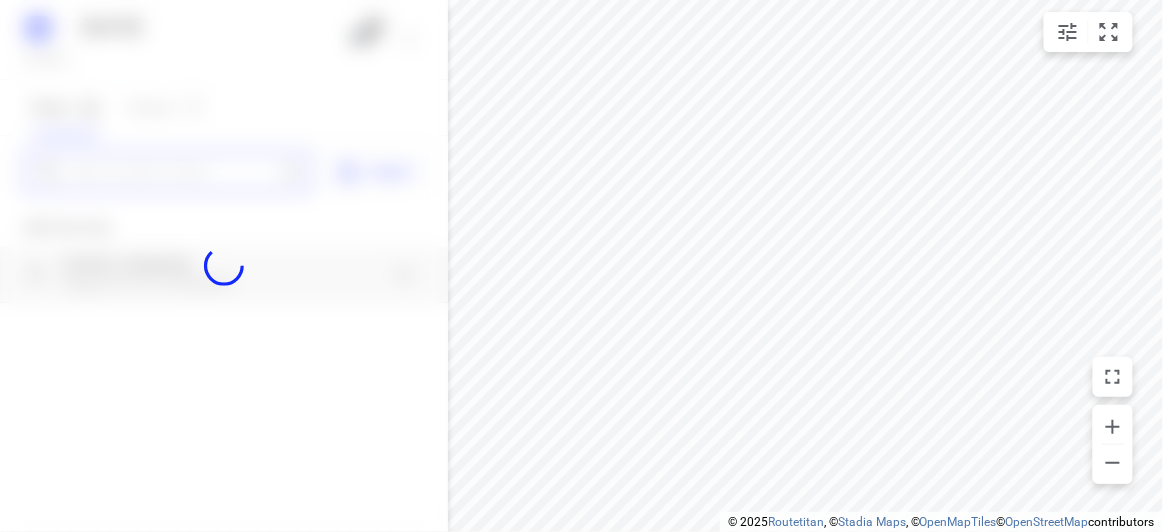 paste on "[STREET_ADDRESS][PERSON_NAME][PERSON_NAME]" 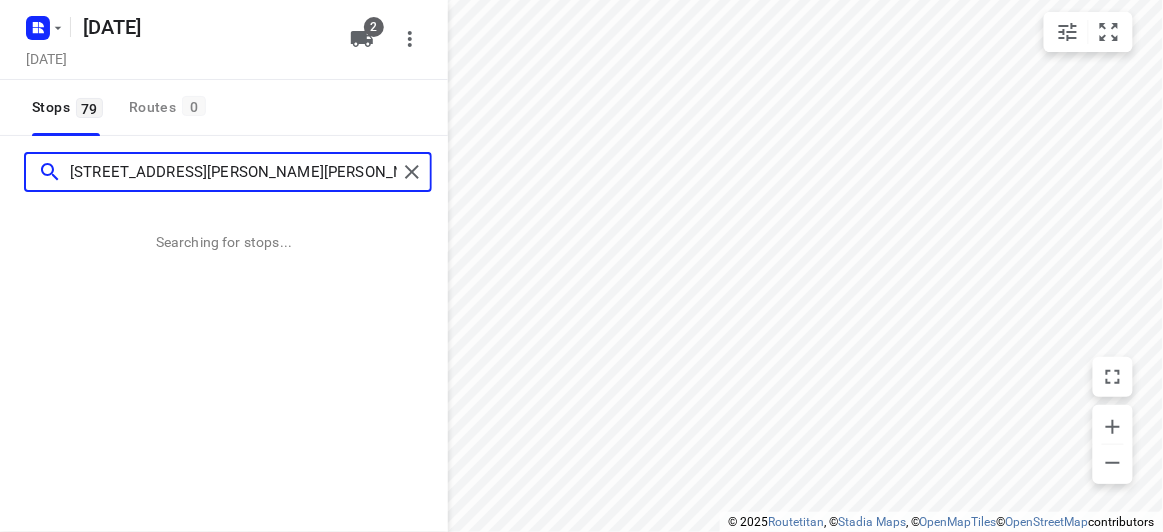 scroll, scrollTop: 0, scrollLeft: 0, axis: both 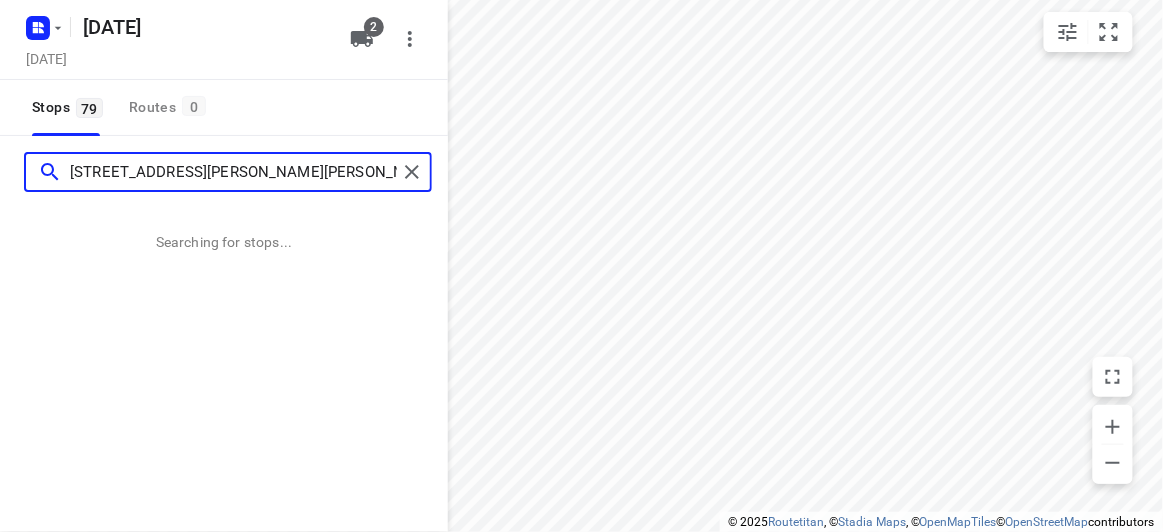type on "[STREET_ADDRESS][PERSON_NAME][PERSON_NAME]" 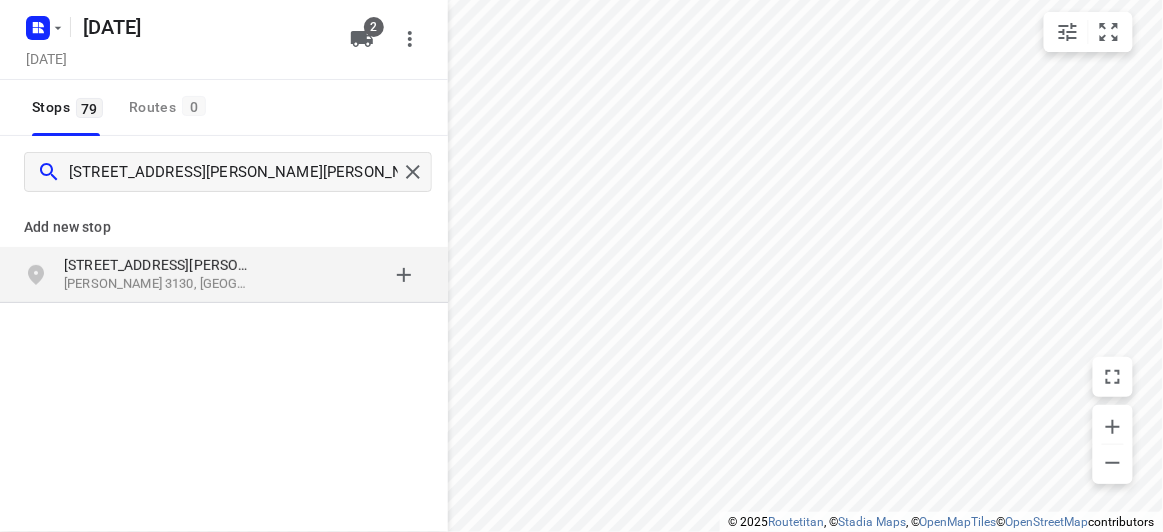 click on "[STREET_ADDRESS][PERSON_NAME]" at bounding box center [166, 265] 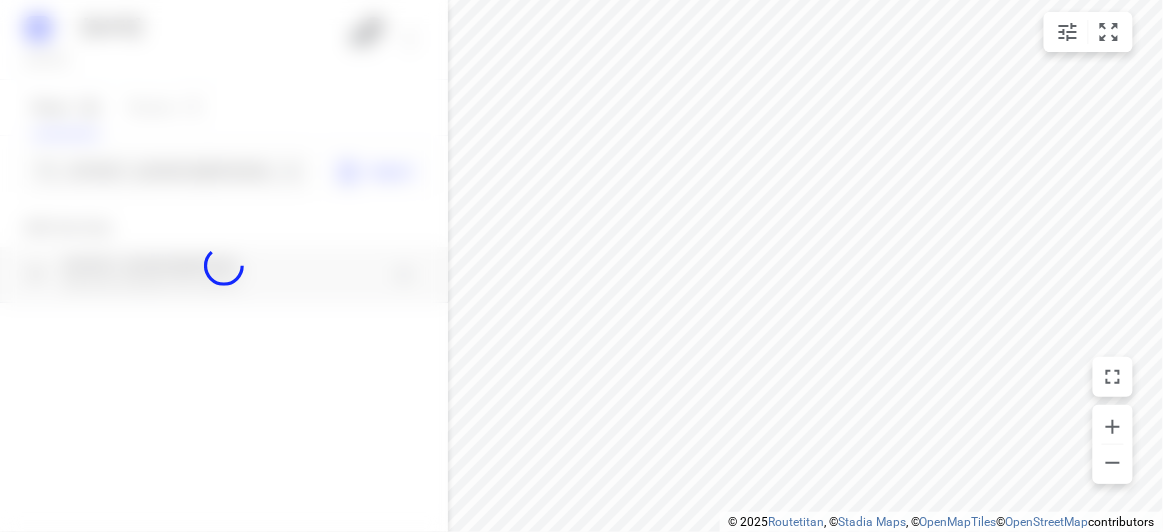 click at bounding box center (224, 266) 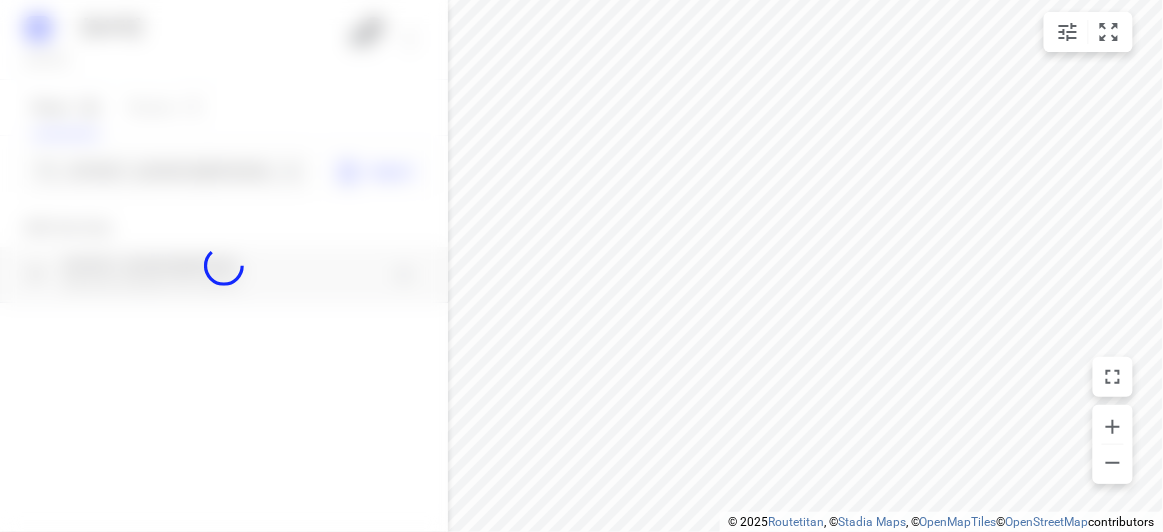 click at bounding box center (224, 266) 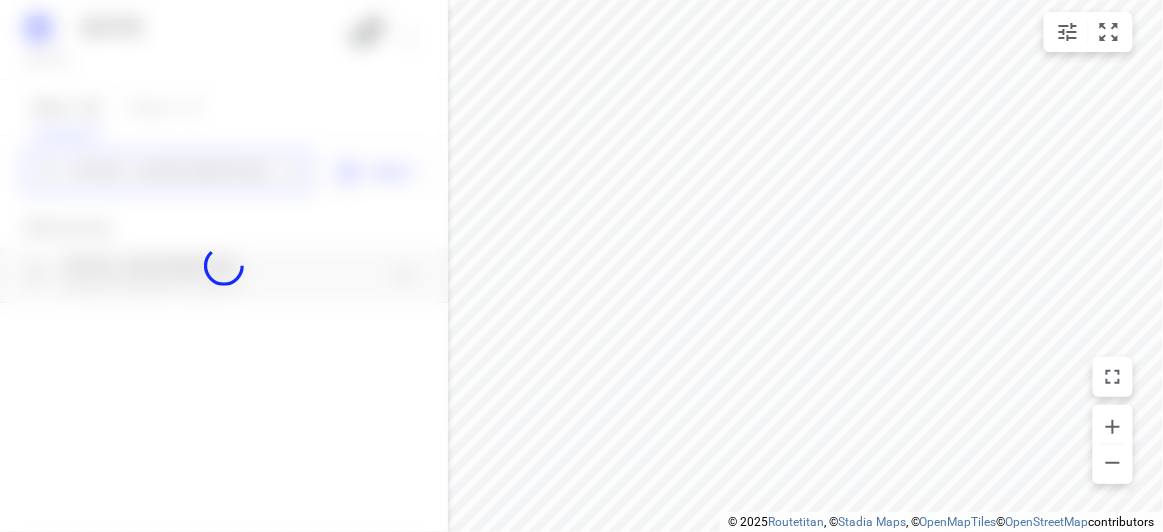click on "[STREET_ADDRESS][PERSON_NAME][PERSON_NAME]" at bounding box center (173, 172) 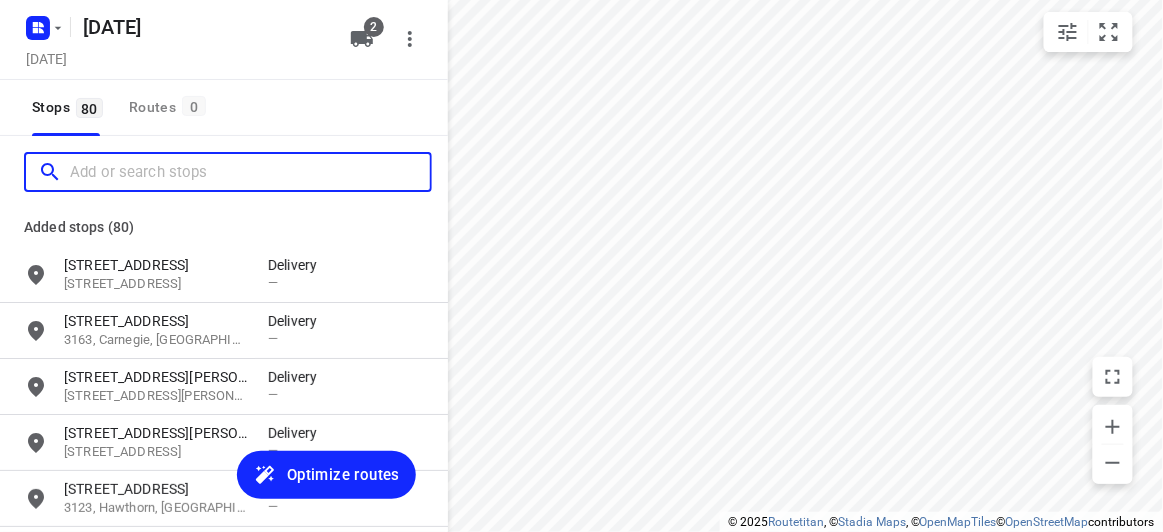 scroll, scrollTop: 0, scrollLeft: 0, axis: both 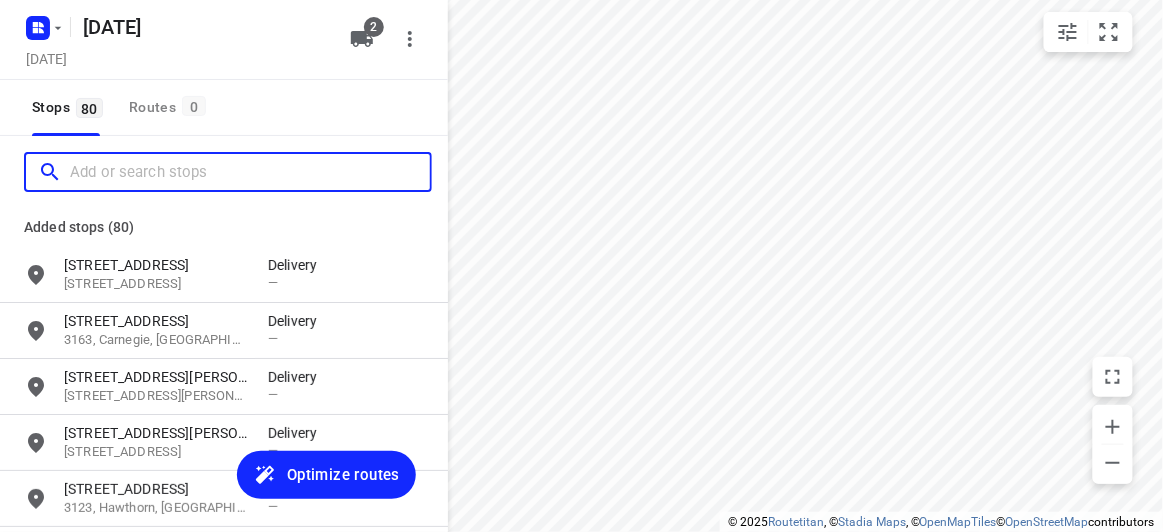 paste on "[STREET_ADDRESS]" 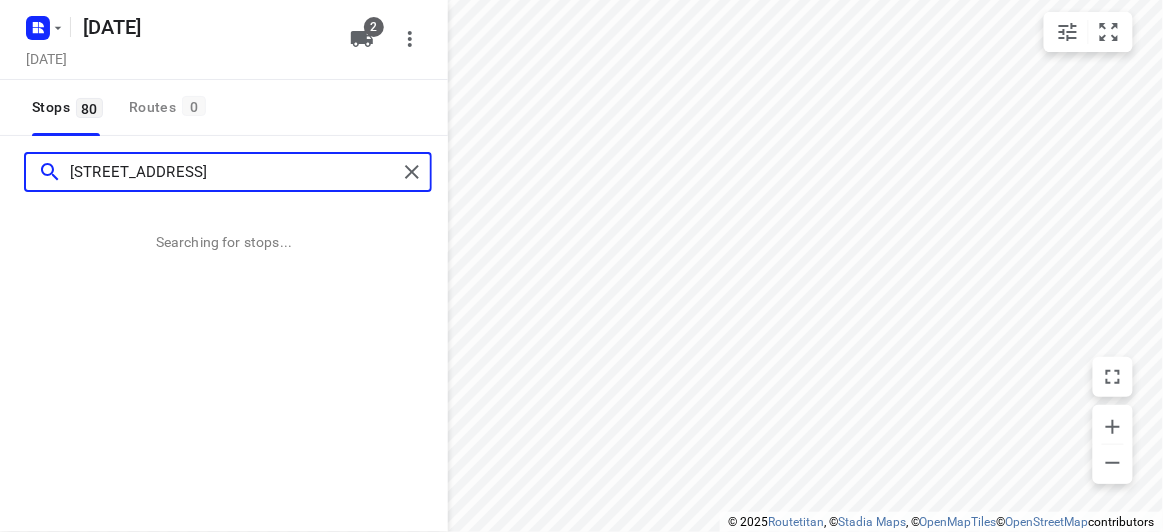 type on "[STREET_ADDRESS]" 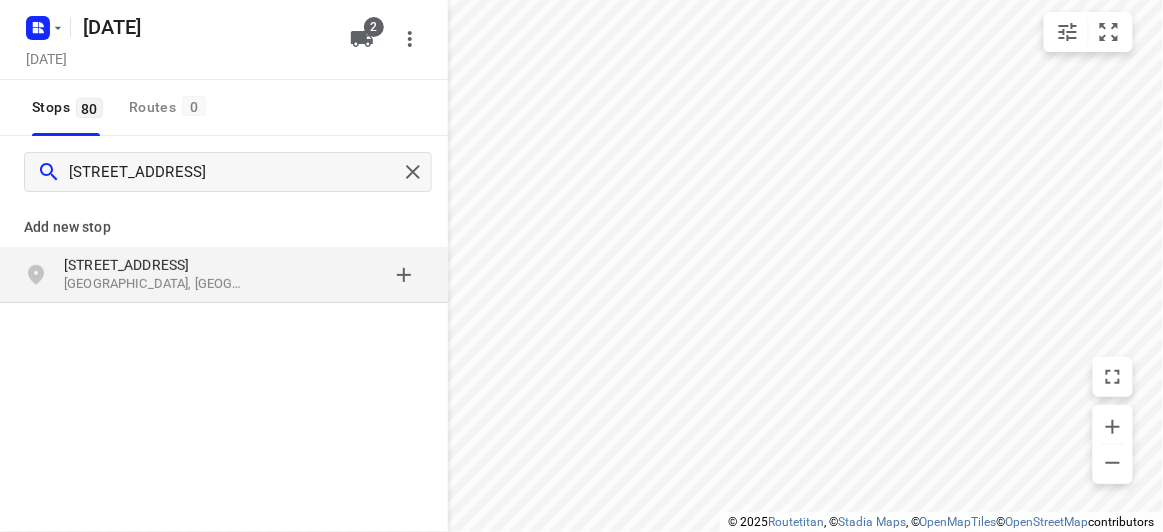 click at bounding box center (346, 275) 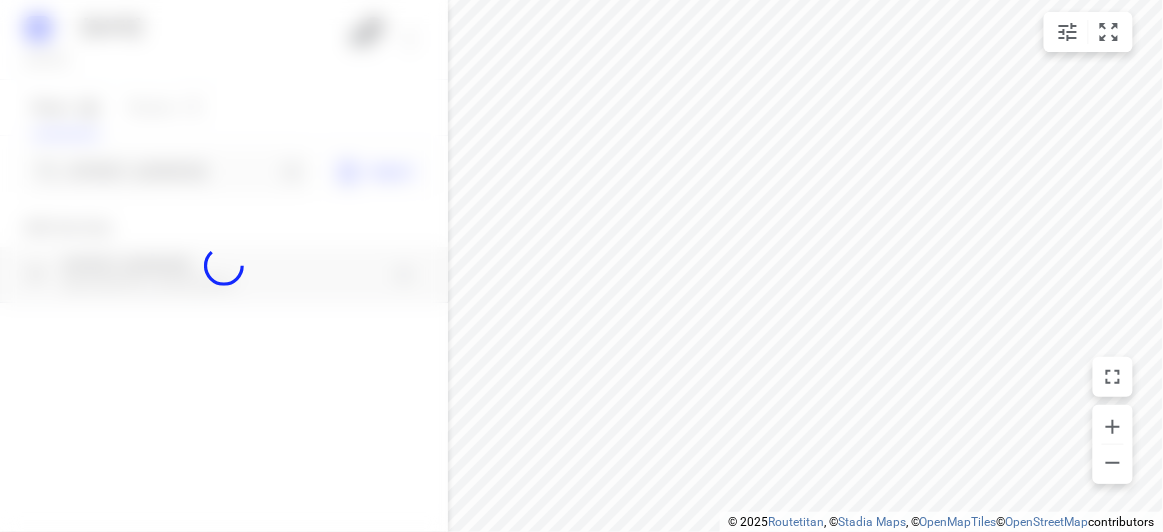 click at bounding box center (224, 266) 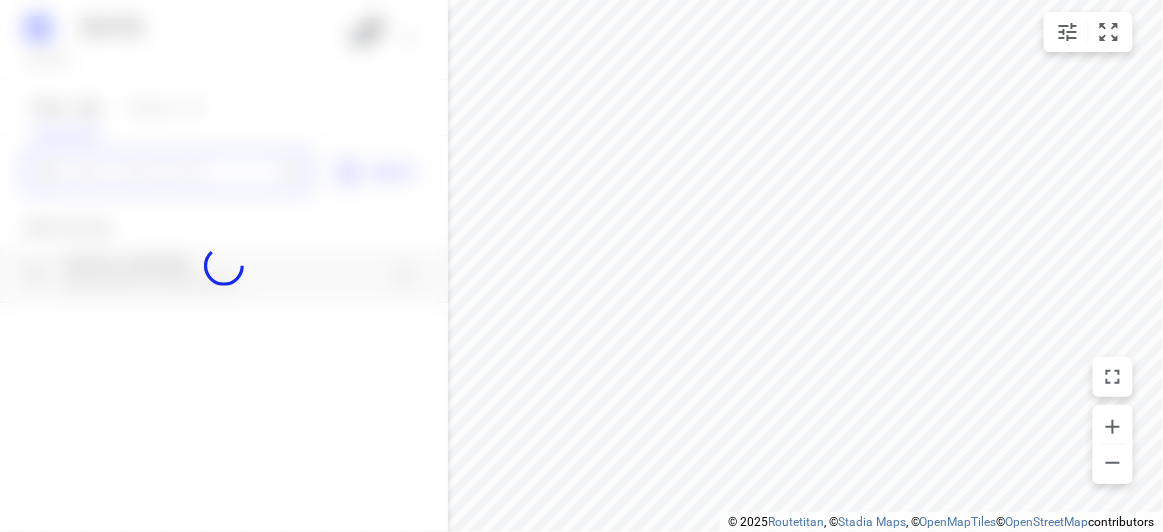paste on "/[STREET_ADDRESS]" 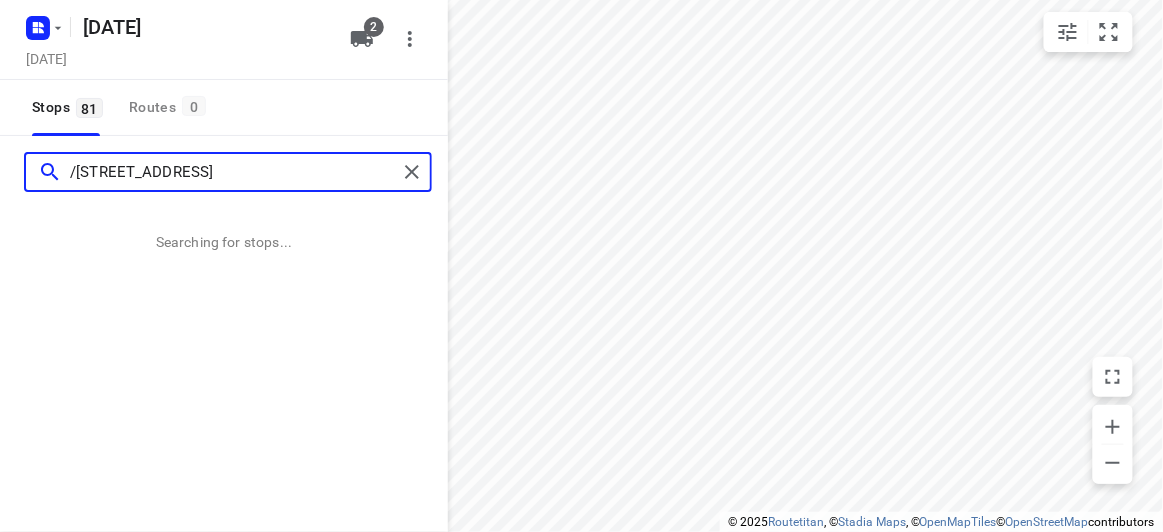 scroll, scrollTop: 0, scrollLeft: 0, axis: both 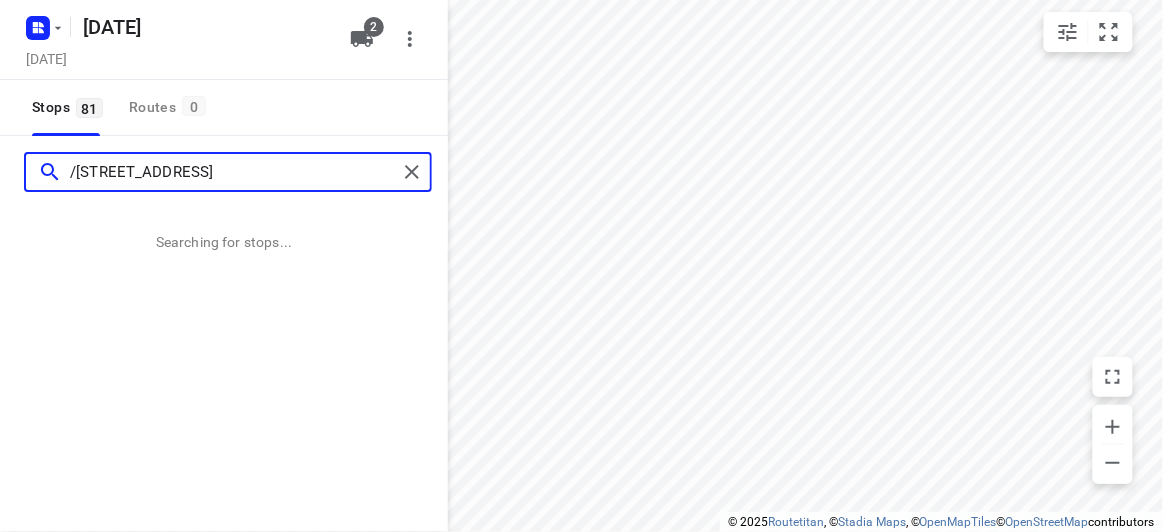 type on "/[STREET_ADDRESS]" 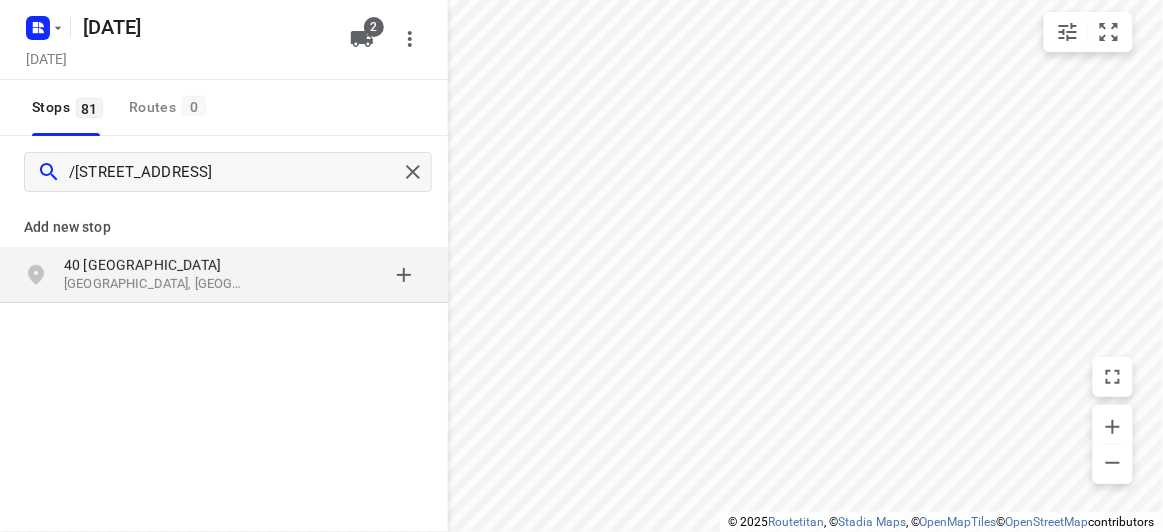 click on "[STREET_ADDRESS]" at bounding box center (224, 275) 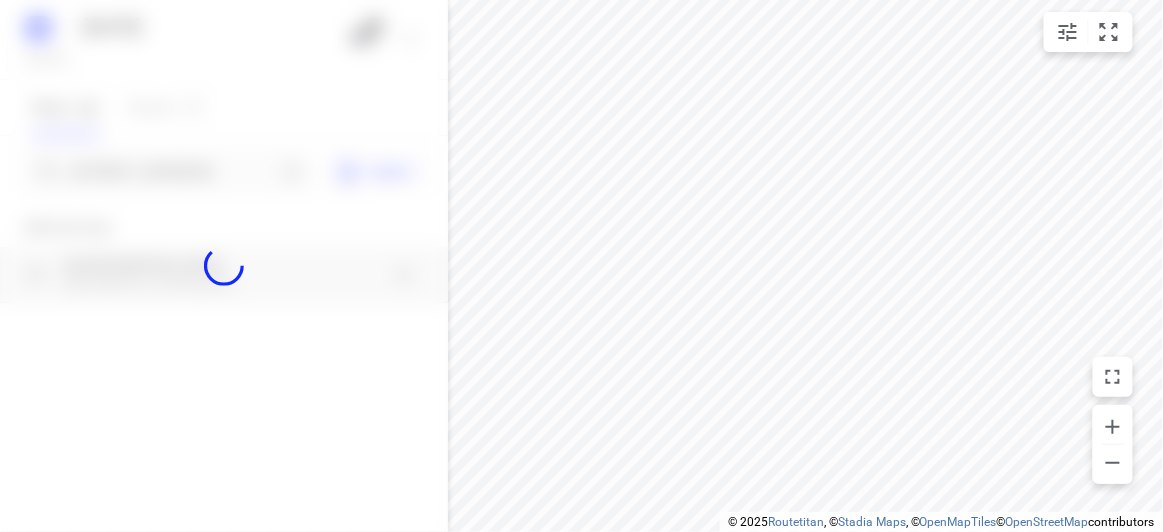 click at bounding box center [224, 266] 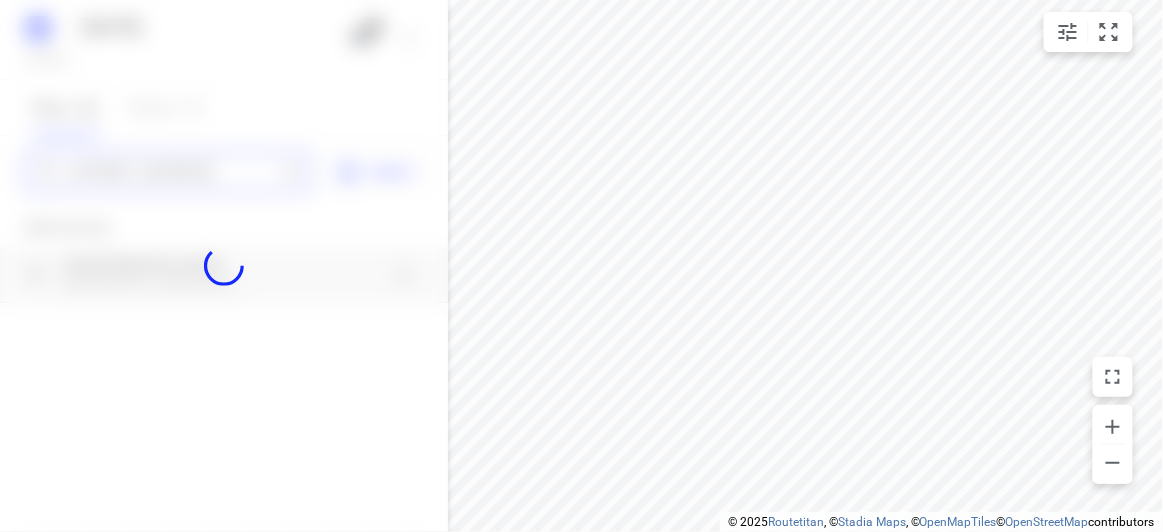 click on "[DATE], [DATE] 20 2 Stops 81 Routes 0 /40 [GEOGRAPHIC_DATA] [GEOGRAPHIC_DATA] 3109 Import Add new stop [STREET_ADDRESS] Routing Settings Optimization preference Shortest distance distance Optimization preference Distance Format KM km Distance Format Default stop duration 5 minutes Default stop duration Default stop load 1 units Default stop load Allow late stops   Maximum amount of time drivers may be late at a stop Allow reloads BETA   Vehicles may return to the depot to load more stops. Fixed departure time   Vehicles must depart at the start of their working hours Cancel Save" at bounding box center (224, 266) 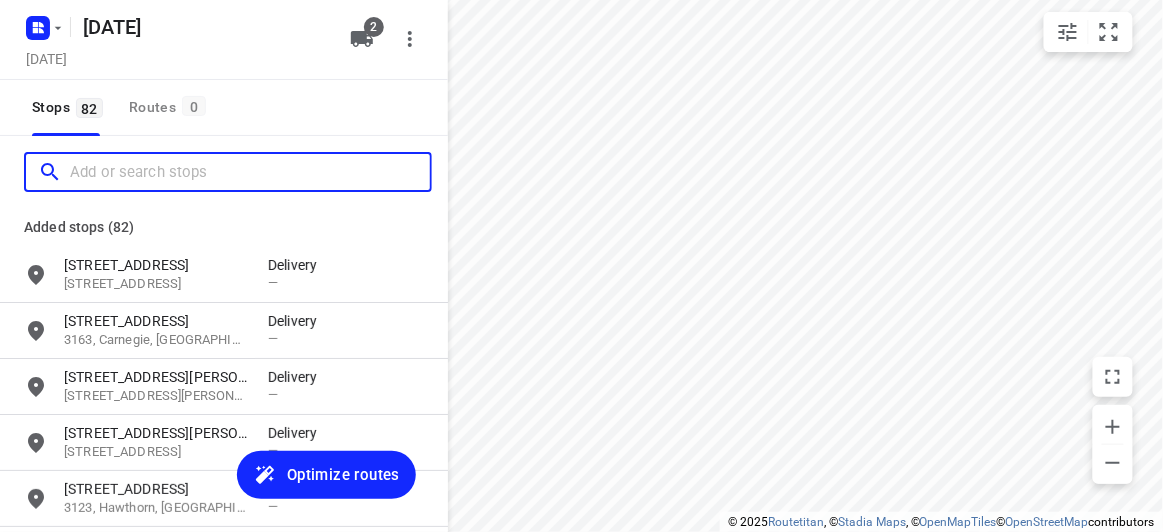 scroll, scrollTop: 0, scrollLeft: 0, axis: both 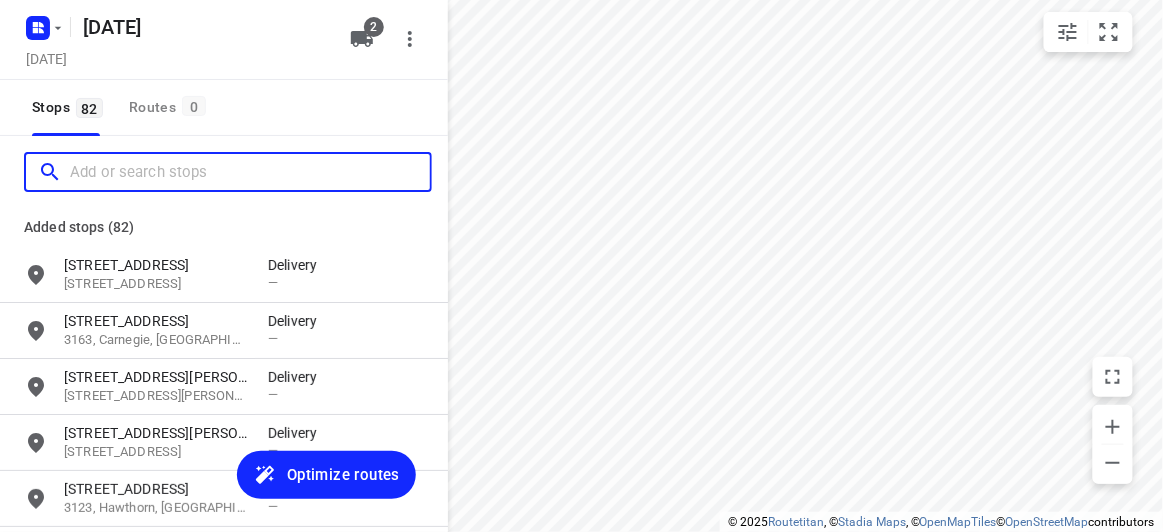 paste on "[STREET_ADDRESS][US_STATE]" 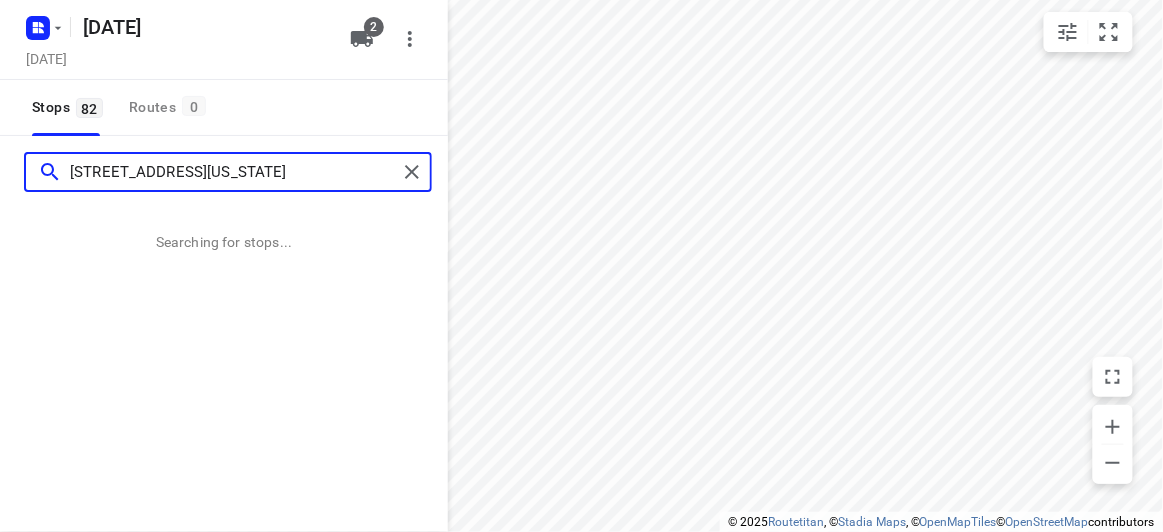 type on "[STREET_ADDRESS][US_STATE]" 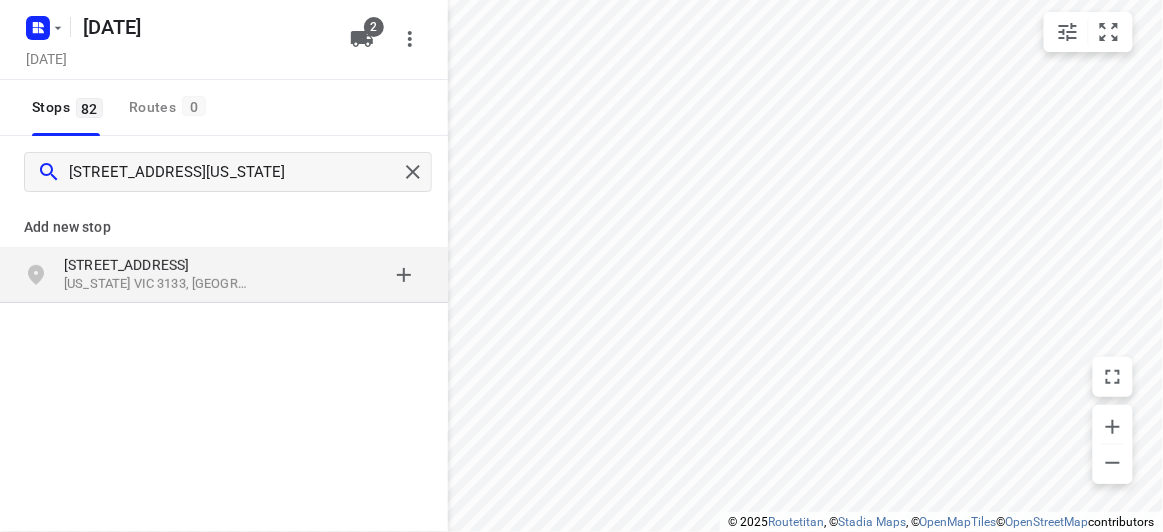 click on "[STREET_ADDRESS]" at bounding box center (156, 265) 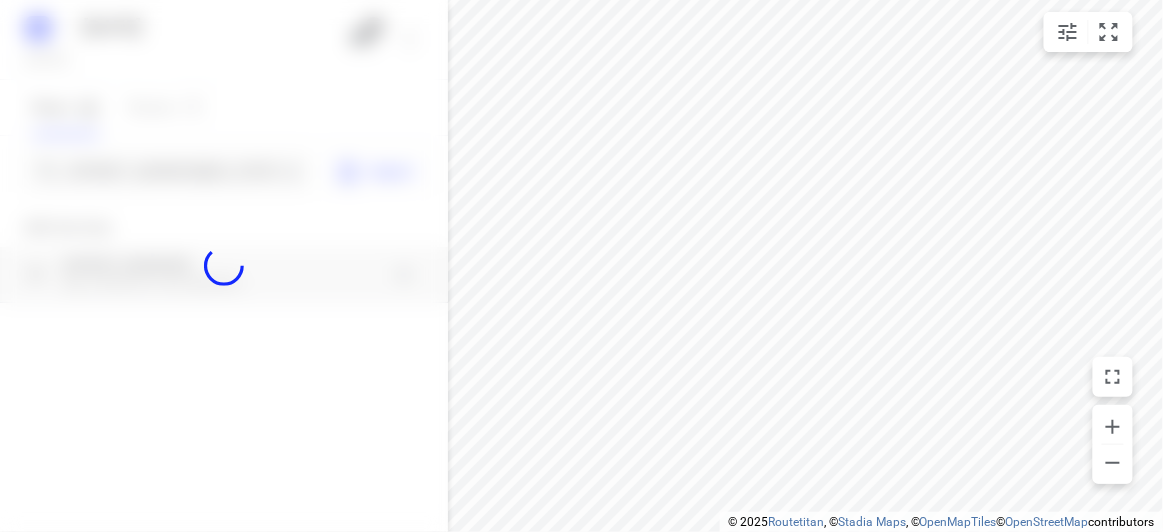 click at bounding box center (224, 266) 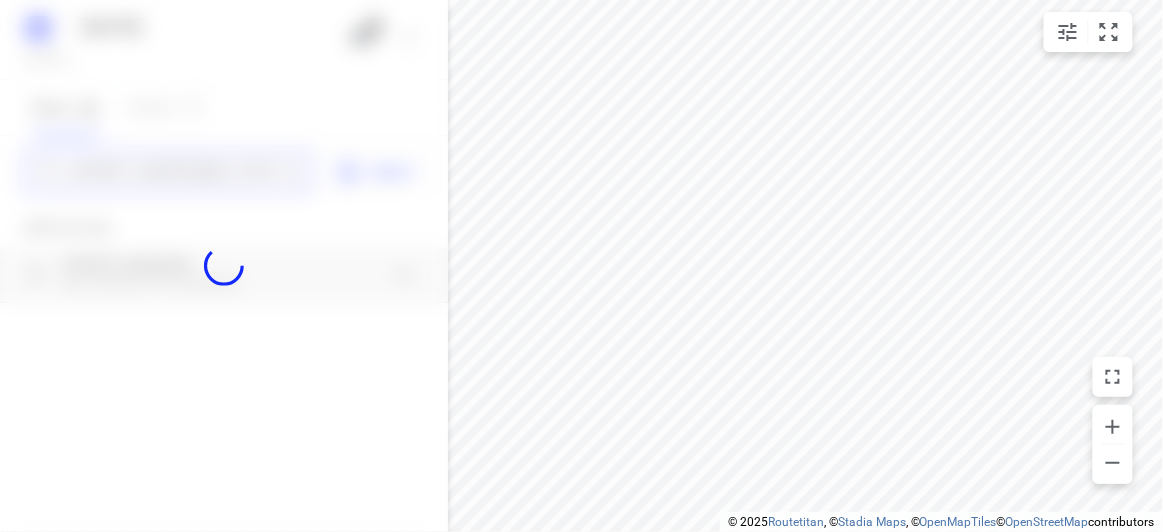 click on "[STREET_ADDRESS][US_STATE]" at bounding box center (173, 172) 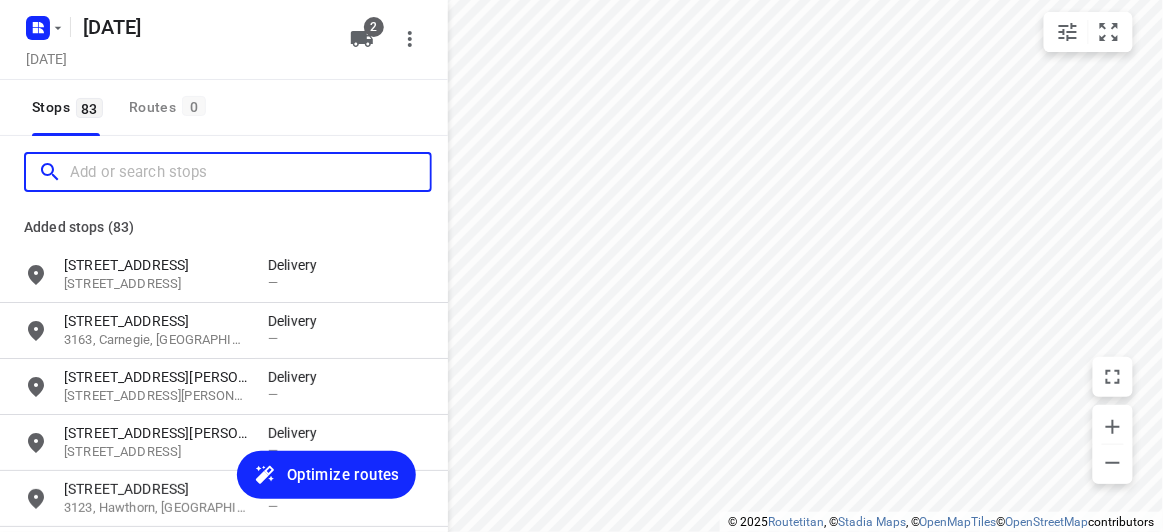 scroll, scrollTop: 0, scrollLeft: 0, axis: both 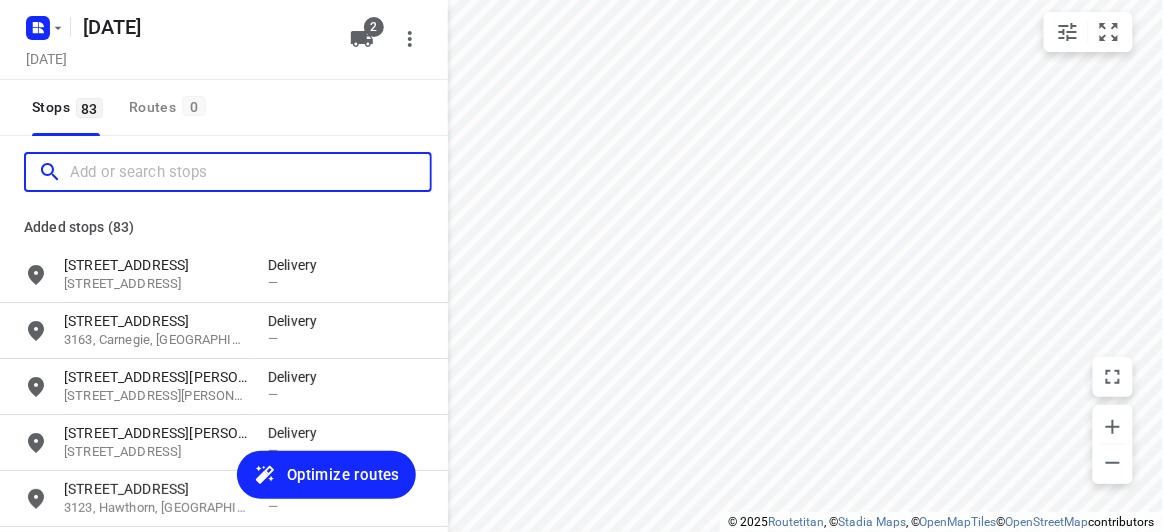 paste on "[STREET_ADDRESS][PERSON_NAME]" 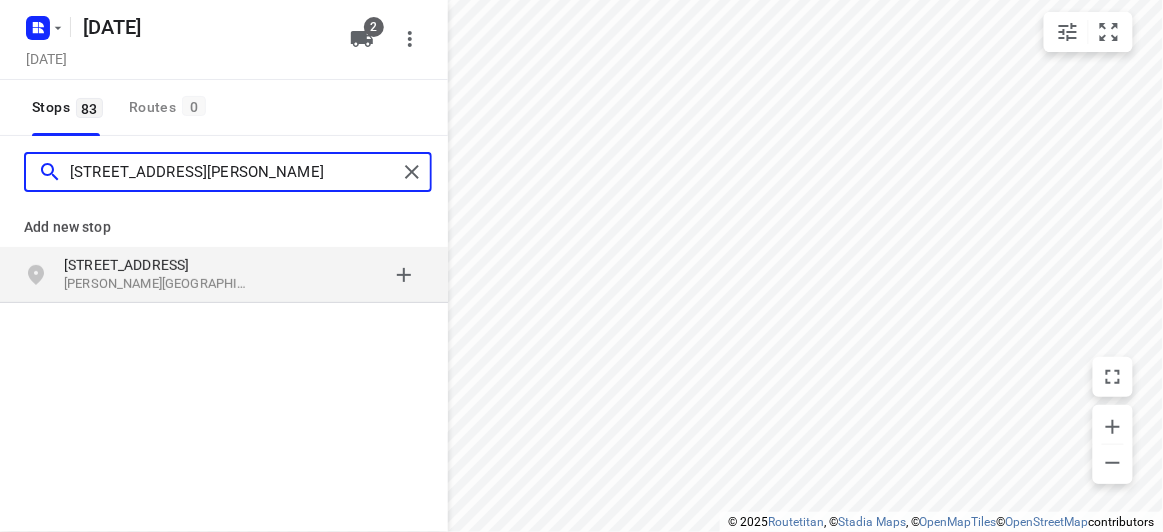 type on "[STREET_ADDRESS][PERSON_NAME]" 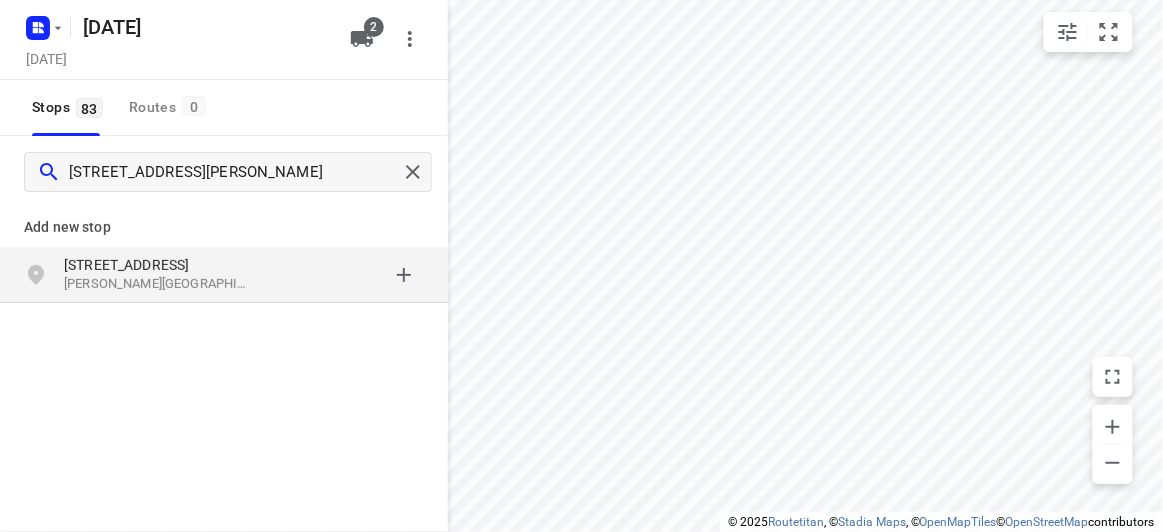 click on "[STREET_ADDRESS][PERSON_NAME]" at bounding box center [224, 275] 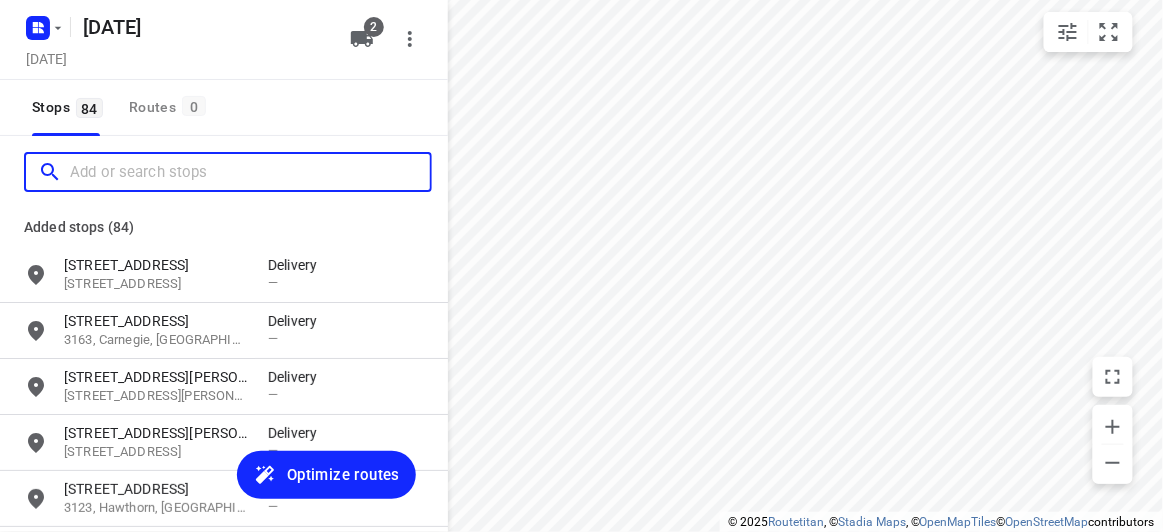 scroll, scrollTop: 0, scrollLeft: 0, axis: both 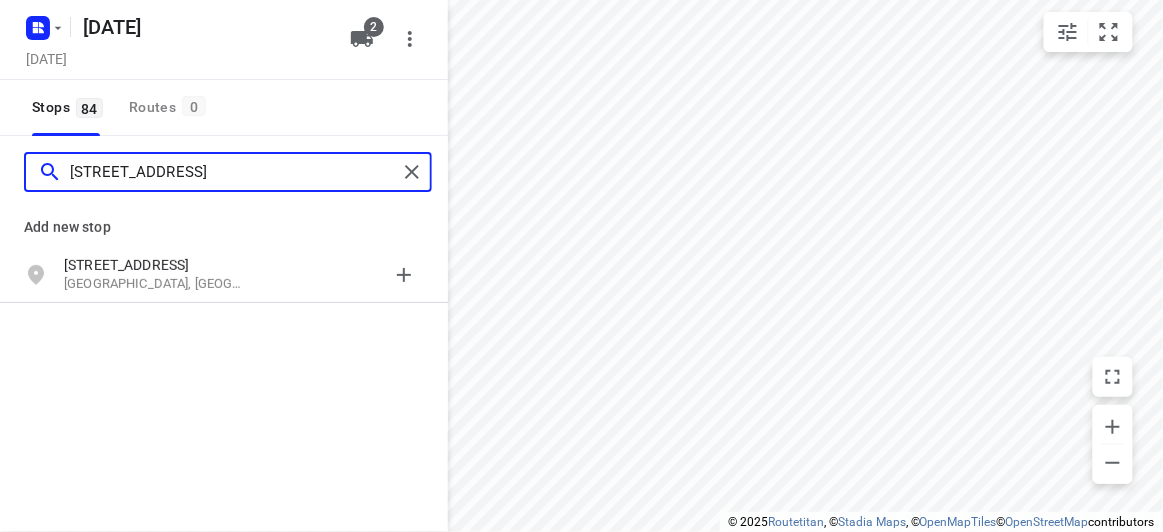 type on "[STREET_ADDRESS]" 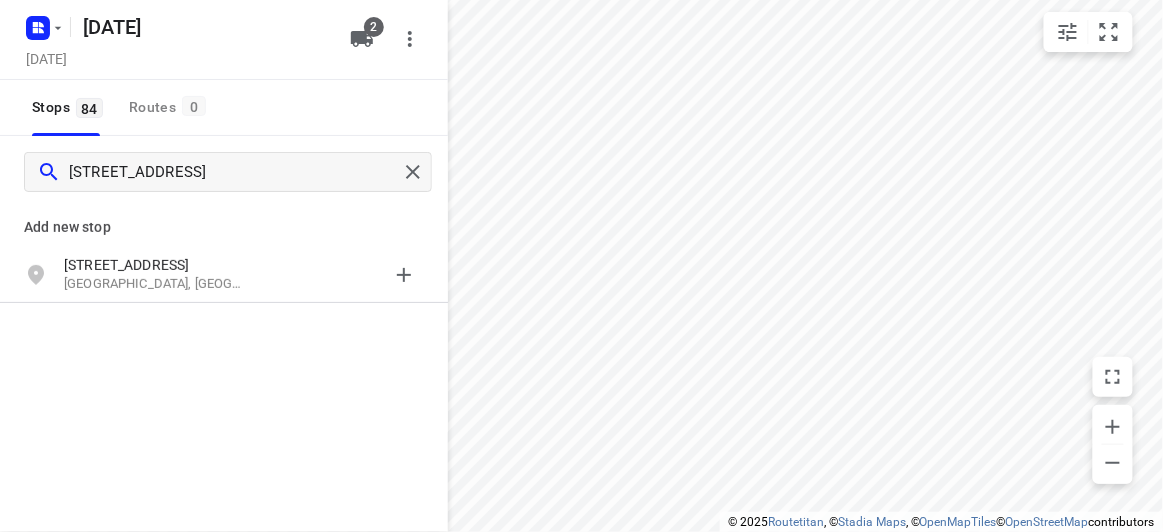 click on "[STREET_ADDRESS]" at bounding box center [156, 265] 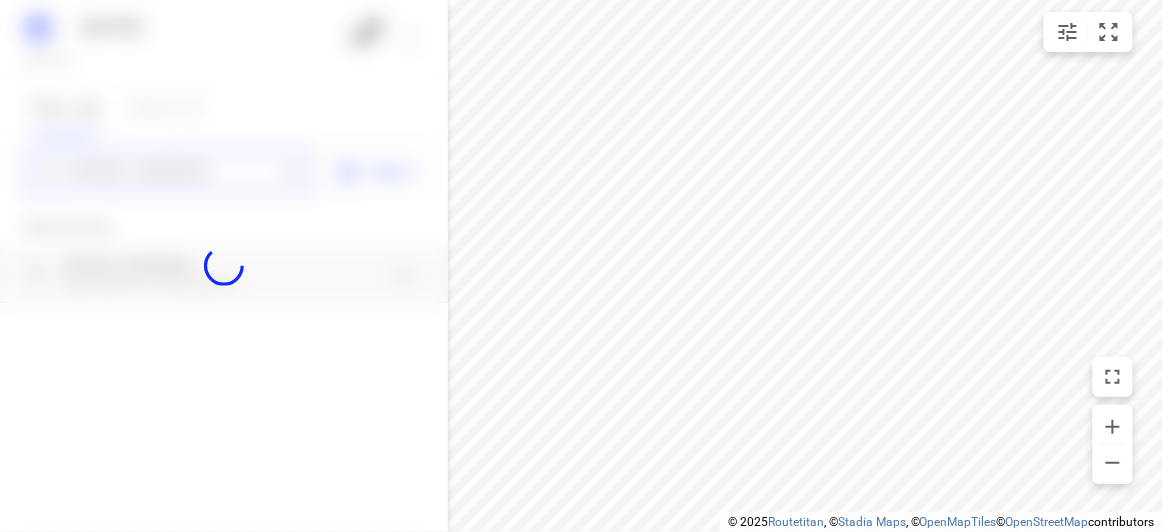 type 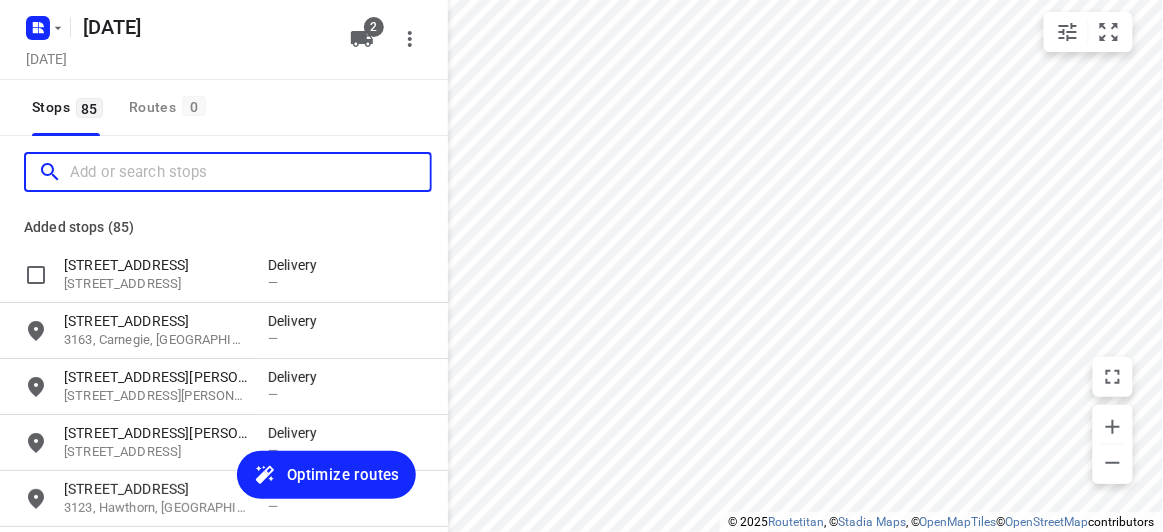 scroll, scrollTop: 0, scrollLeft: 0, axis: both 